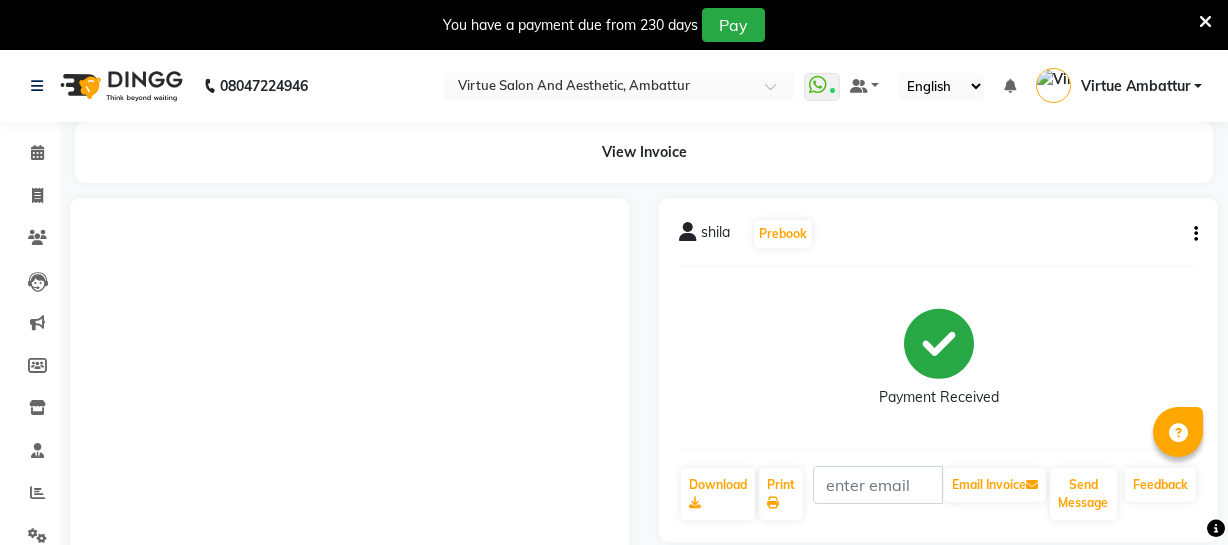 scroll, scrollTop: 13, scrollLeft: 0, axis: vertical 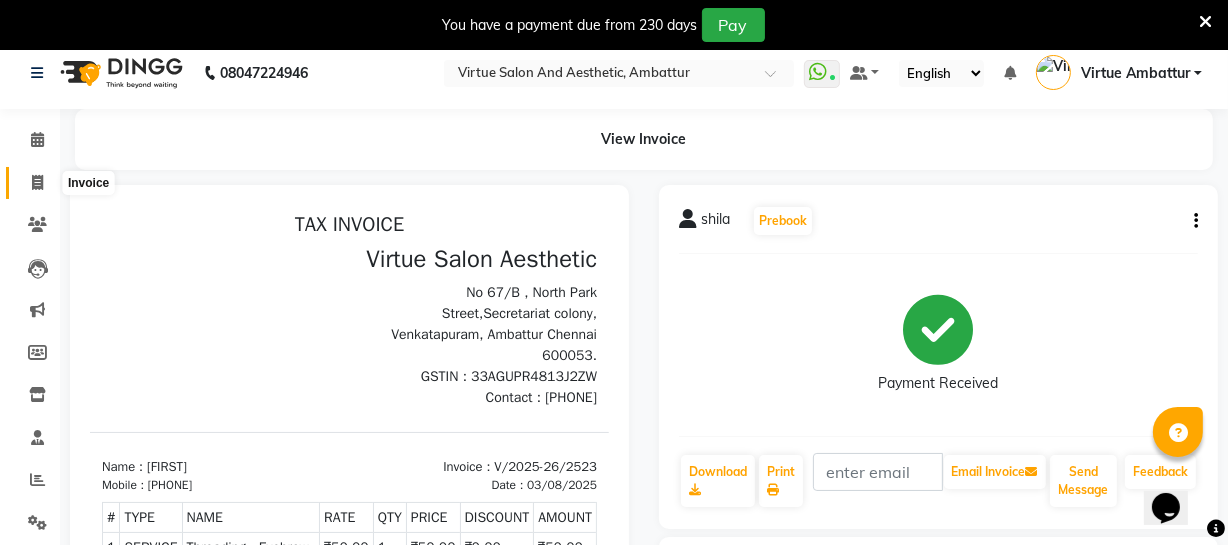click 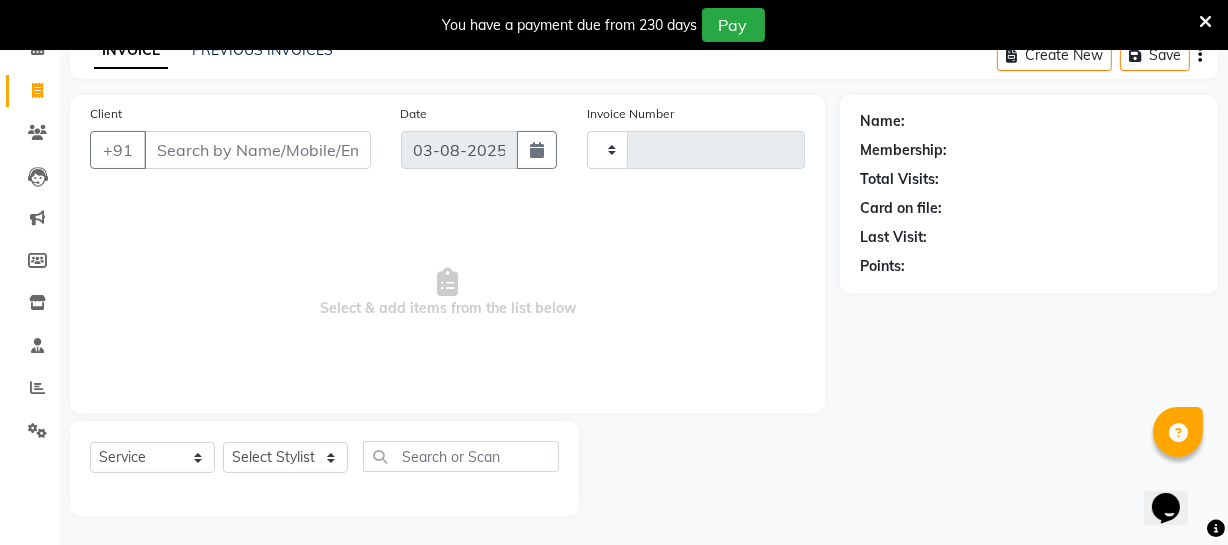 type on "2524" 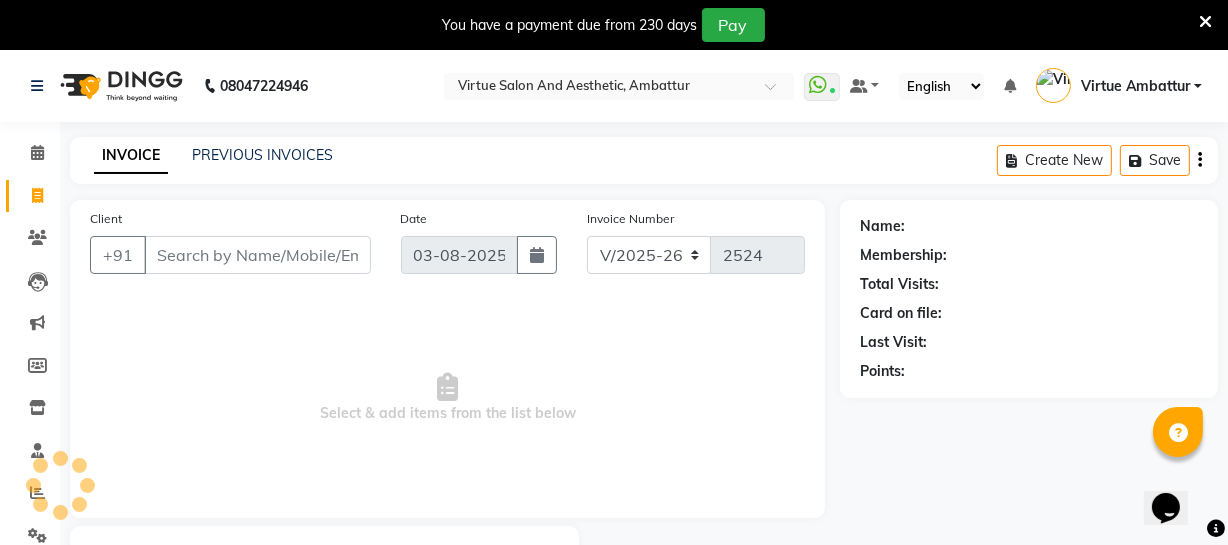 scroll, scrollTop: 0, scrollLeft: 0, axis: both 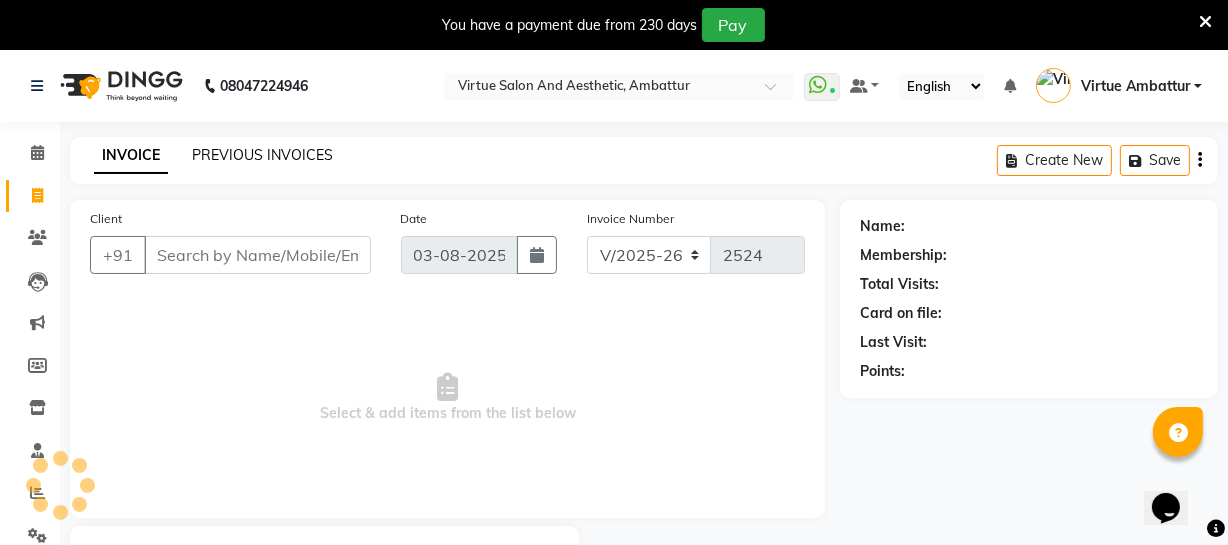 click on "PREVIOUS INVOICES" 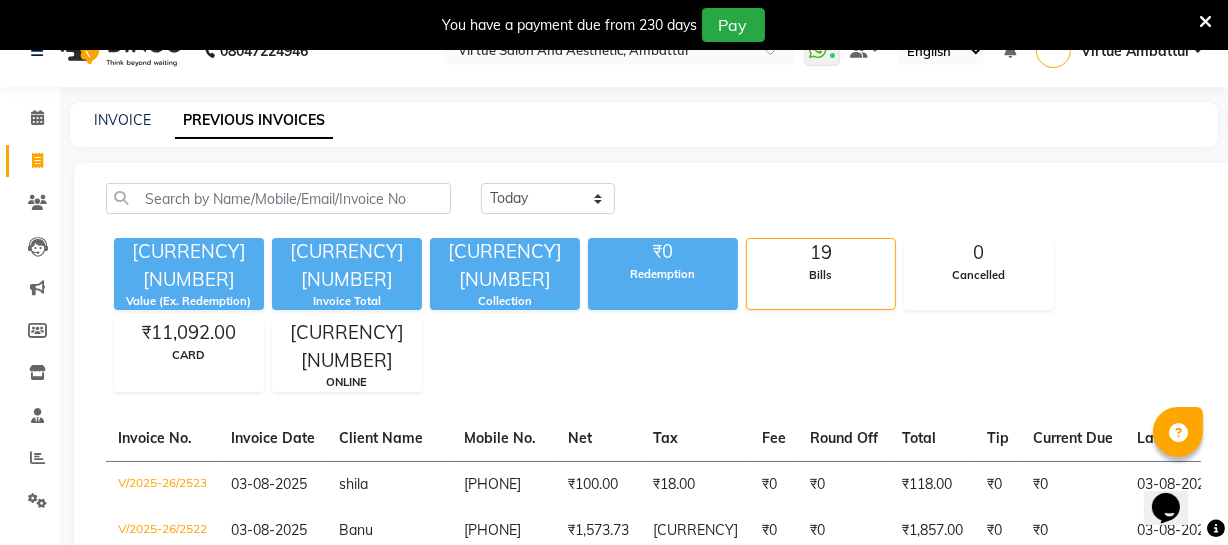 scroll, scrollTop: 31, scrollLeft: 0, axis: vertical 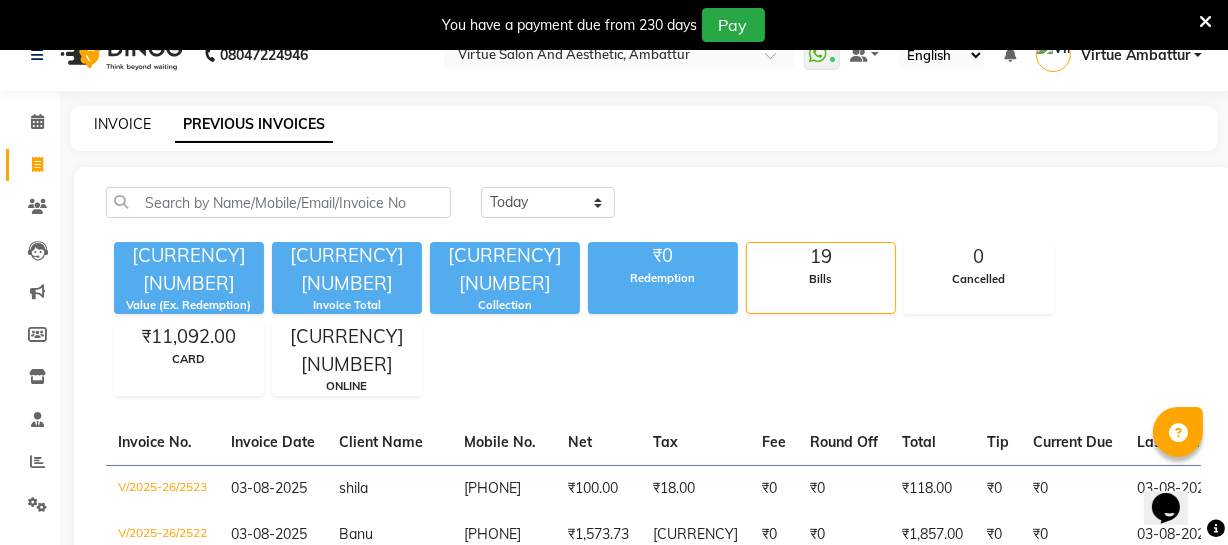 click on "INVOICE" 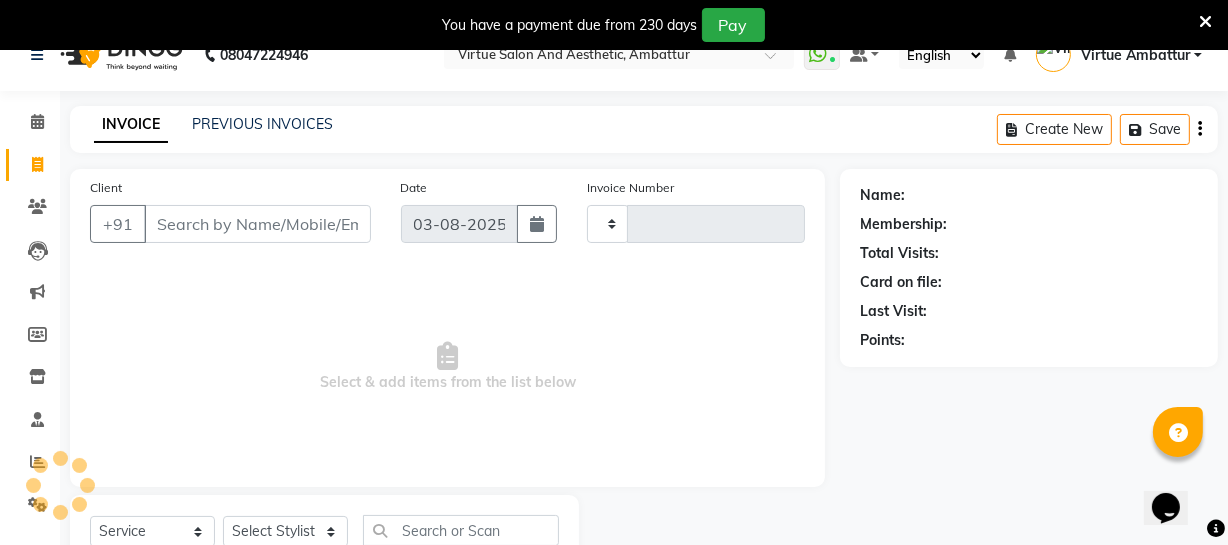 scroll, scrollTop: 107, scrollLeft: 0, axis: vertical 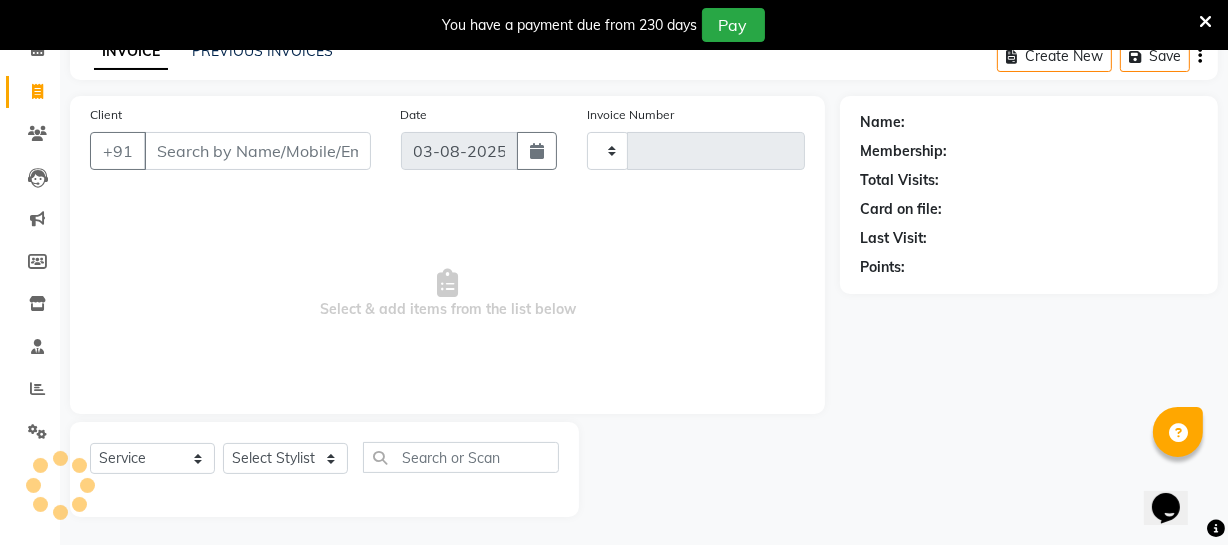type on "2524" 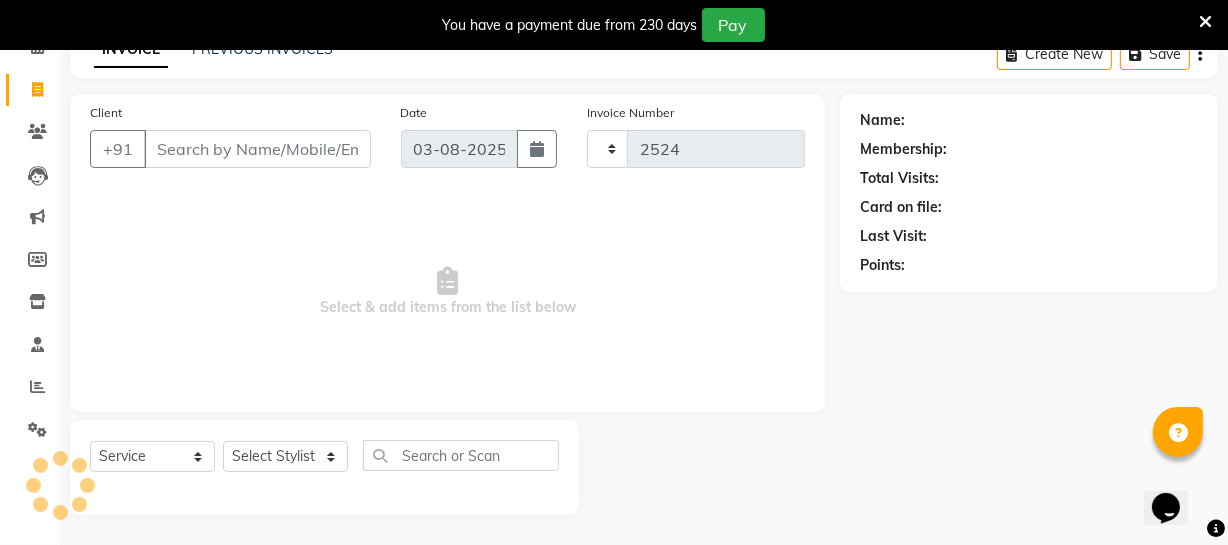 select on "5237" 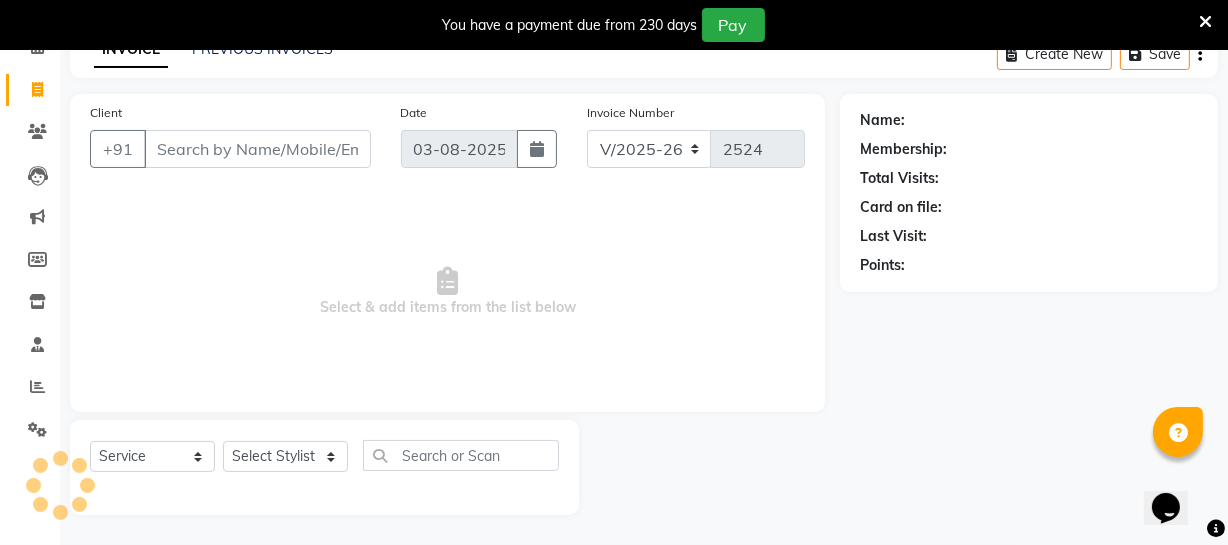 click on "Client" at bounding box center [257, 149] 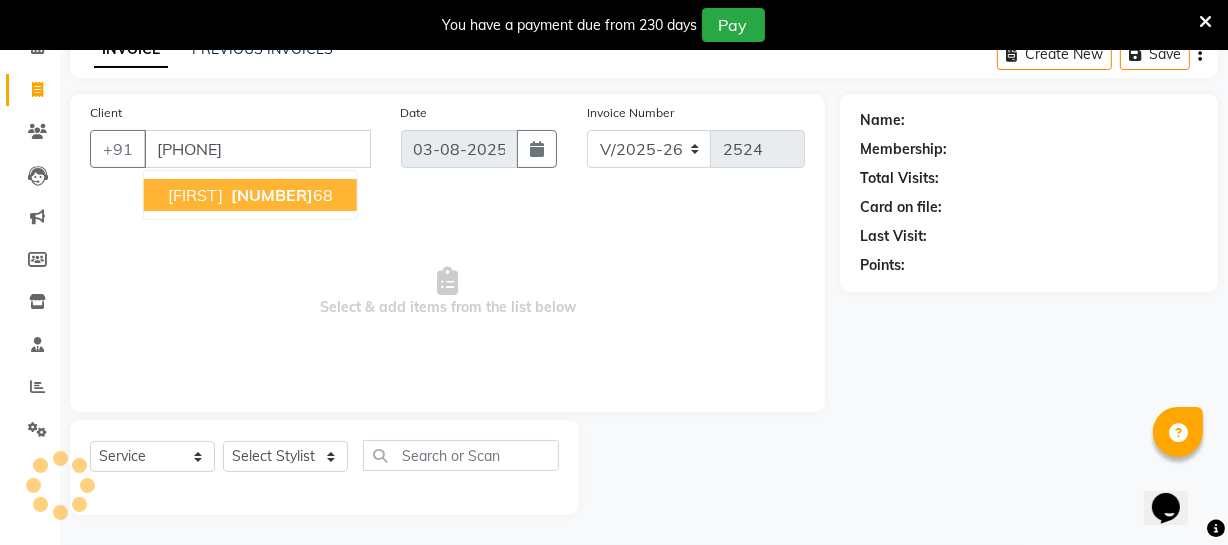 type on "[PHONE]" 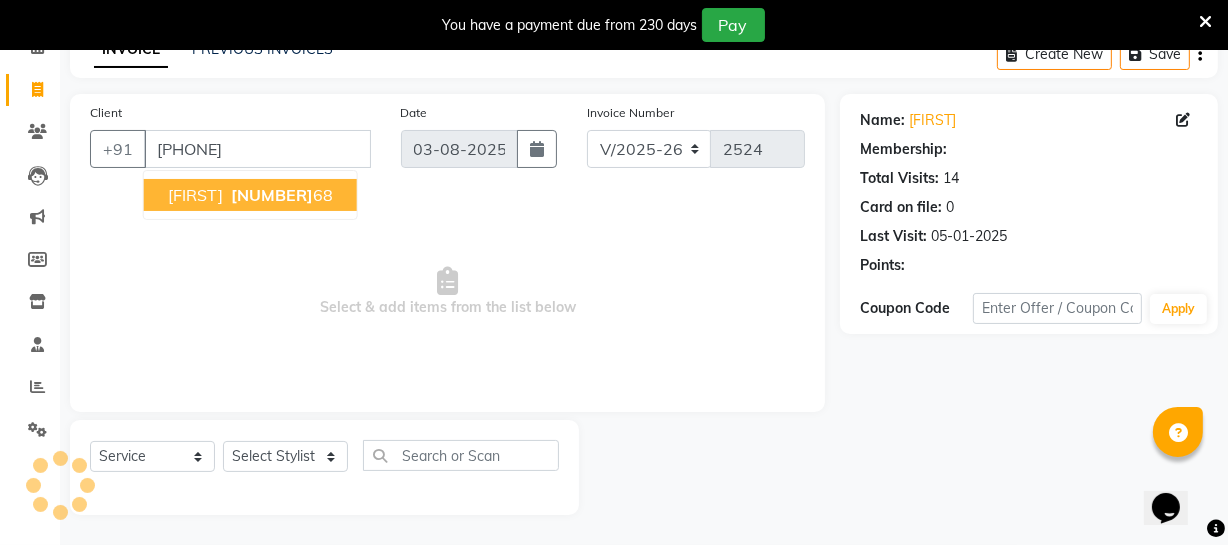 select on "1: Object" 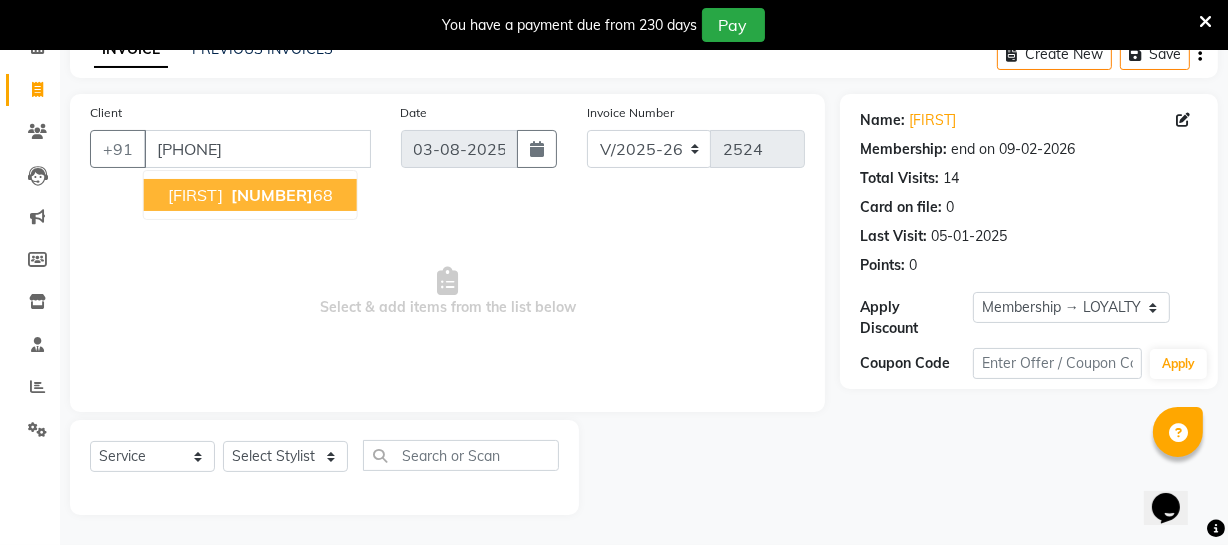 click on "[NUMBER]" at bounding box center (272, 195) 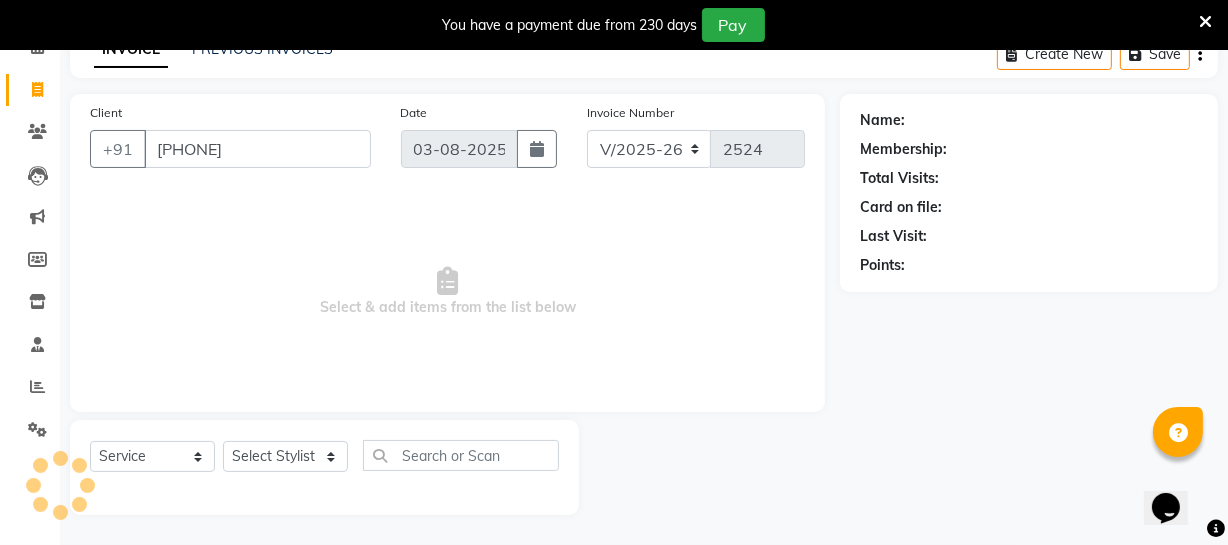 select on "1: Object" 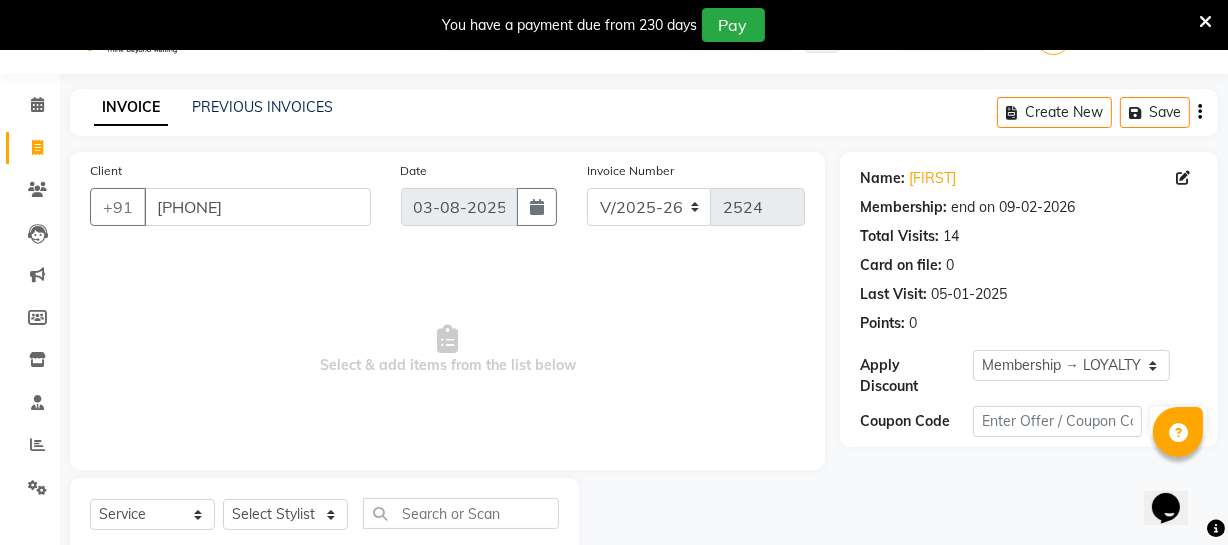 scroll, scrollTop: 16, scrollLeft: 0, axis: vertical 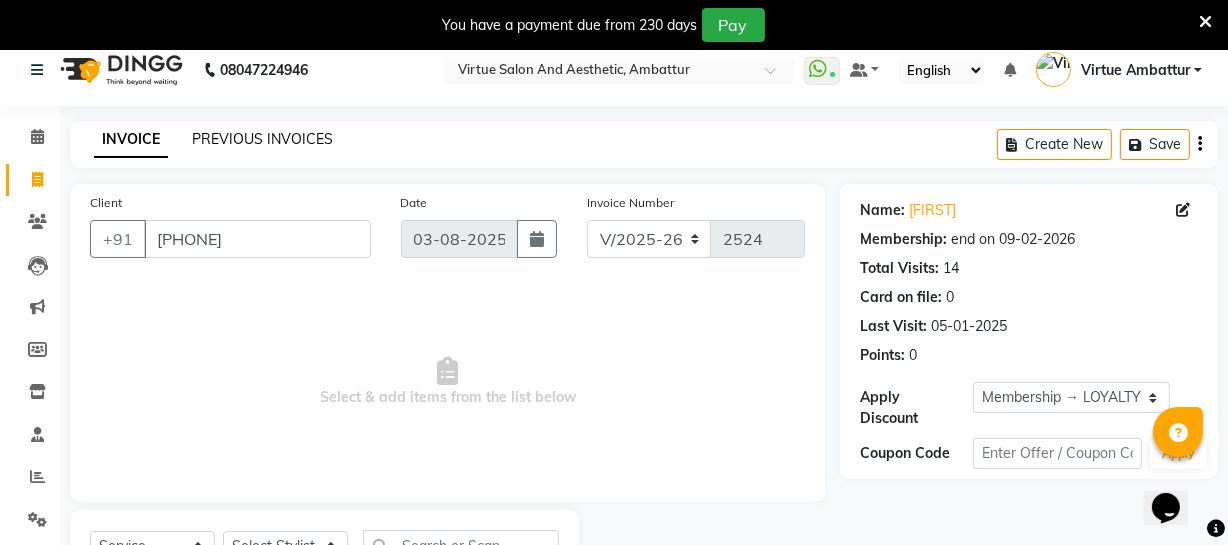 click on "PREVIOUS INVOICES" 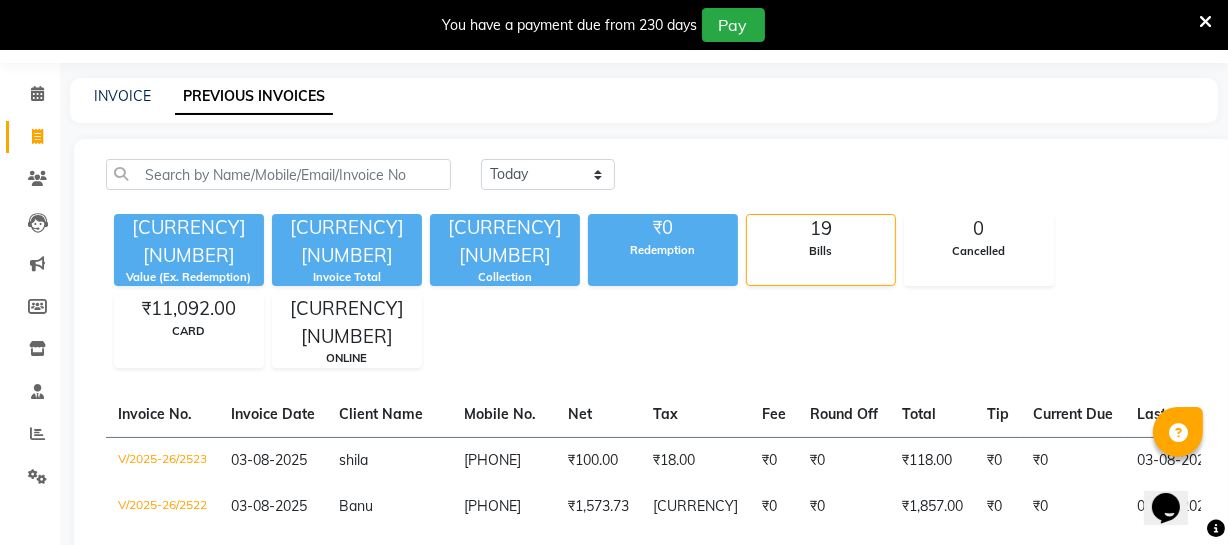 scroll, scrollTop: 31, scrollLeft: 0, axis: vertical 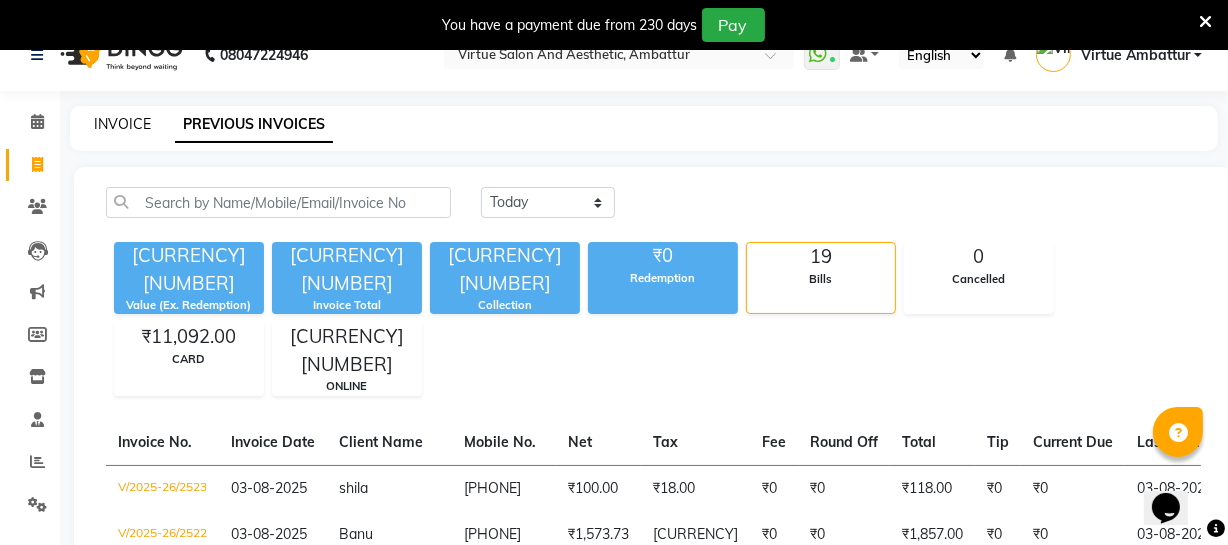 click on "INVOICE" 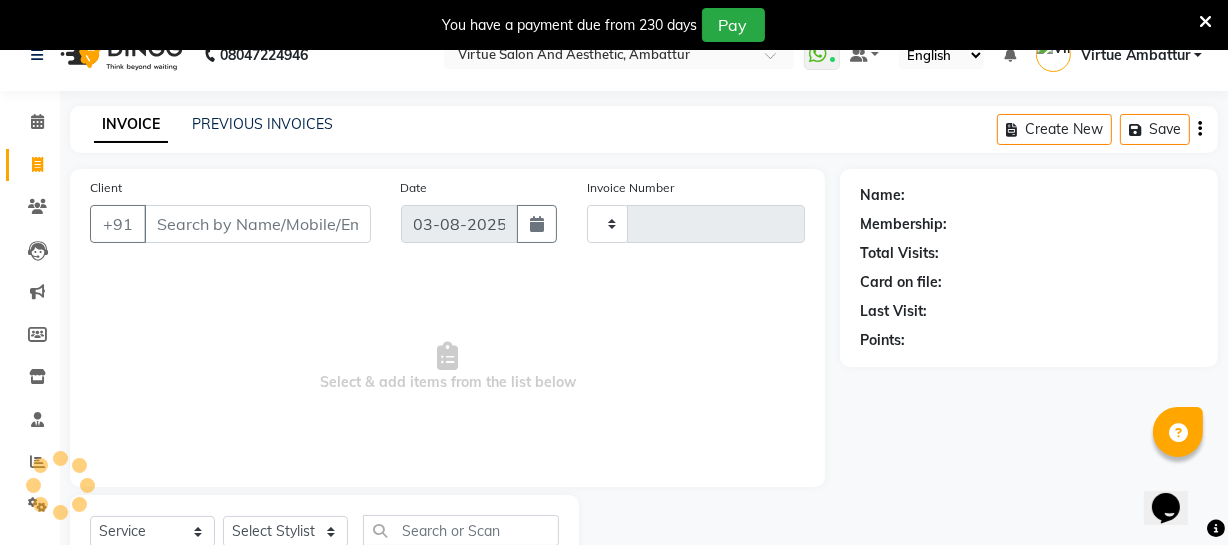 scroll, scrollTop: 107, scrollLeft: 0, axis: vertical 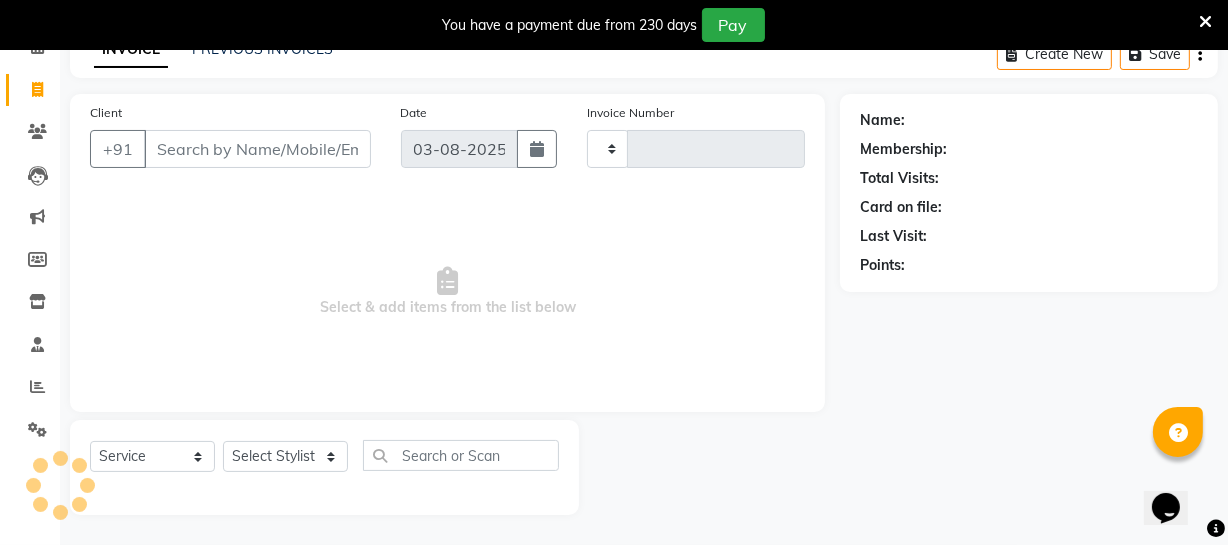 type on "2524" 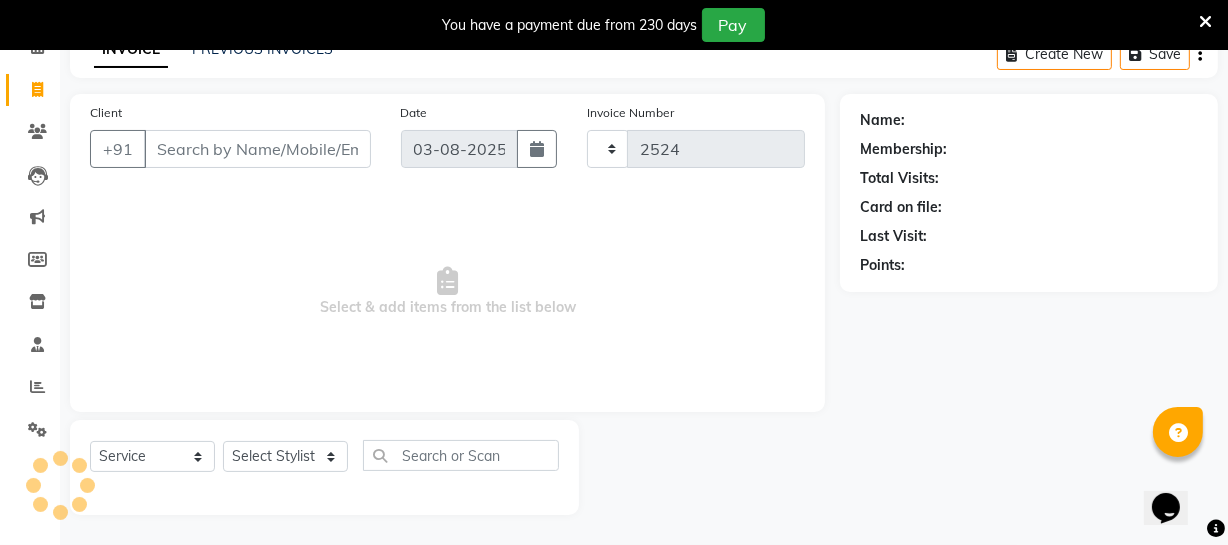 select on "5237" 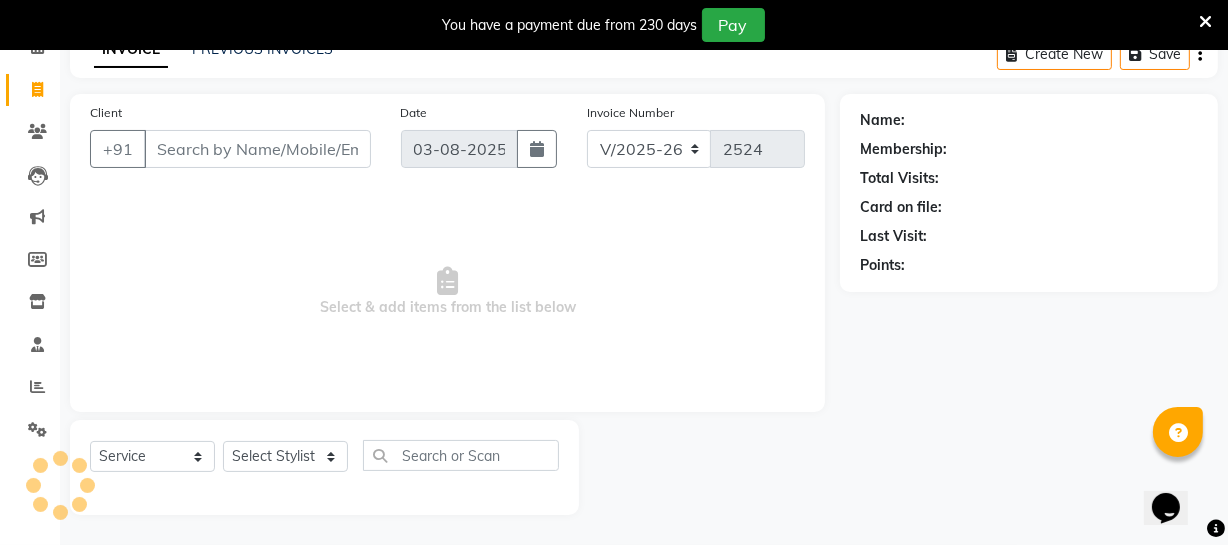 click on "Client" at bounding box center (257, 149) 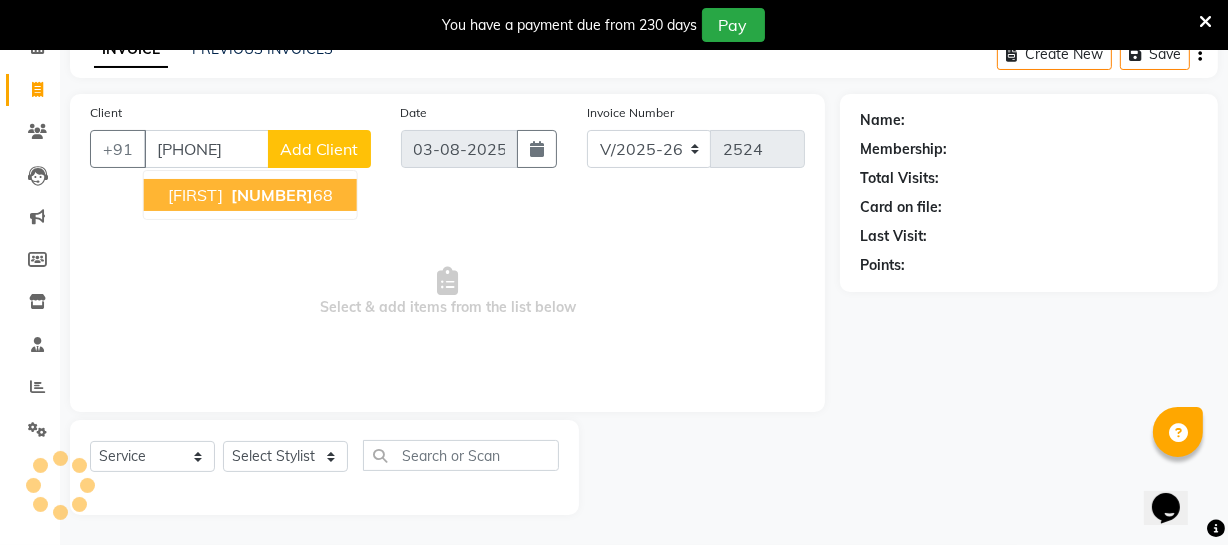 type on "[PHONE]" 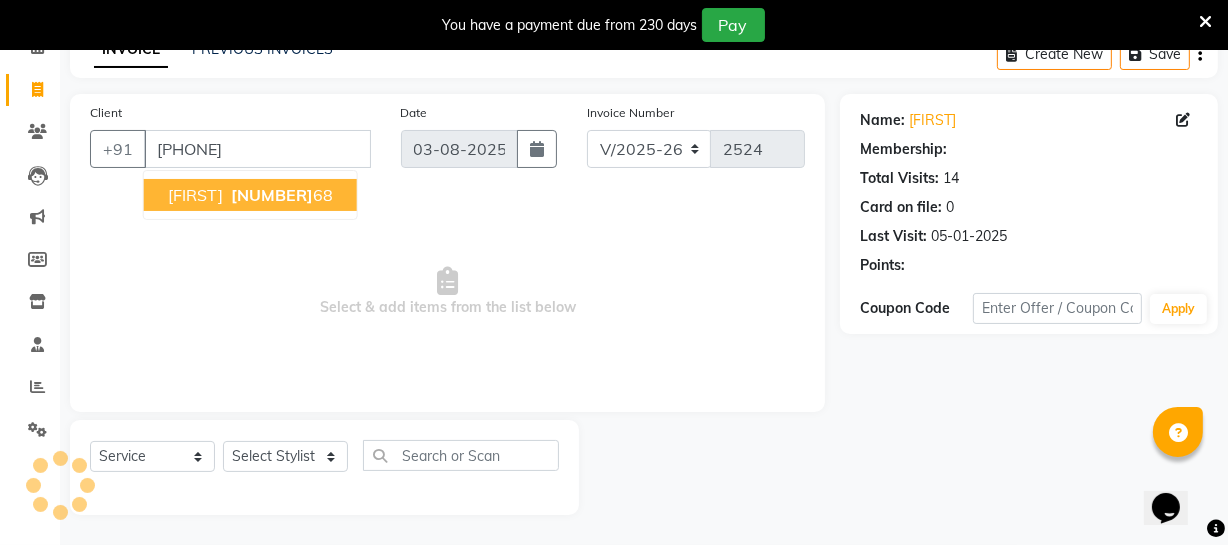 select on "1: Object" 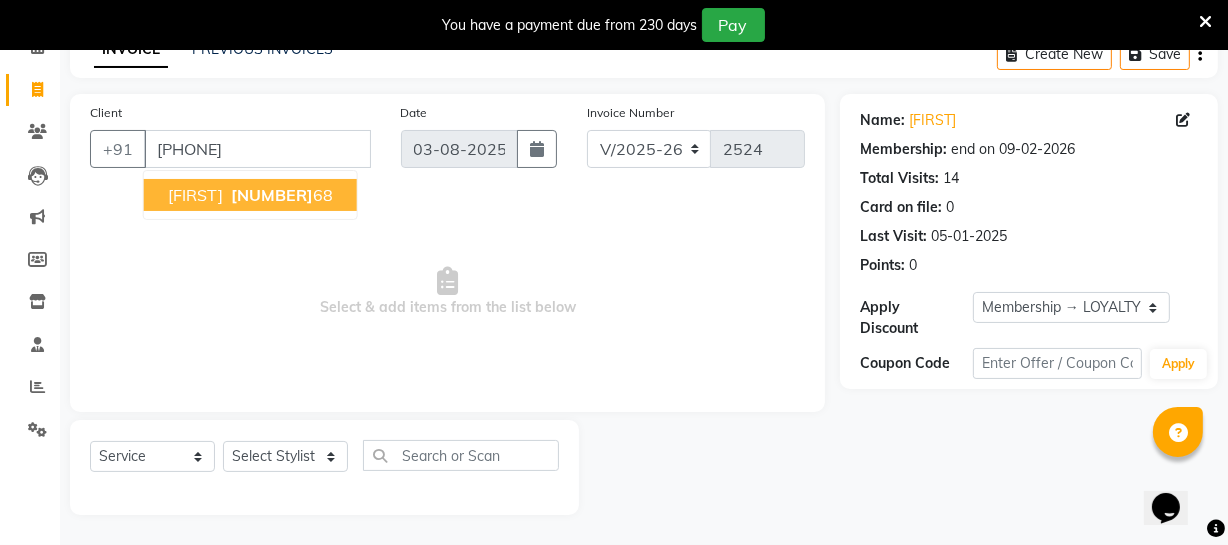 click on "[FIRST]" at bounding box center (195, 195) 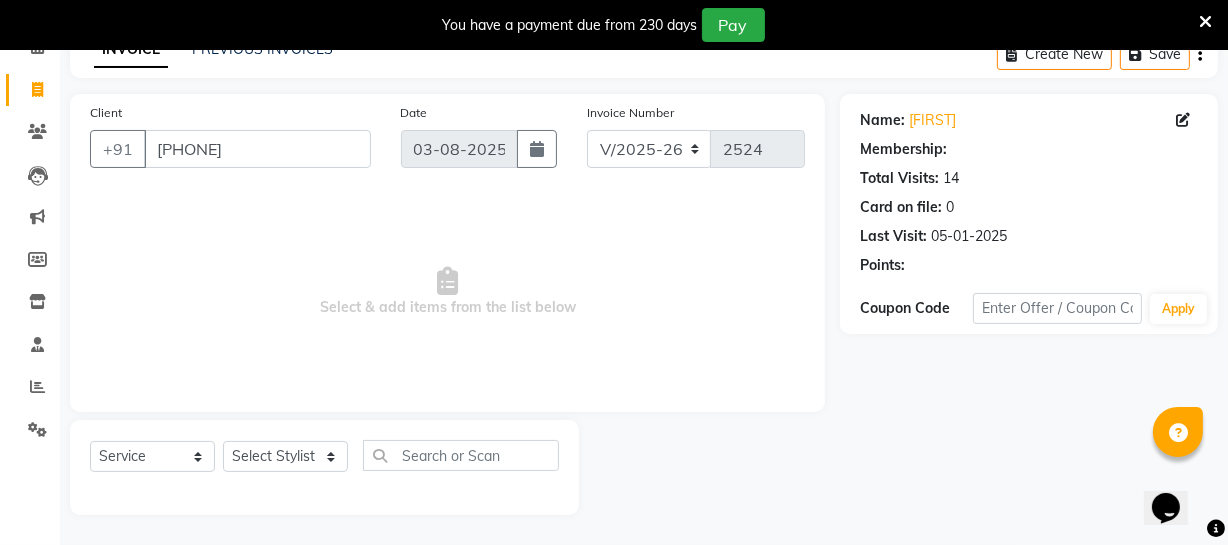 select on "1: Object" 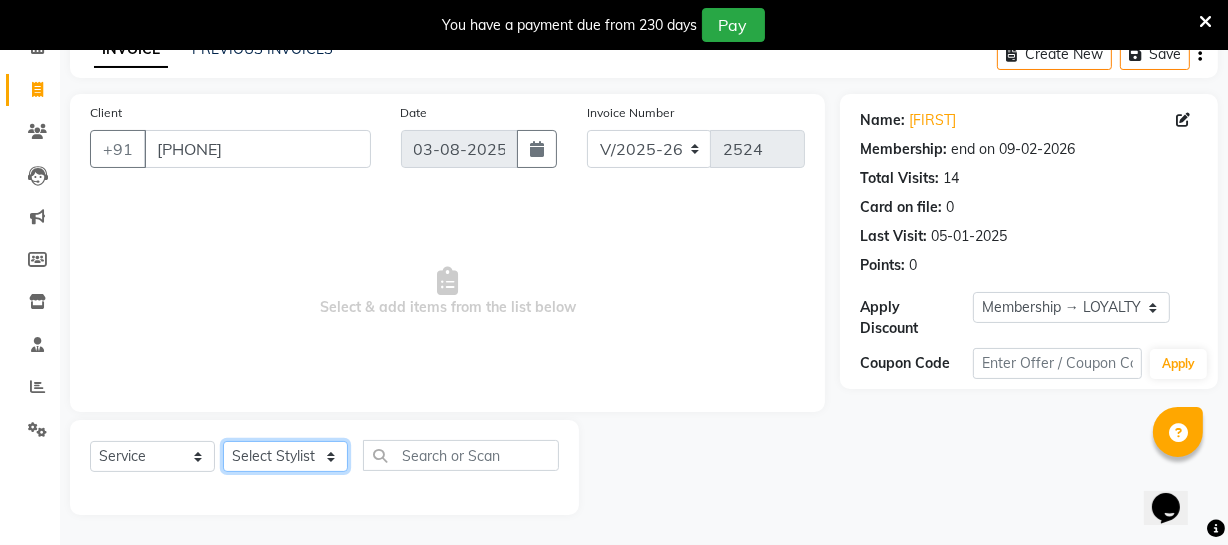 click on "Select Stylist Archana Bhagi Deepika Devi Dilip  Divya Dolly Dr Prakash Faizan Geetha Virtue TC Gopi Madan Aravind Make up Mani Unisex Stylist Manoj Meena Moses Nandhini Raju Unisex Ramya RICITTA Sahil Unisex Santhosh Sathya Shantha kumar Shanthi Surya Thiru Virtue Aesthetic Virtue Ambattur" 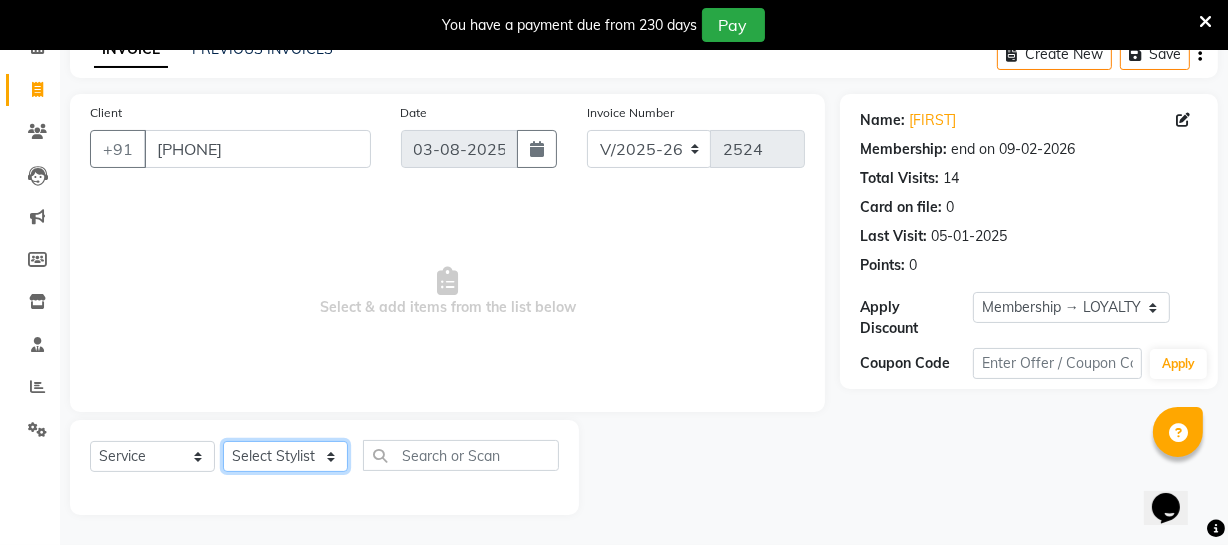 select on "48223" 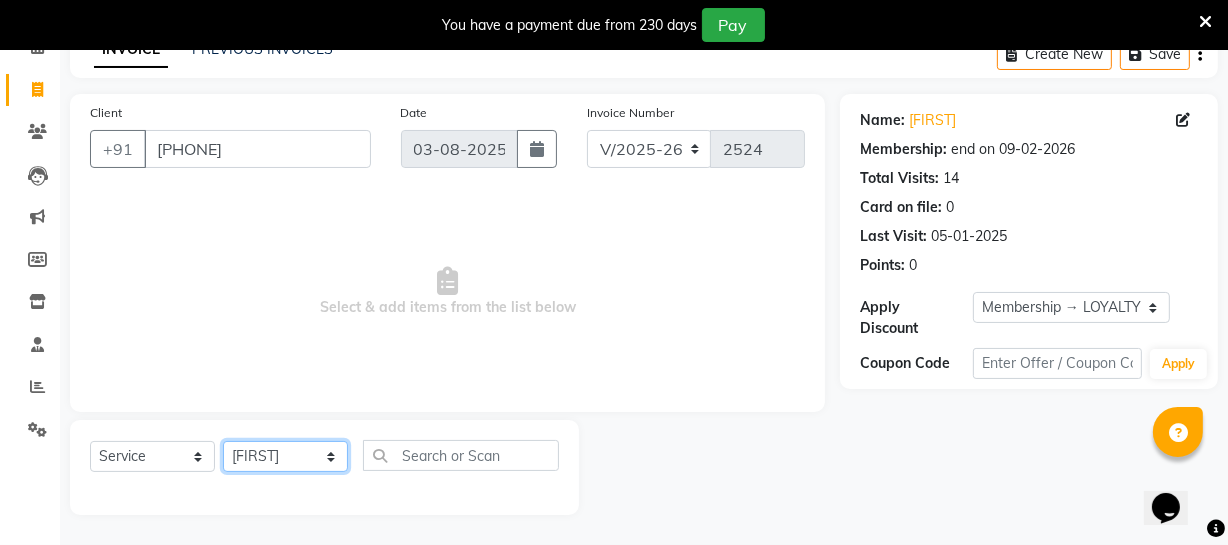 click on "Select Stylist Archana Bhagi Deepika Devi Dilip  Divya Dolly Dr Prakash Faizan Geetha Virtue TC Gopi Madan Aravind Make up Mani Unisex Stylist Manoj Meena Moses Nandhini Raju Unisex Ramya RICITTA Sahil Unisex Santhosh Sathya Shantha kumar Shanthi Surya Thiru Virtue Aesthetic Virtue Ambattur" 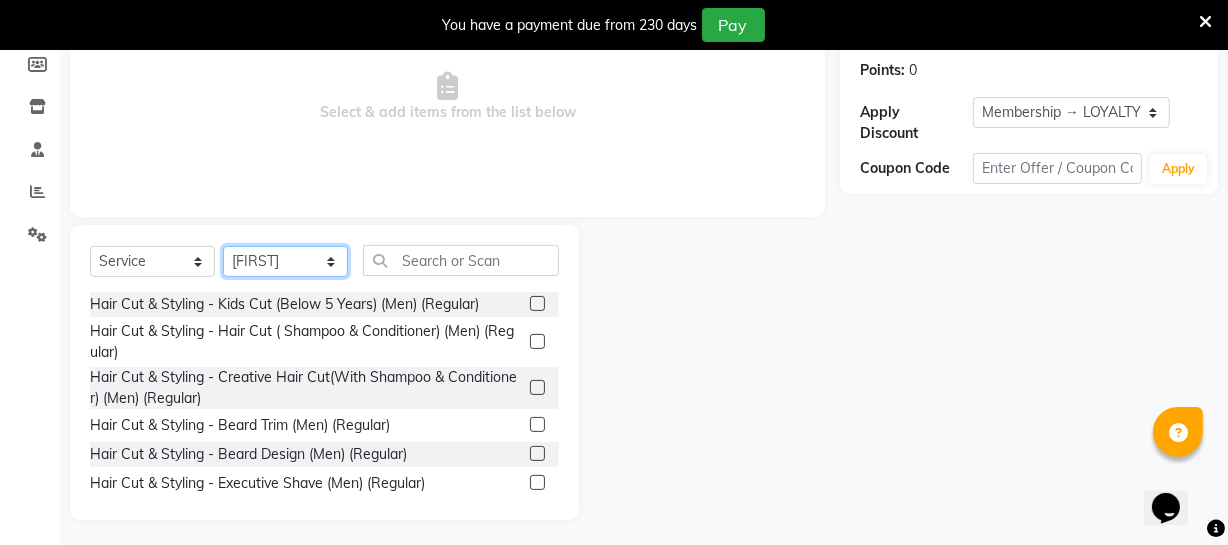 scroll, scrollTop: 307, scrollLeft: 0, axis: vertical 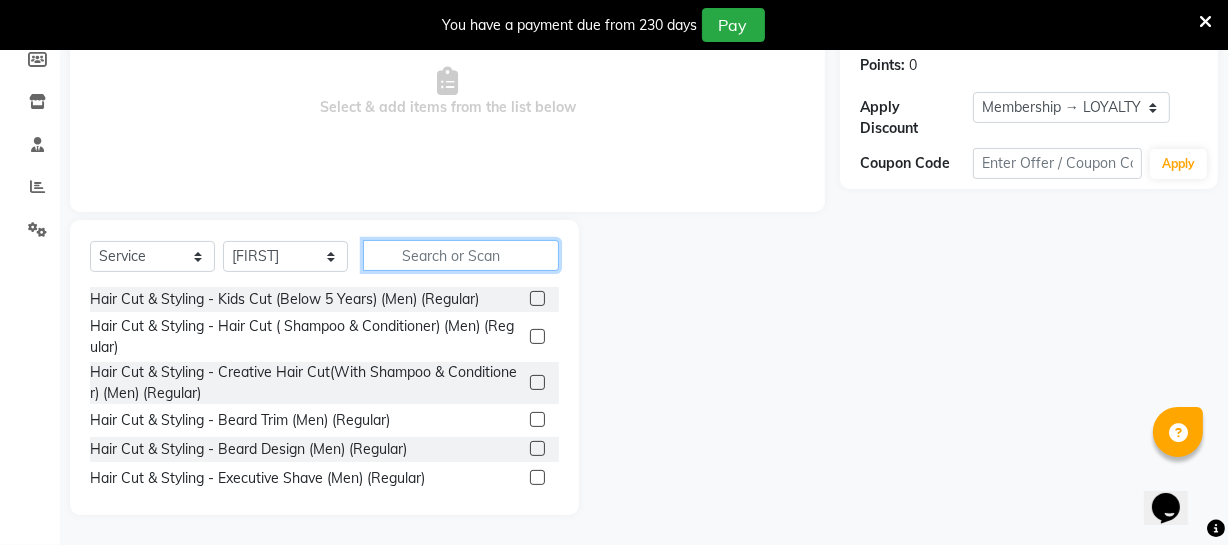 click 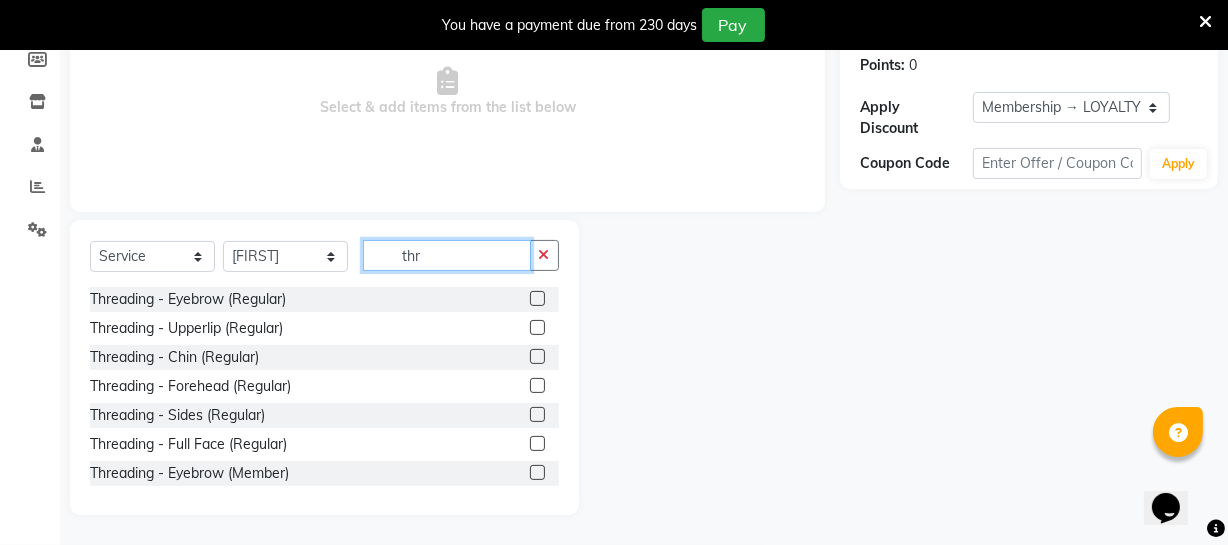 type on "thr" 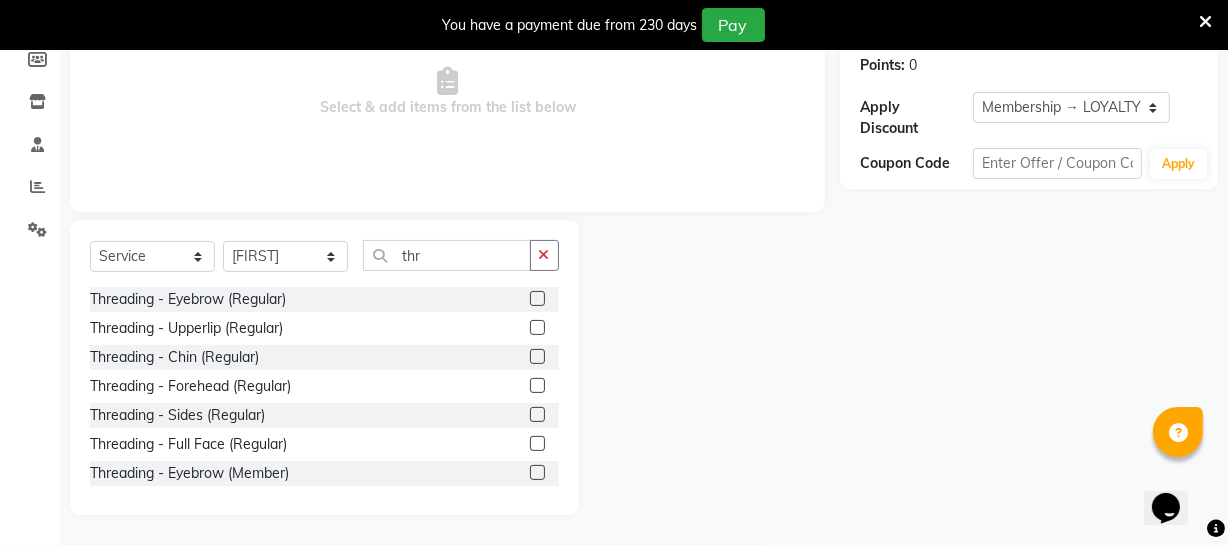 click 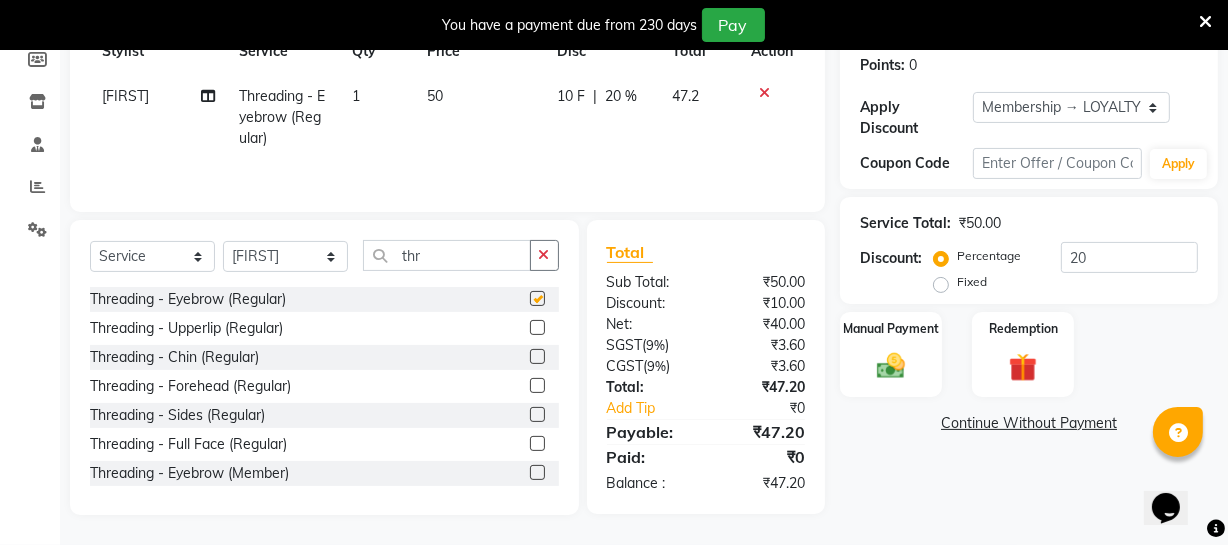 checkbox on "false" 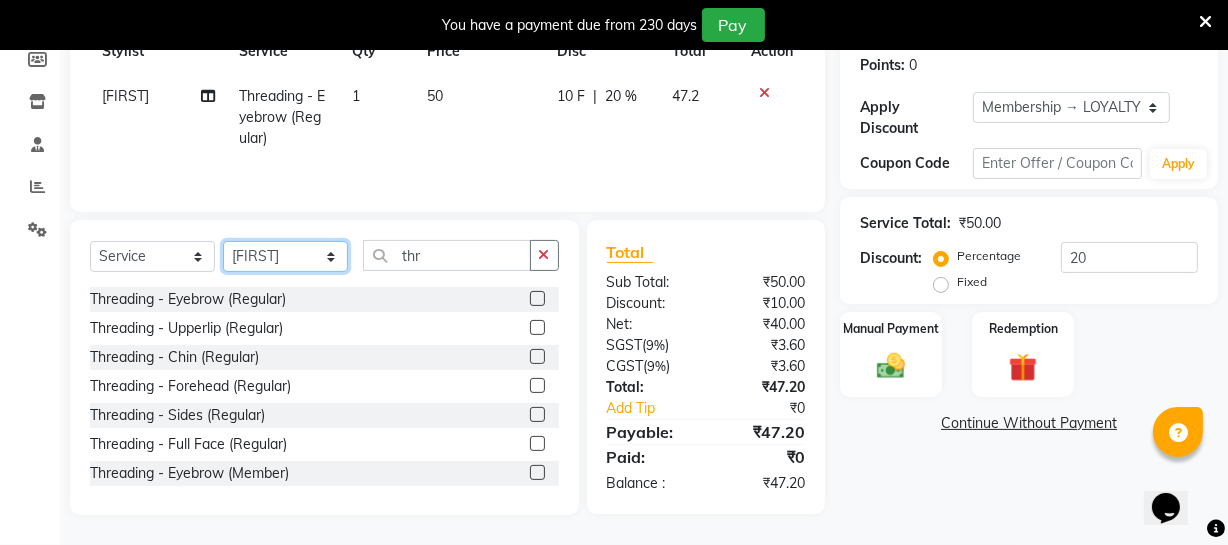 click on "Select Stylist Archana Bhagi Deepika Devi Dilip  Divya Dolly Dr Prakash Faizan Geetha Virtue TC Gopi Madan Aravind Make up Mani Unisex Stylist Manoj Meena Moses Nandhini Raju Unisex Ramya RICITTA Sahil Unisex Santhosh Sathya Shantha kumar Shanthi Surya Thiru Virtue Aesthetic Virtue Ambattur" 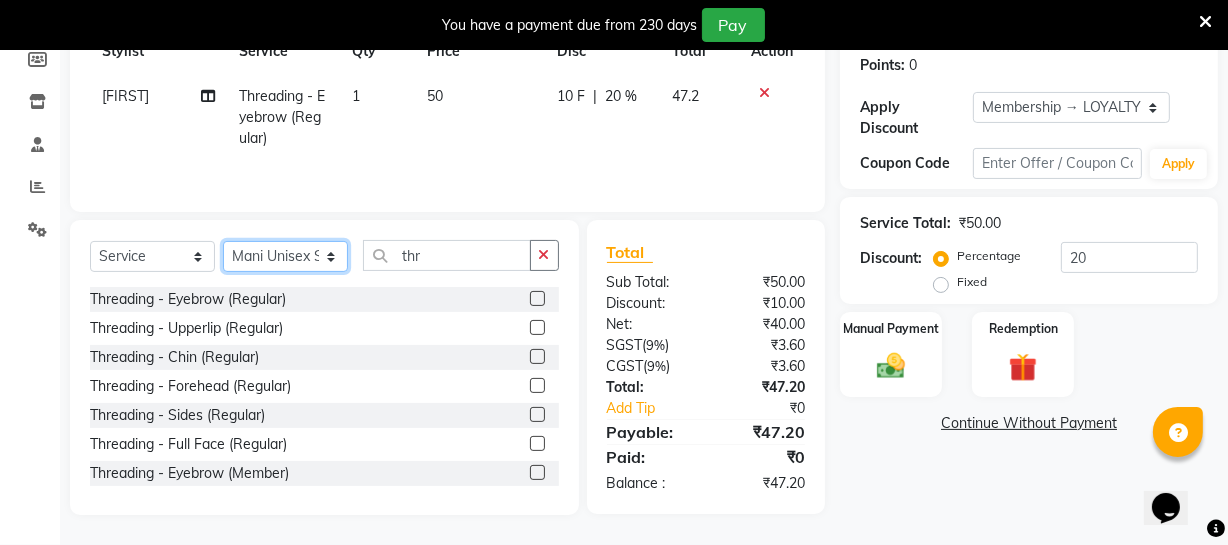 click on "Select Stylist Archana Bhagi Deepika Devi Dilip  Divya Dolly Dr Prakash Faizan Geetha Virtue TC Gopi Madan Aravind Make up Mani Unisex Stylist Manoj Meena Moses Nandhini Raju Unisex Ramya RICITTA Sahil Unisex Santhosh Sathya Shantha kumar Shanthi Surya Thiru Virtue Aesthetic Virtue Ambattur" 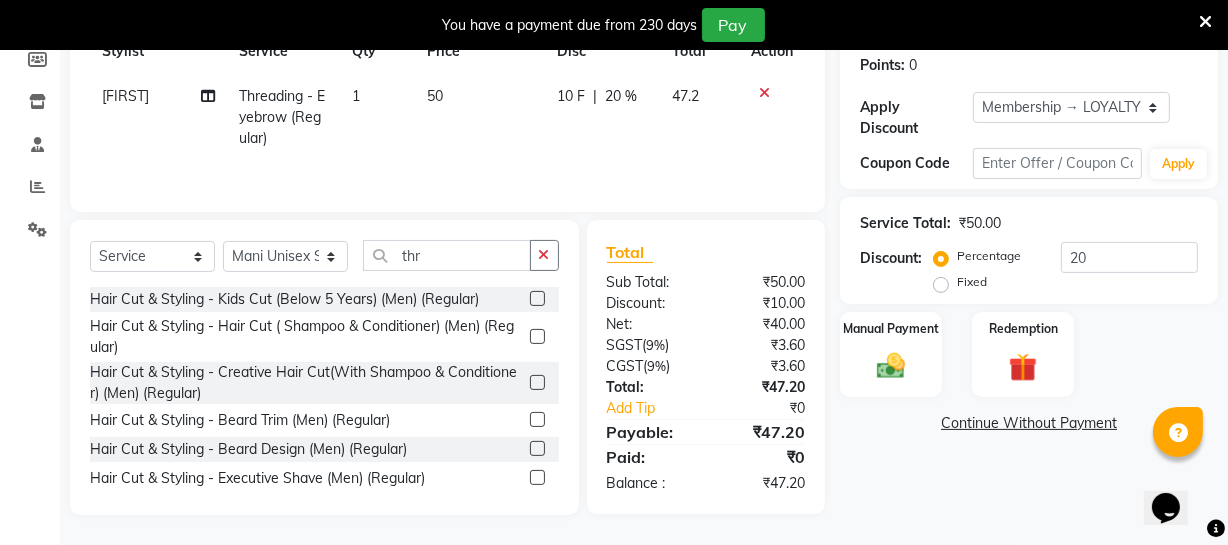 click 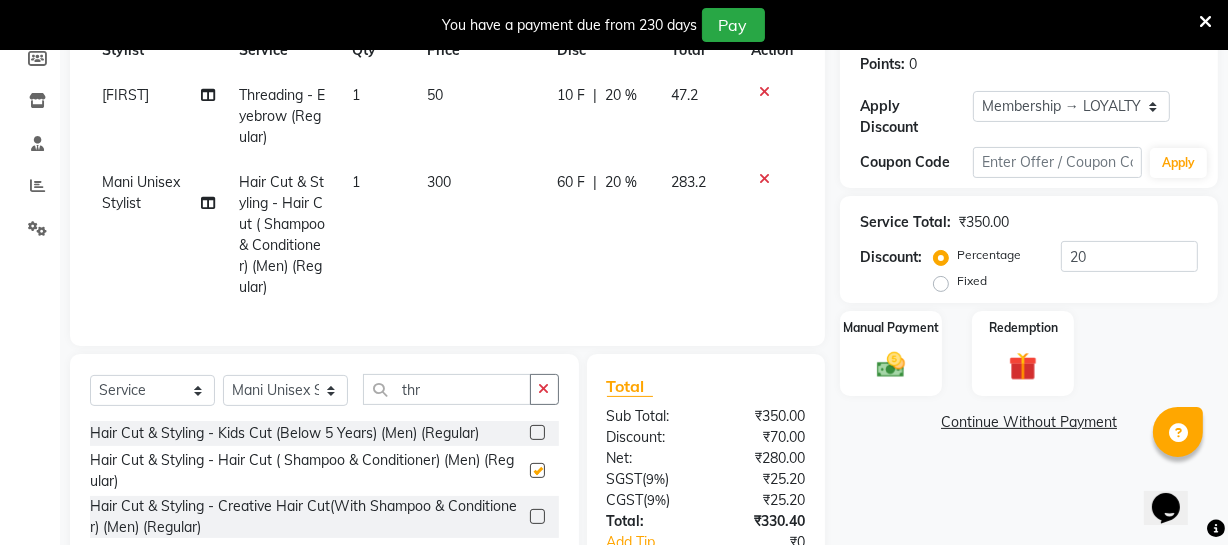 checkbox on "false" 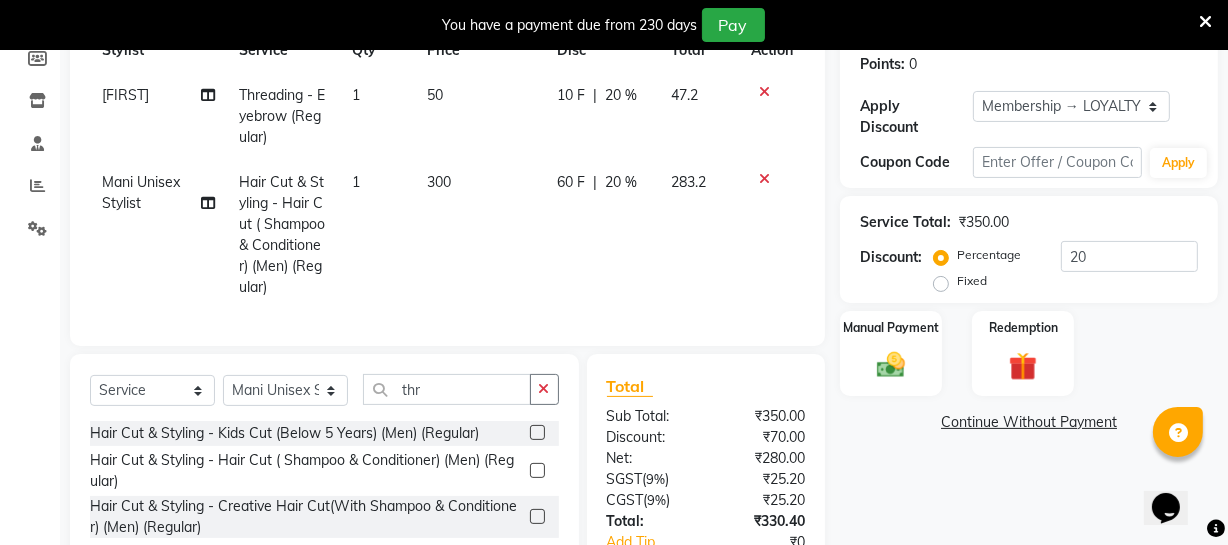 click on "300" 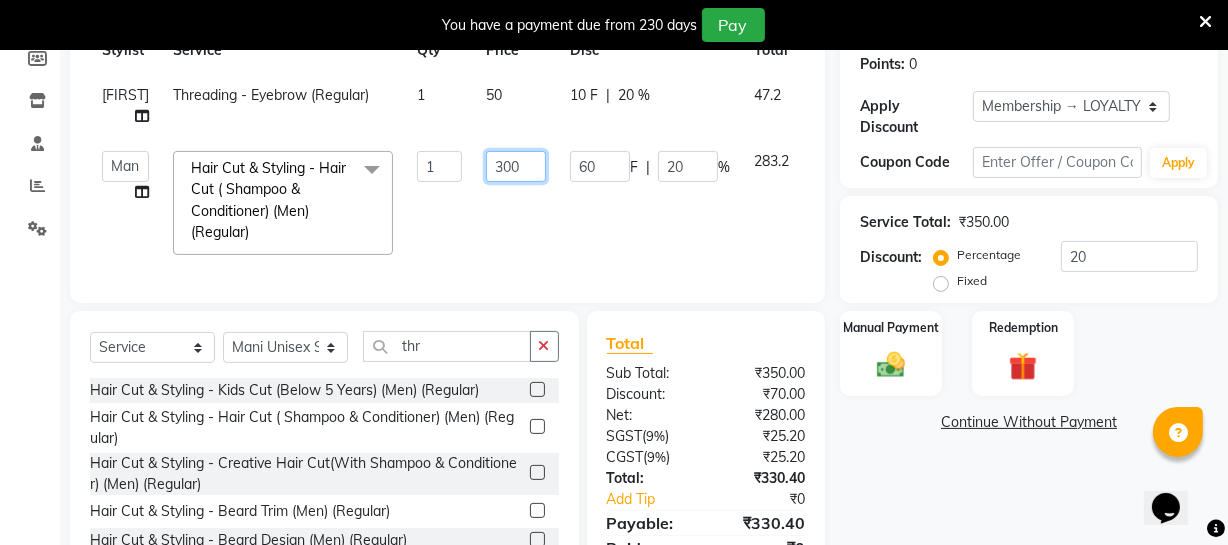 click on "300" 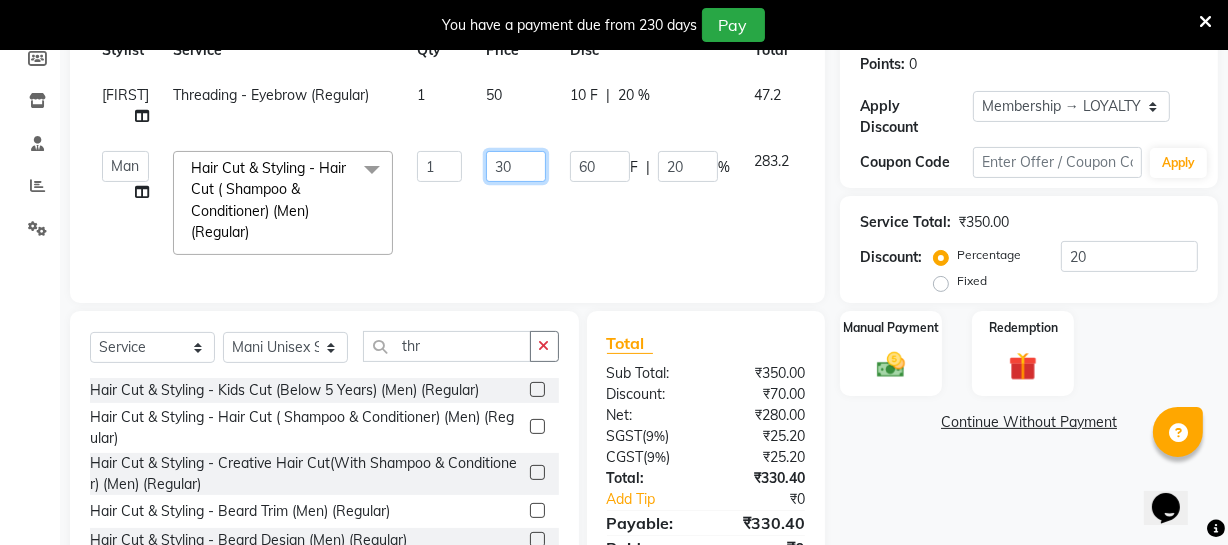 type on "3" 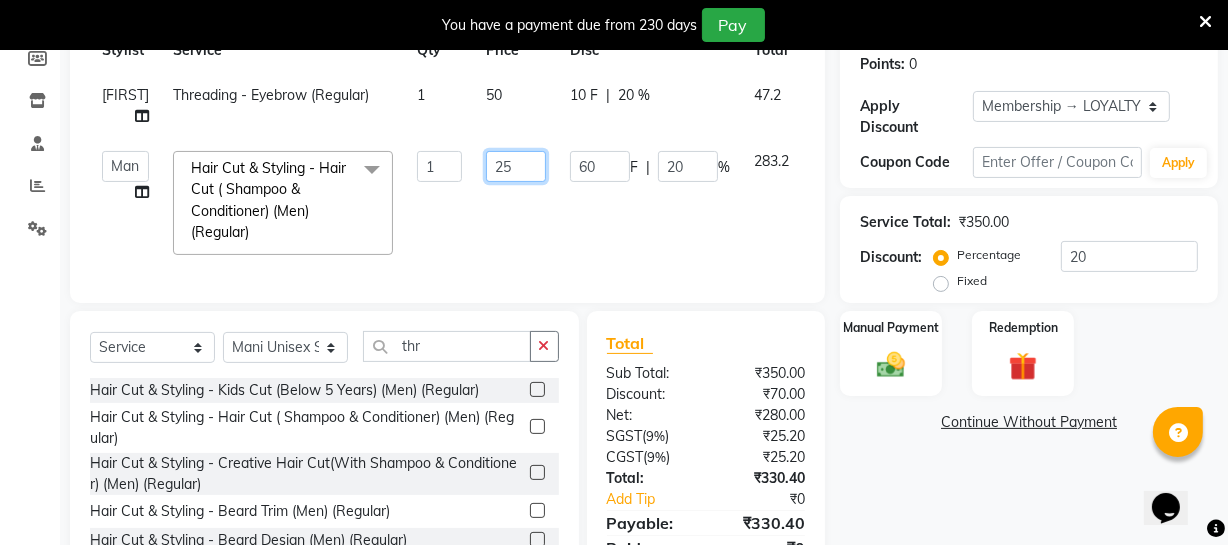 type on "250" 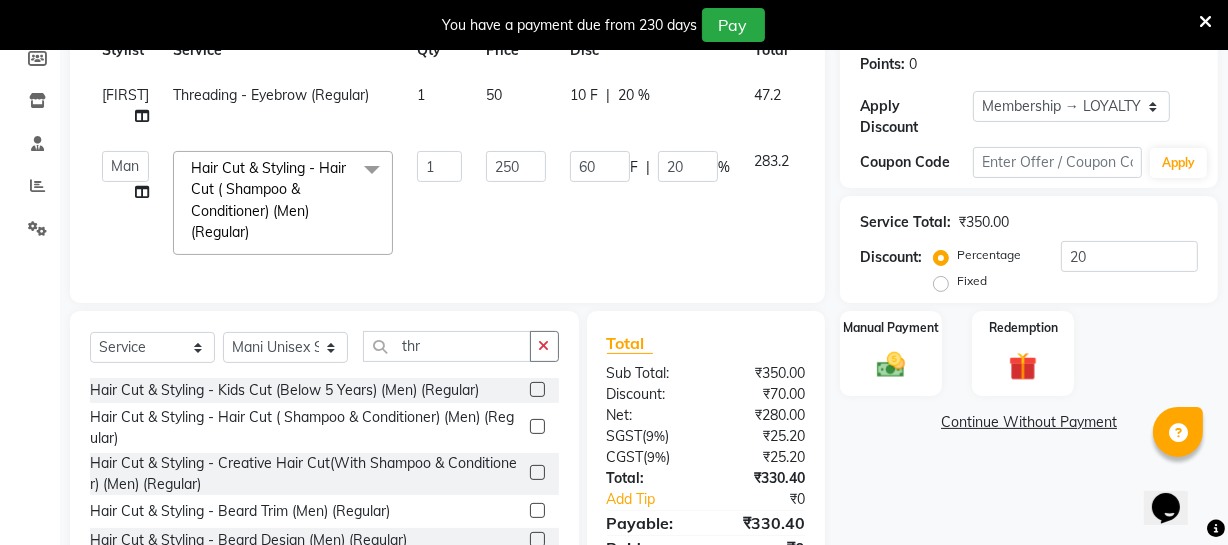click on "60 F | 20 %" 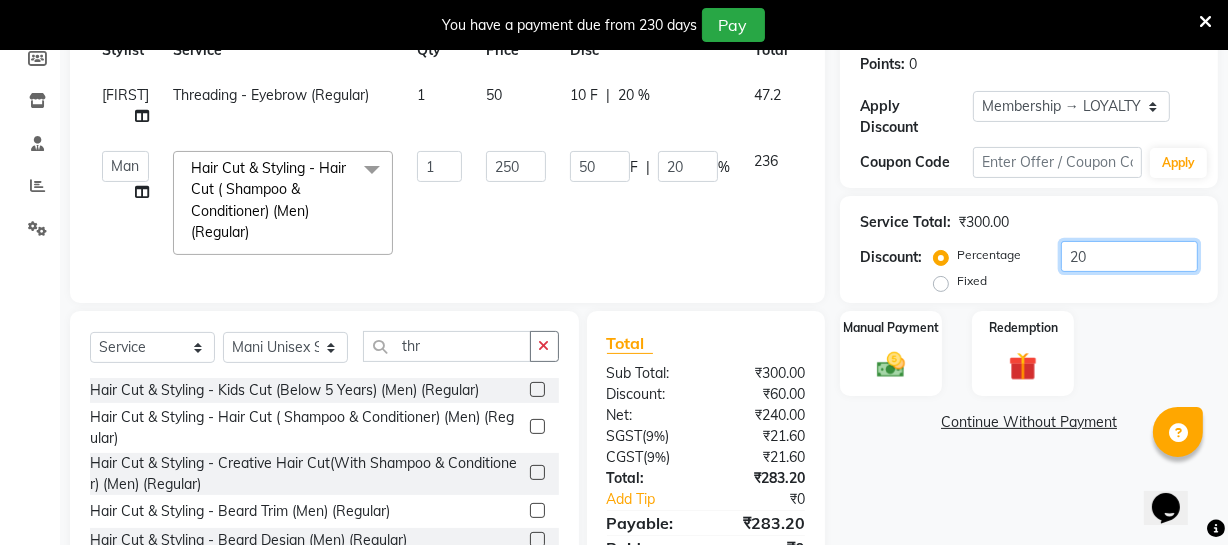 click on "20" 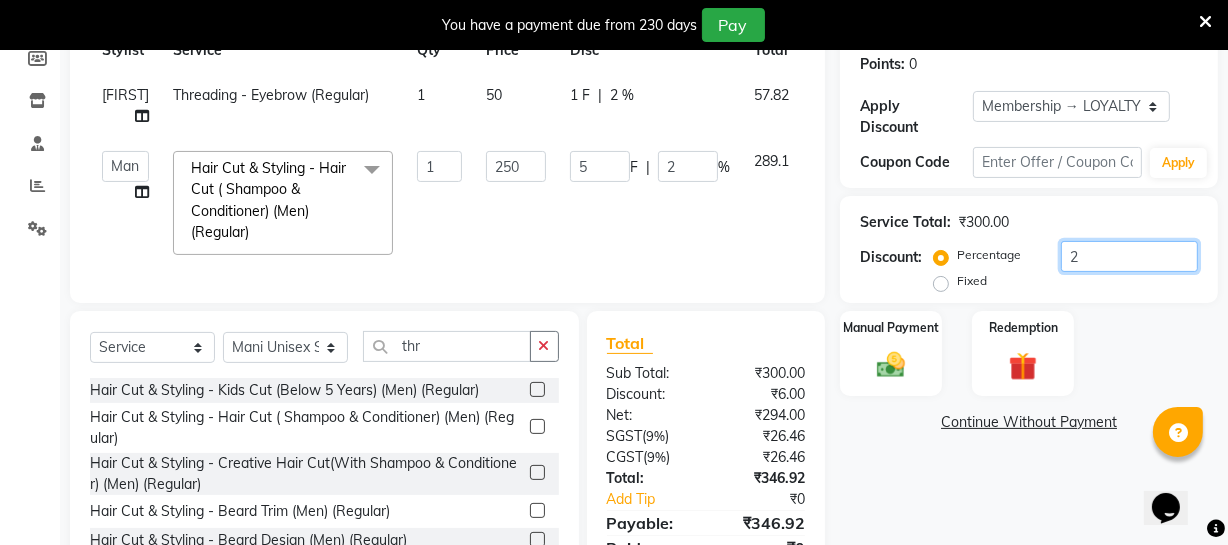 type 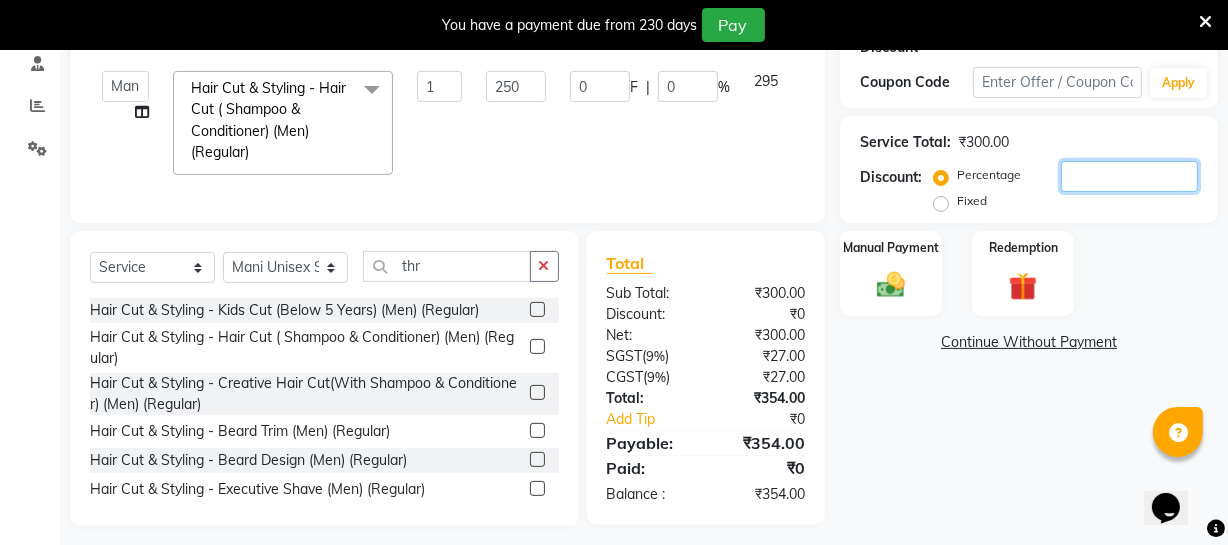 scroll, scrollTop: 411, scrollLeft: 0, axis: vertical 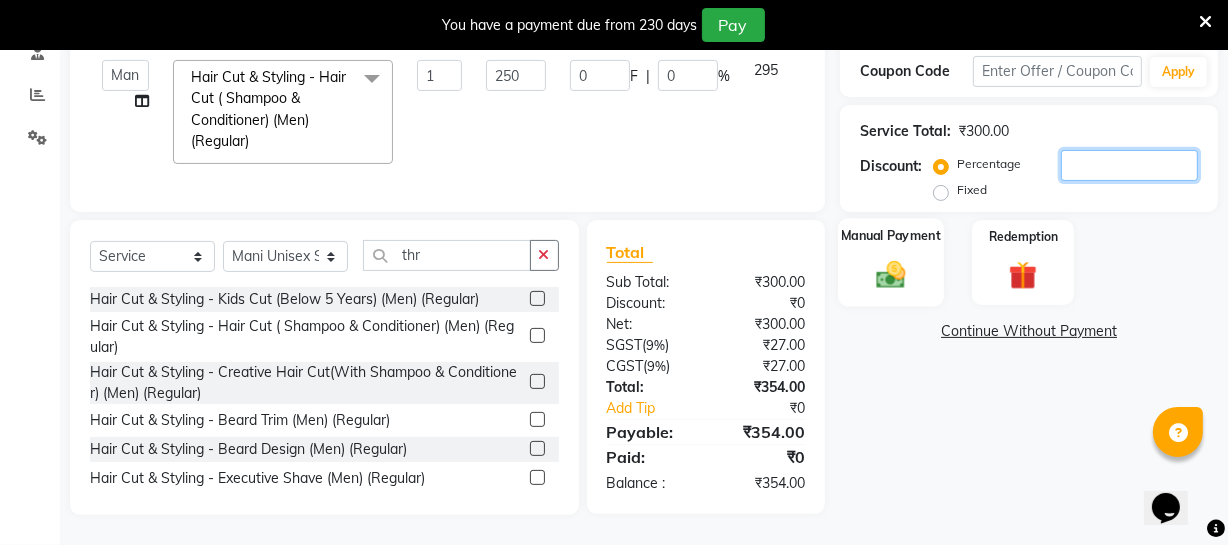 type 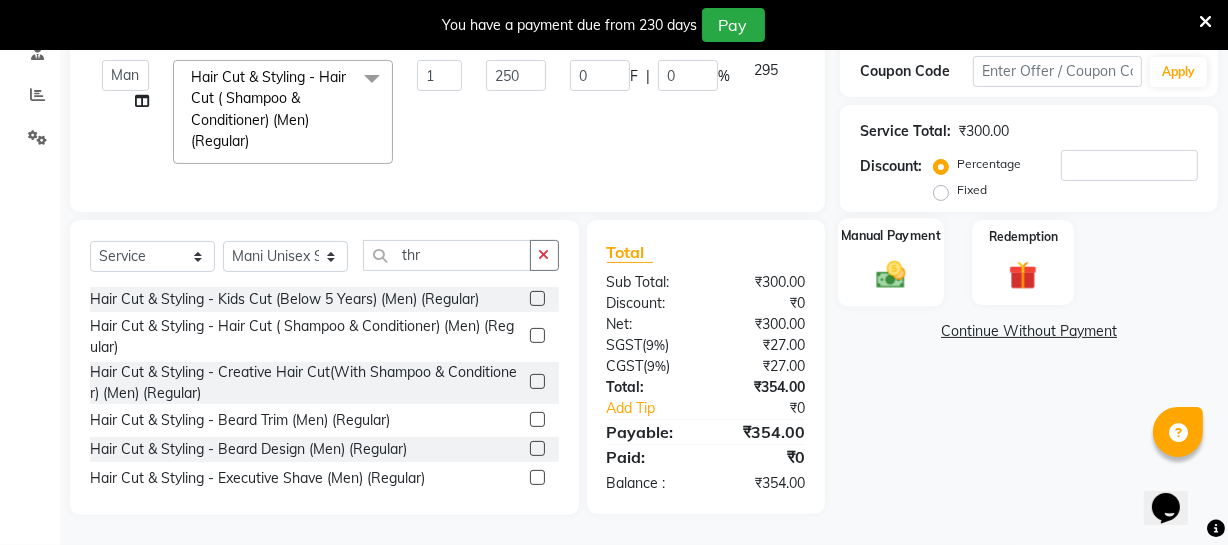 click 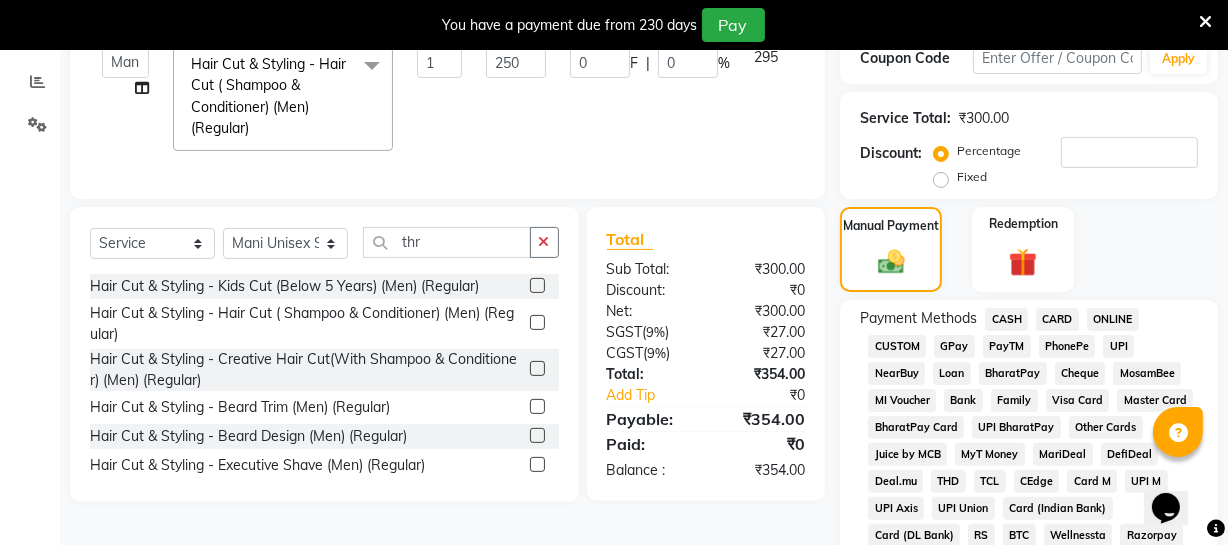 click on "CARD" 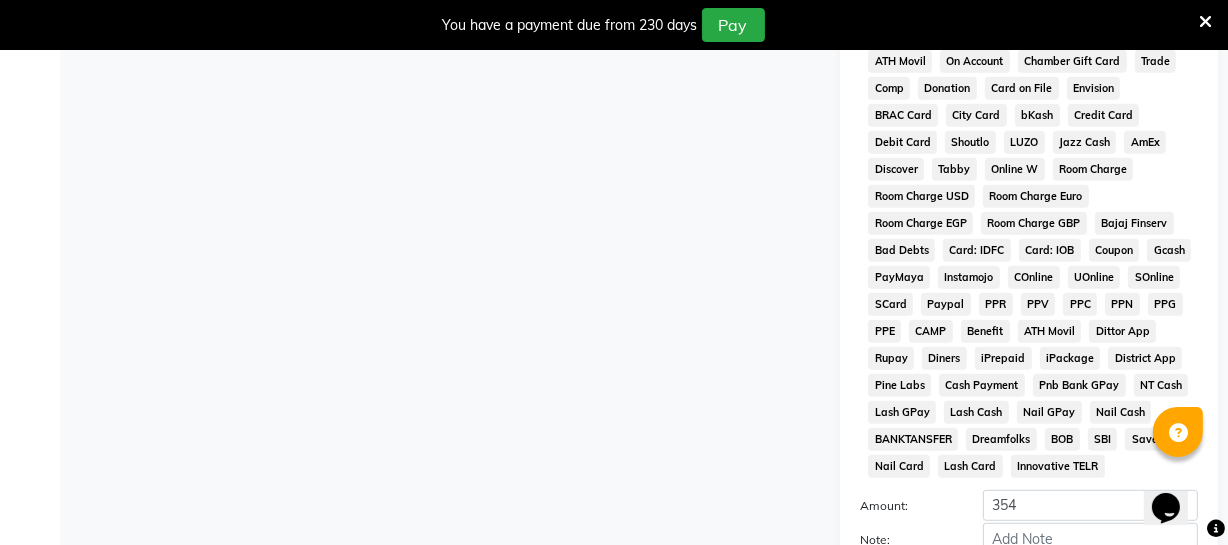 scroll, scrollTop: 1048, scrollLeft: 0, axis: vertical 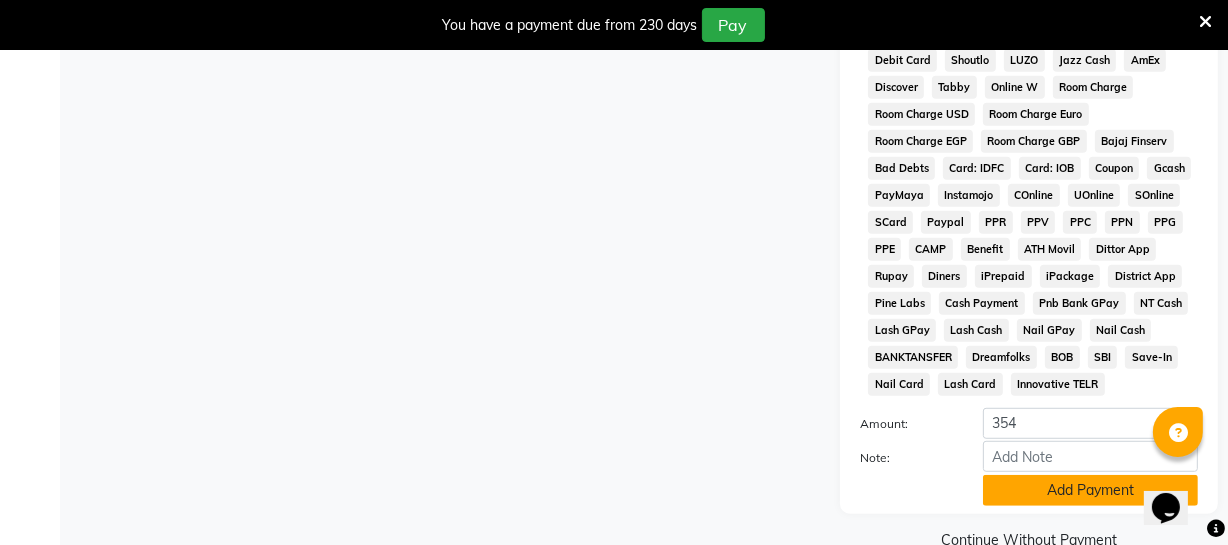 click on "Add Payment" 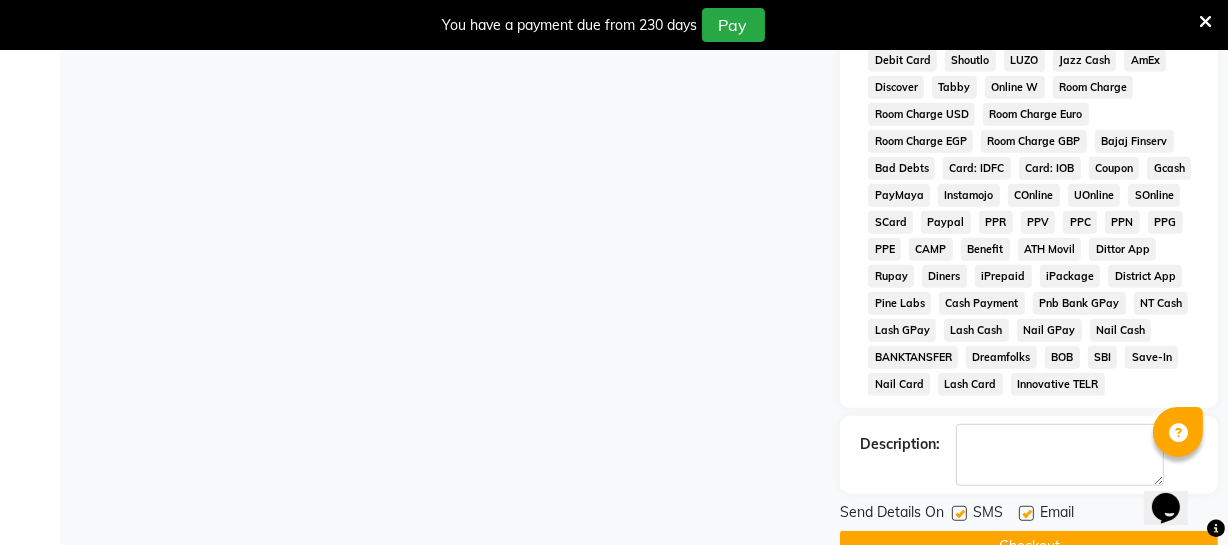 scroll, scrollTop: 1094, scrollLeft: 0, axis: vertical 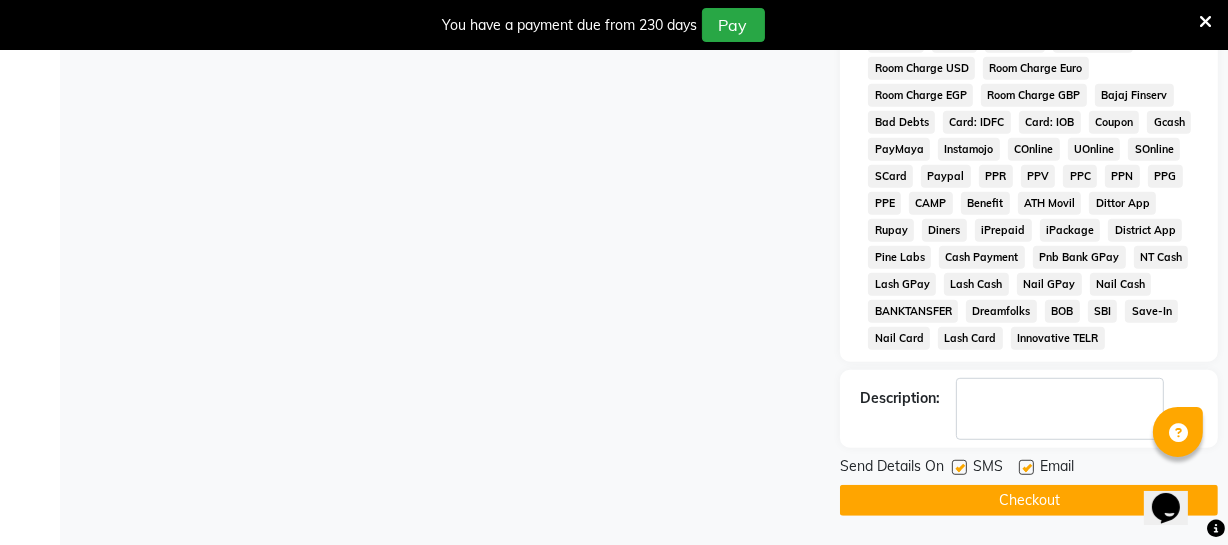 click on "Checkout" 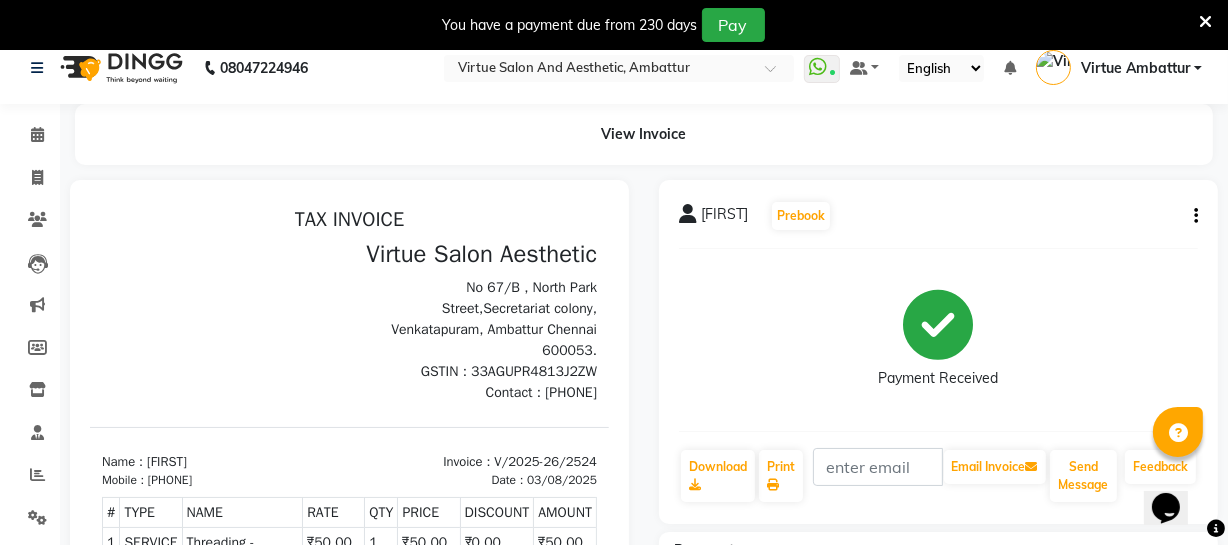 scroll, scrollTop: 0, scrollLeft: 0, axis: both 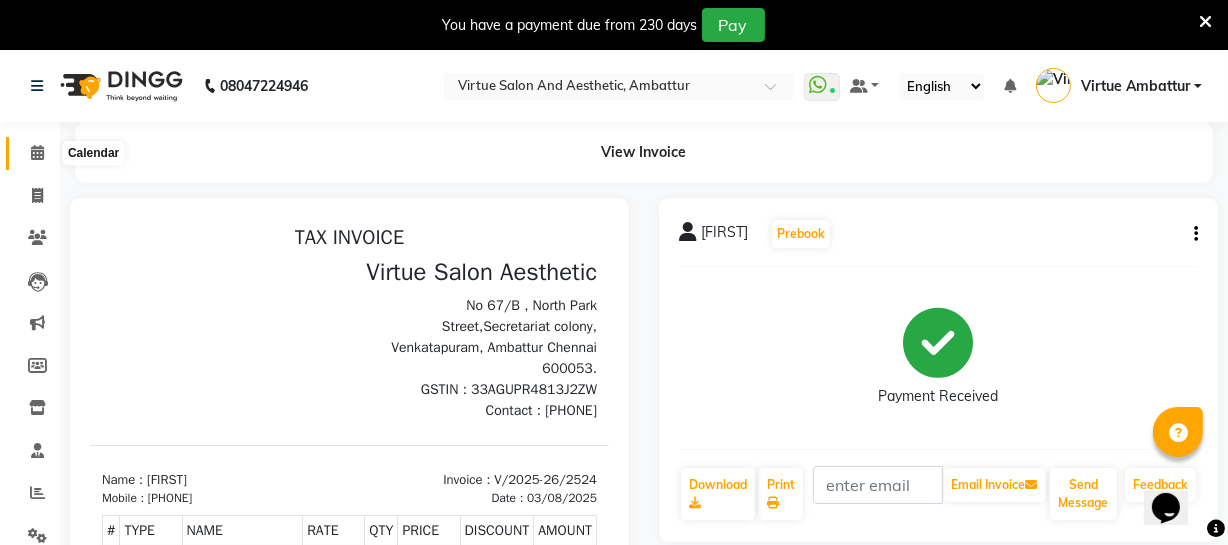 click 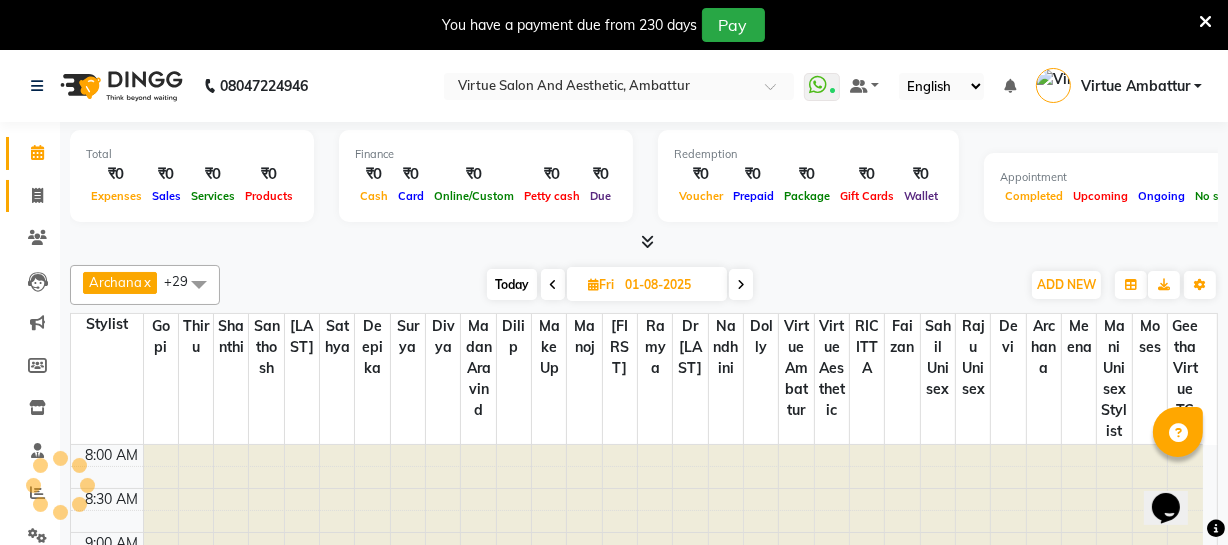scroll, scrollTop: 0, scrollLeft: 0, axis: both 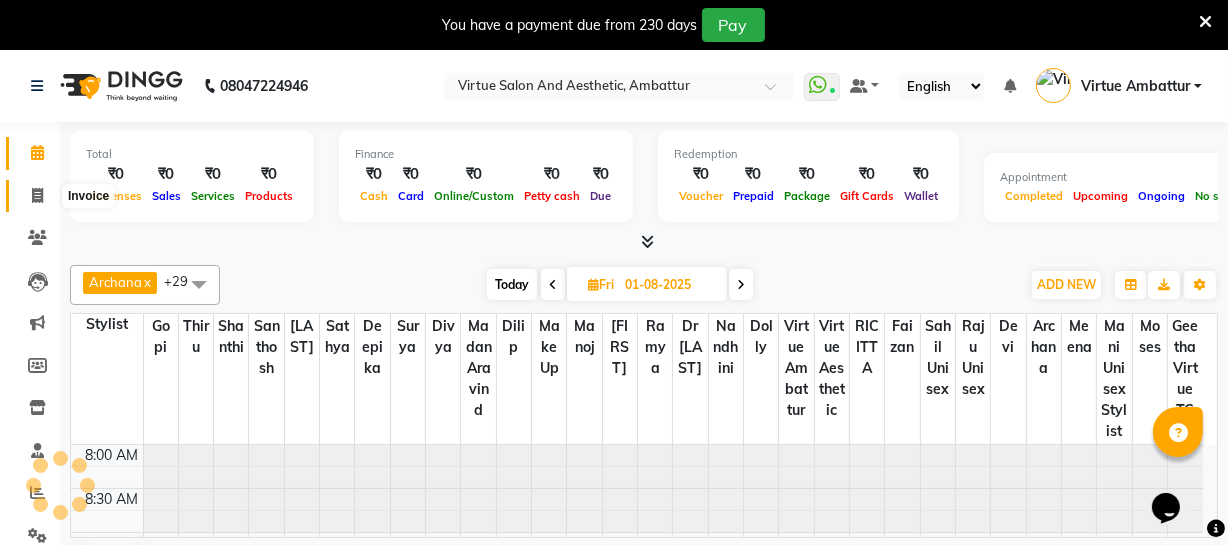 click 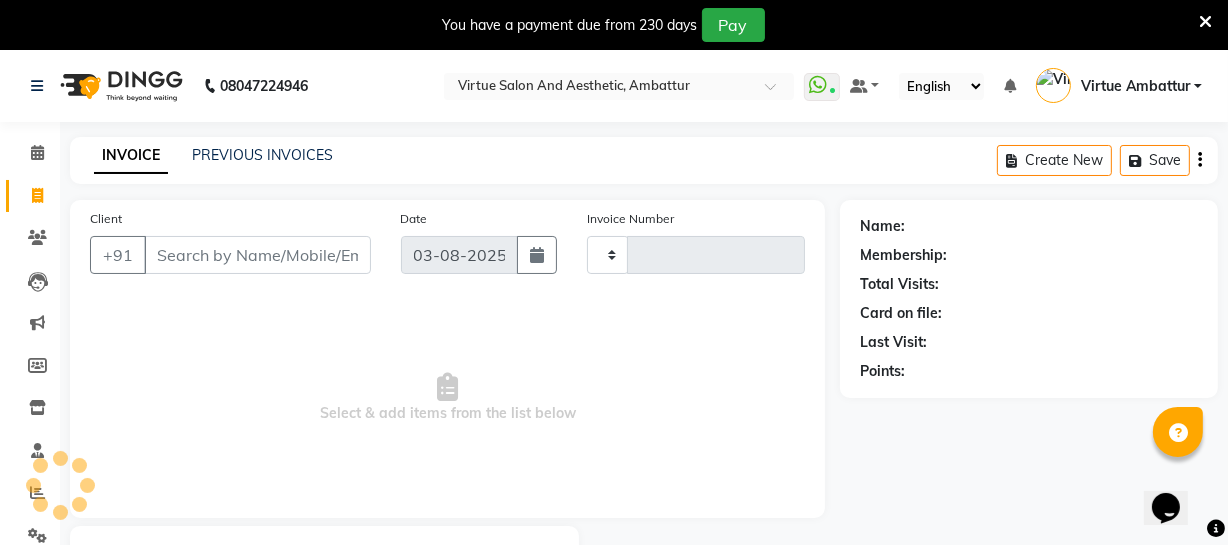 type on "2525" 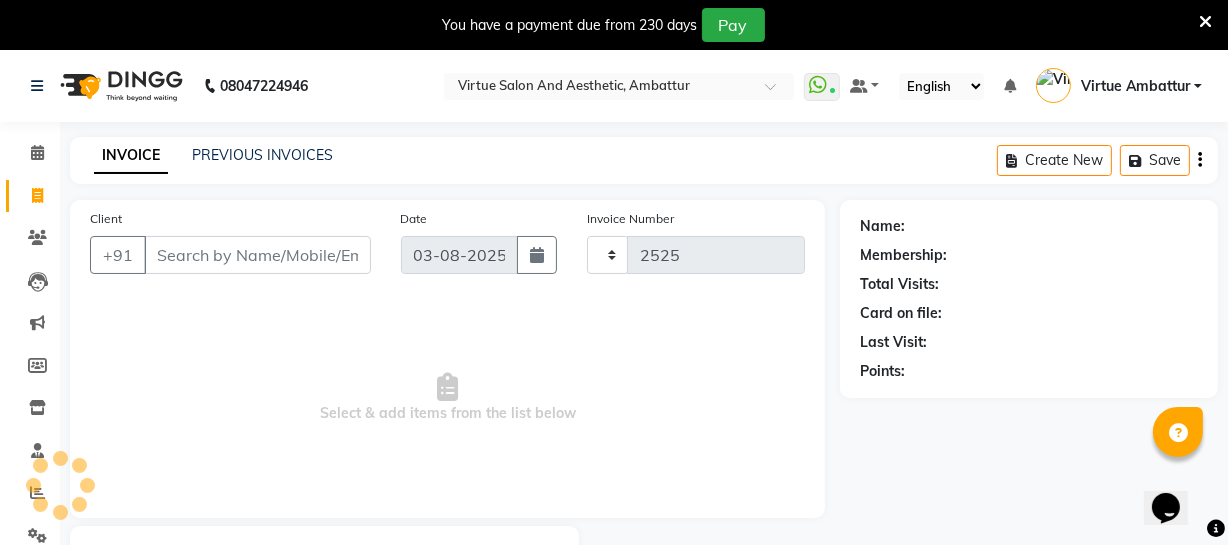 select on "5237" 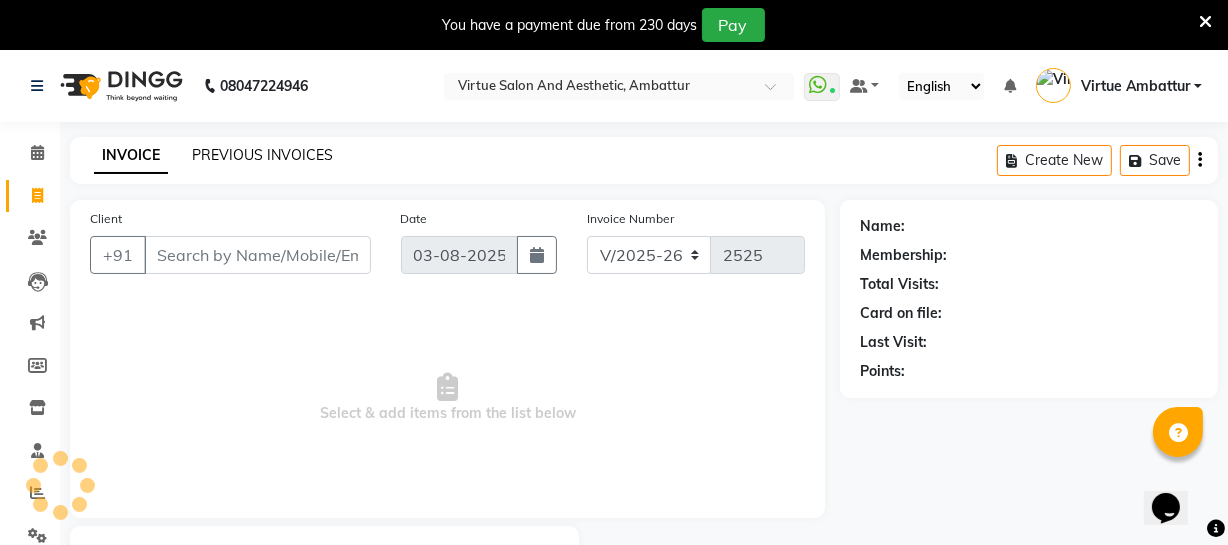 click on "PREVIOUS INVOICES" 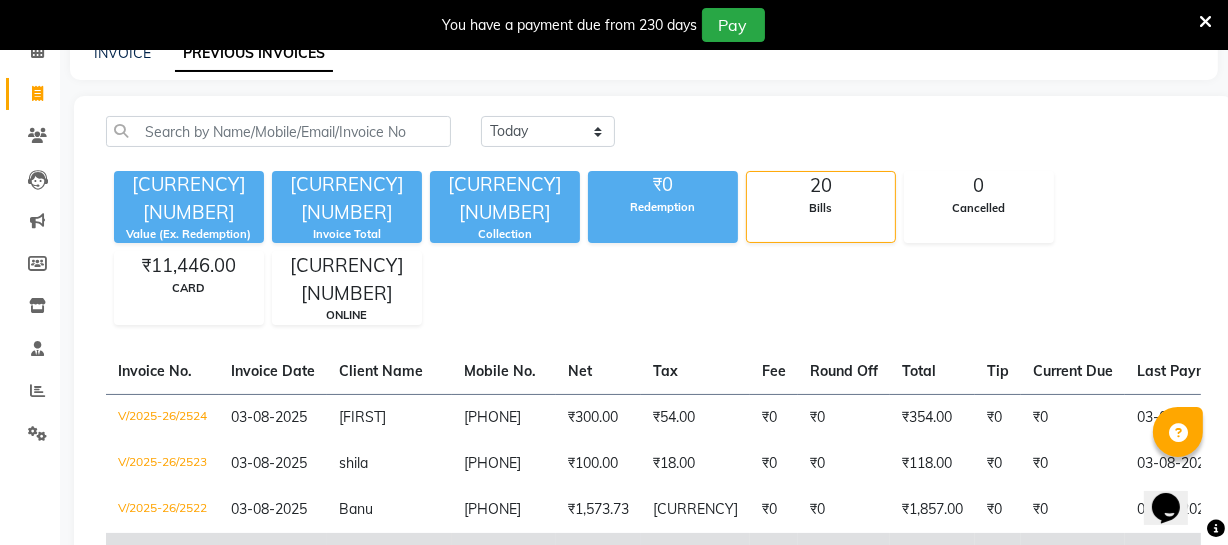 scroll, scrollTop: 0, scrollLeft: 0, axis: both 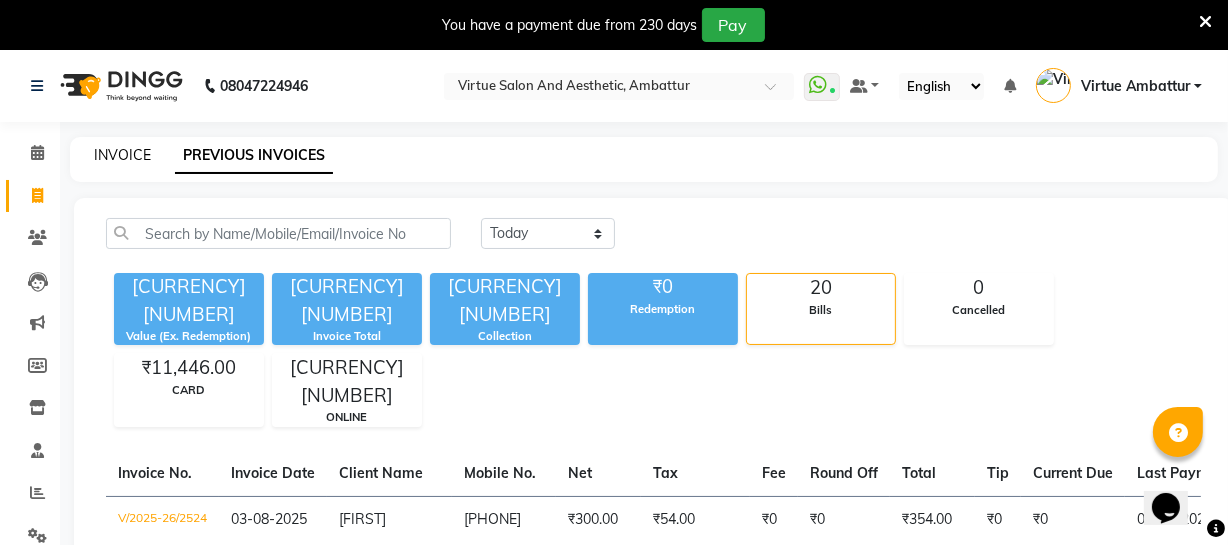 click on "INVOICE" 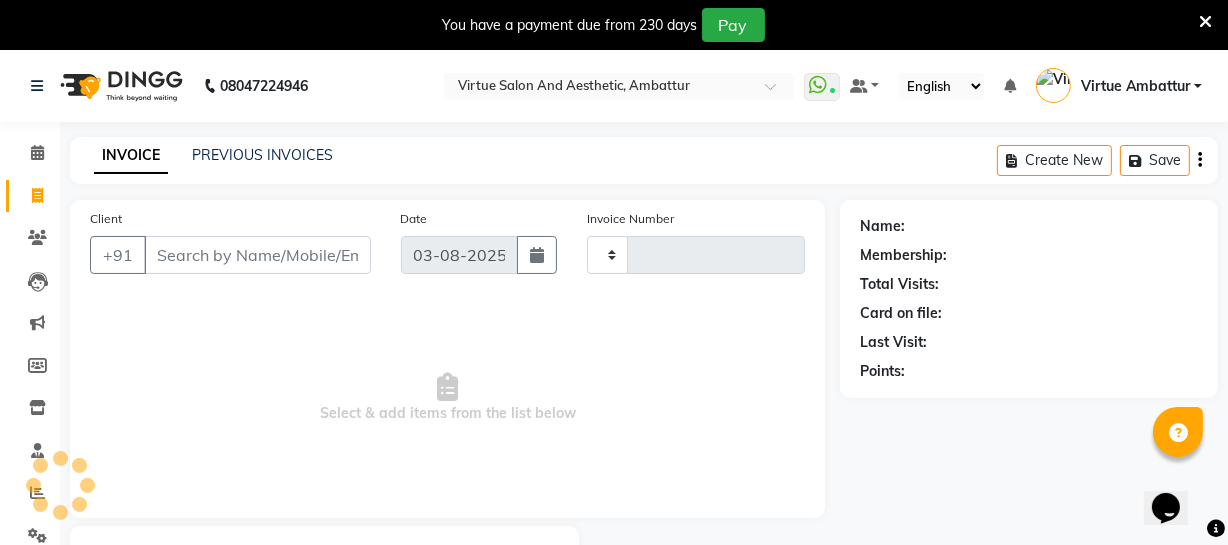 scroll, scrollTop: 107, scrollLeft: 0, axis: vertical 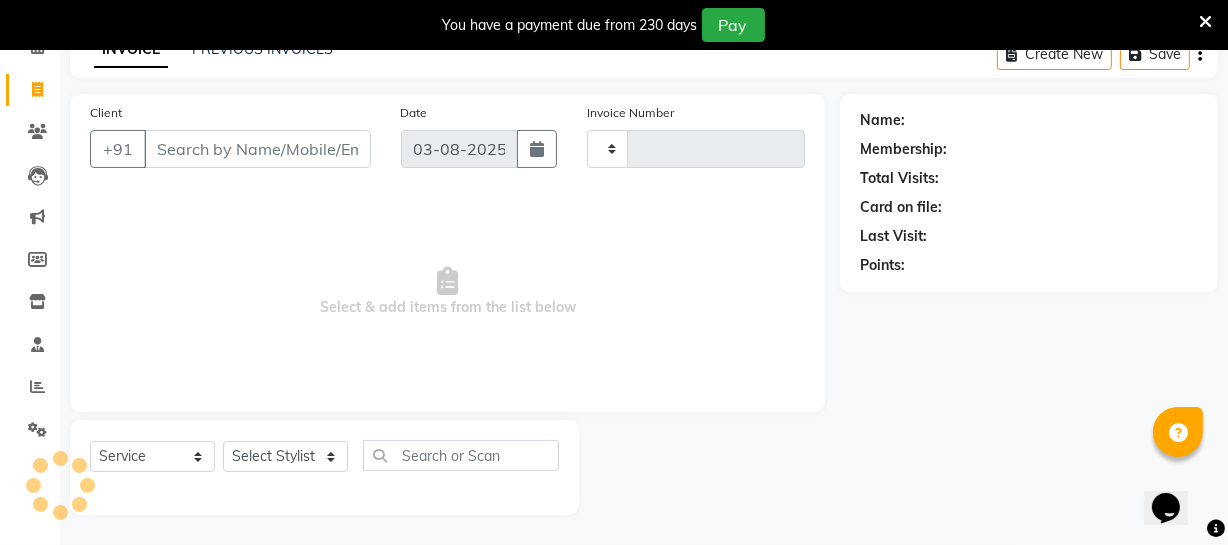 type on "2525" 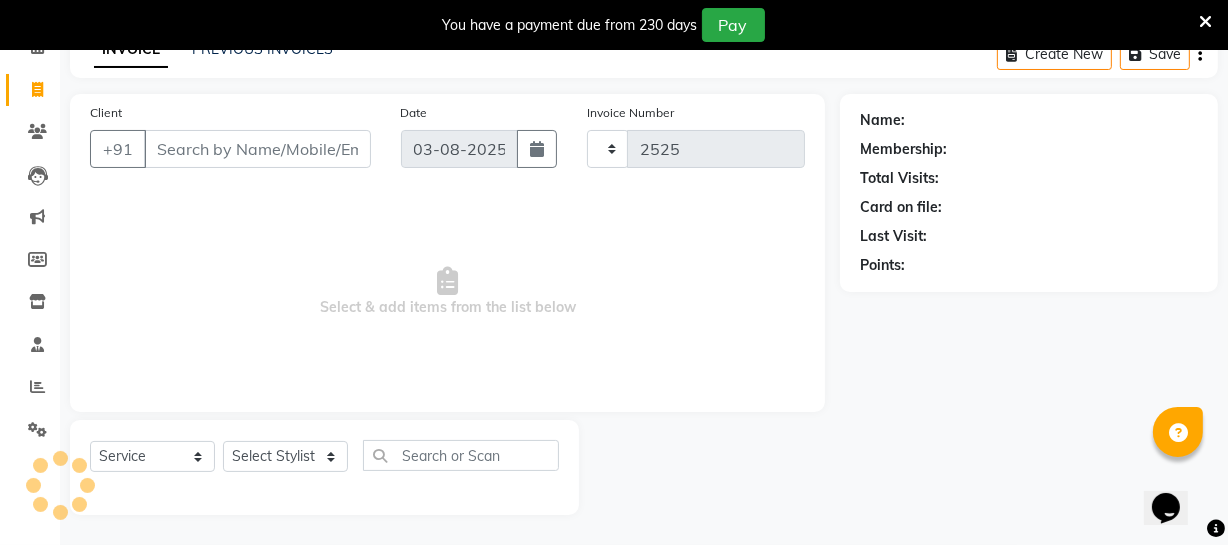 select on "5237" 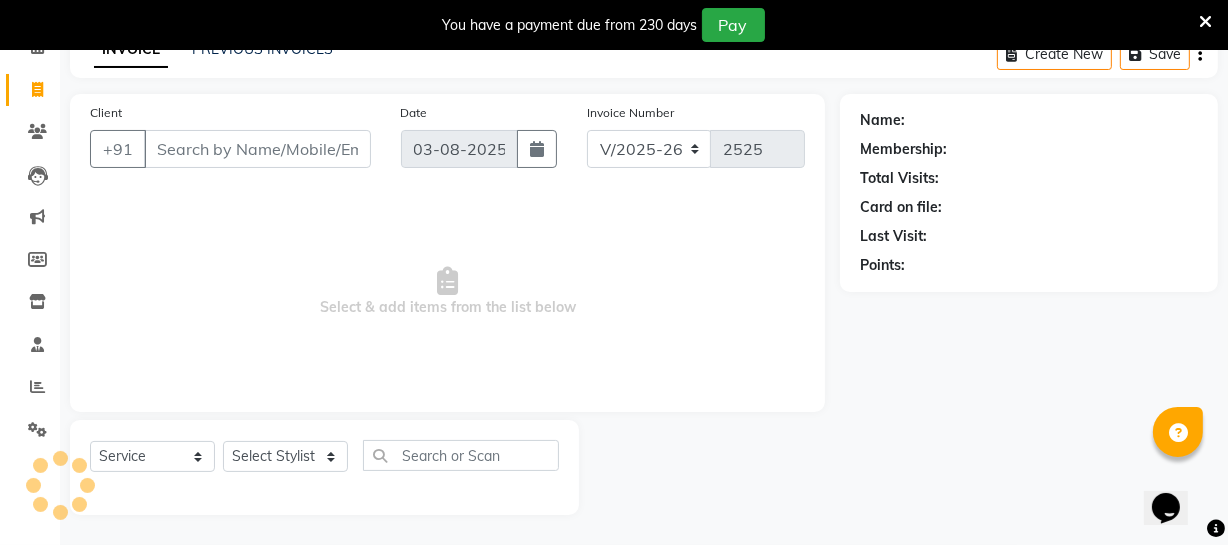 click on "Client" at bounding box center (257, 149) 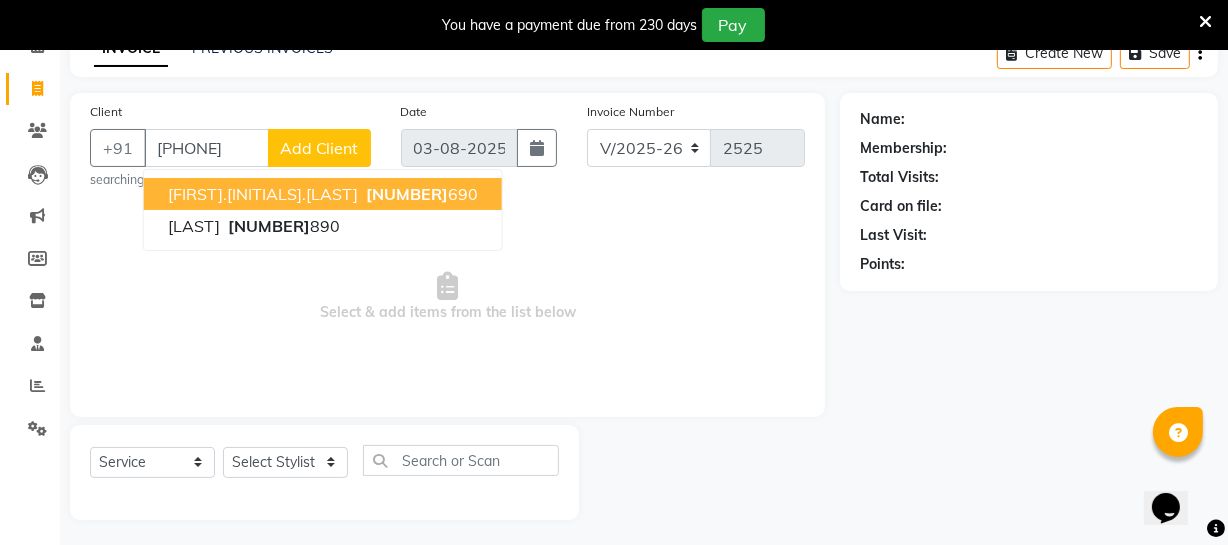 type on "[PHONE]" 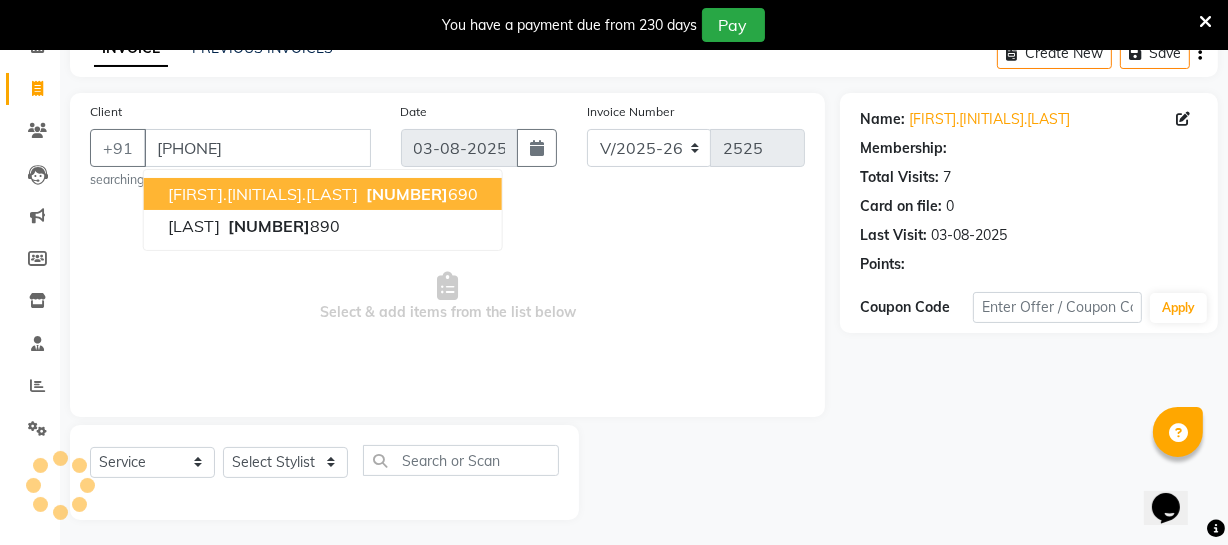 click on "[FIRST].[INITIALS].[LAST] [PHONE]" at bounding box center (323, 194) 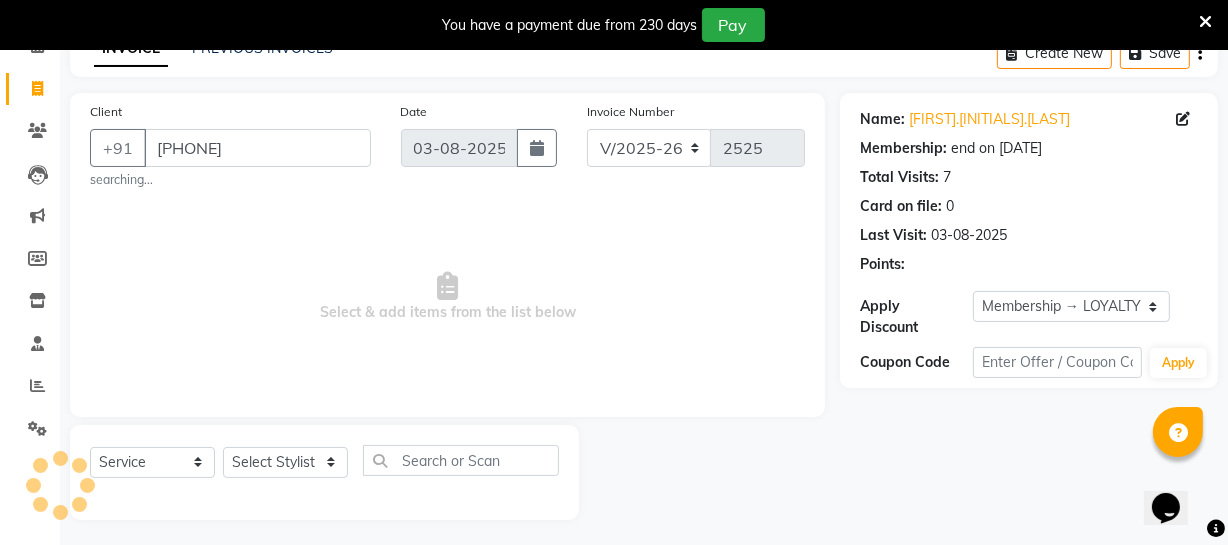 select on "2: Object" 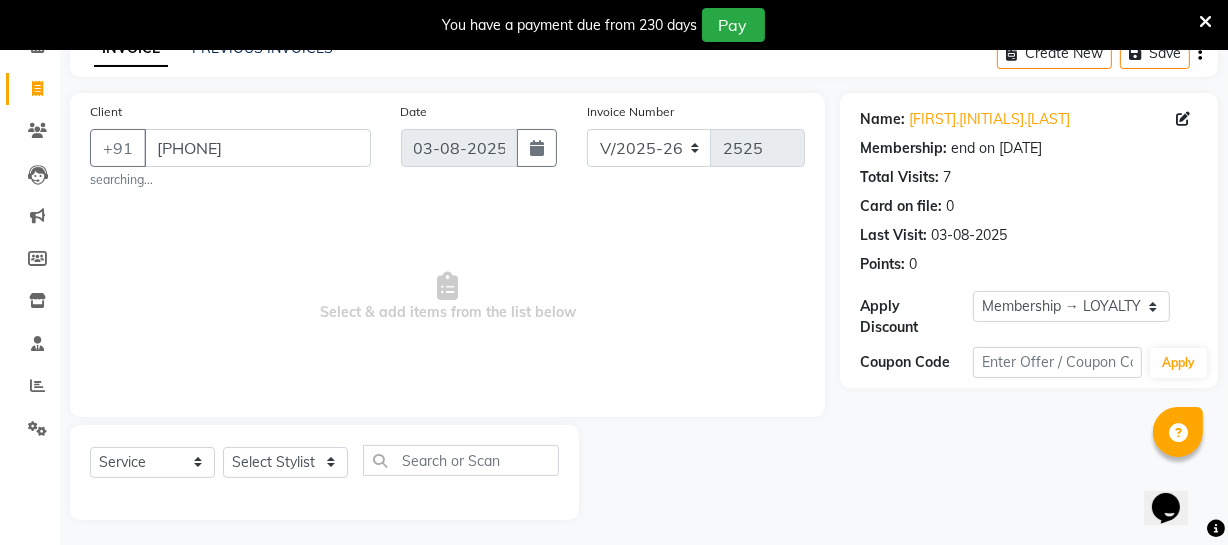 scroll, scrollTop: 113, scrollLeft: 0, axis: vertical 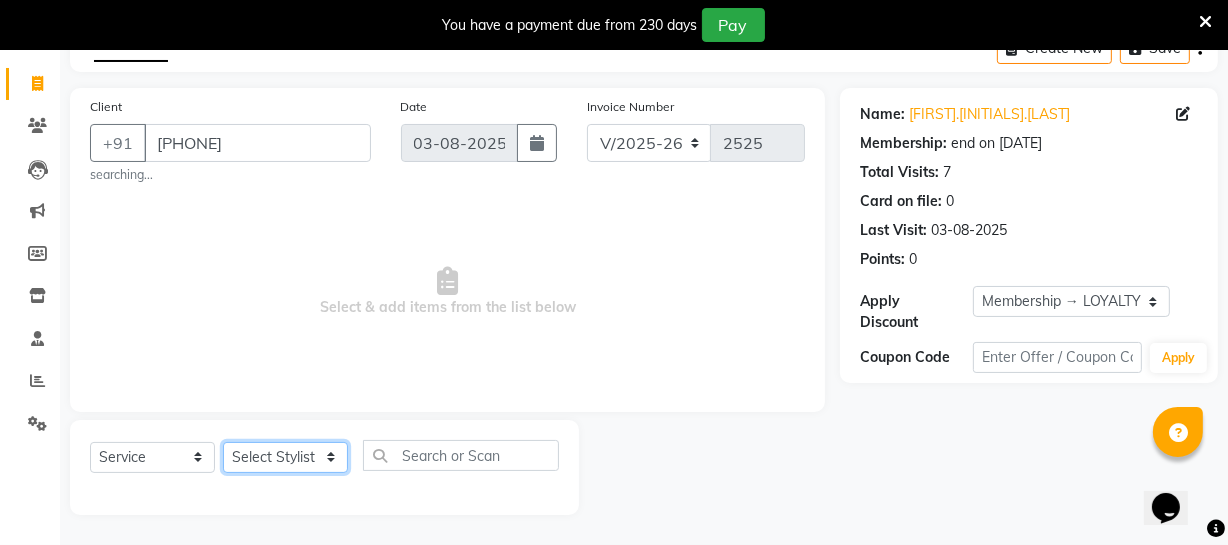 click on "Select Stylist Archana Bhagi Deepika Devi Dilip  Divya Dolly Dr Prakash Faizan Geetha Virtue TC Gopi Madan Aravind Make up Mani Unisex Stylist Manoj Meena Moses Nandhini Raju Unisex Ramya RICITTA Sahil Unisex Santhosh Sathya Shantha kumar Shanthi Surya Thiru Virtue Aesthetic Virtue Ambattur" 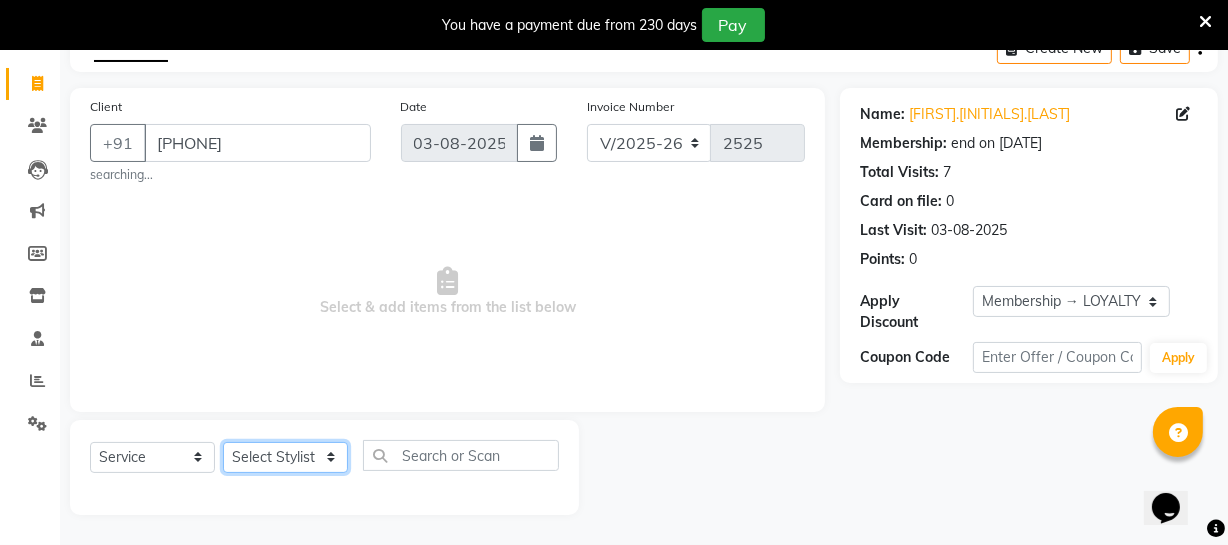 select on "39033" 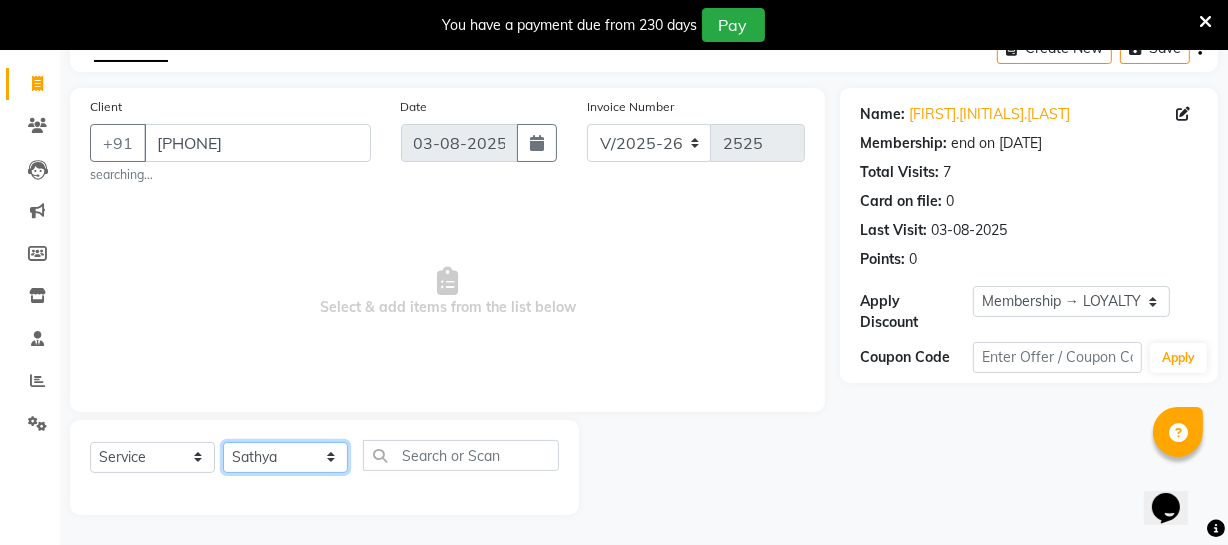 click on "Select Stylist Archana Bhagi Deepika Devi Dilip  Divya Dolly Dr Prakash Faizan Geetha Virtue TC Gopi Madan Aravind Make up Mani Unisex Stylist Manoj Meena Moses Nandhini Raju Unisex Ramya RICITTA Sahil Unisex Santhosh Sathya Shantha kumar Shanthi Surya Thiru Virtue Aesthetic Virtue Ambattur" 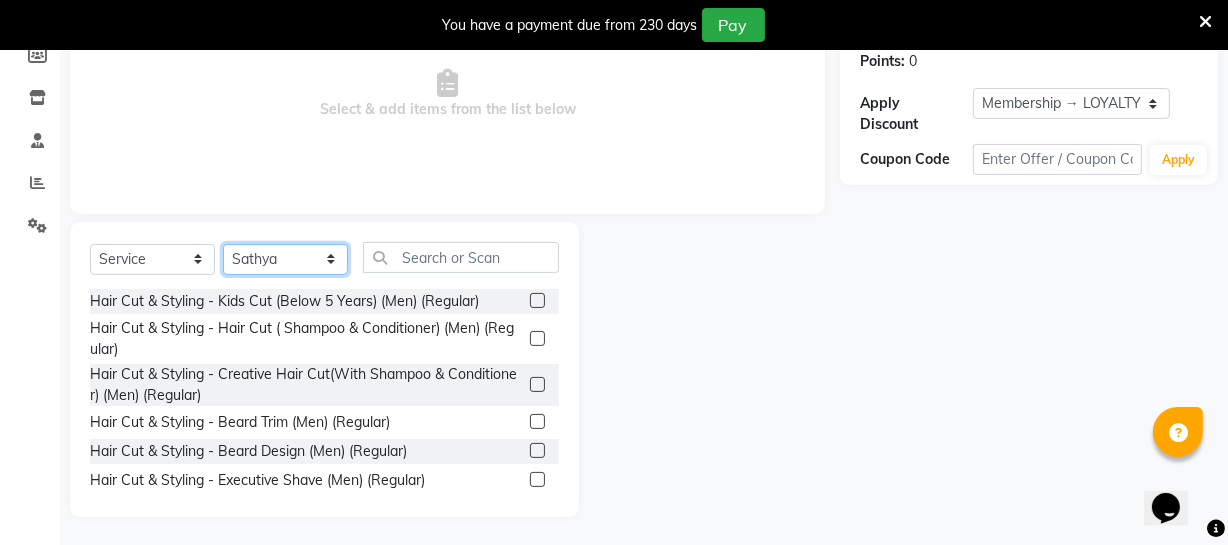 scroll, scrollTop: 313, scrollLeft: 0, axis: vertical 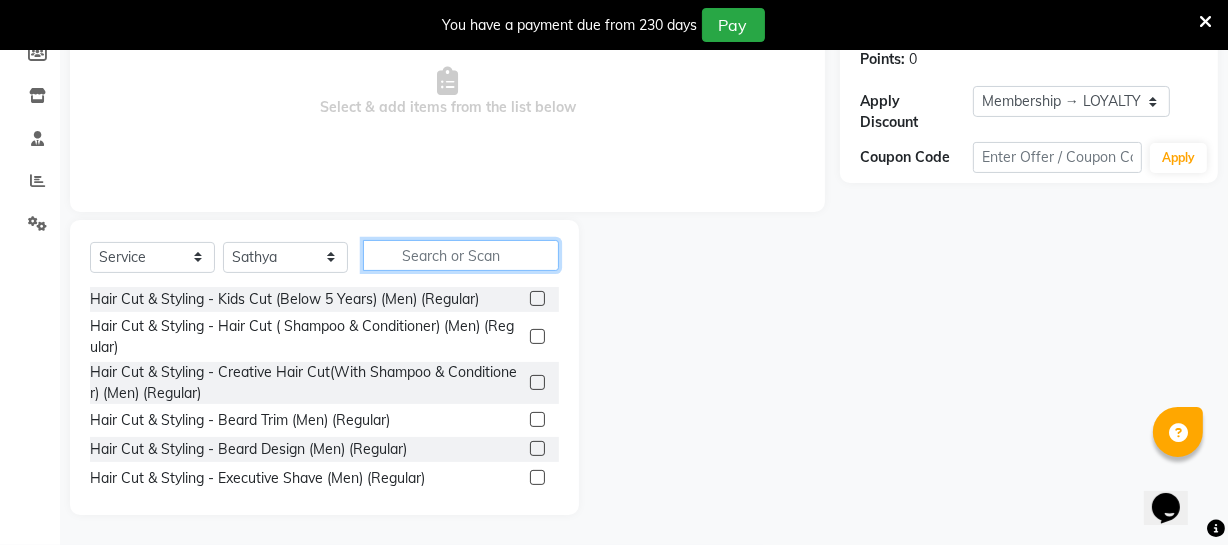 click 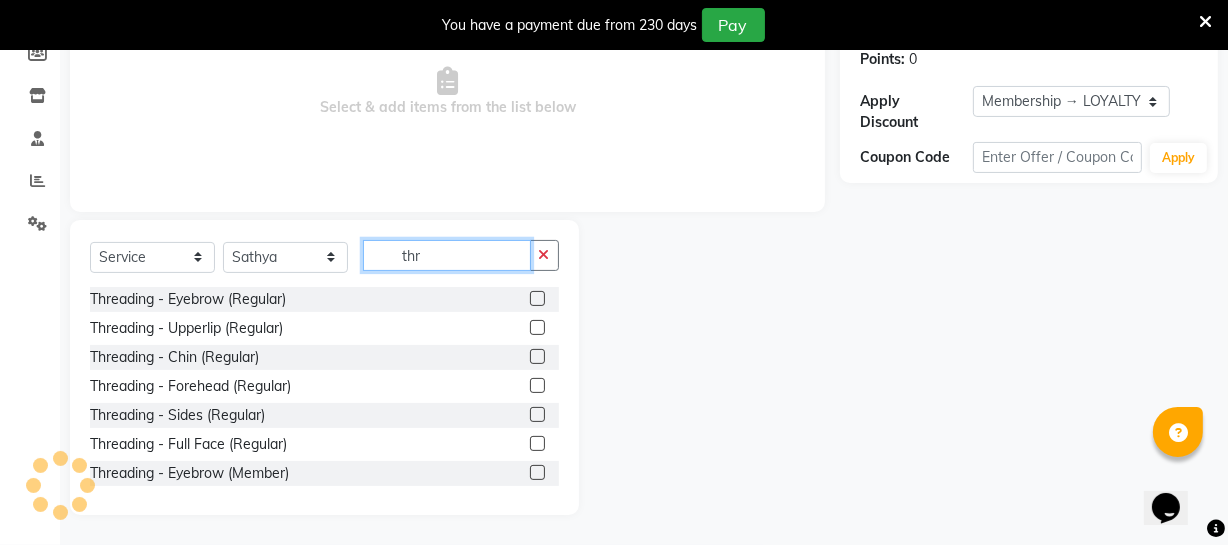 type on "thr" 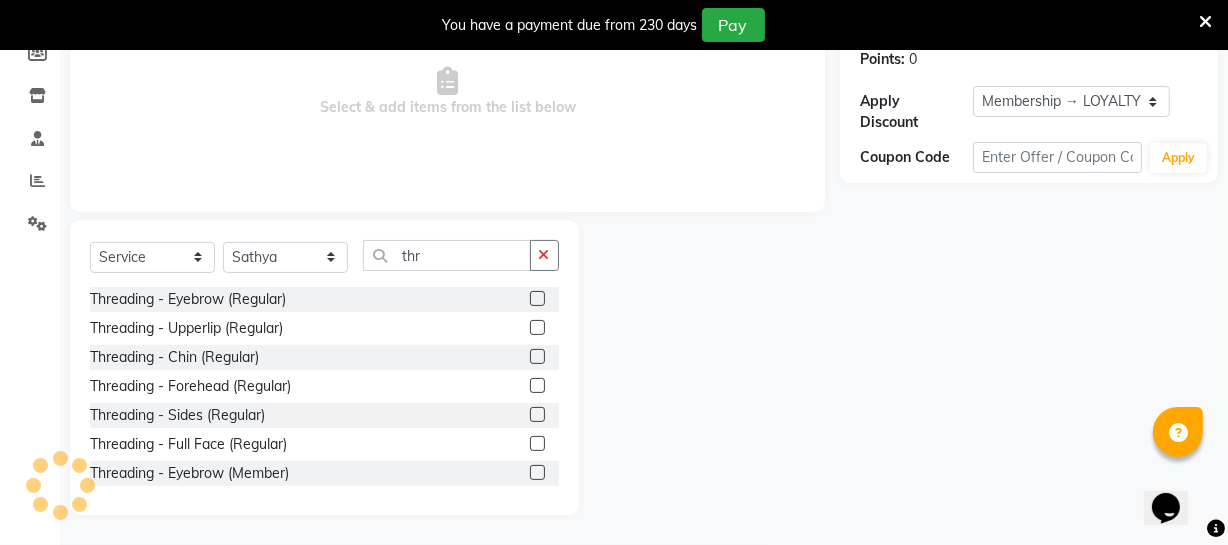 click 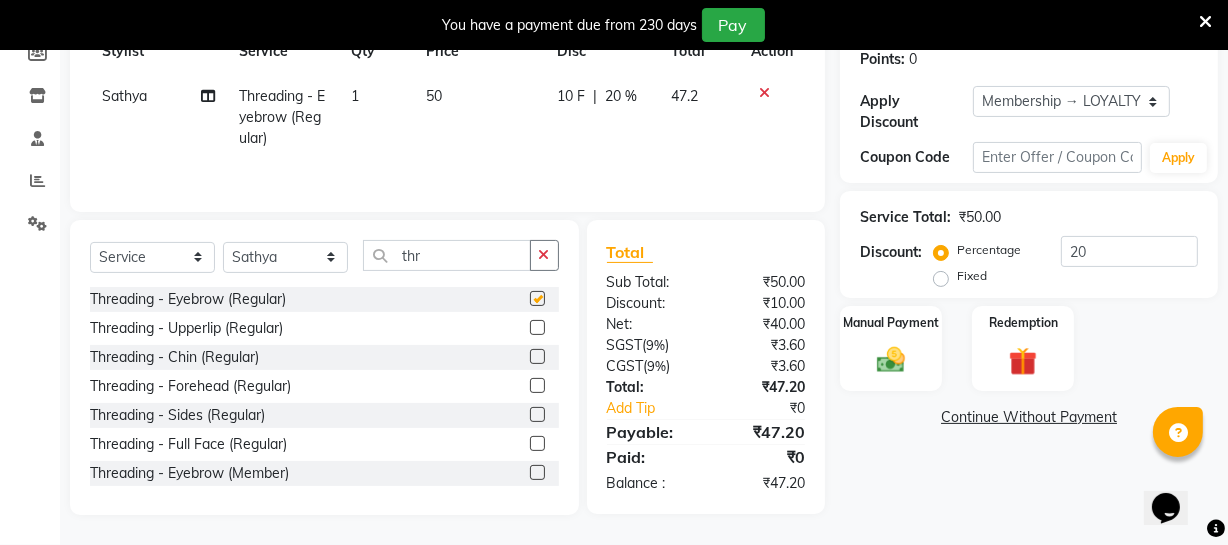checkbox on "false" 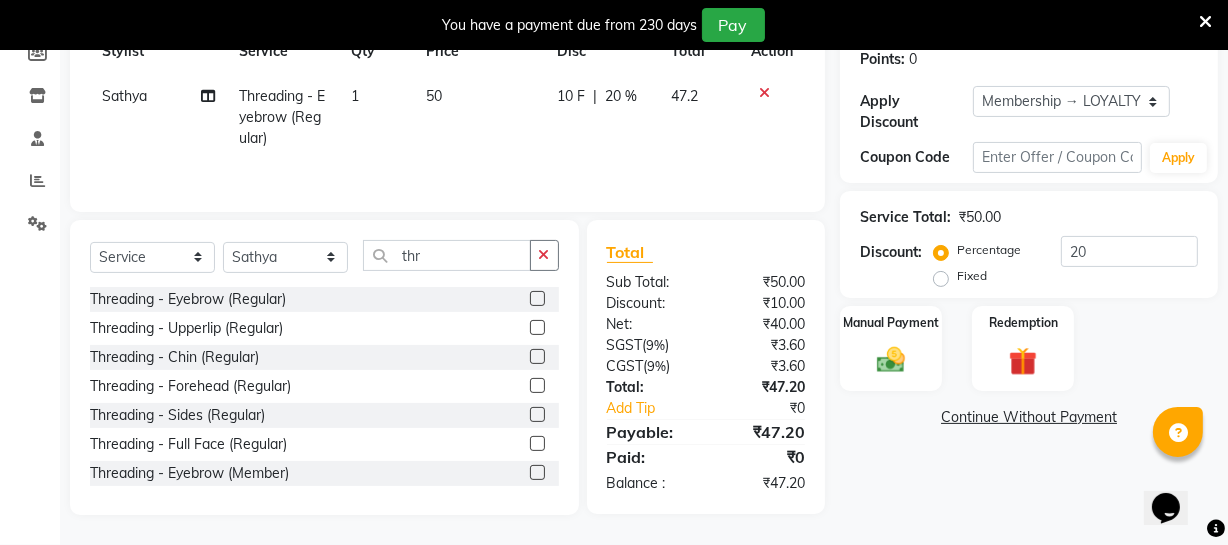 click 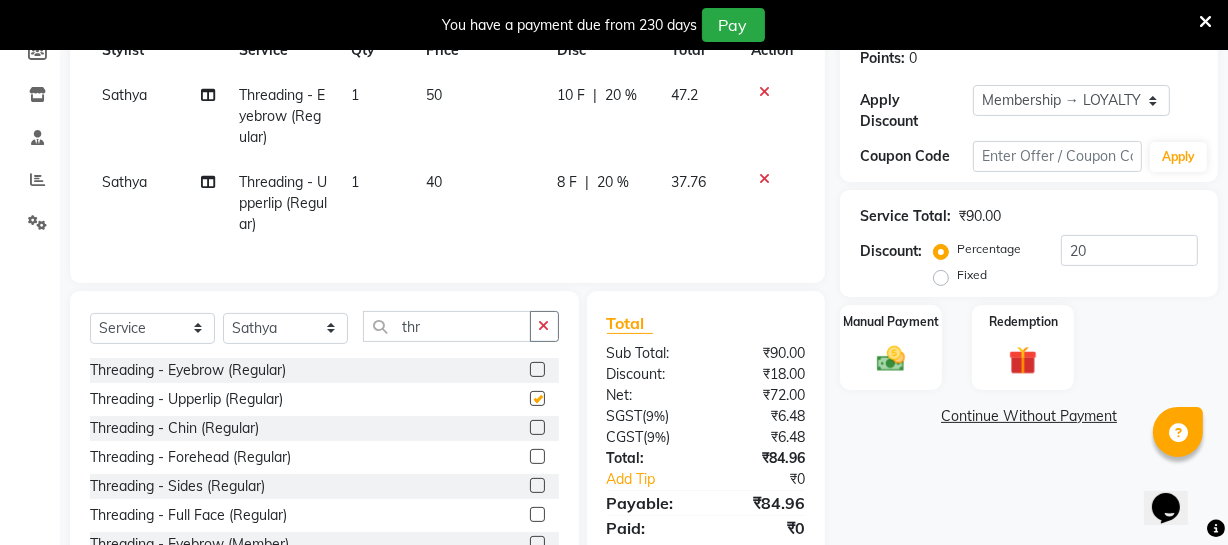 checkbox on "false" 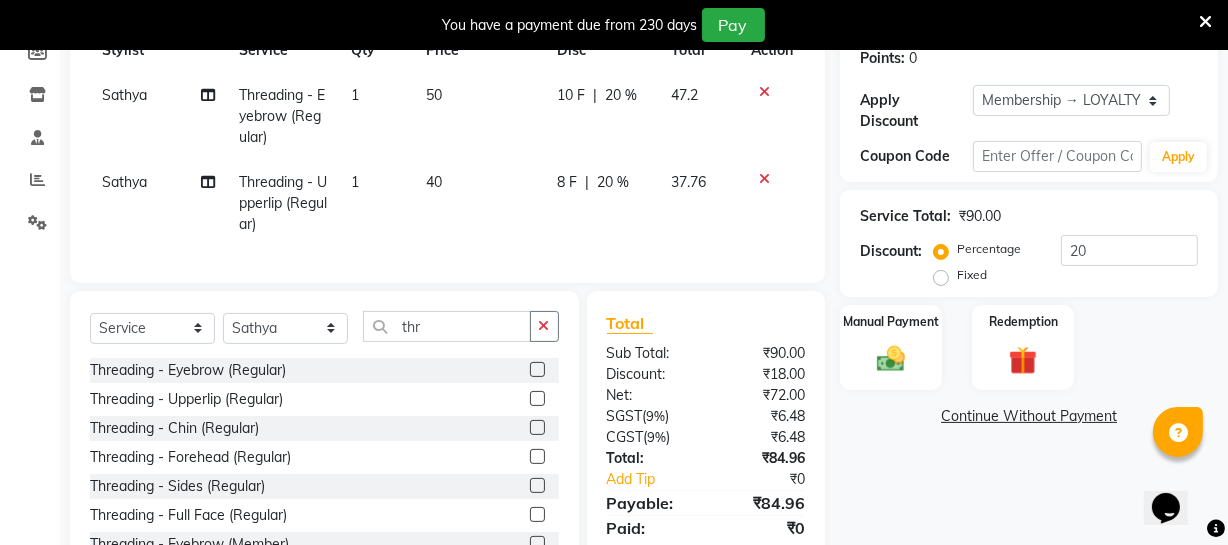 click on "40" 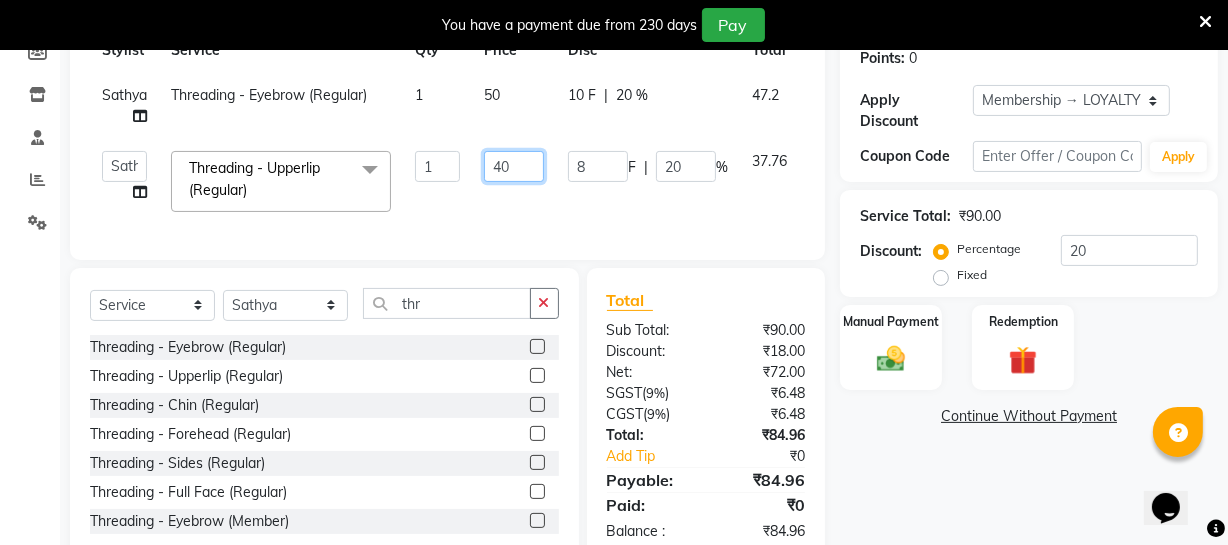 drag, startPoint x: 512, startPoint y: 161, endPoint x: 537, endPoint y: 170, distance: 26.57066 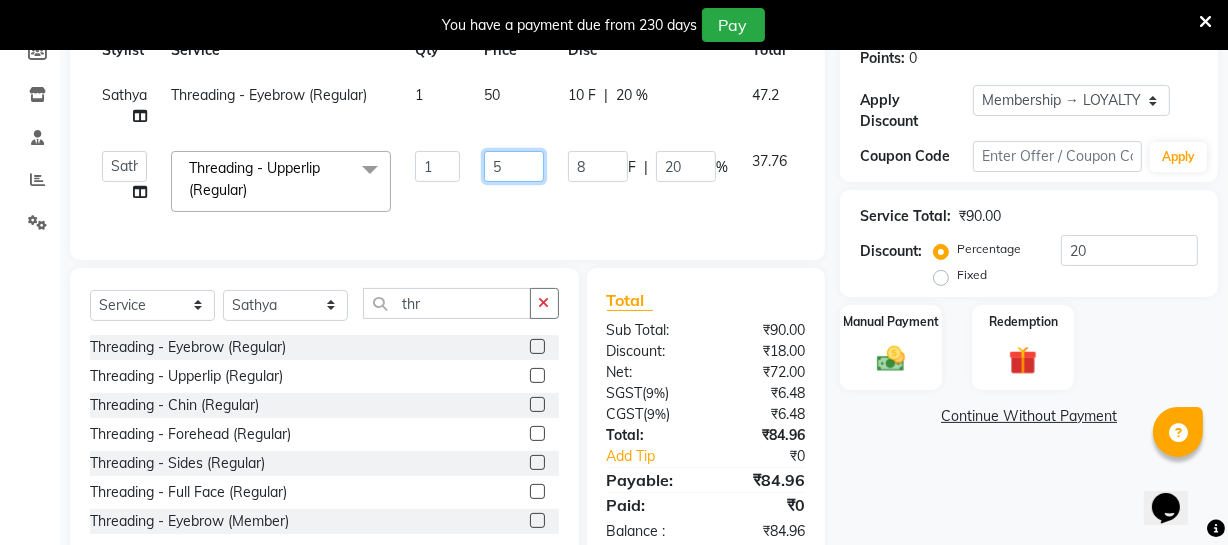 type on "50" 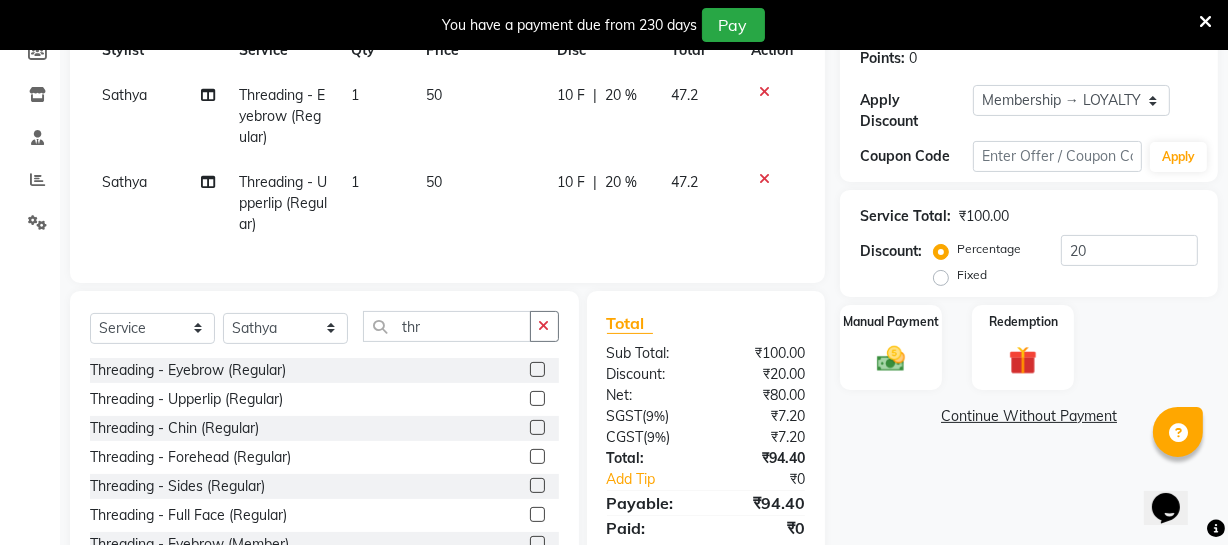 click on "10 F | 20 %" 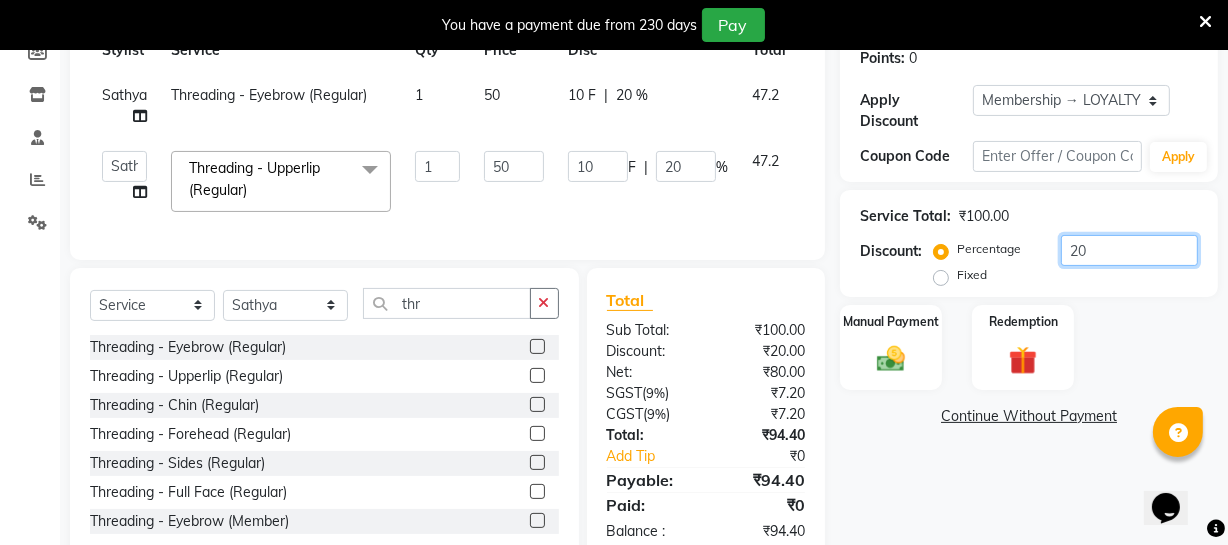 click on "20" 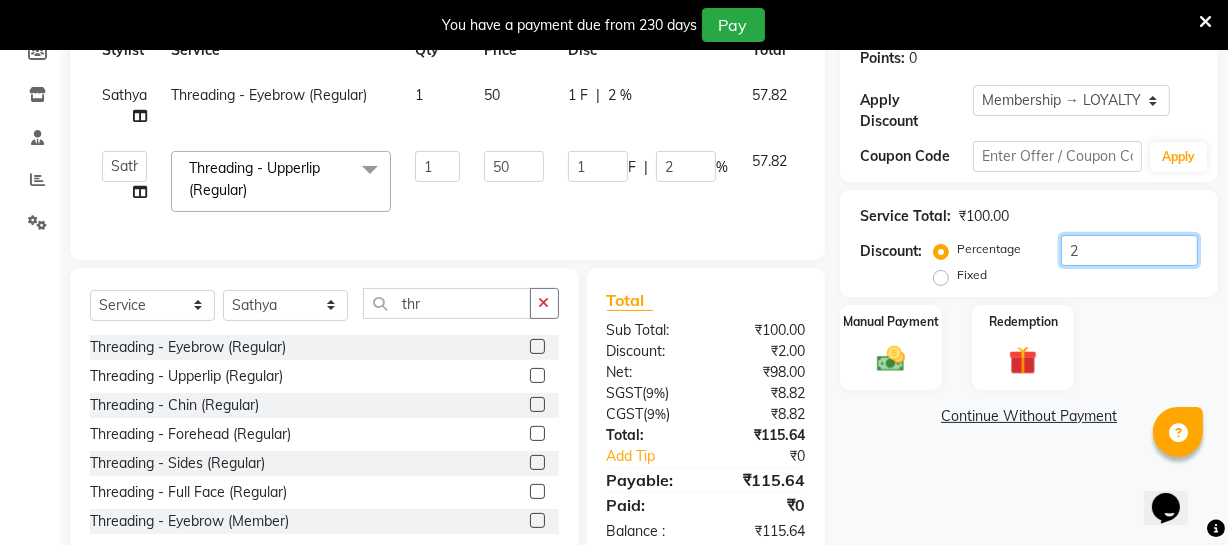 type 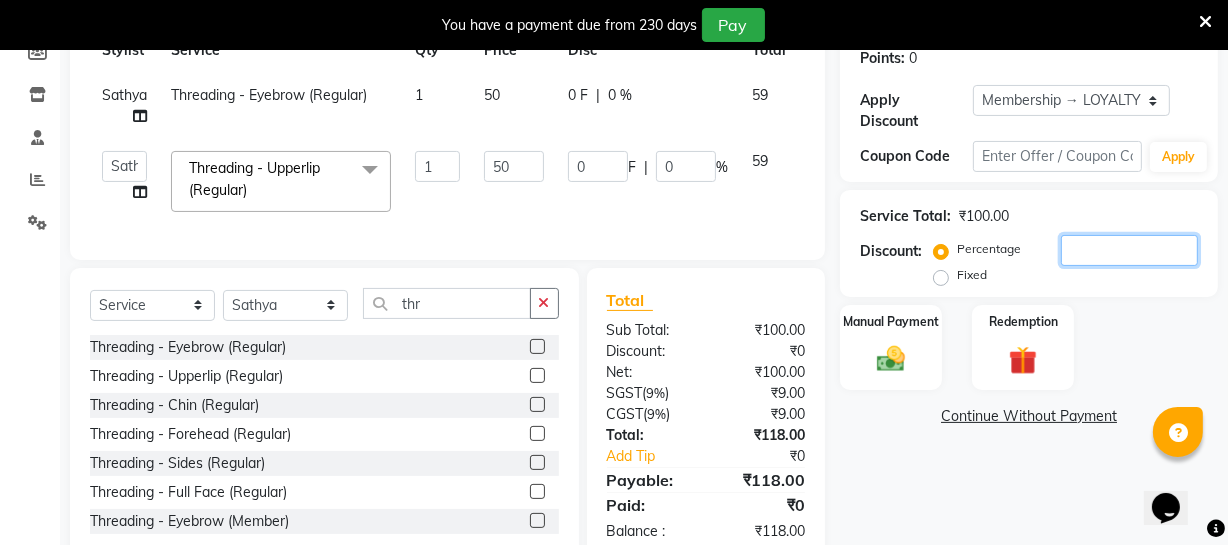 scroll, scrollTop: 375, scrollLeft: 0, axis: vertical 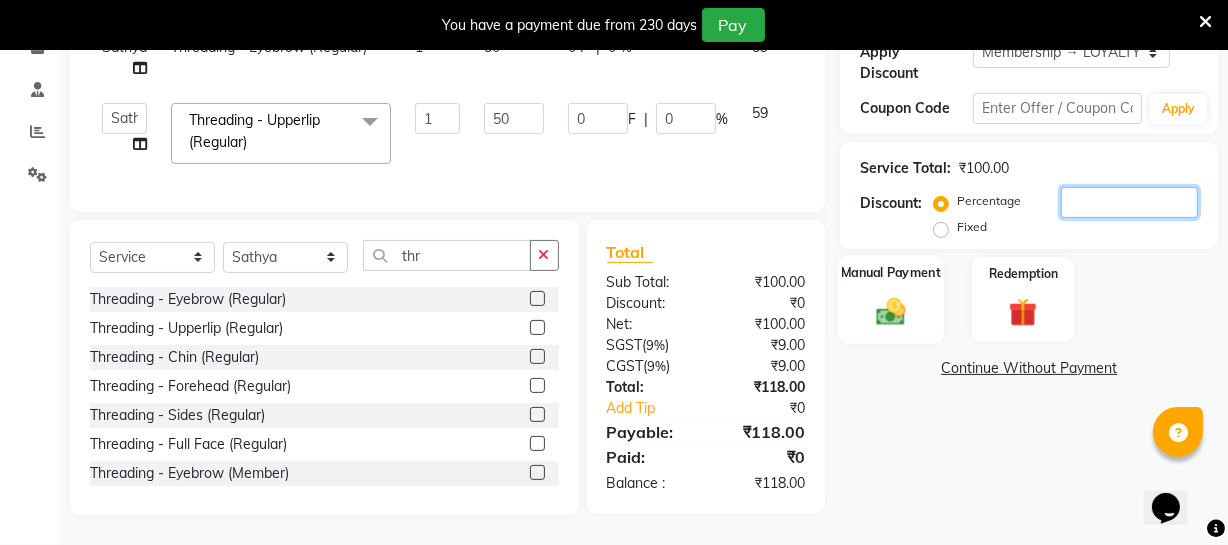 type 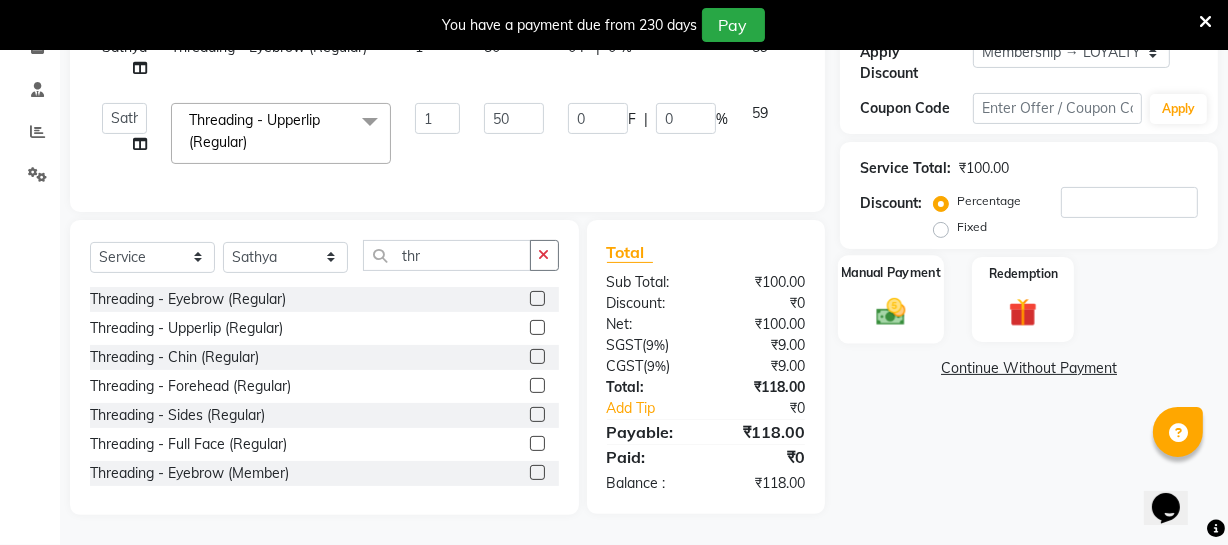 click 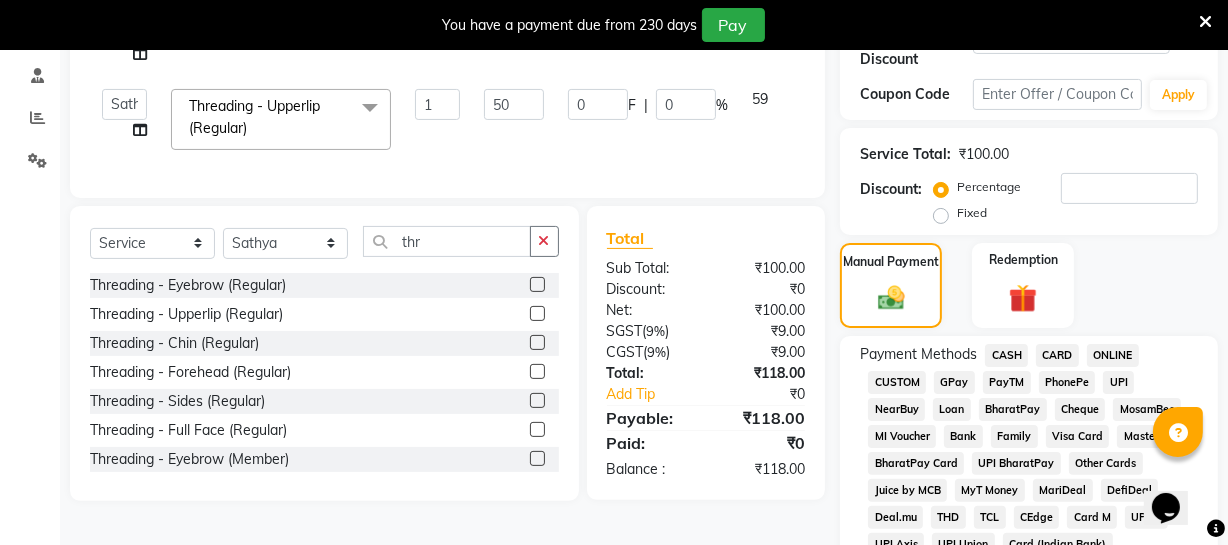 click on "ONLINE" 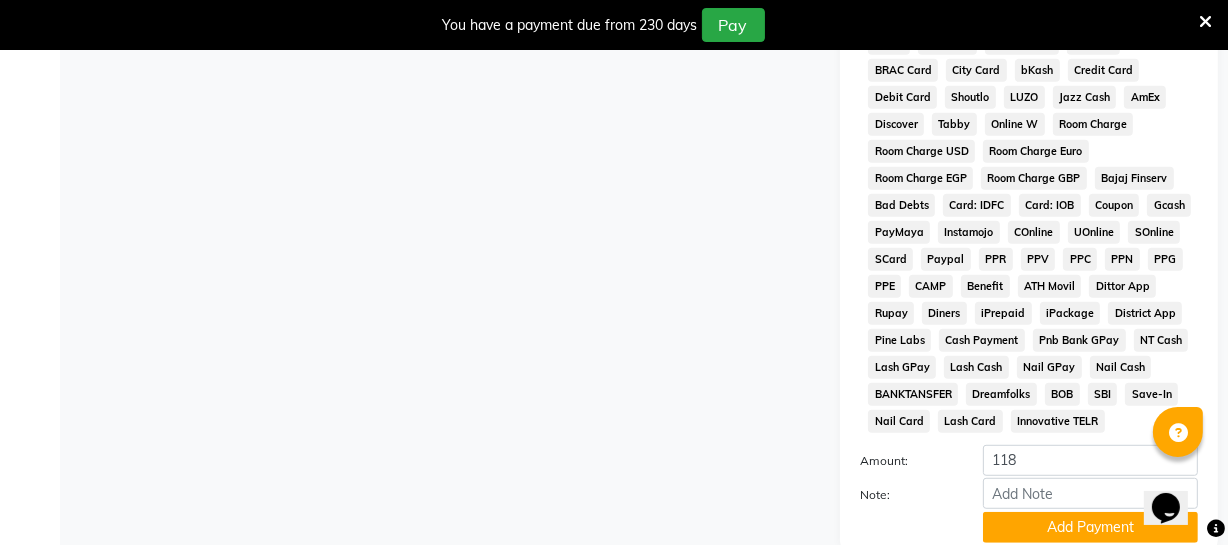 scroll, scrollTop: 1088, scrollLeft: 0, axis: vertical 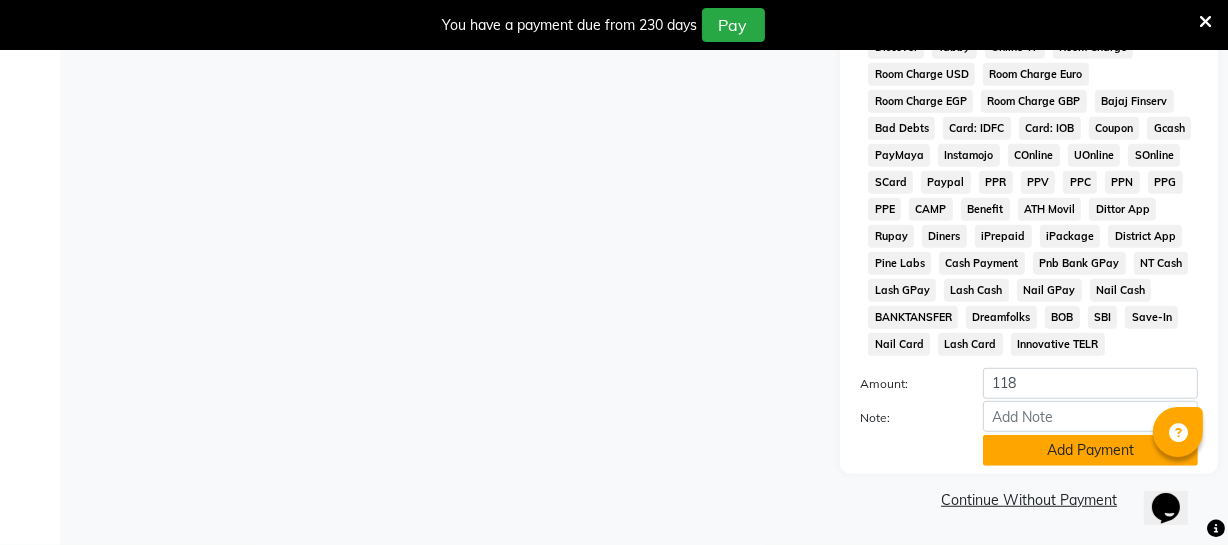 click on "Add Payment" 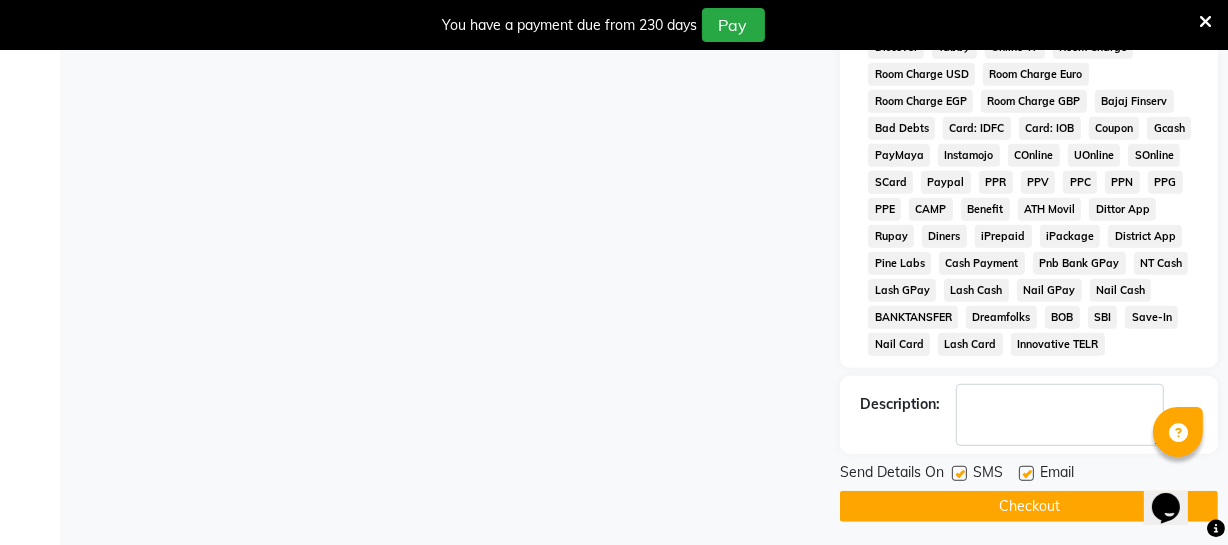 click on "Checkout" 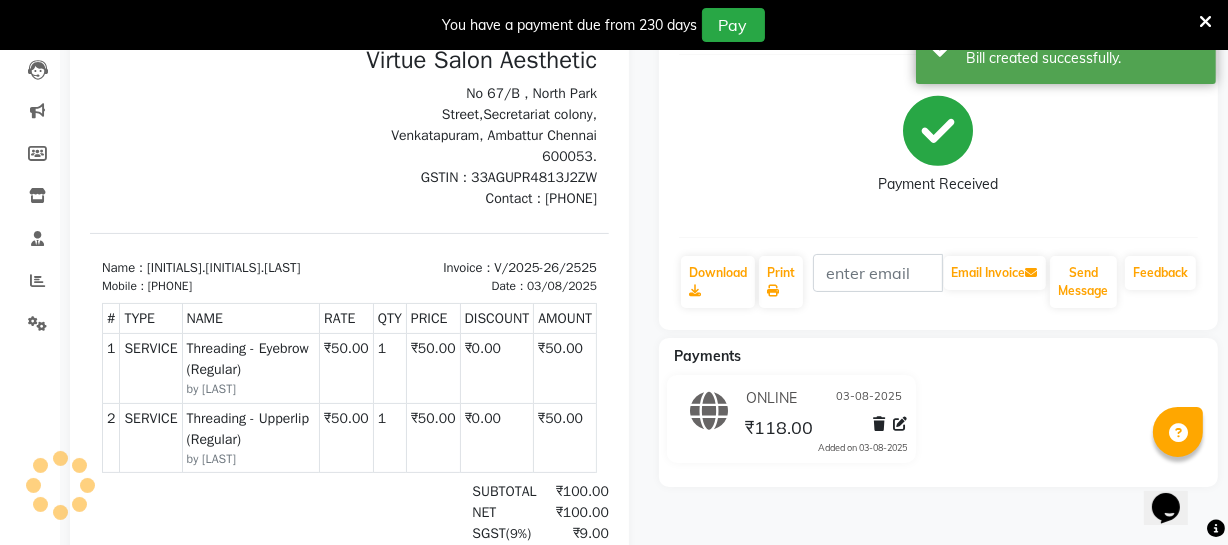 scroll, scrollTop: 0, scrollLeft: 0, axis: both 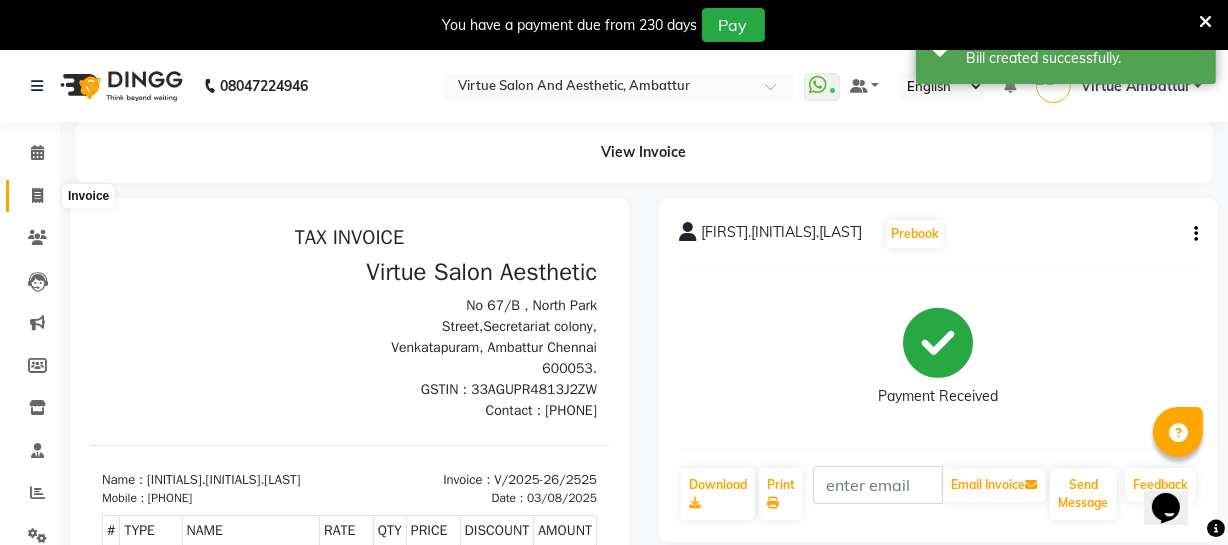 click 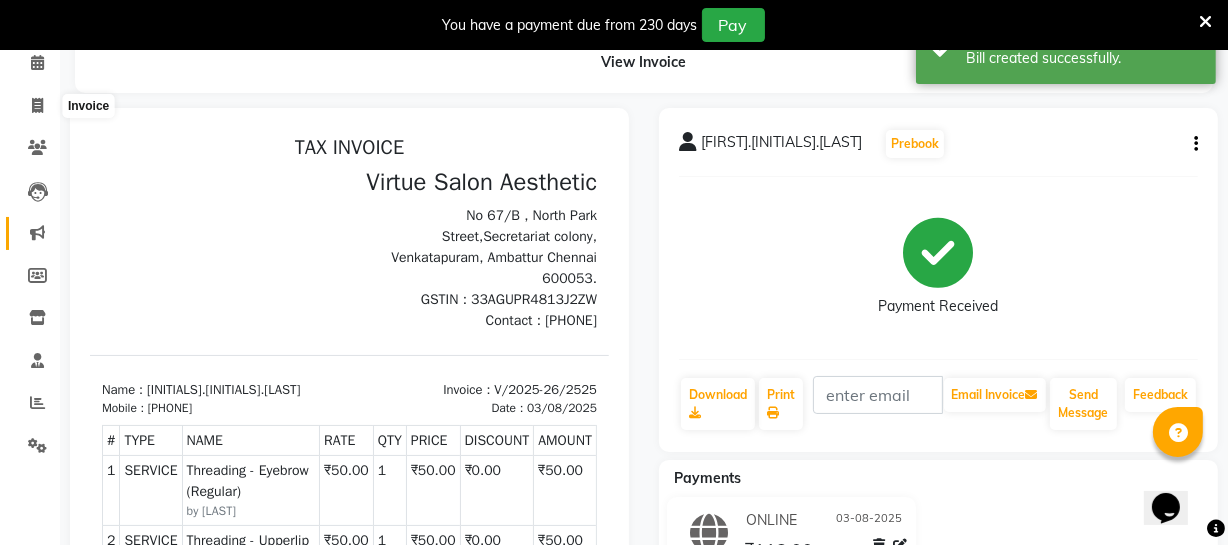 select on "5237" 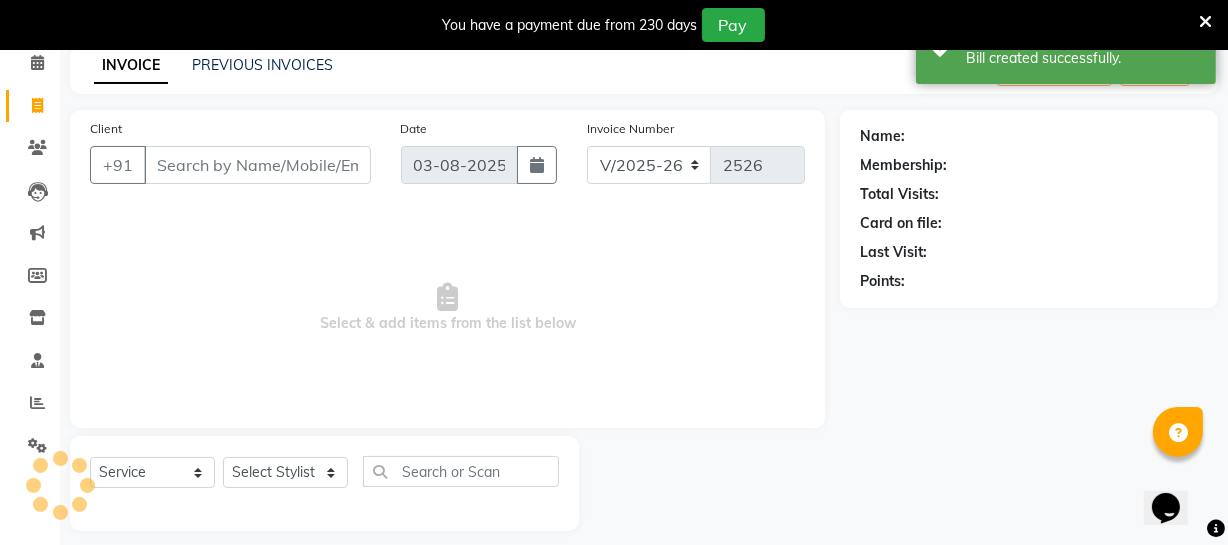 scroll, scrollTop: 107, scrollLeft: 0, axis: vertical 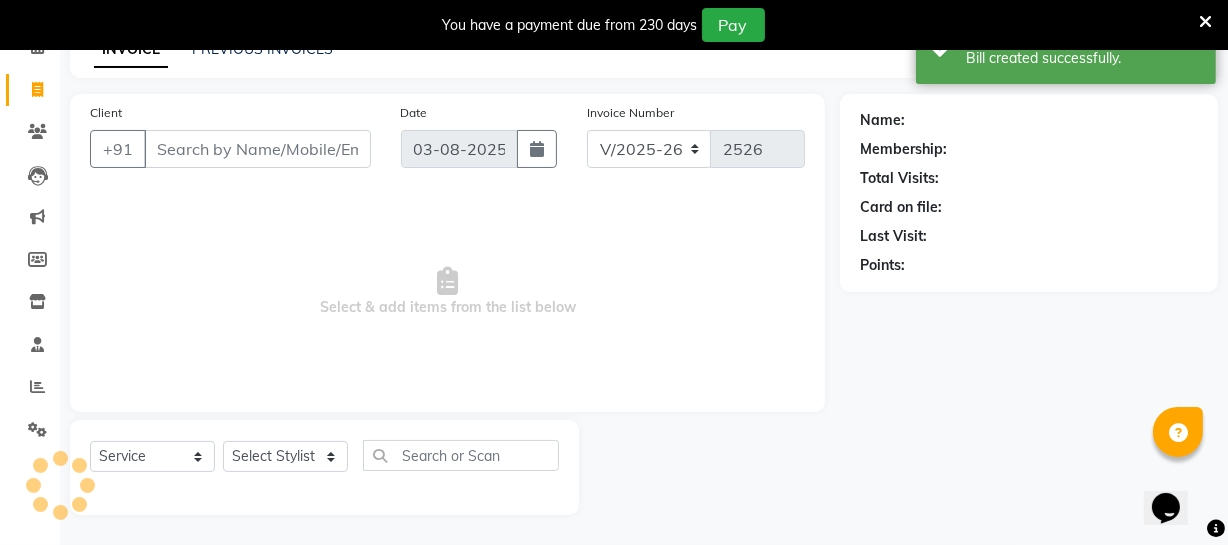 click on "Client" at bounding box center [257, 149] 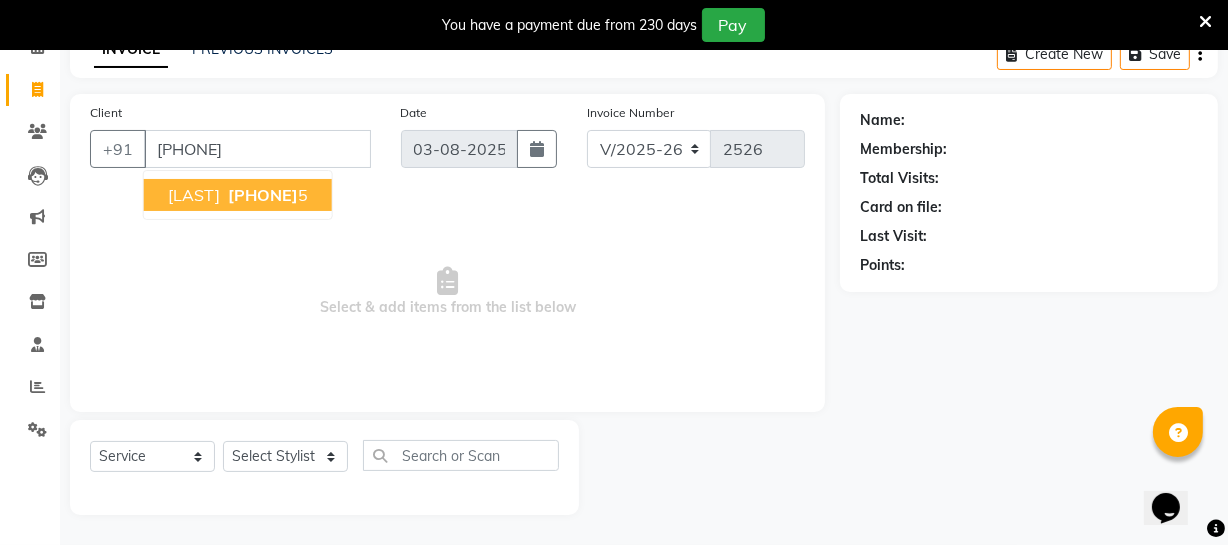 type on "[PHONE]" 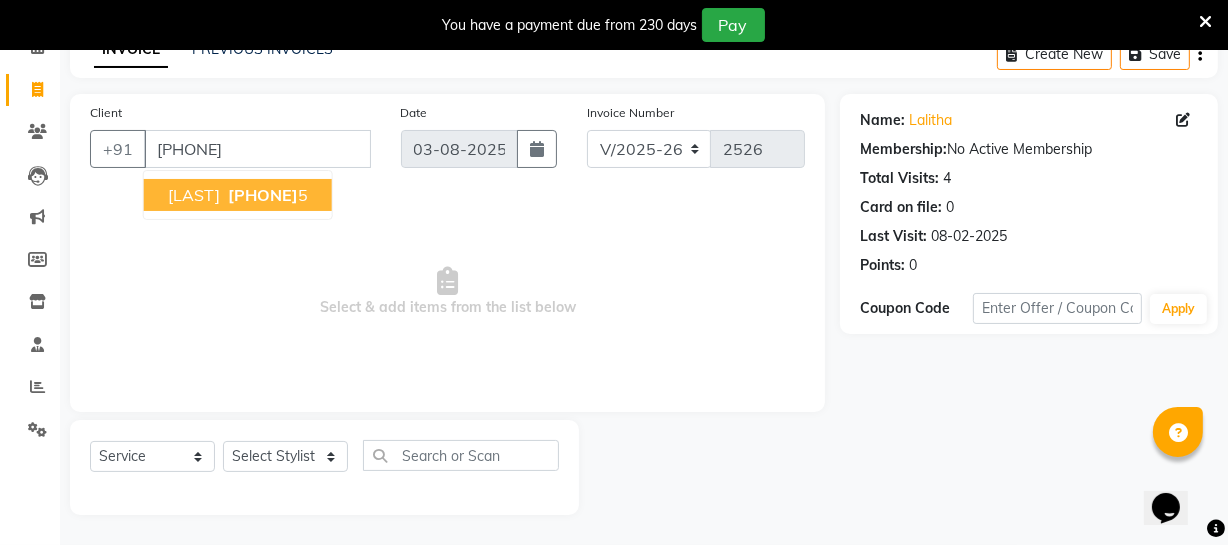 click on "[LAST]" at bounding box center [194, 195] 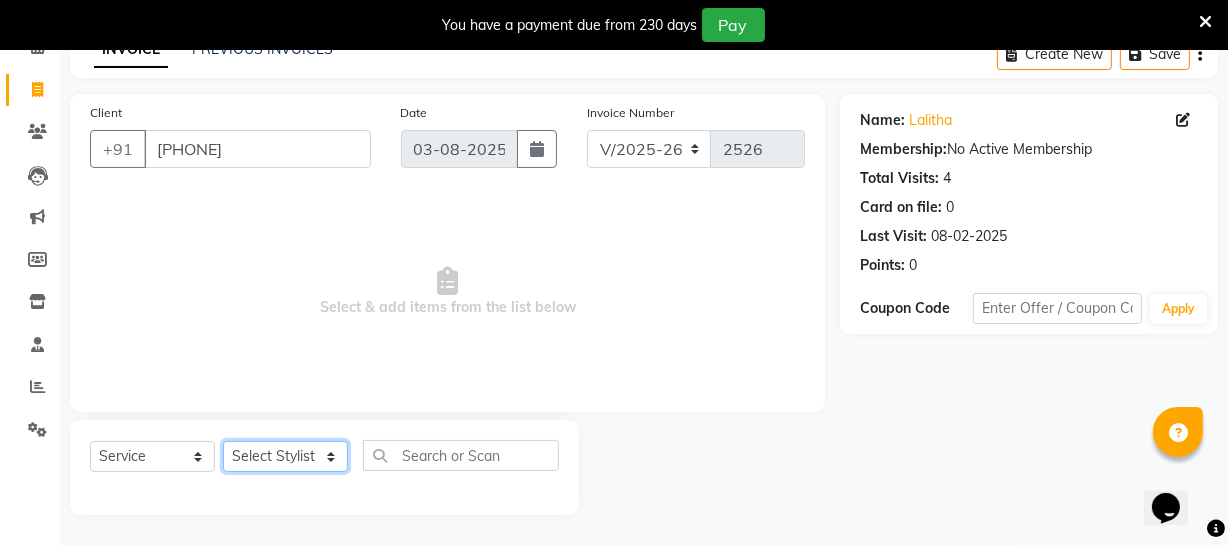 click on "Select Stylist Archana Bhagi Deepika Devi Dilip  Divya Dolly Dr Prakash Faizan Geetha Virtue TC Gopi Madan Aravind Make up Mani Unisex Stylist Manoj Meena Moses Nandhini Raju Unisex Ramya RICITTA Sahil Unisex Santhosh Sathya Shantha kumar Shanthi Surya Thiru Virtue Aesthetic Virtue Ambattur" 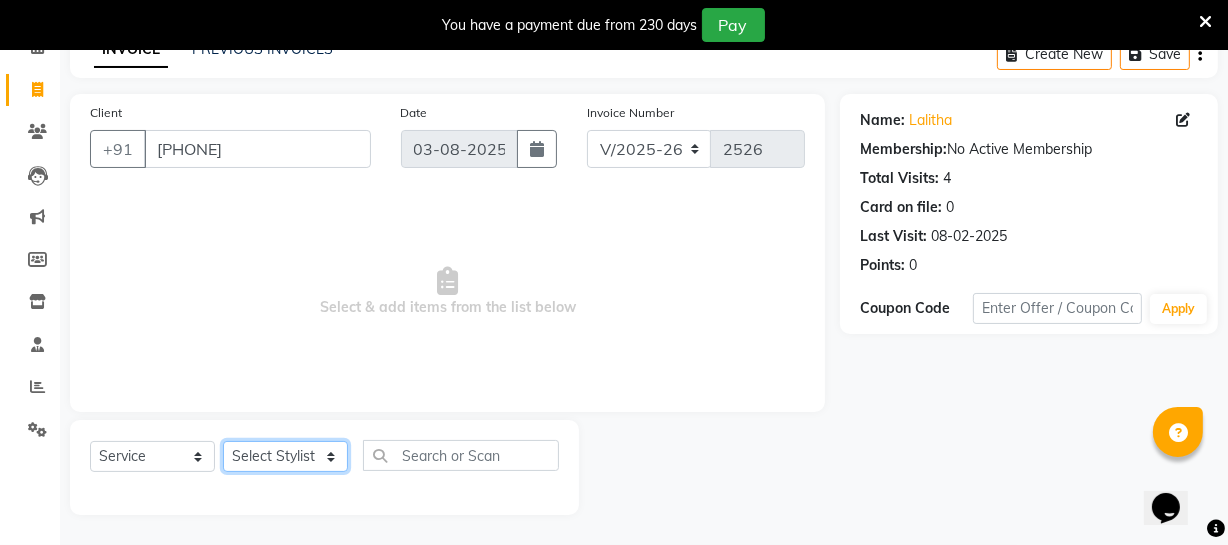 select on "71592" 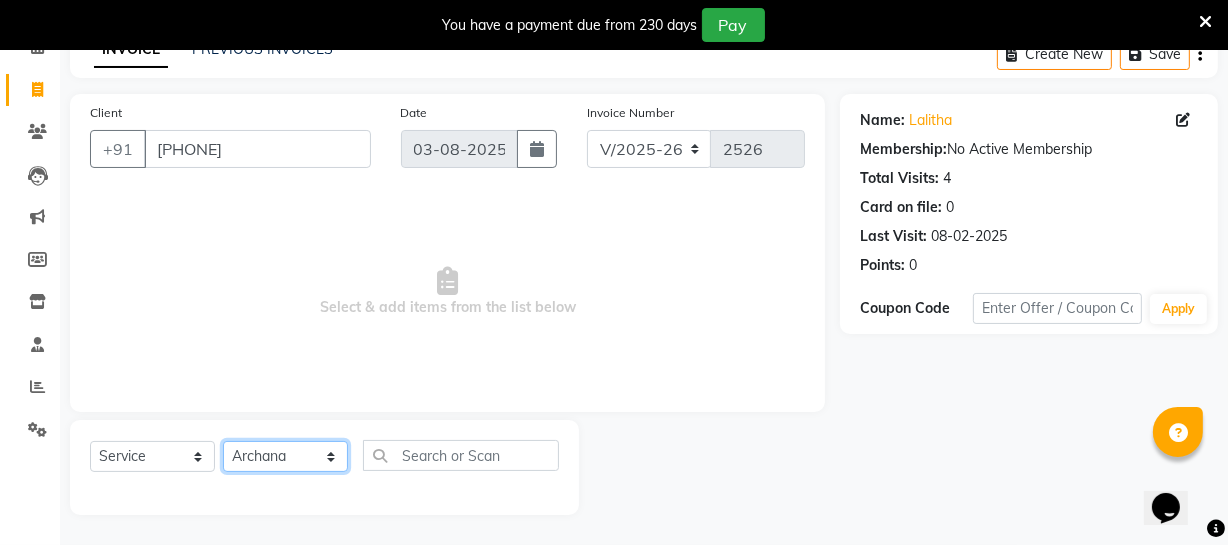 click on "Select Stylist Archana Bhagi Deepika Devi Dilip  Divya Dolly Dr Prakash Faizan Geetha Virtue TC Gopi Madan Aravind Make up Mani Unisex Stylist Manoj Meena Moses Nandhini Raju Unisex Ramya RICITTA Sahil Unisex Santhosh Sathya Shantha kumar Shanthi Surya Thiru Virtue Aesthetic Virtue Ambattur" 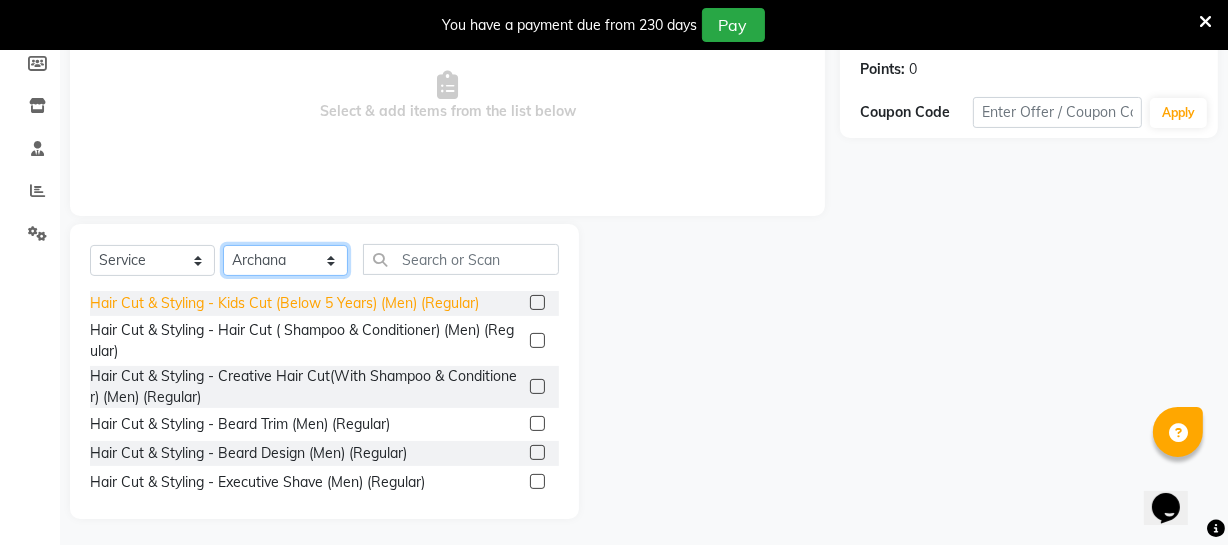 scroll, scrollTop: 307, scrollLeft: 0, axis: vertical 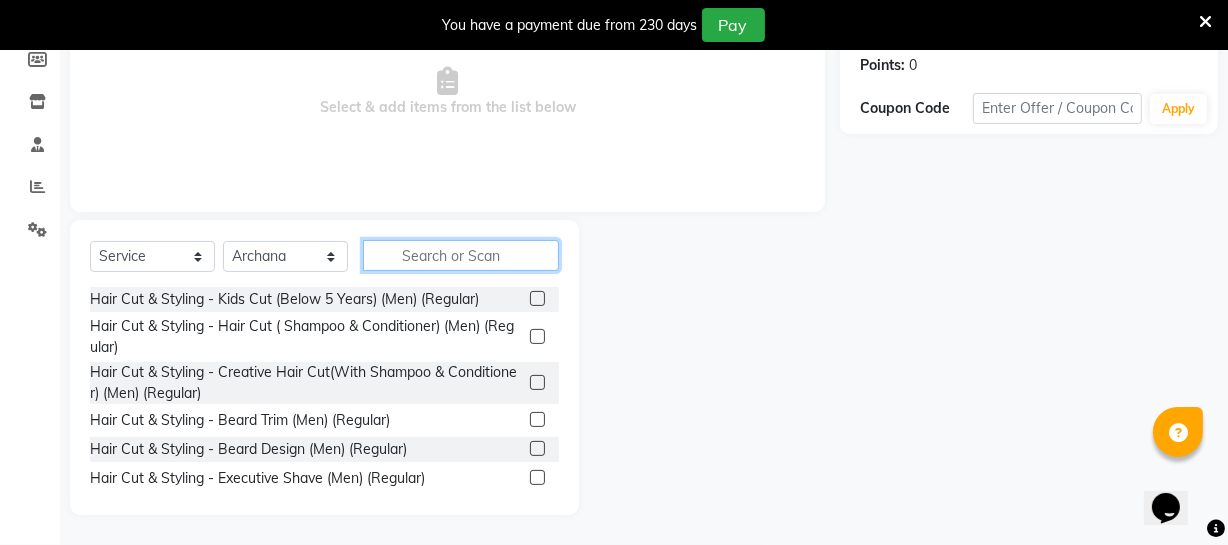click 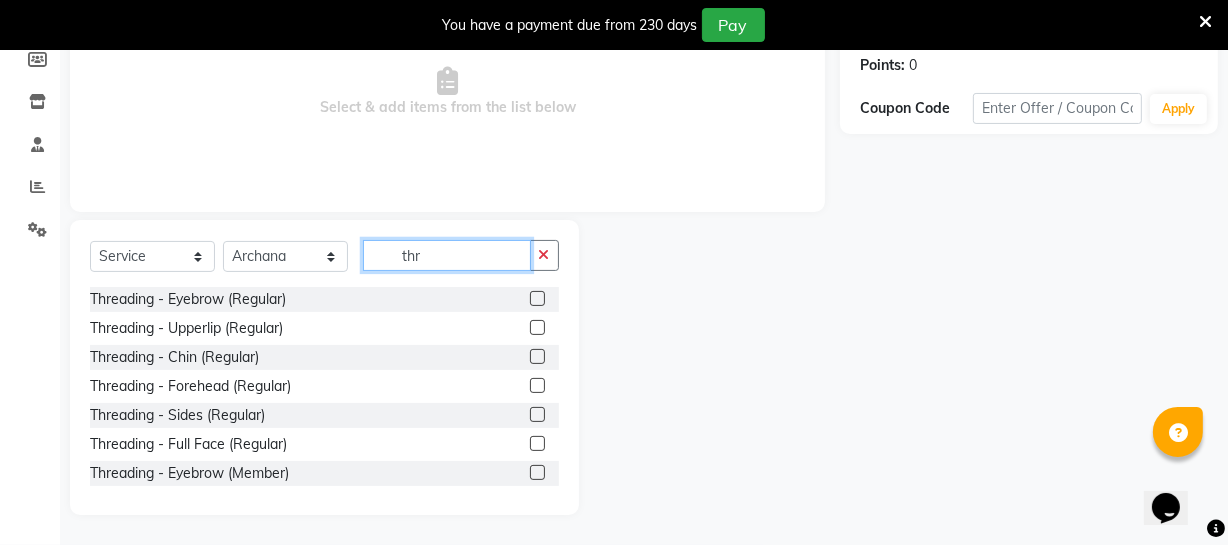 type on "thr" 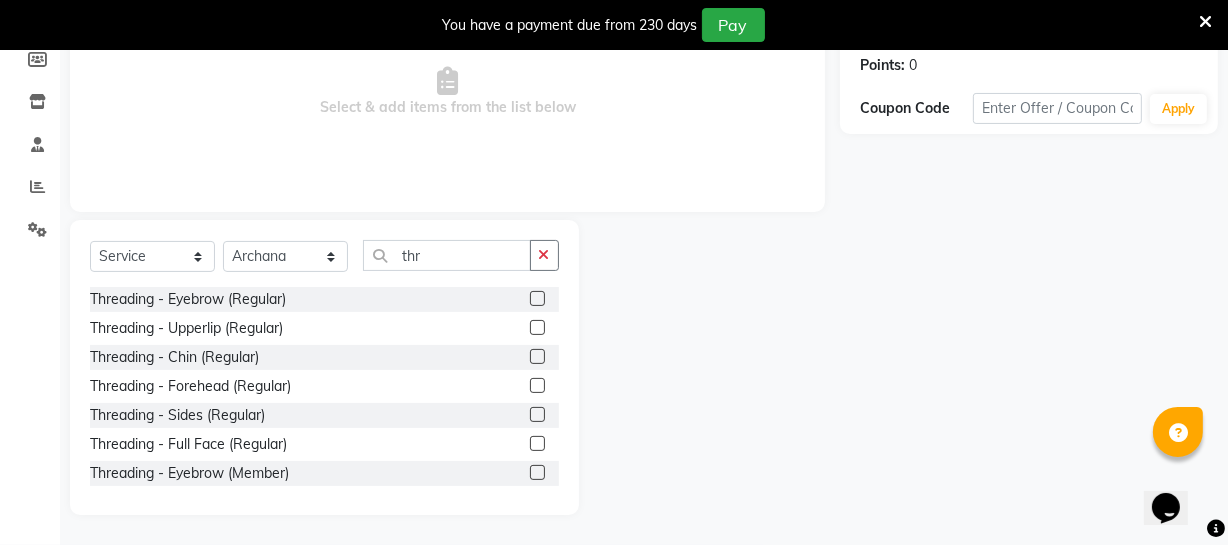 click 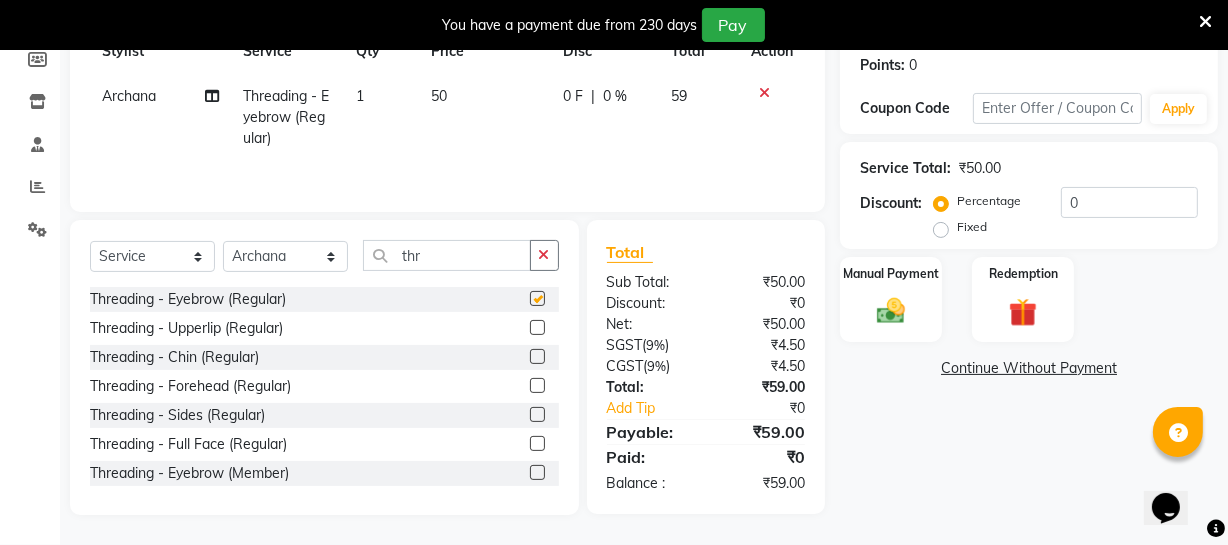 checkbox on "false" 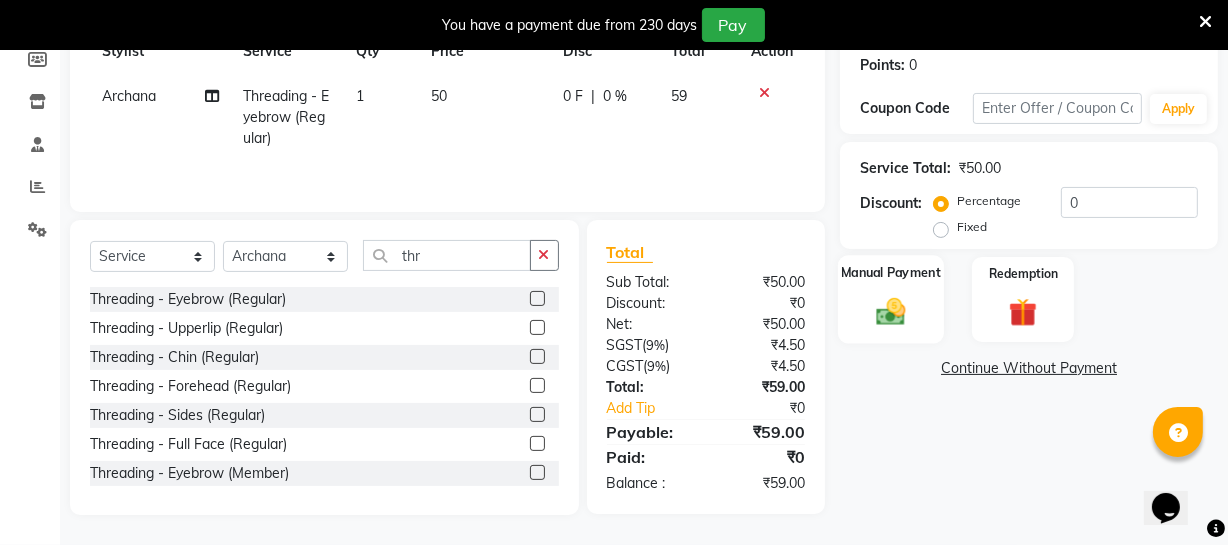 click 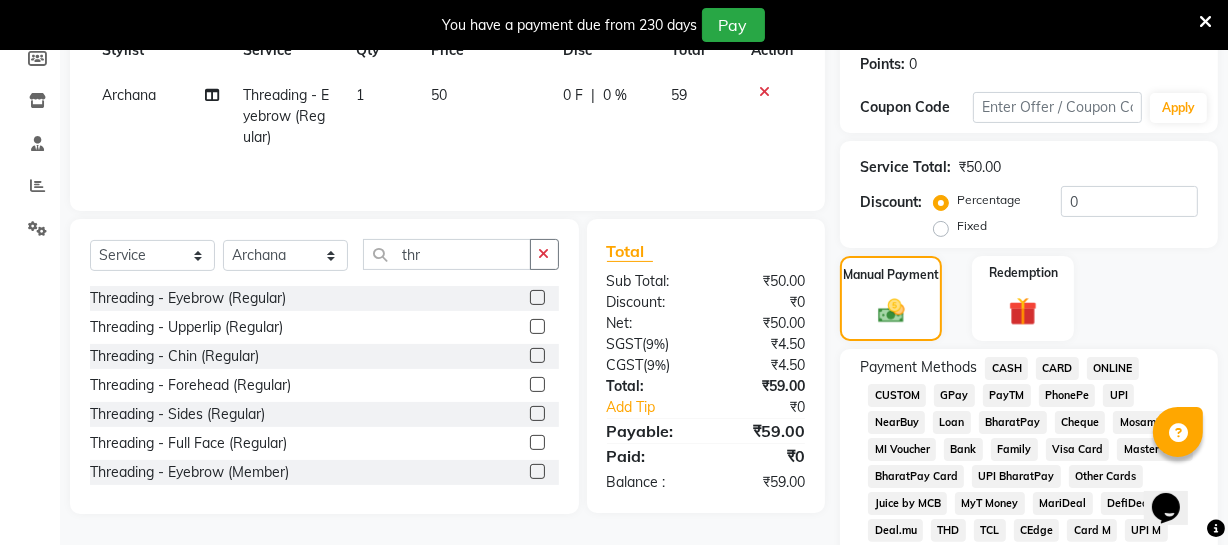 click on "ONLINE" 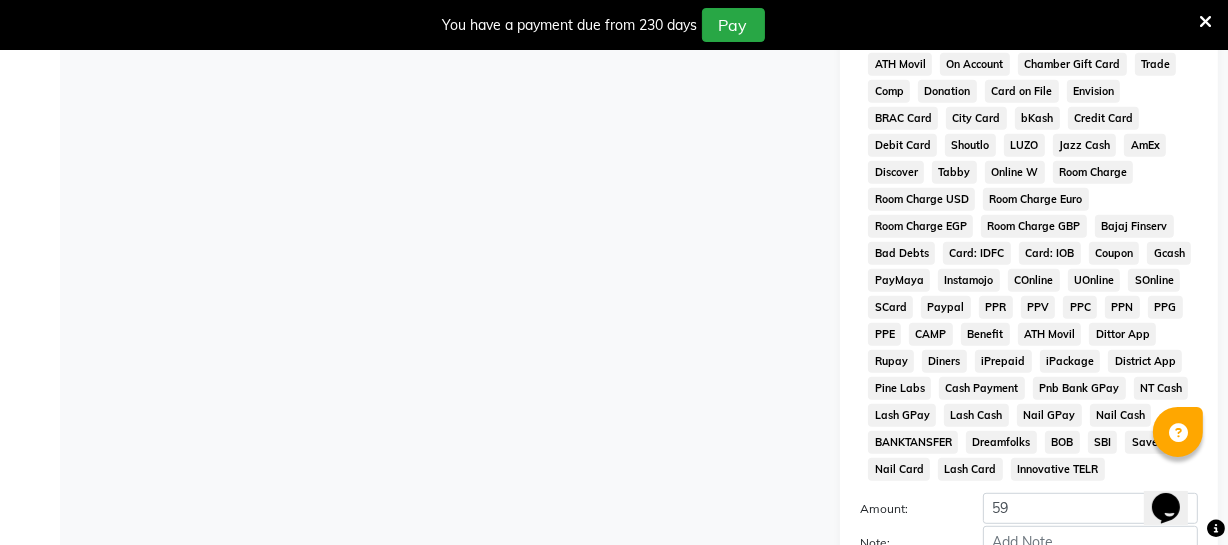 scroll, scrollTop: 1033, scrollLeft: 0, axis: vertical 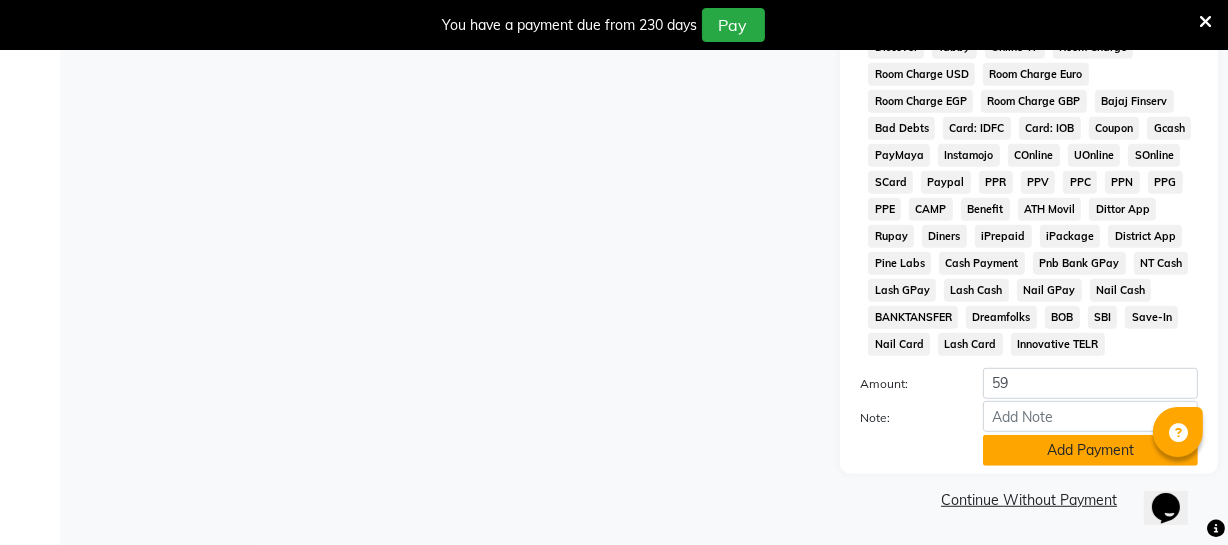 click on "Add Payment" 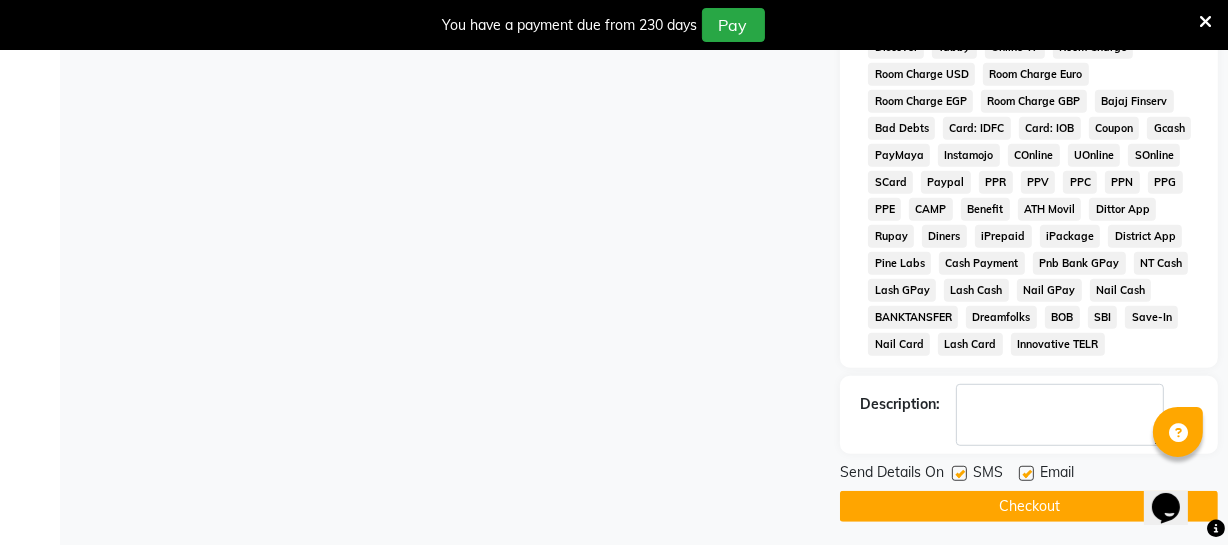 click on "Checkout" 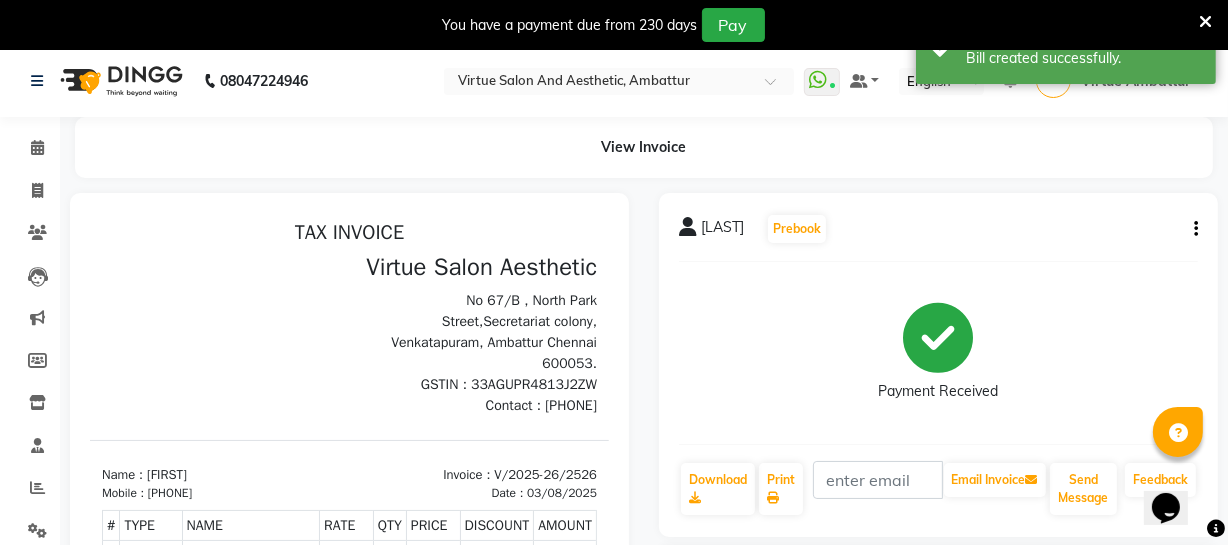 scroll, scrollTop: 0, scrollLeft: 0, axis: both 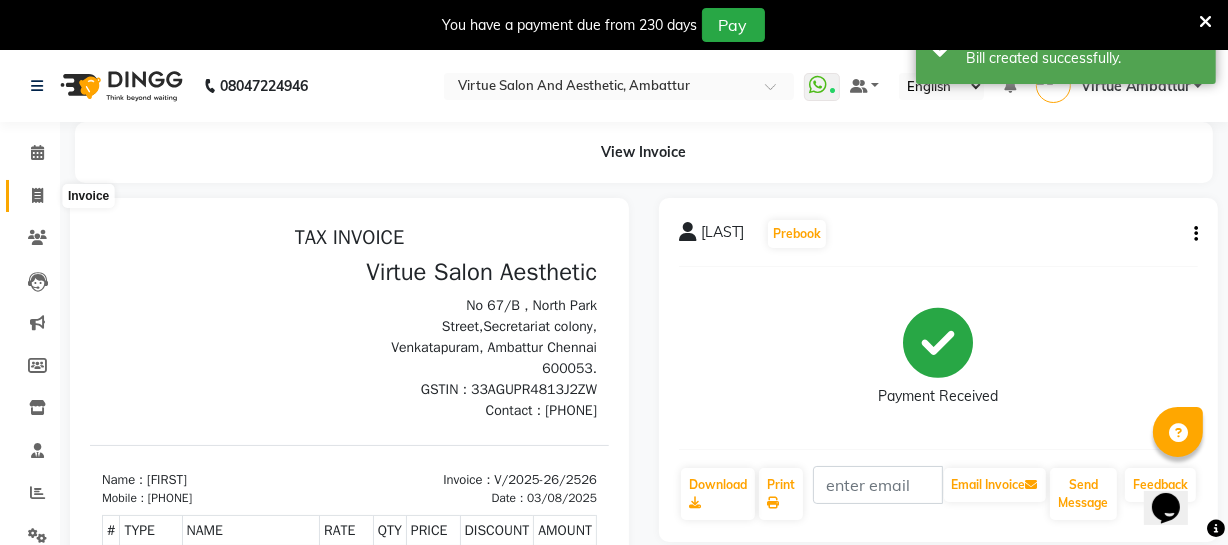 click 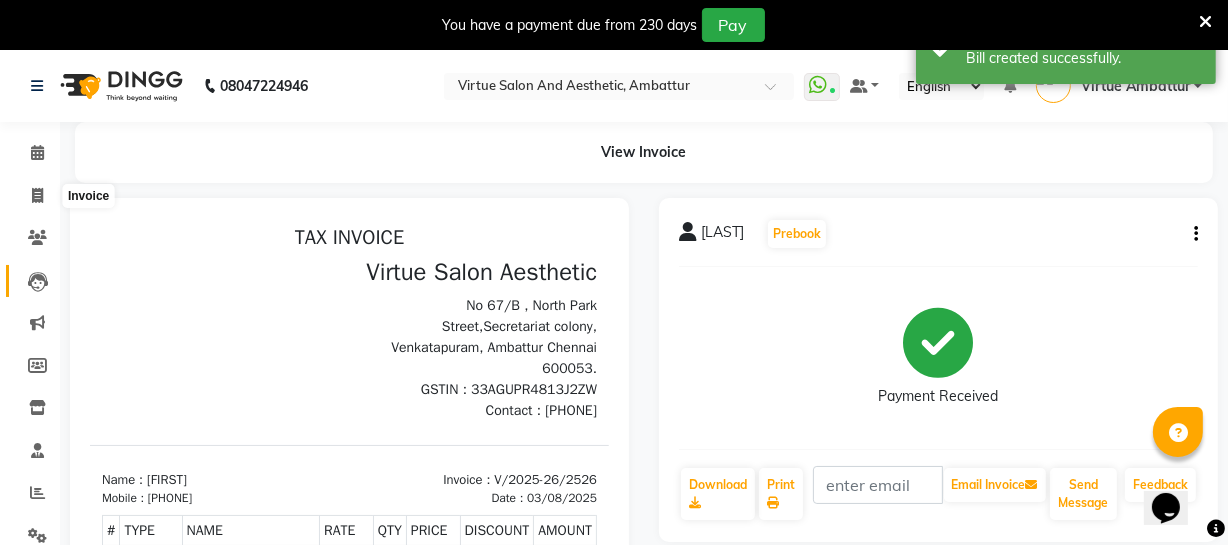 scroll, scrollTop: 107, scrollLeft: 0, axis: vertical 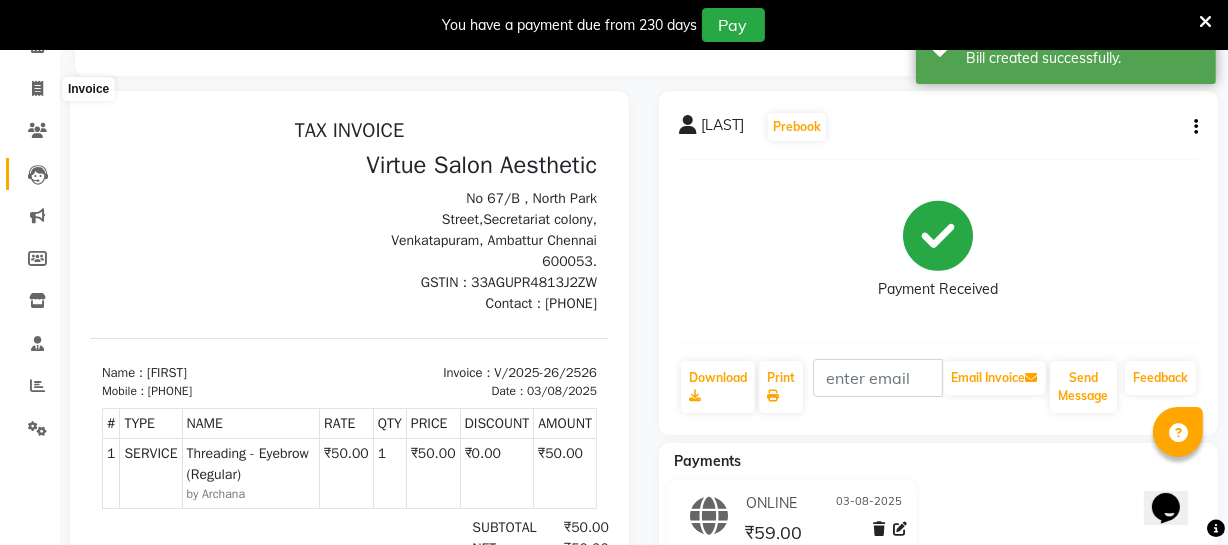 select on "5237" 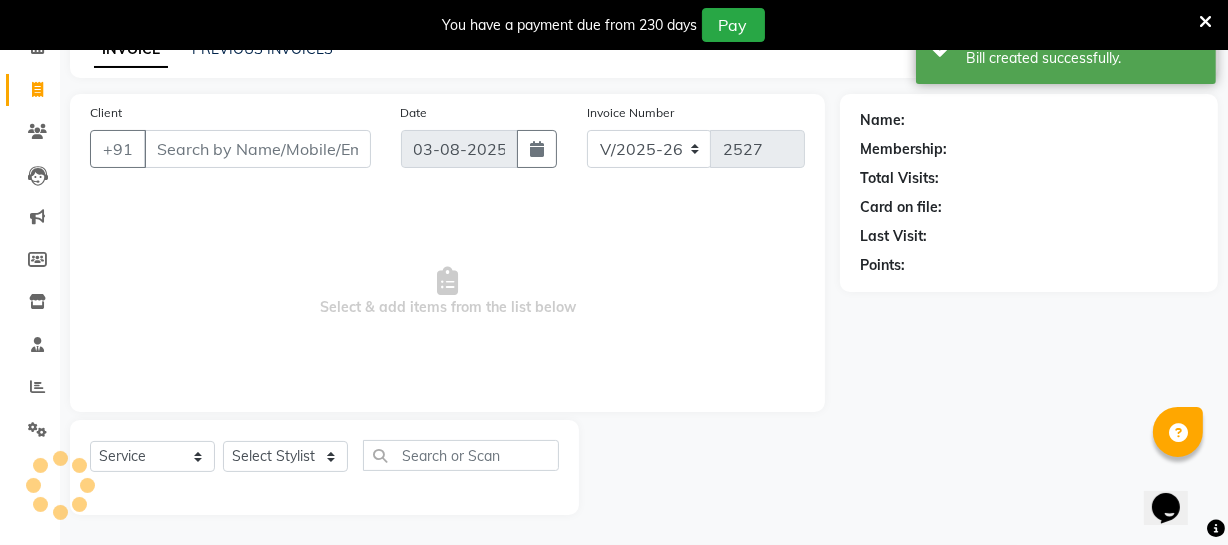 click on "Client" at bounding box center (257, 149) 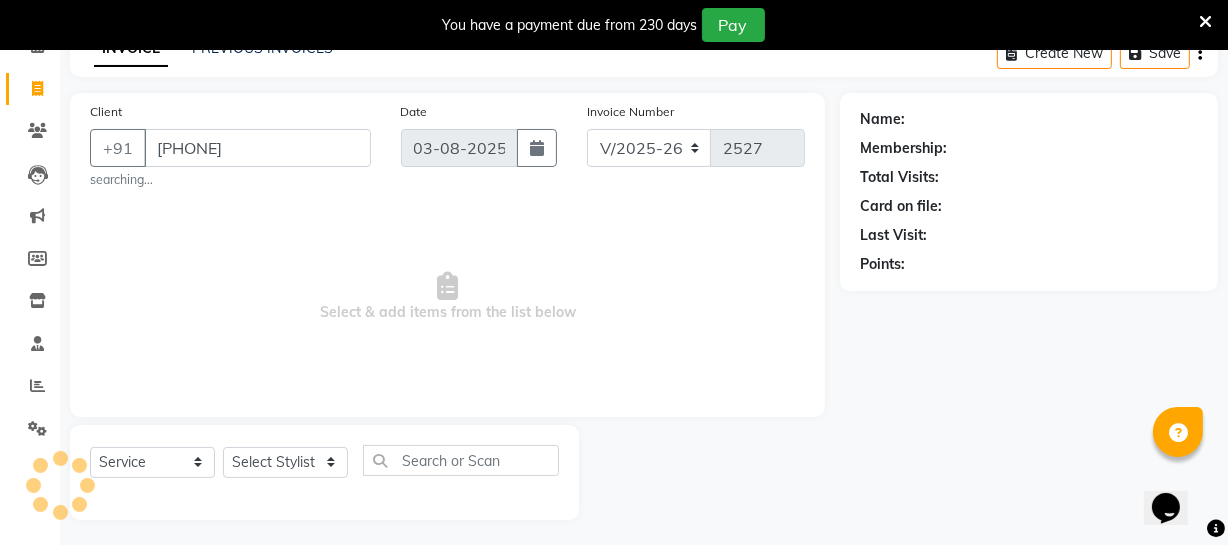 scroll, scrollTop: 113, scrollLeft: 0, axis: vertical 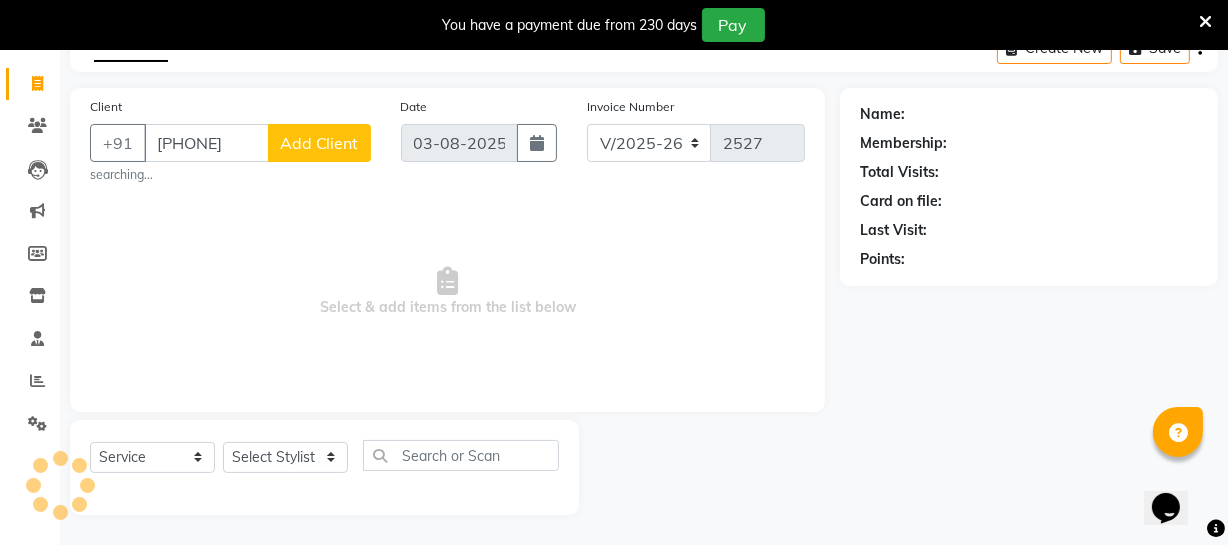 type on "[PHONE]" 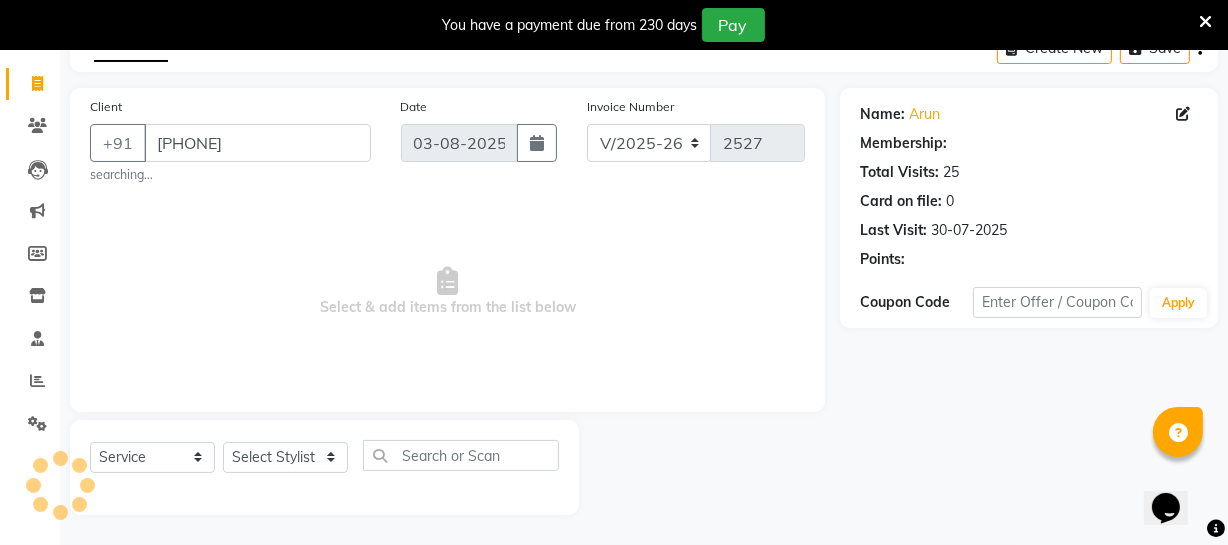 select on "1: Object" 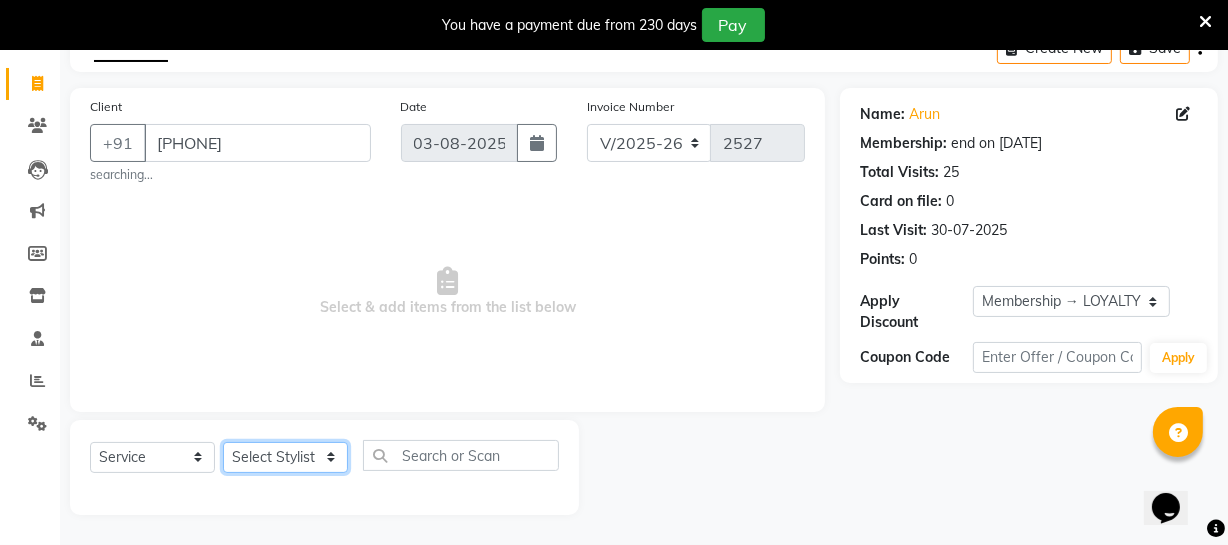 click on "Select Stylist Archana Bhagi Deepika Devi Dilip  Divya Dolly Dr Prakash Faizan Geetha Virtue TC Gopi Madan Aravind Make up Mani Unisex Stylist Manoj Meena Moses Nandhini Raju Unisex Ramya RICITTA Sahil Unisex Santhosh Sathya Shantha kumar Shanthi Surya Thiru Virtue Aesthetic Virtue Ambattur" 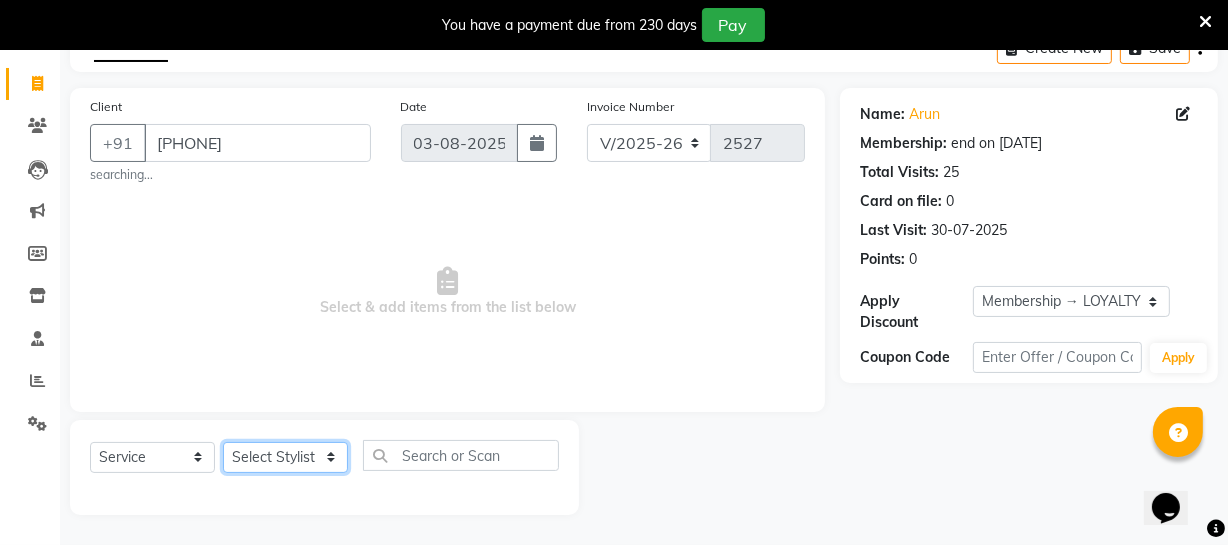 select on "37432" 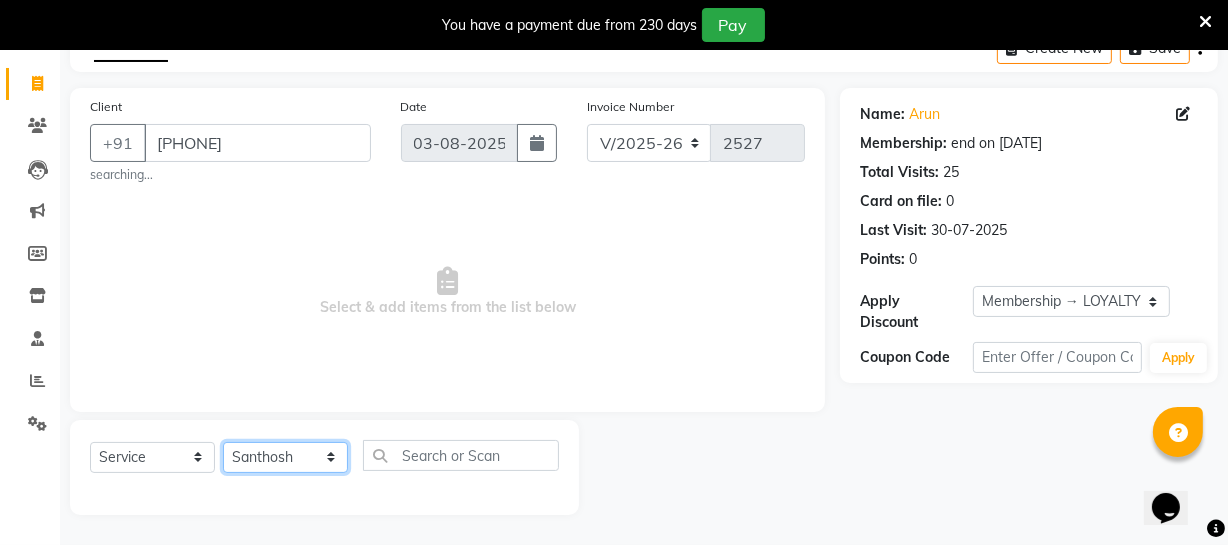 click on "Select Stylist Archana Bhagi Deepika Devi Dilip  Divya Dolly Dr Prakash Faizan Geetha Virtue TC Gopi Madan Aravind Make up Mani Unisex Stylist Manoj Meena Moses Nandhini Raju Unisex Ramya RICITTA Sahil Unisex Santhosh Sathya Shantha kumar Shanthi Surya Thiru Virtue Aesthetic Virtue Ambattur" 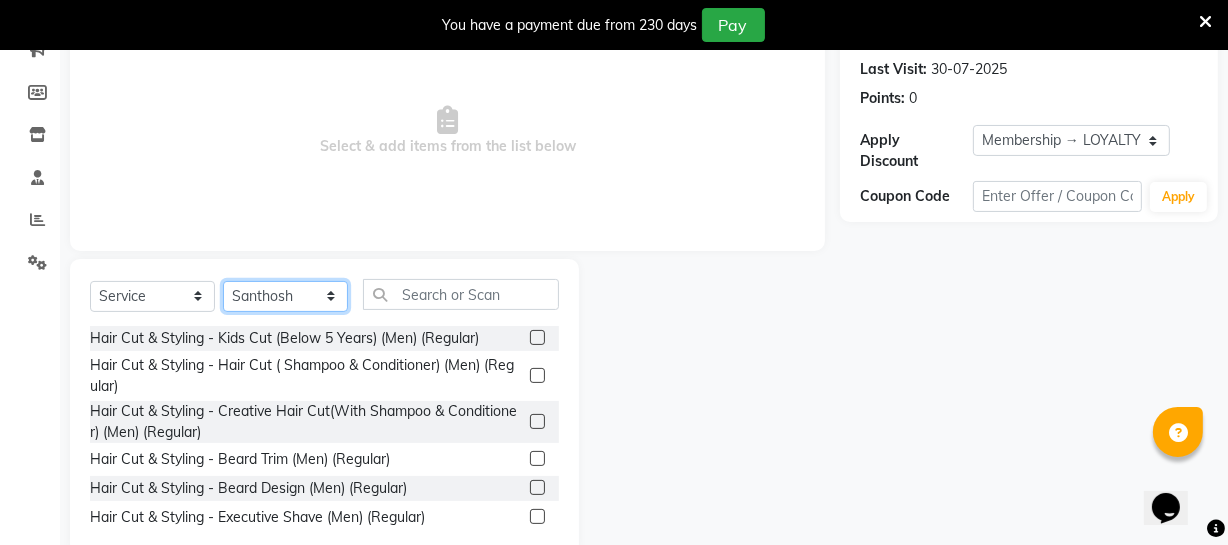 scroll, scrollTop: 295, scrollLeft: 0, axis: vertical 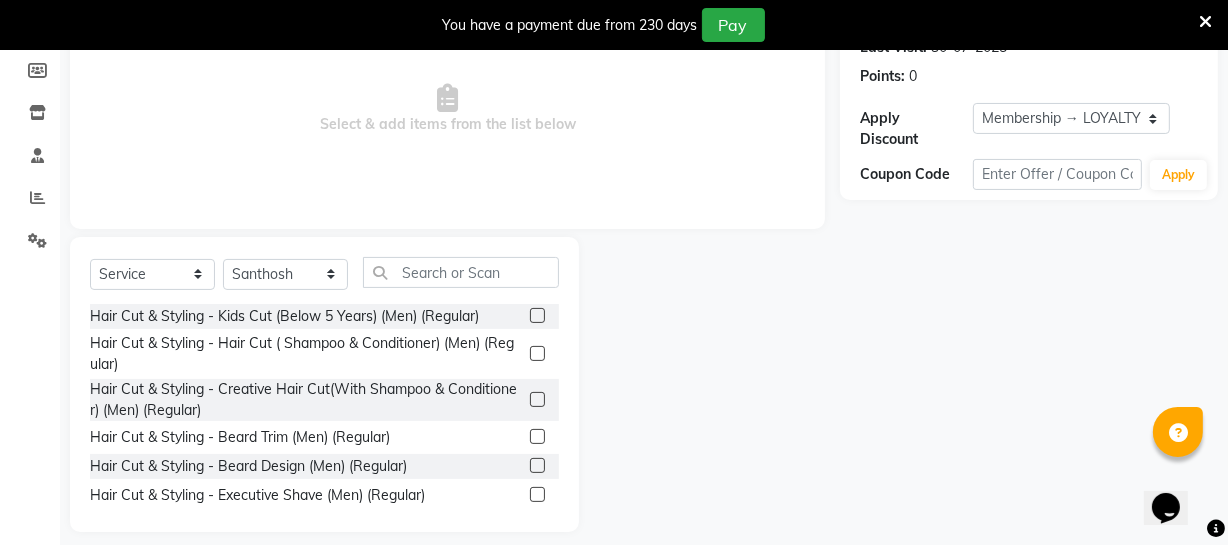 click 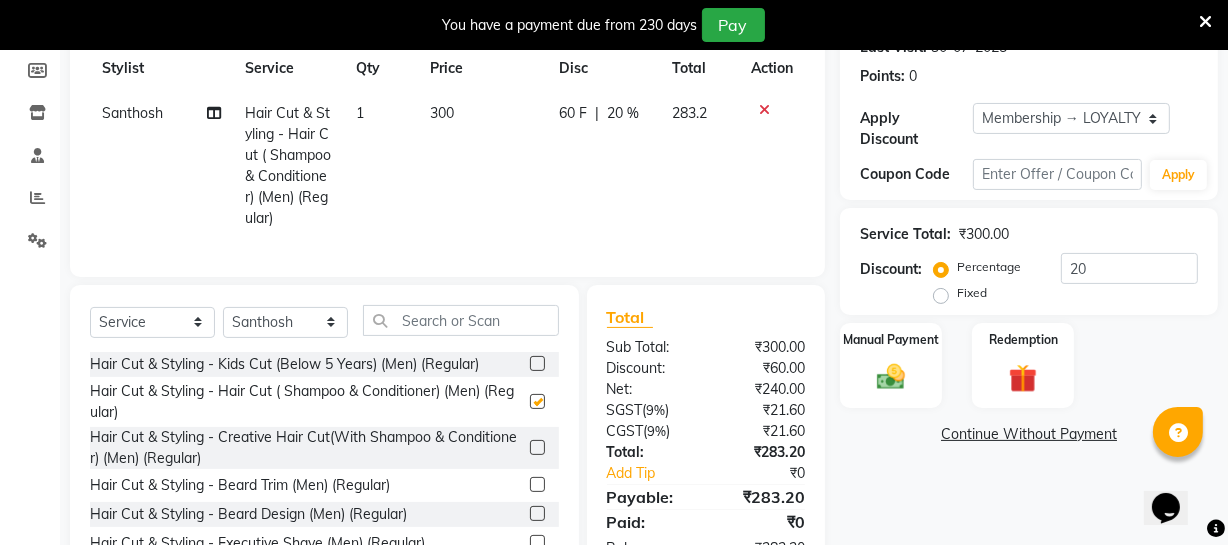 checkbox on "false" 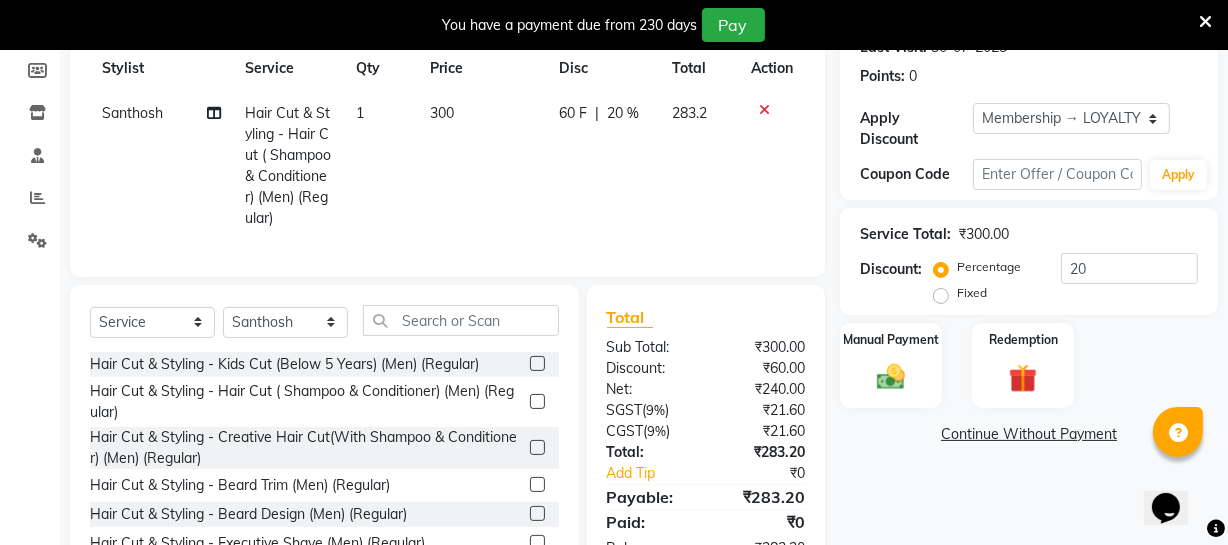click 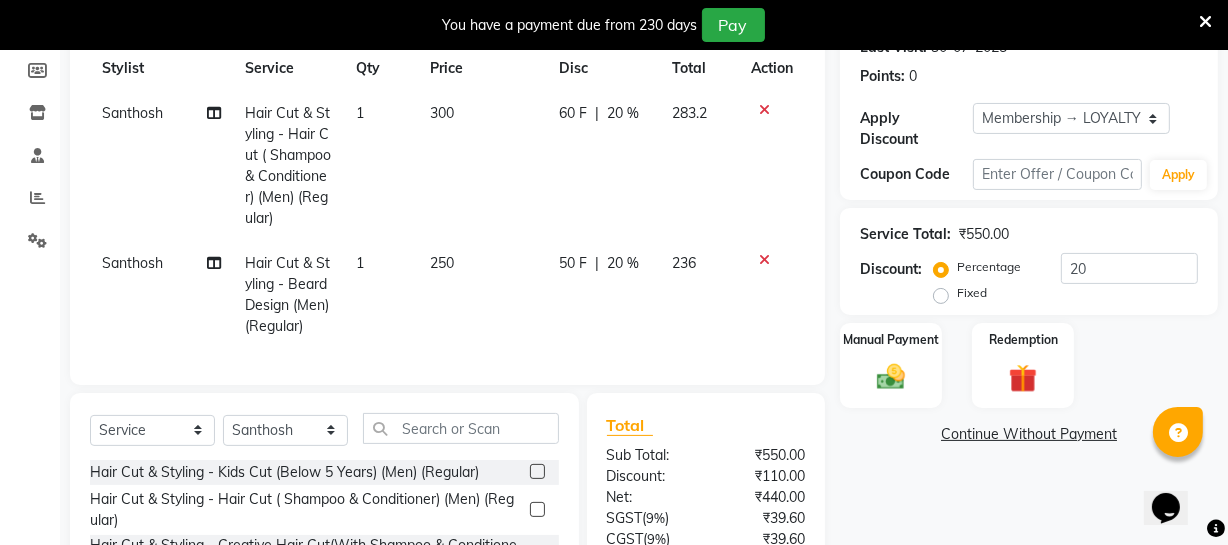 checkbox on "false" 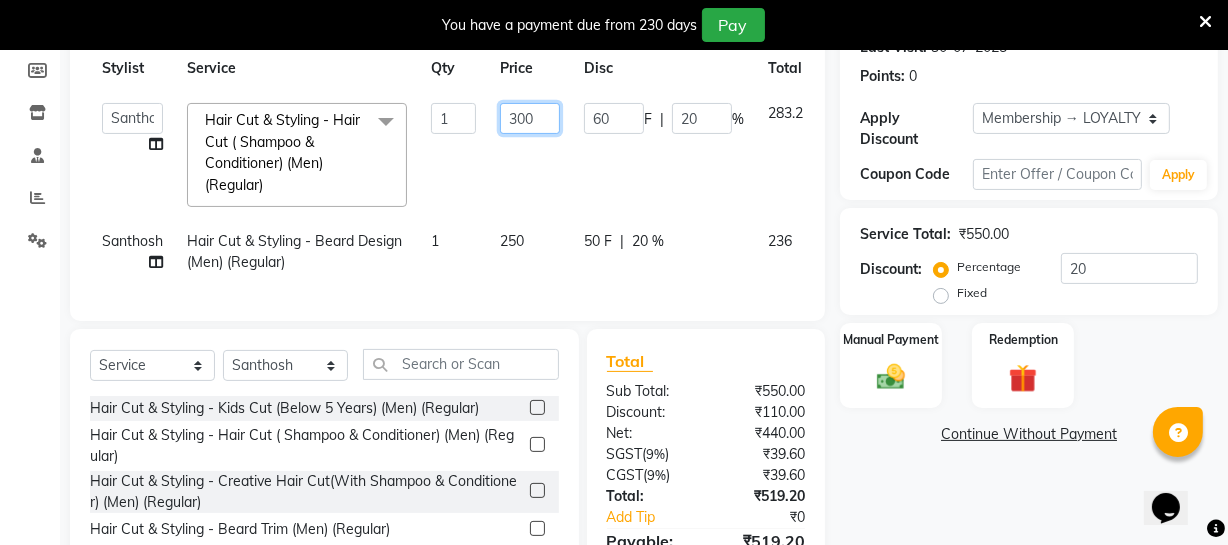 click on "300" 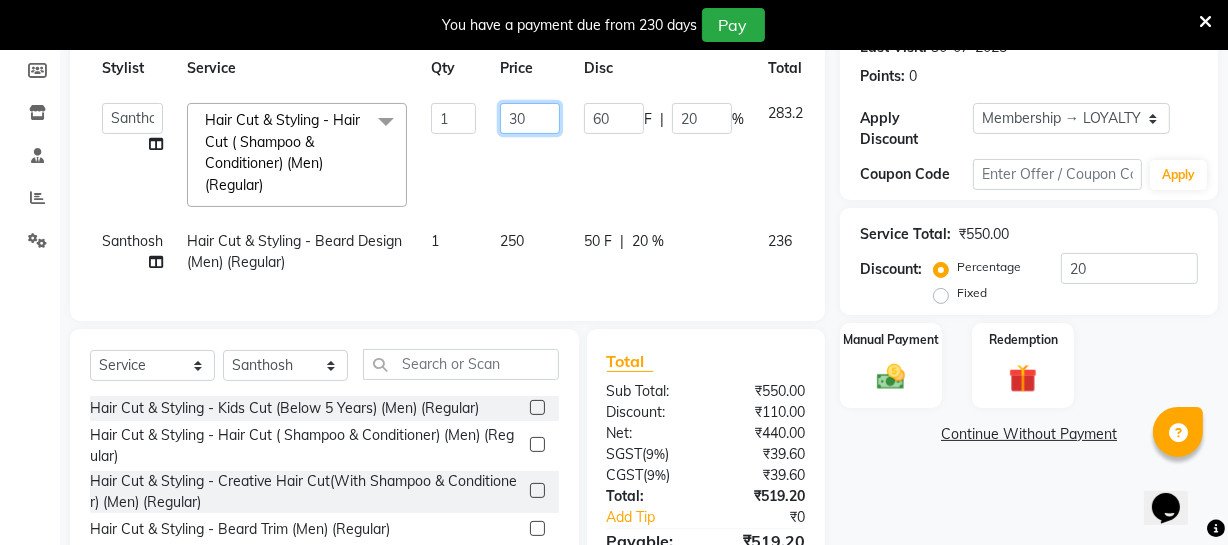 type on "3" 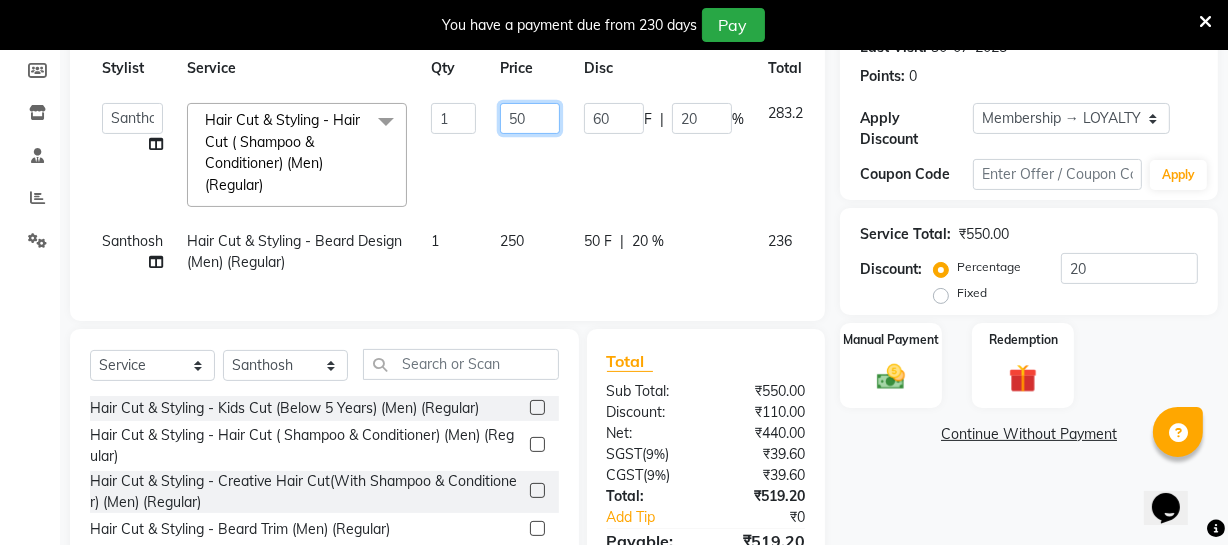 type on "500" 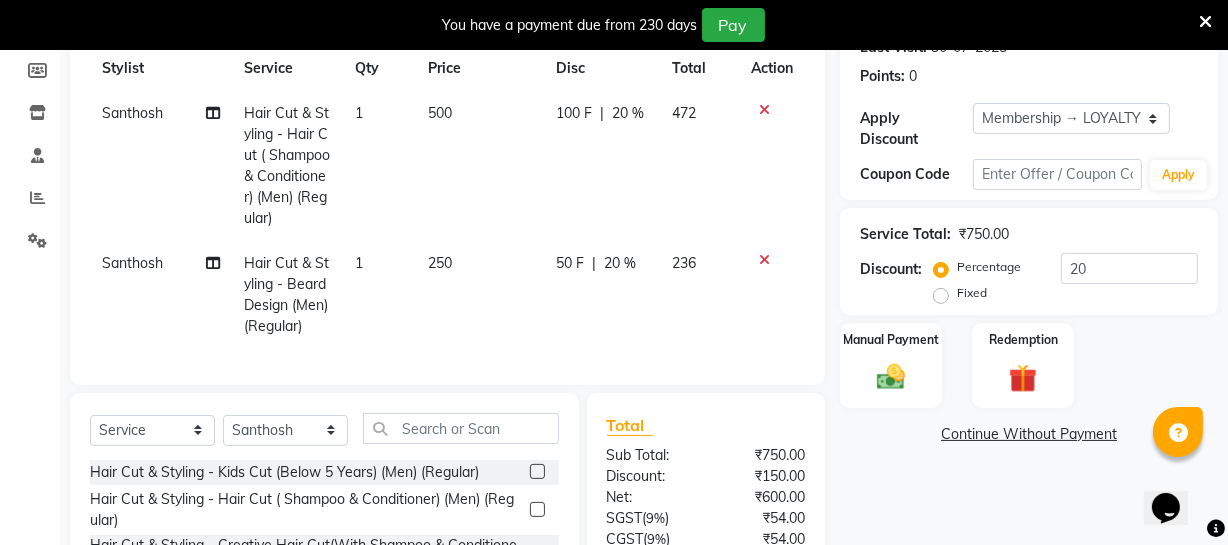 click on "100 F | 20 %" 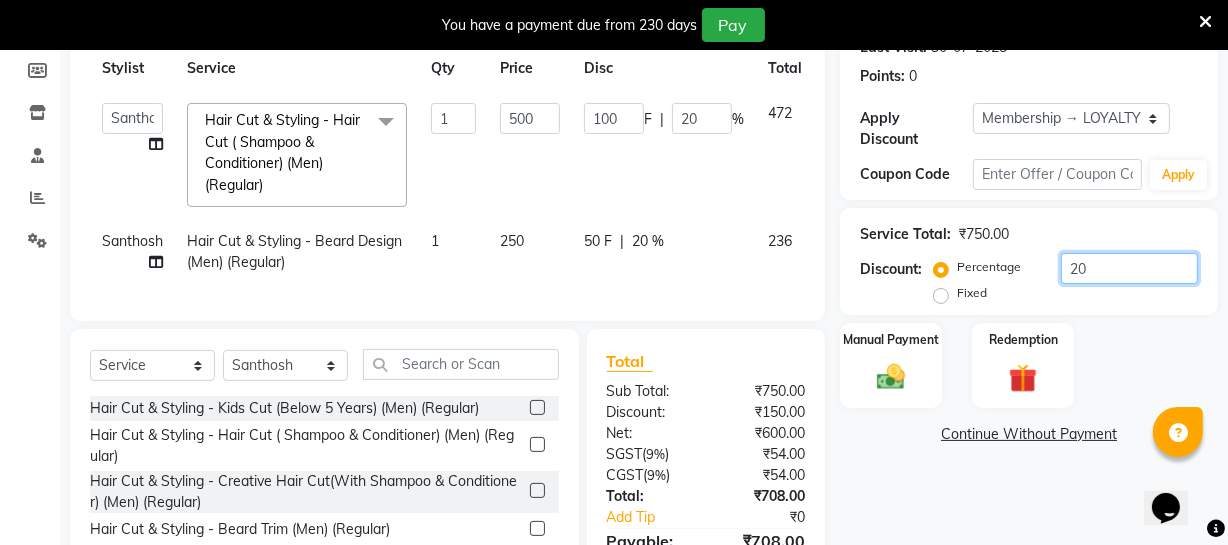 click on "Percentage   Fixed  20" 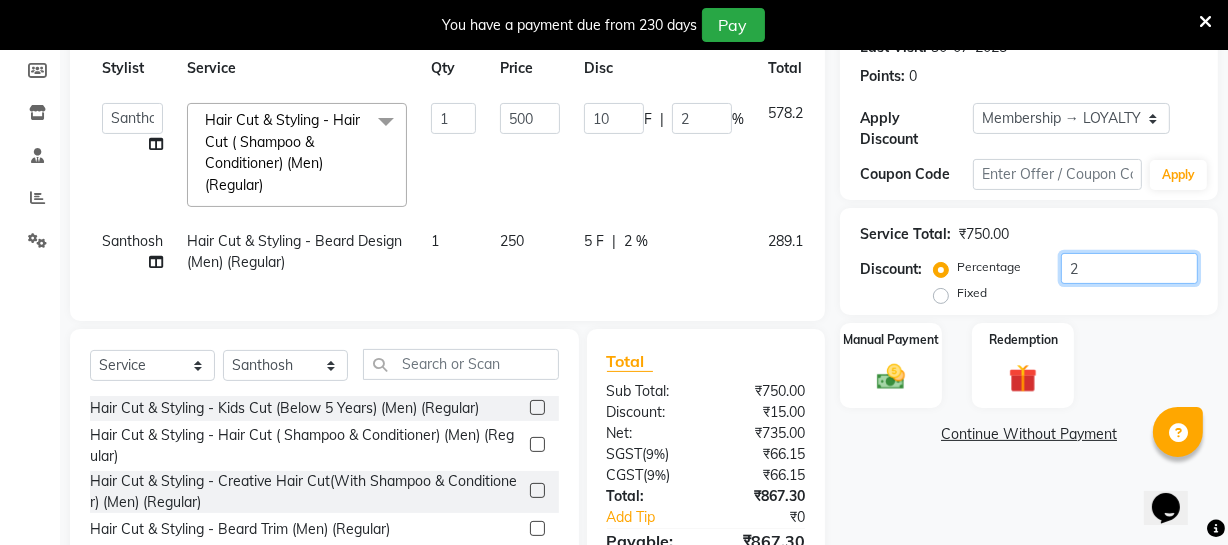 type 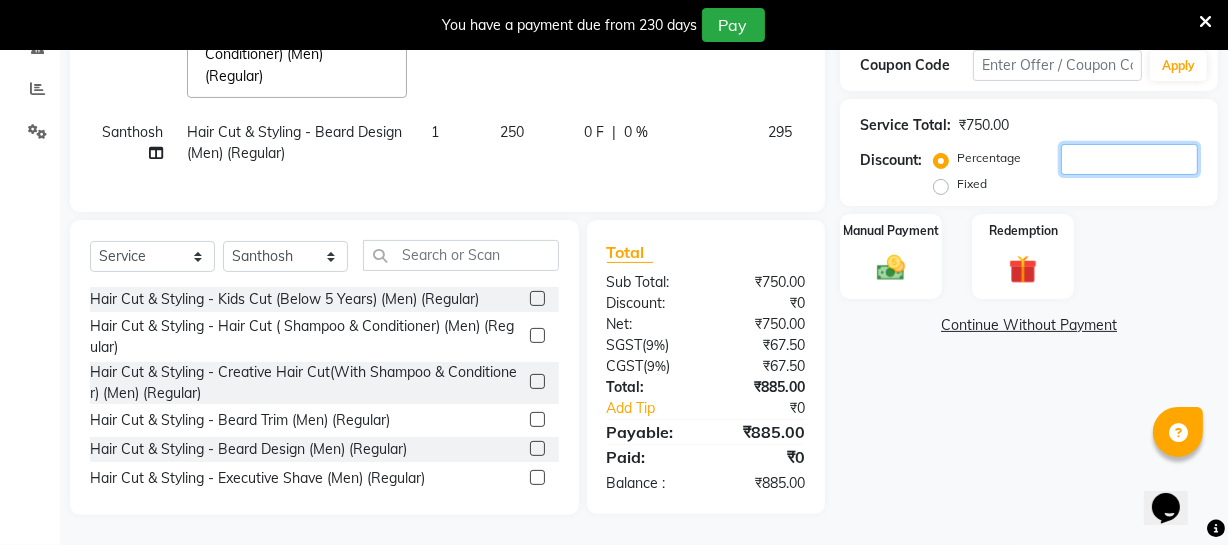 scroll, scrollTop: 418, scrollLeft: 0, axis: vertical 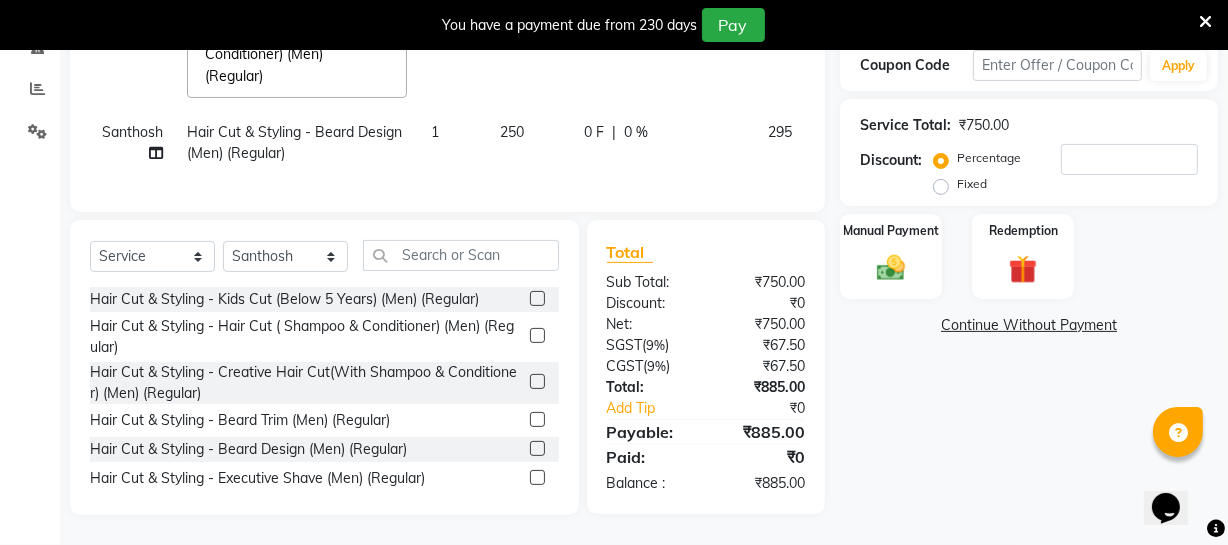 click on "250" 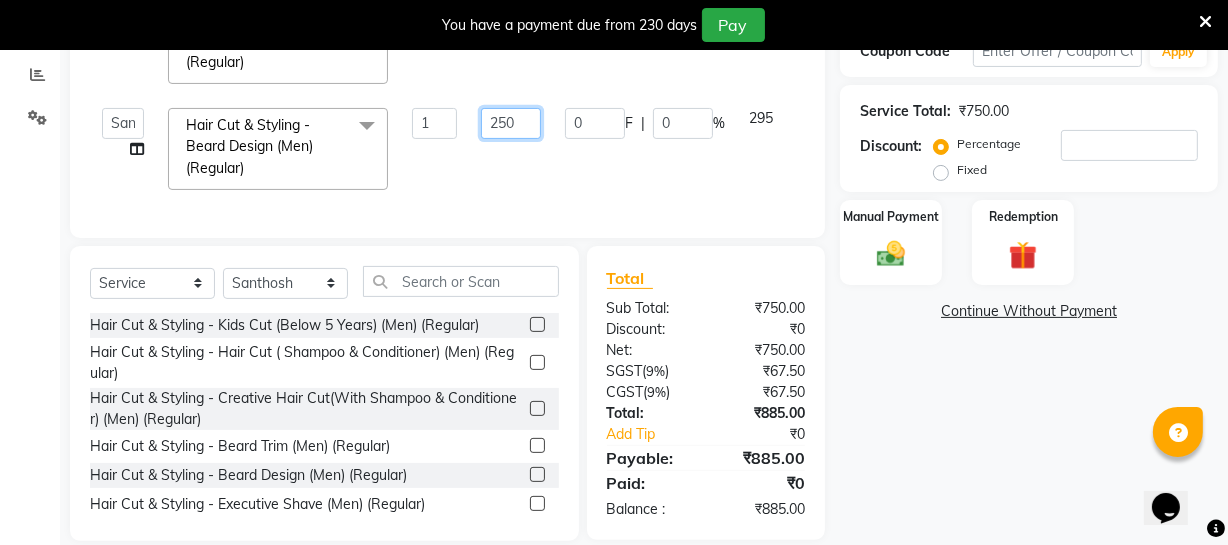 drag, startPoint x: 505, startPoint y: 124, endPoint x: 620, endPoint y: 161, distance: 120.805626 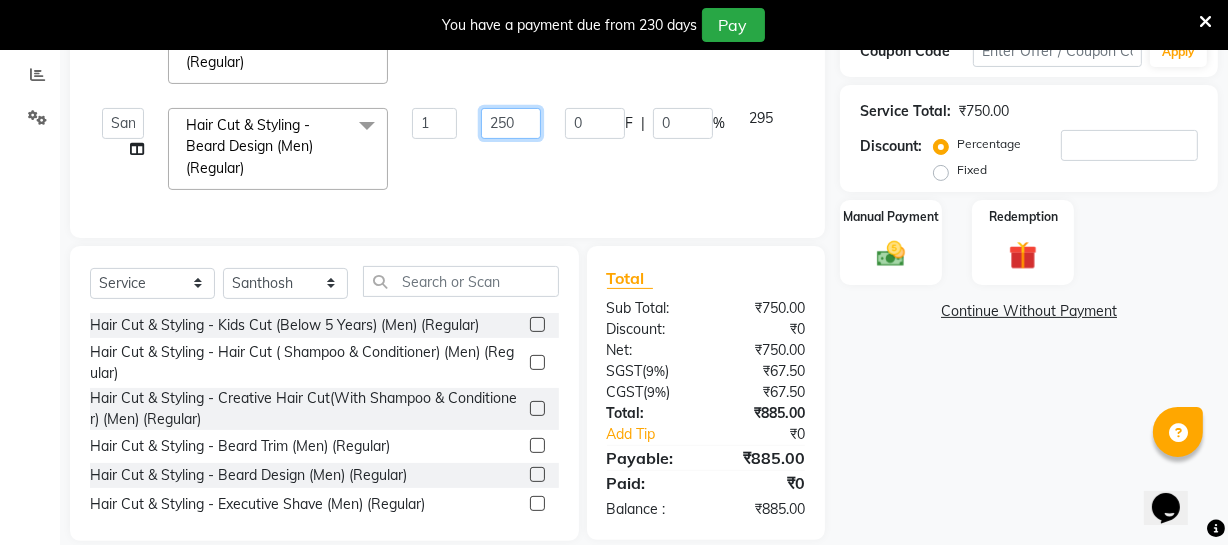 click on "250" 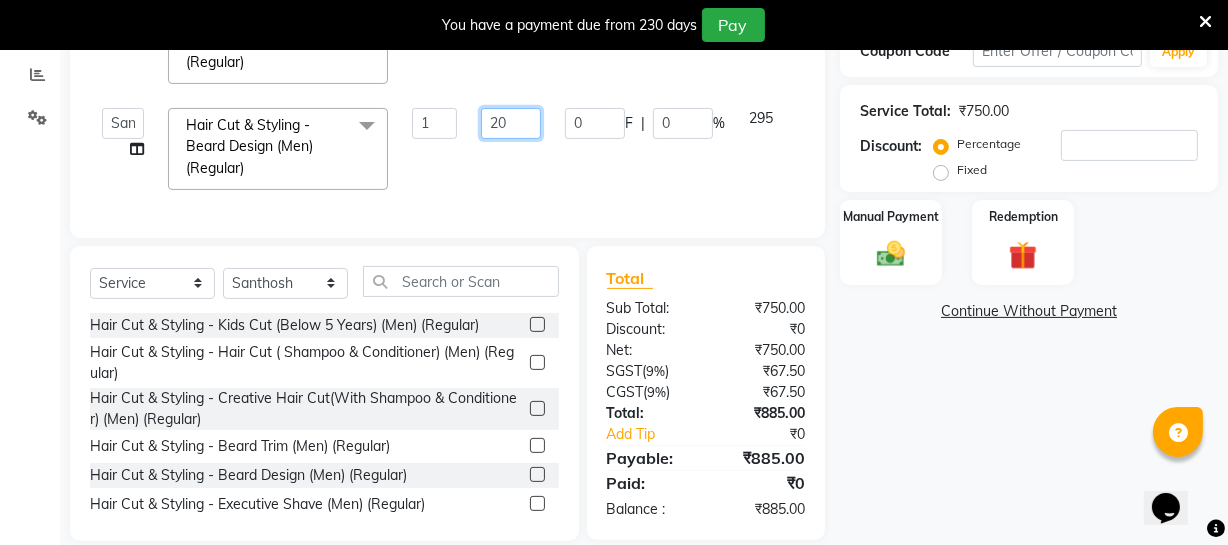 type on "200" 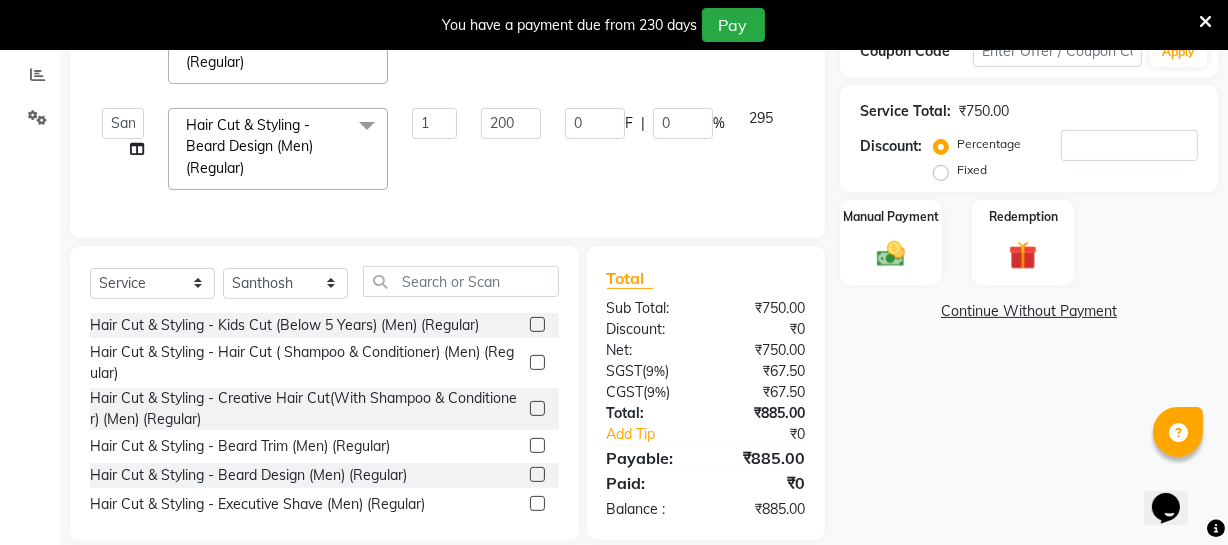 click on "Hair Cut & Styling - Hair Cut ( Shampoo & Conditioner) (Men) (Regular) x Hair Cut & Styling - Kids Cut (Below 5 Years) (Men) (Regular) Hair Cut & Styling - Hair Cut ( Shampoo & Conditioner) (Men) (Regular) Hair Cut & Styling - Creative Hair Cut(With Shampoo & Conditioner) (Men) (Regular) Hair Cut & Styling - Beard Trim (Men) (Regular) Hair Cut & Styling - Beard Design (Men) (Regular) Hair Cut & Styling - Executive Shave (Men) (Regular) Hair Cut & Styling - Hair Wash & Conditioner (Schwarzkopf) (Men) (Regular) Hair Cut & Styling - Hair Wash & Conditioner (Davines) (Men) (Regular) Hair Cut & Styling - Beard Trim (Men) (Member)" 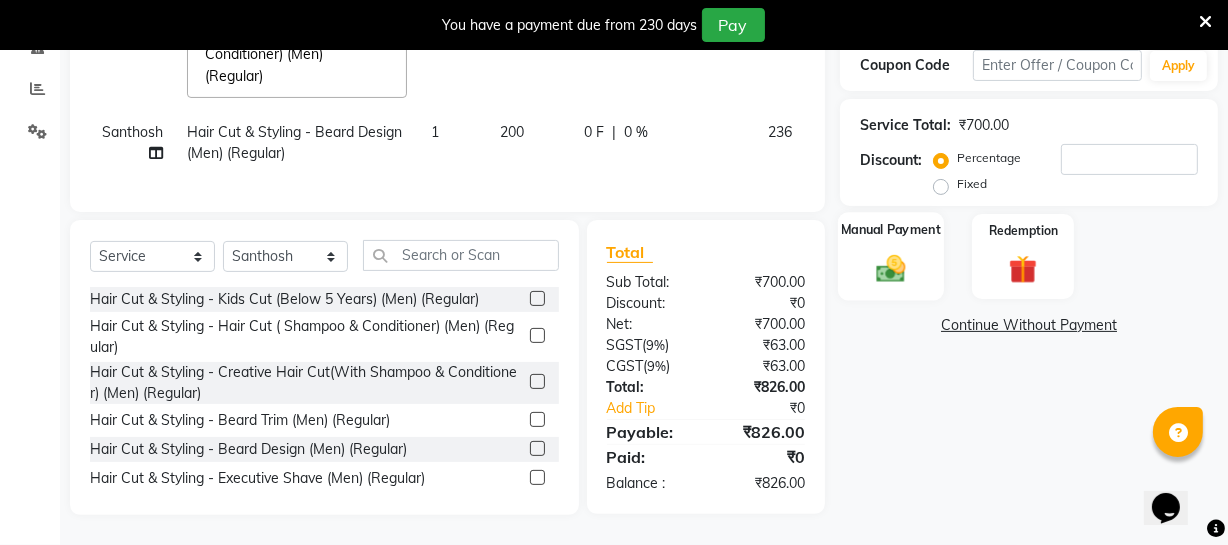 click 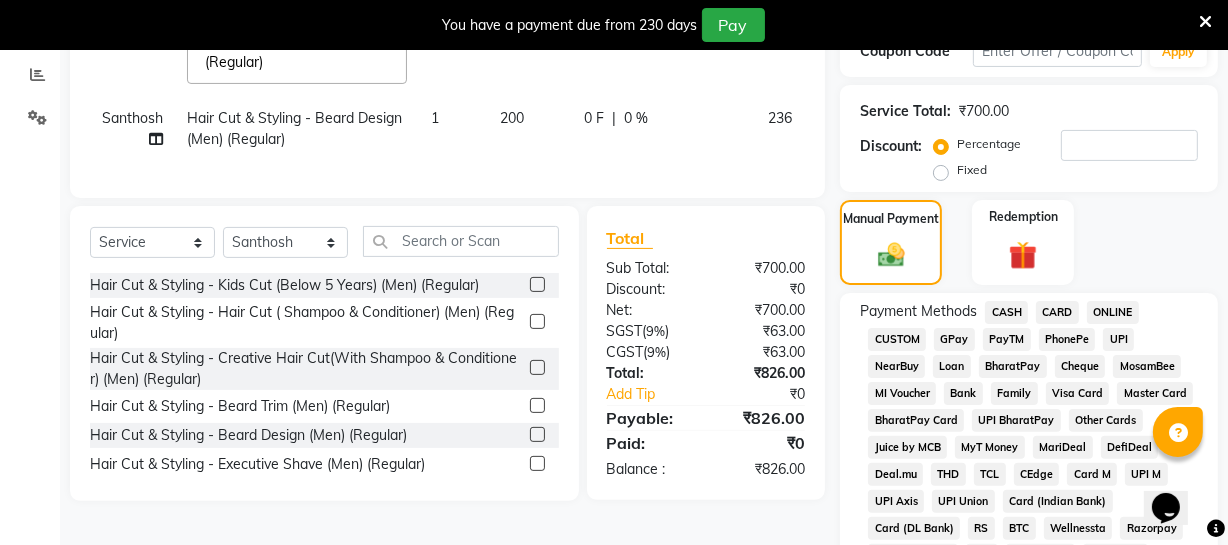 click on "ONLINE" 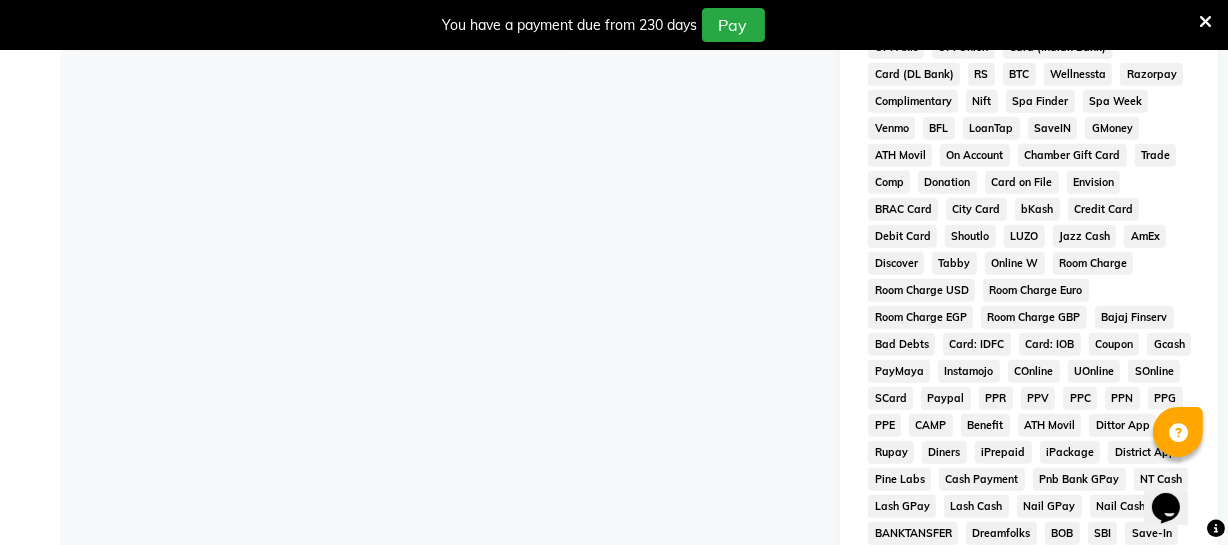 scroll, scrollTop: 1088, scrollLeft: 0, axis: vertical 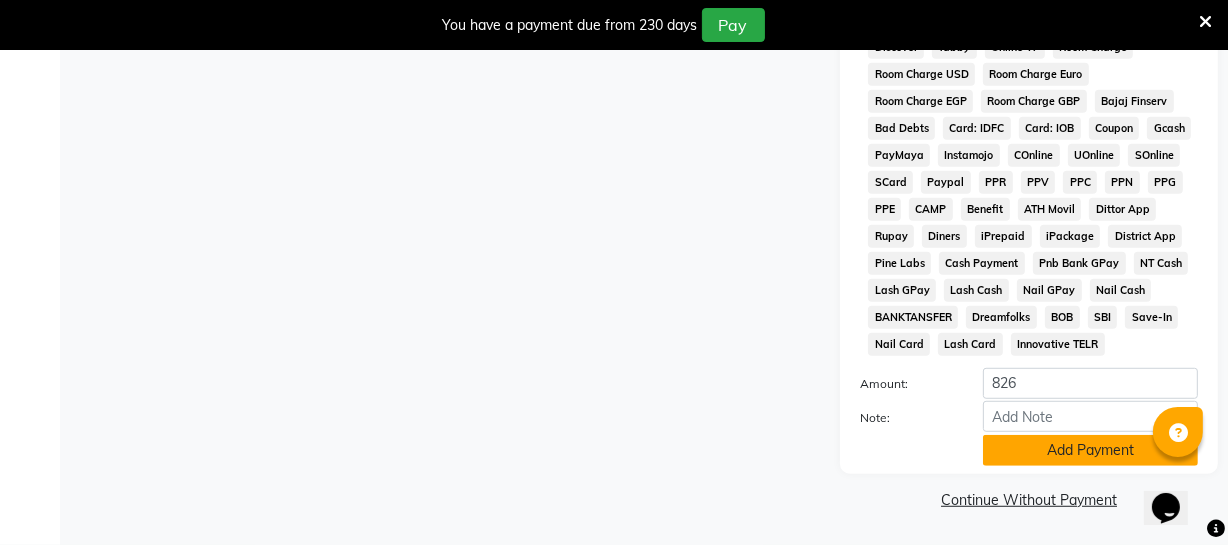 click on "Add Payment" 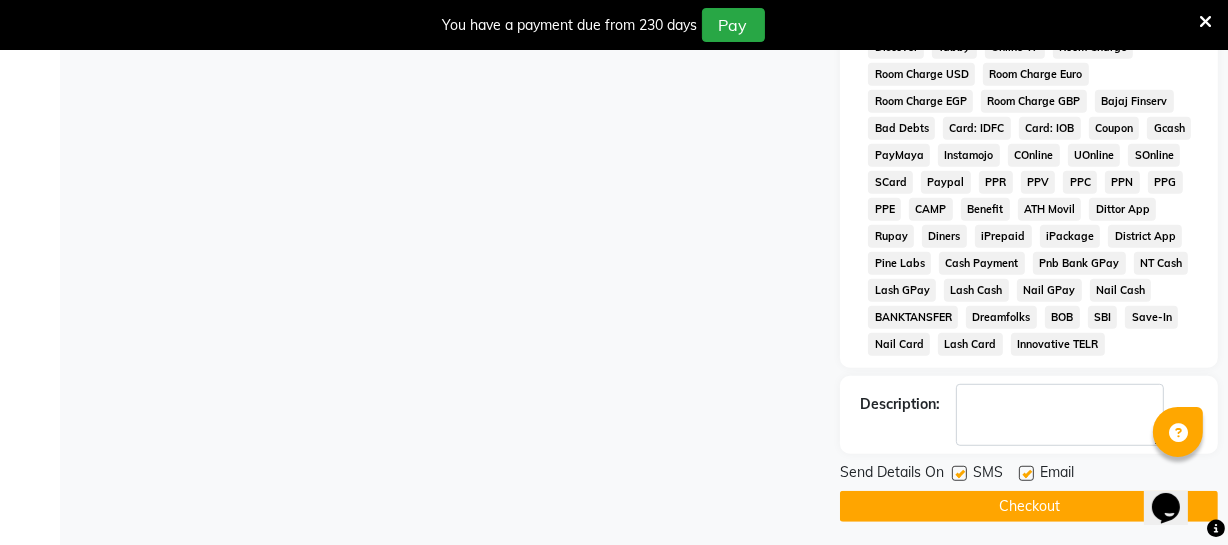click on "Checkout" 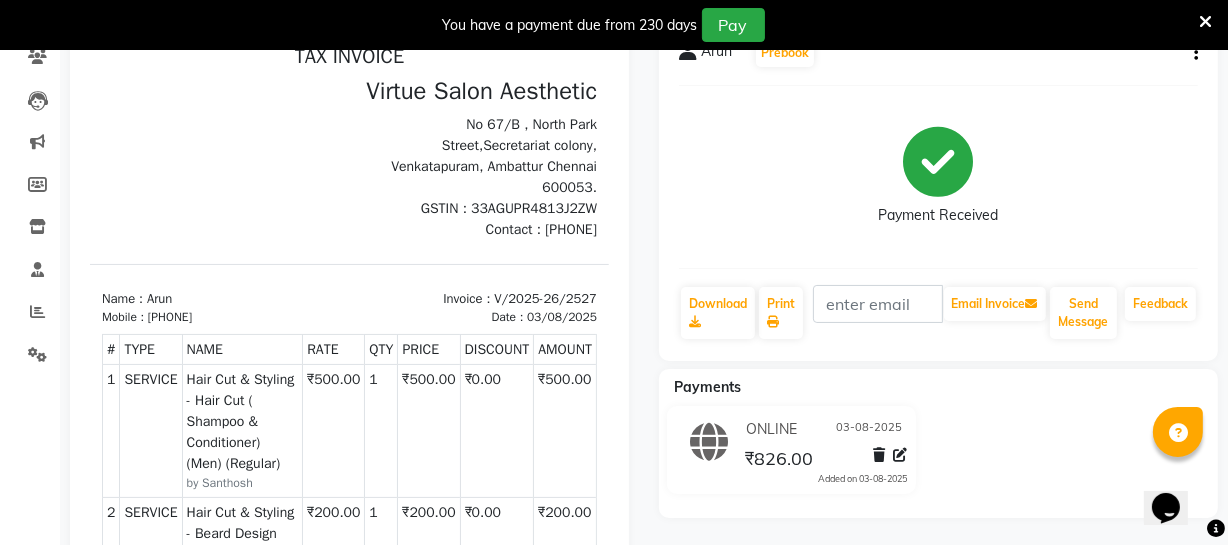scroll, scrollTop: 0, scrollLeft: 0, axis: both 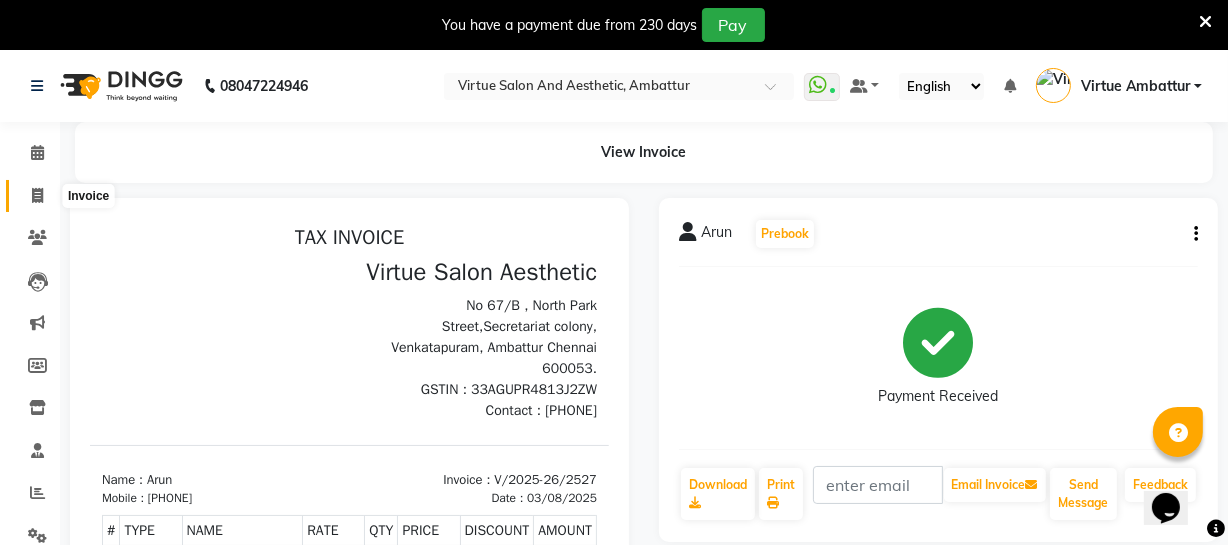 click 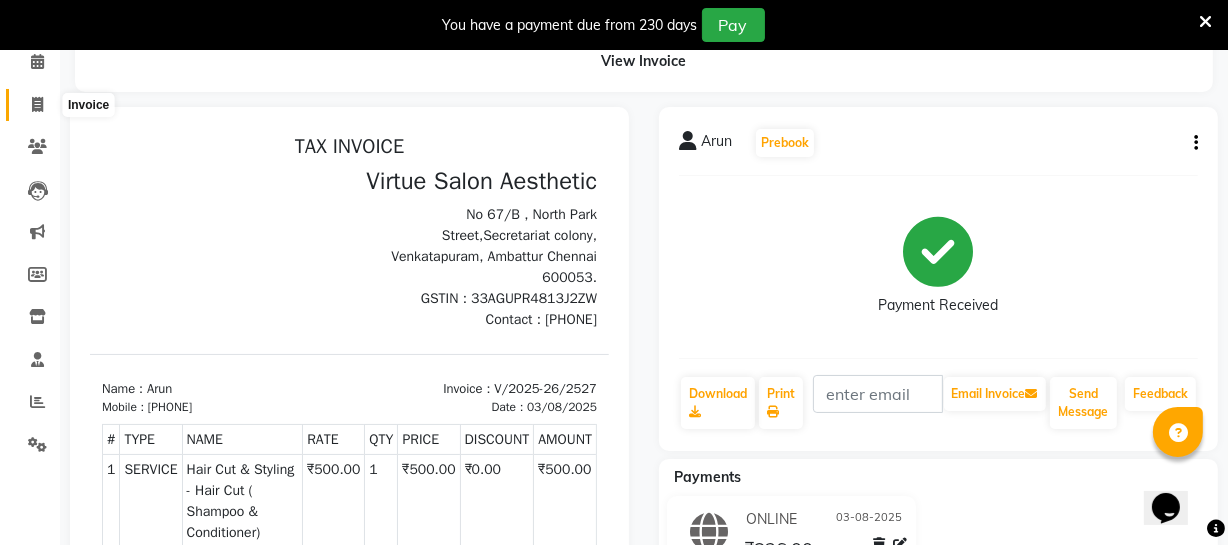 select on "service" 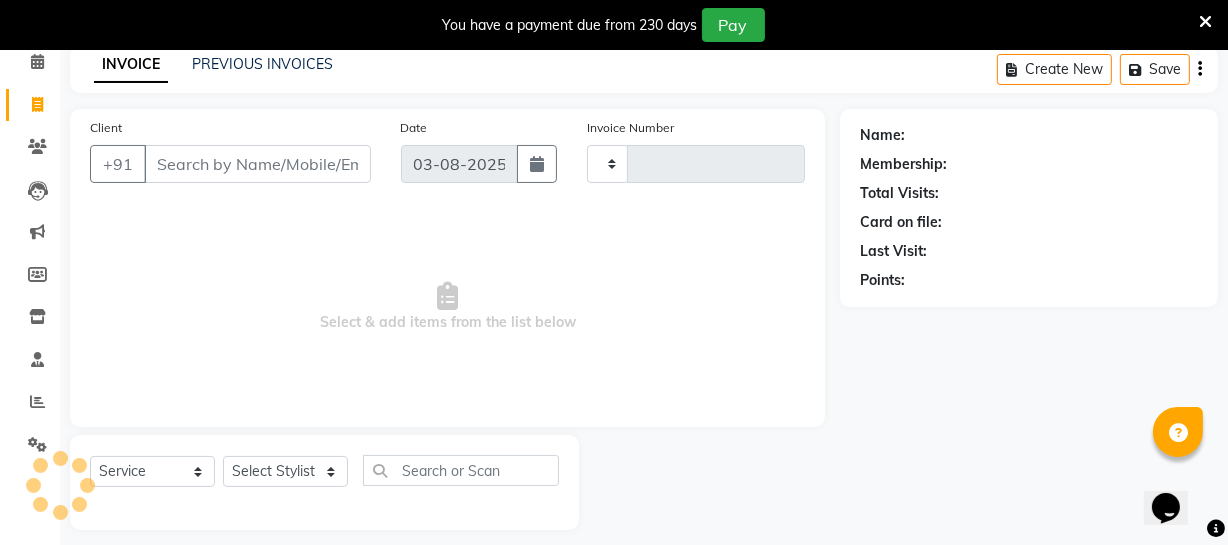 scroll, scrollTop: 107, scrollLeft: 0, axis: vertical 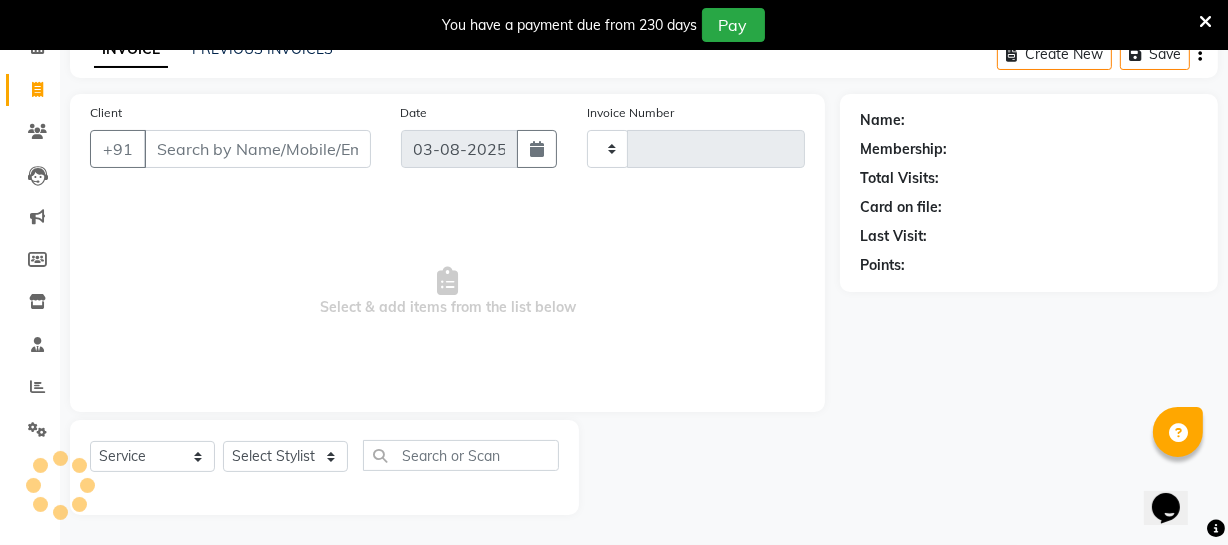 type on "2528" 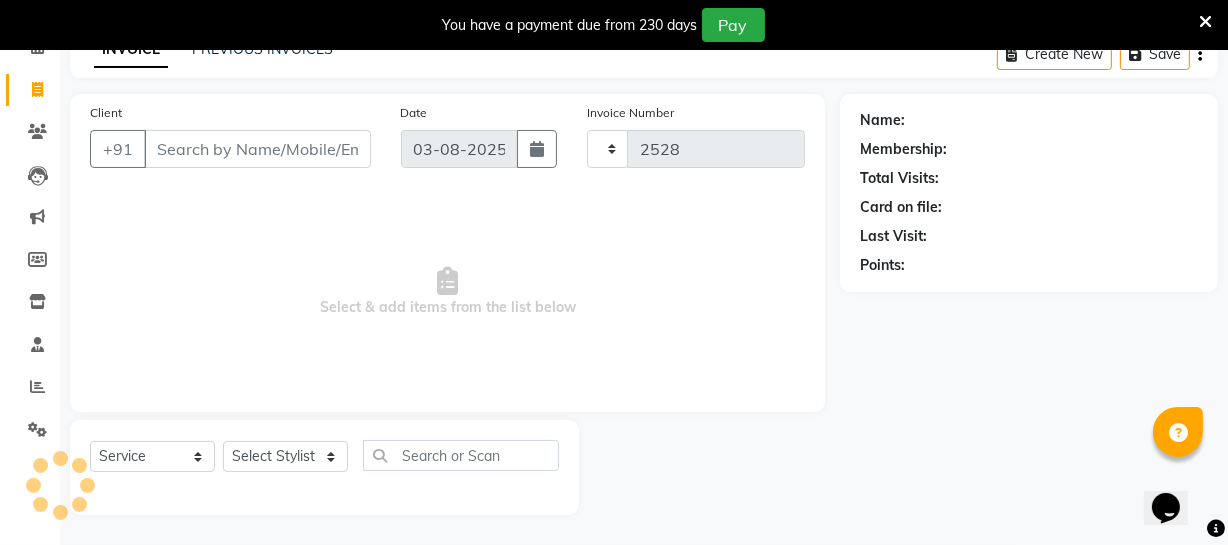 select on "5237" 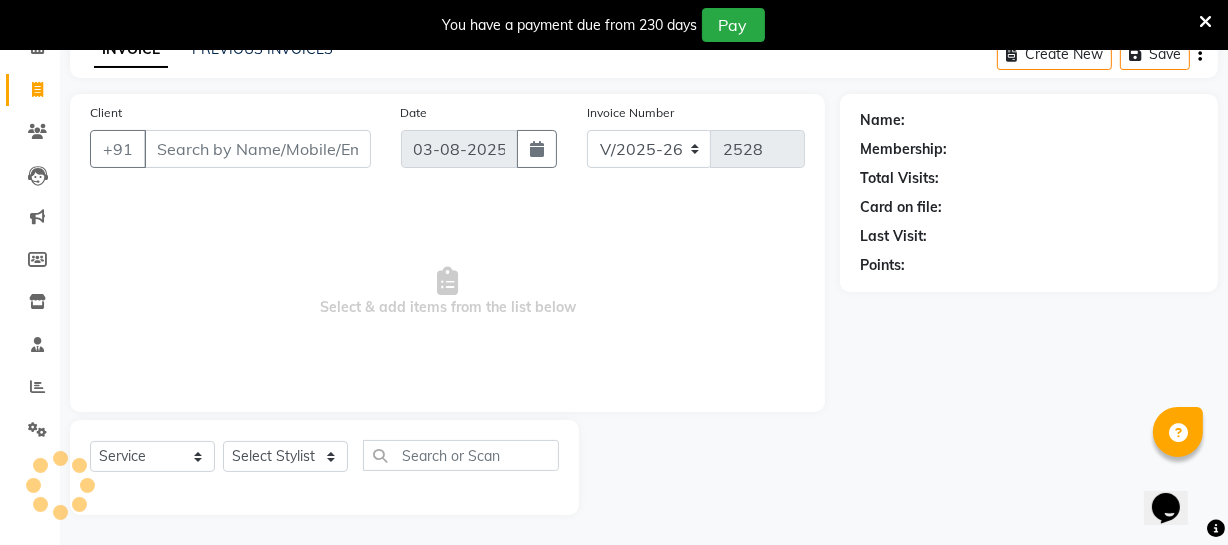 scroll, scrollTop: 0, scrollLeft: 0, axis: both 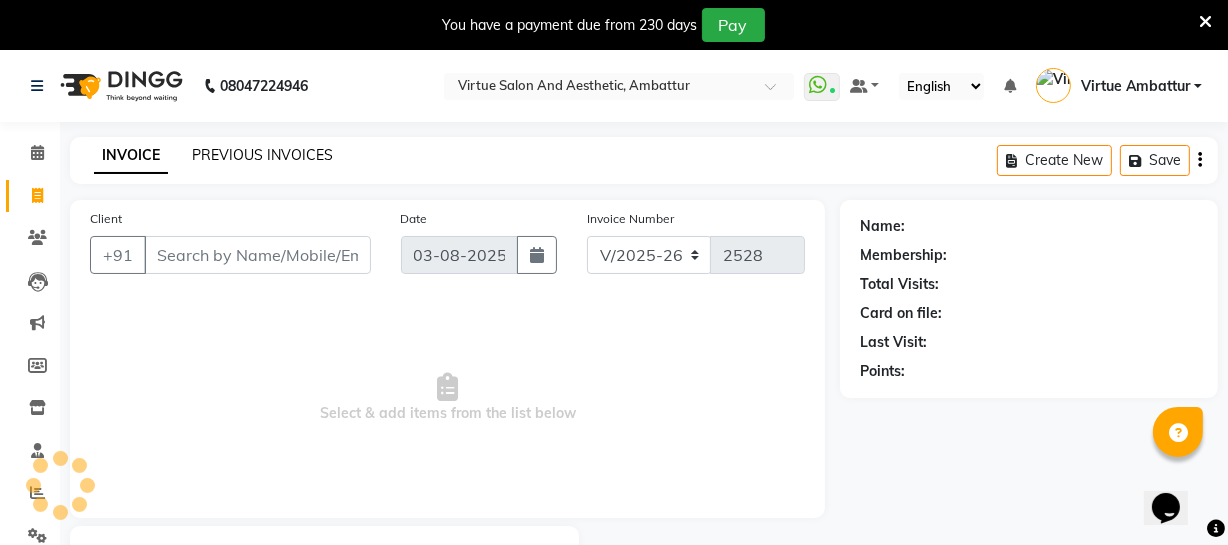 click on "PREVIOUS INVOICES" 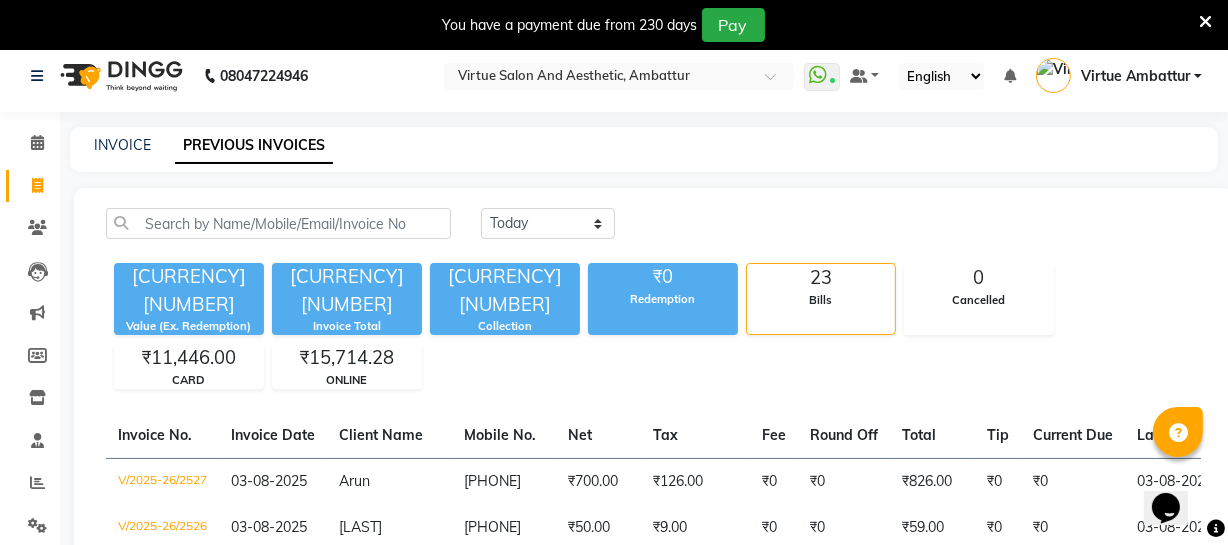 scroll, scrollTop: 0, scrollLeft: 0, axis: both 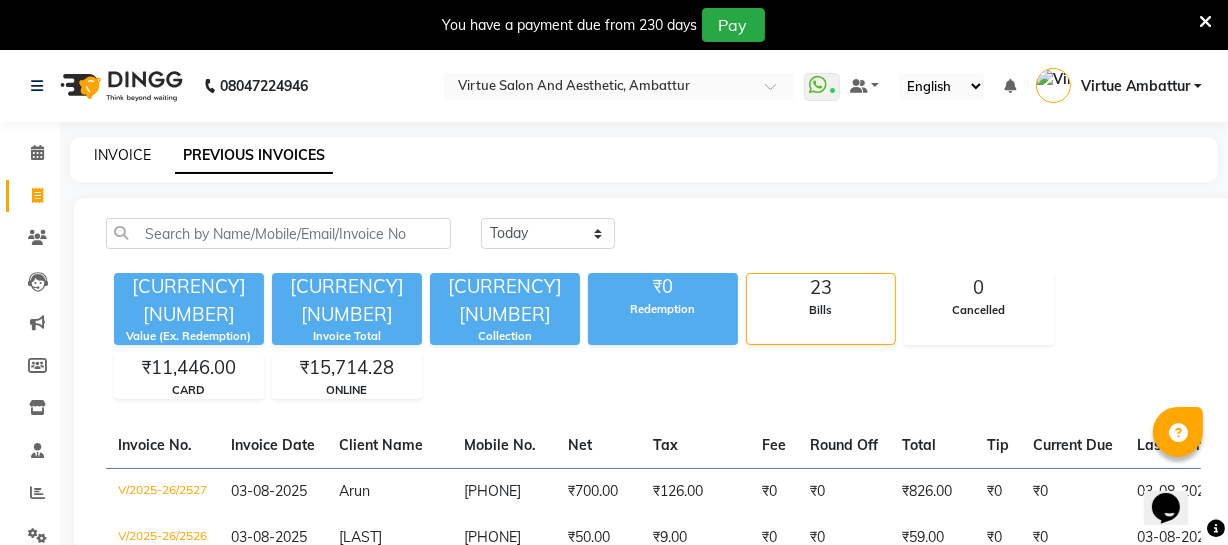click on "INVOICE" 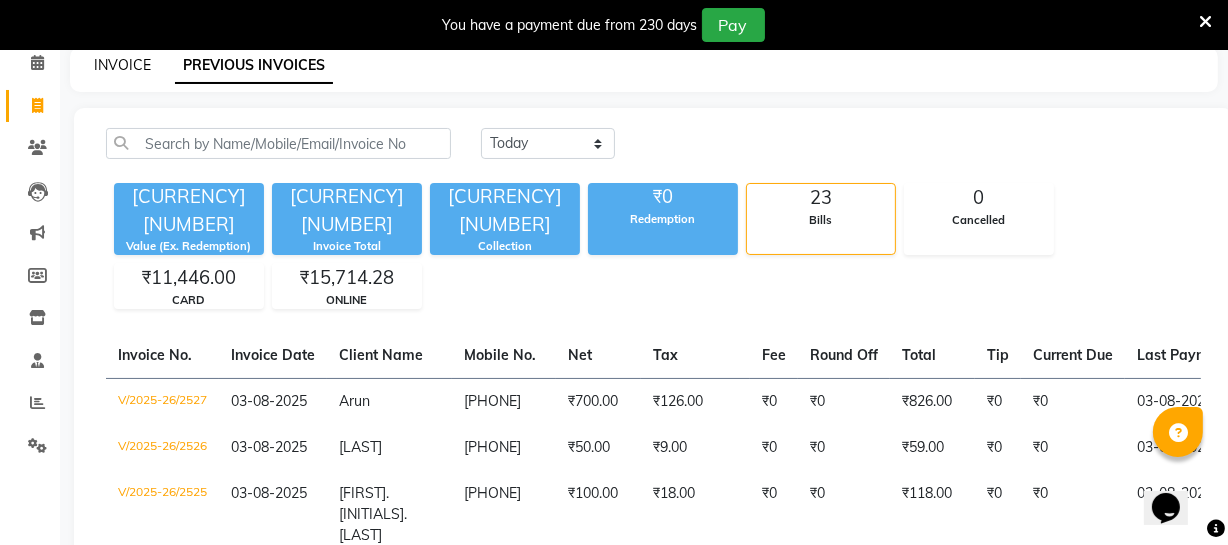 select on "5237" 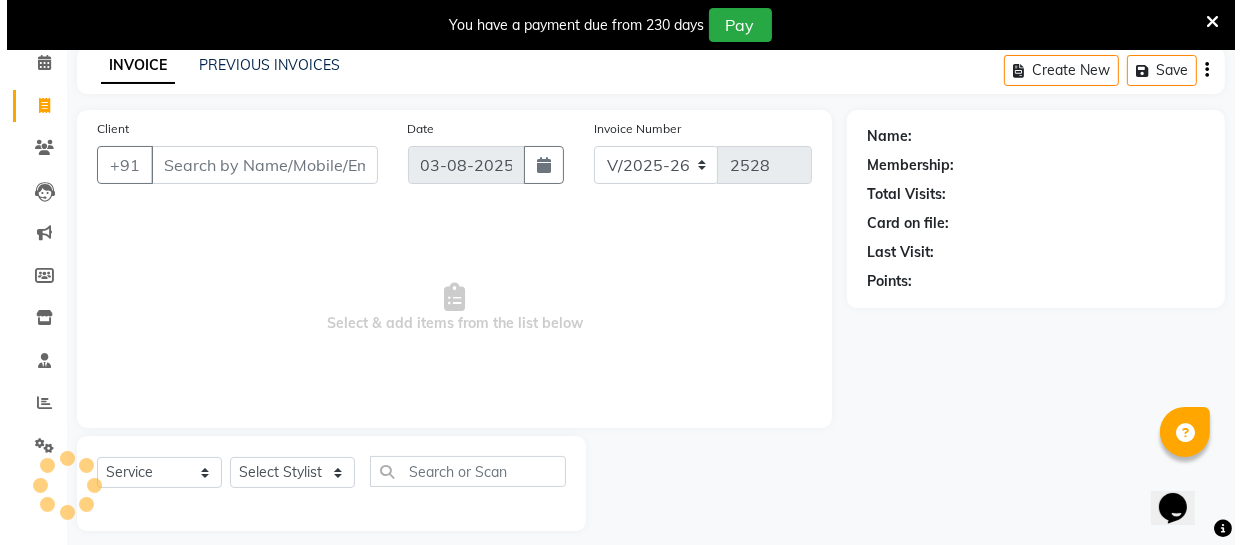 scroll, scrollTop: 107, scrollLeft: 0, axis: vertical 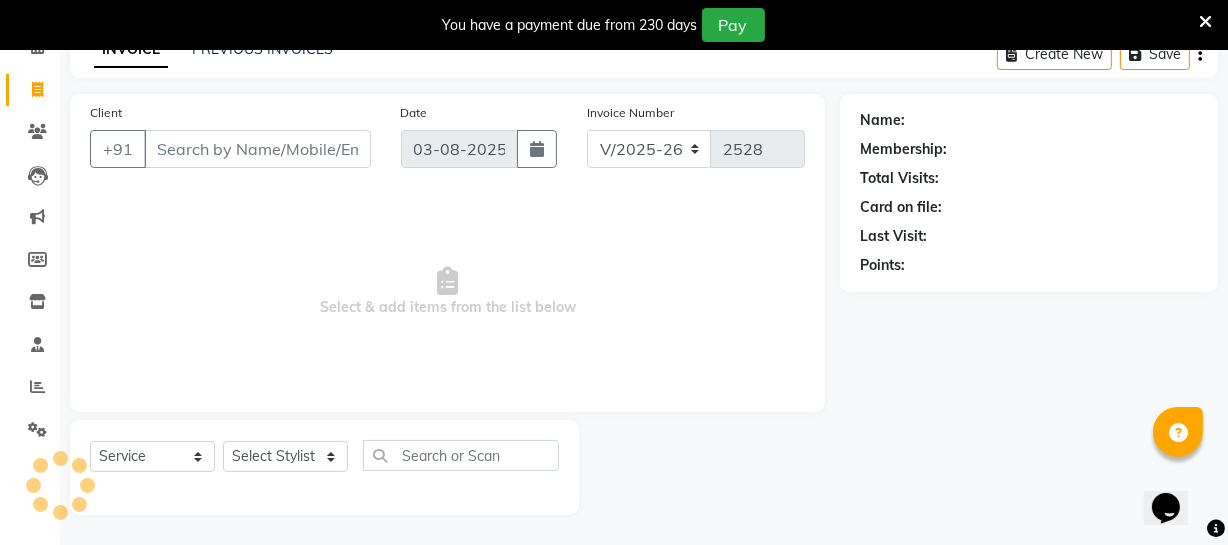 click on "Client" at bounding box center (257, 149) 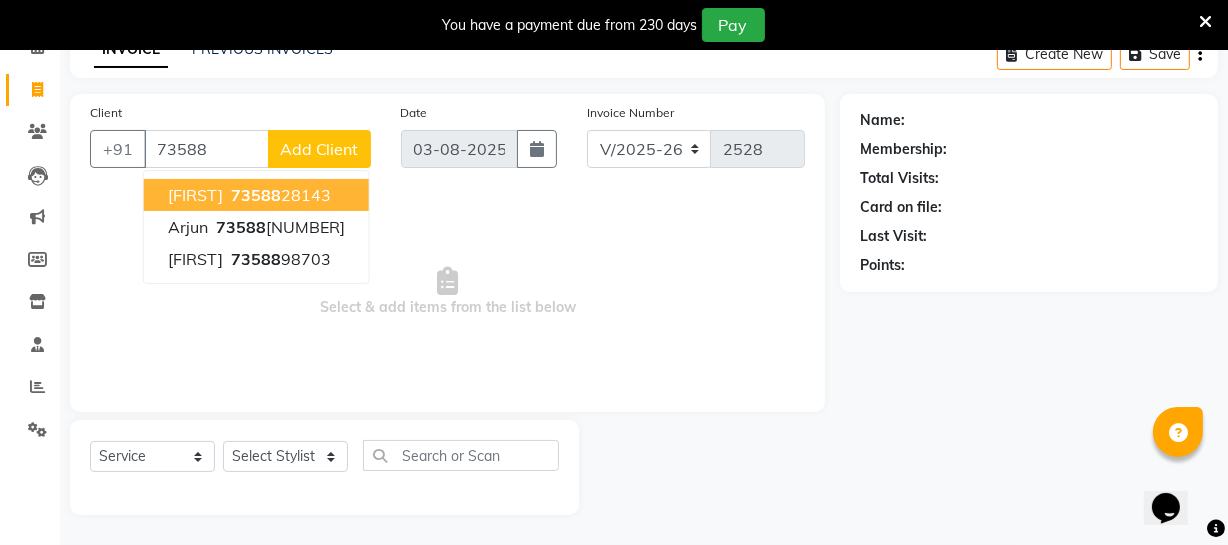 click on "73588" at bounding box center (206, 149) 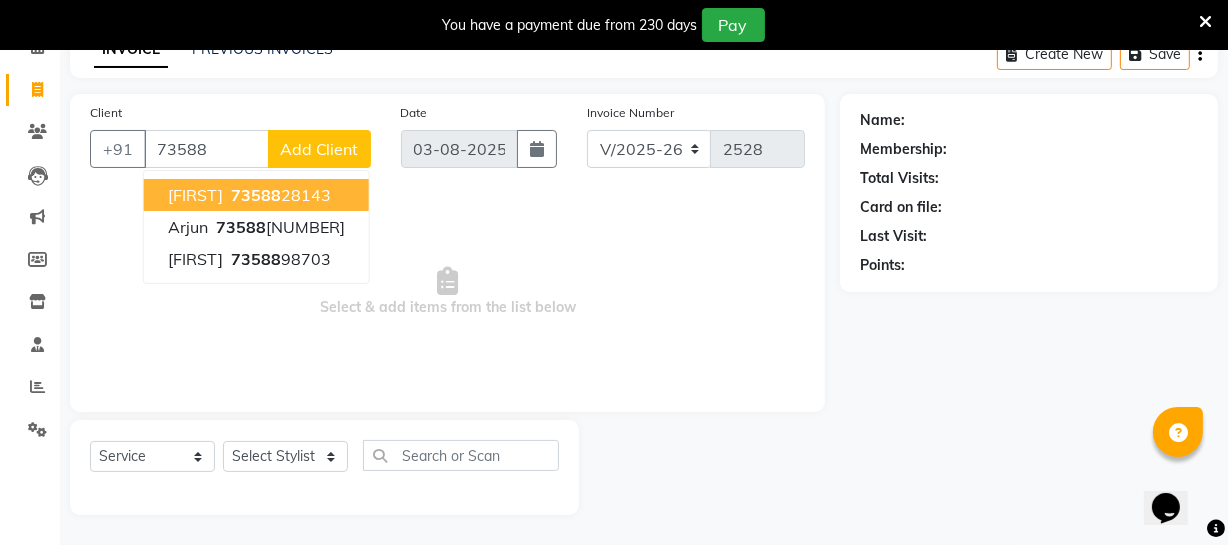 click on "73588" at bounding box center (206, 149) 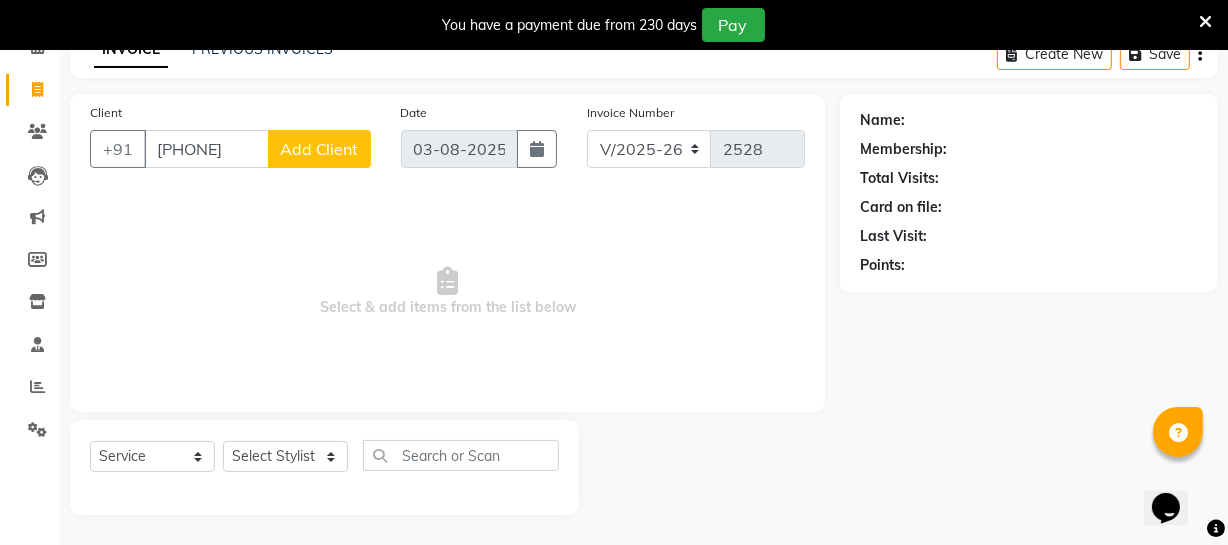 type on "[PHONE]" 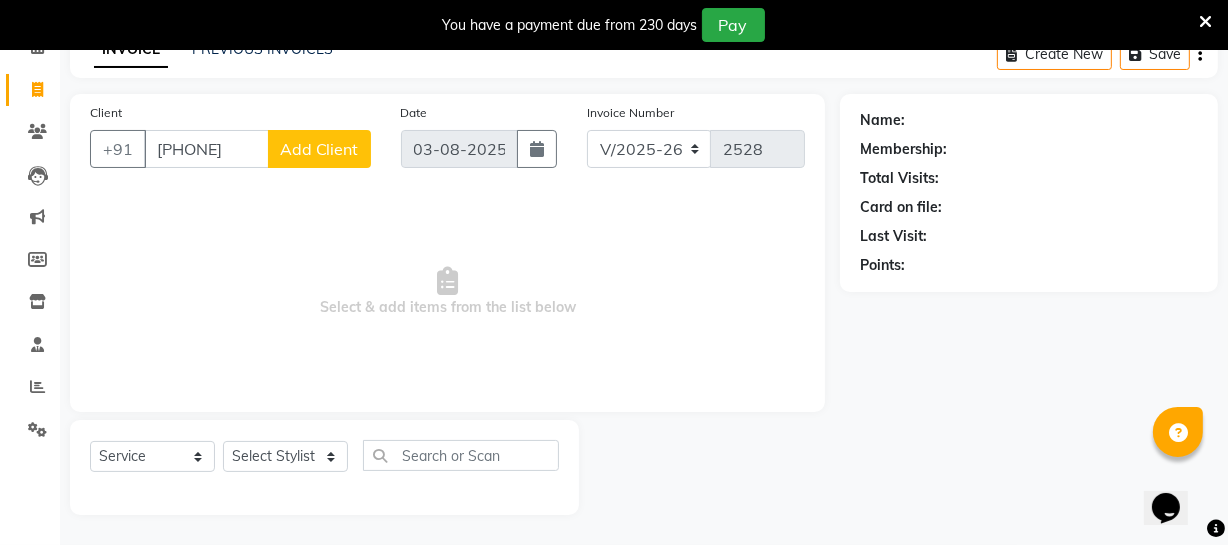 click on "Add Client" 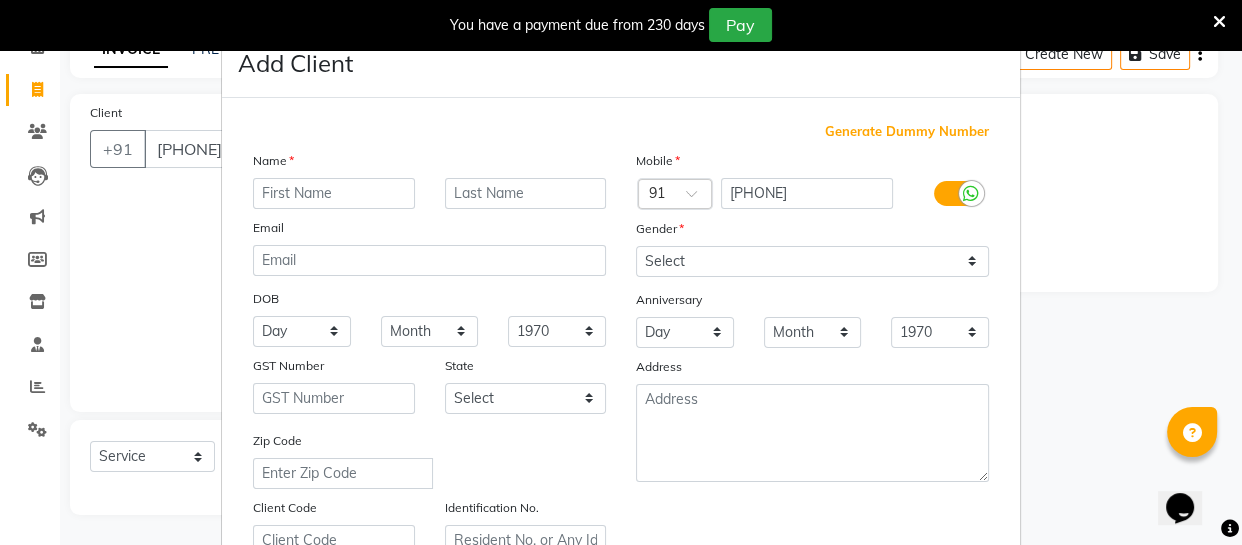 click at bounding box center [334, 193] 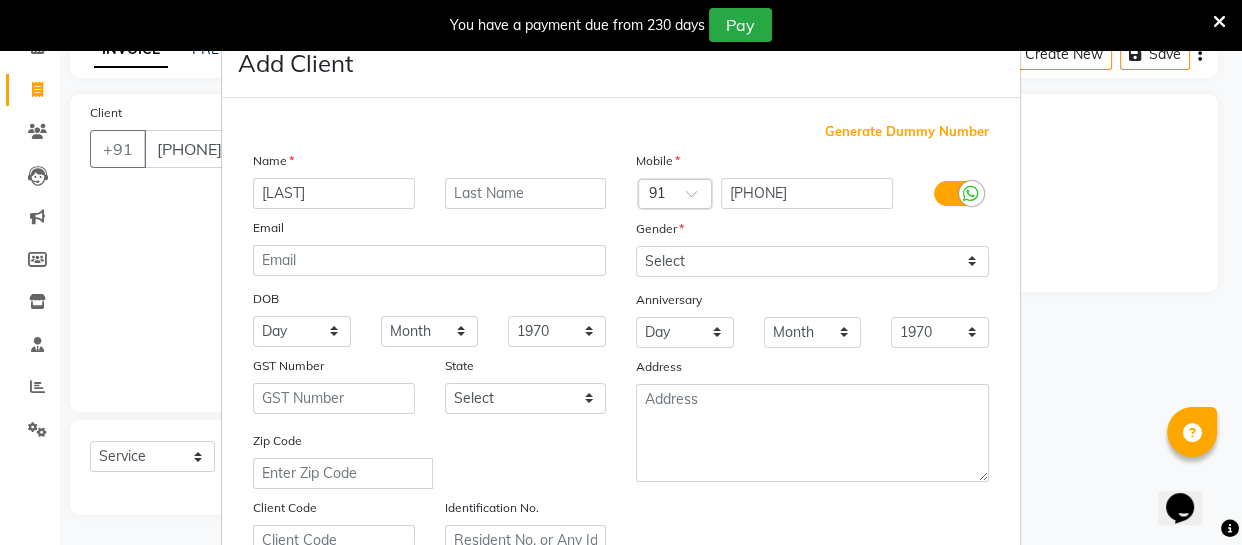 type on "[LAST]" 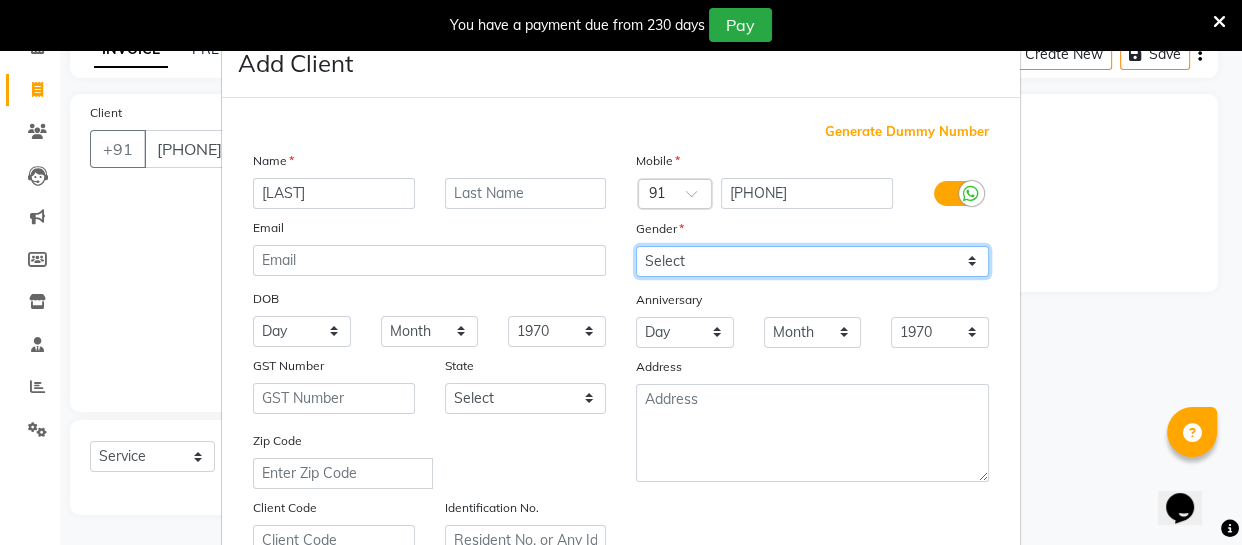 click on "Select Male Female Other Prefer Not To Say" at bounding box center (812, 261) 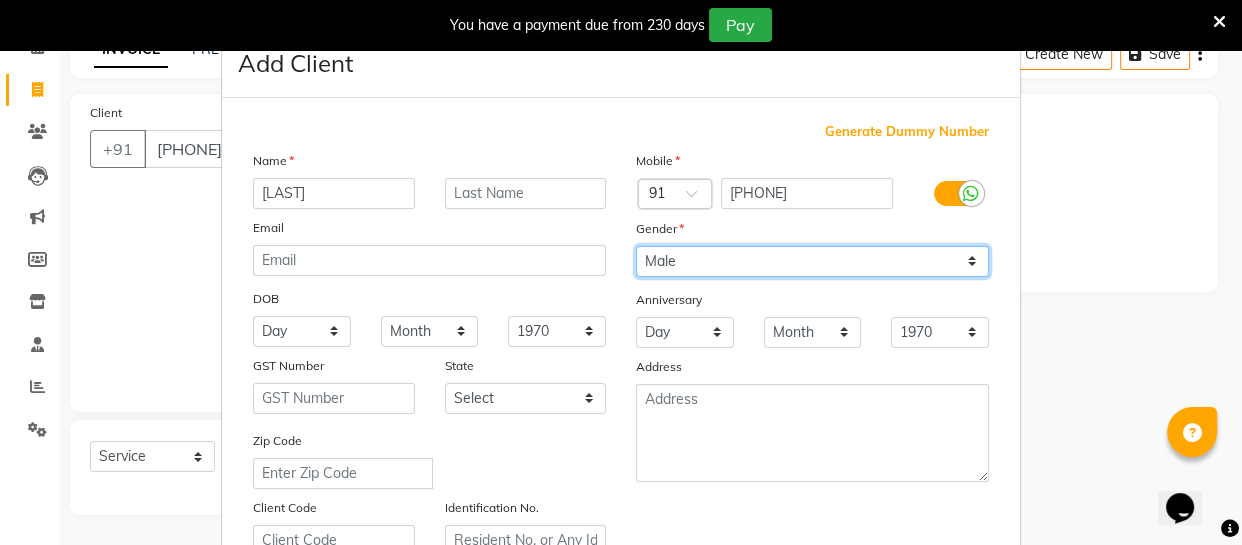 click on "Select Male Female Other Prefer Not To Say" at bounding box center (812, 261) 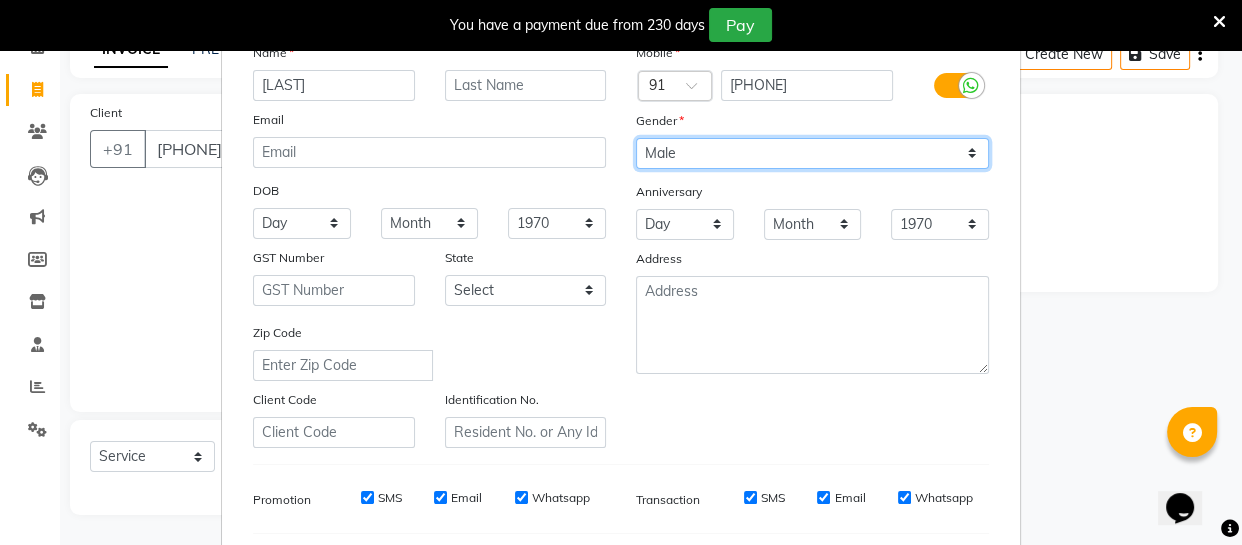 scroll, scrollTop: 0, scrollLeft: 0, axis: both 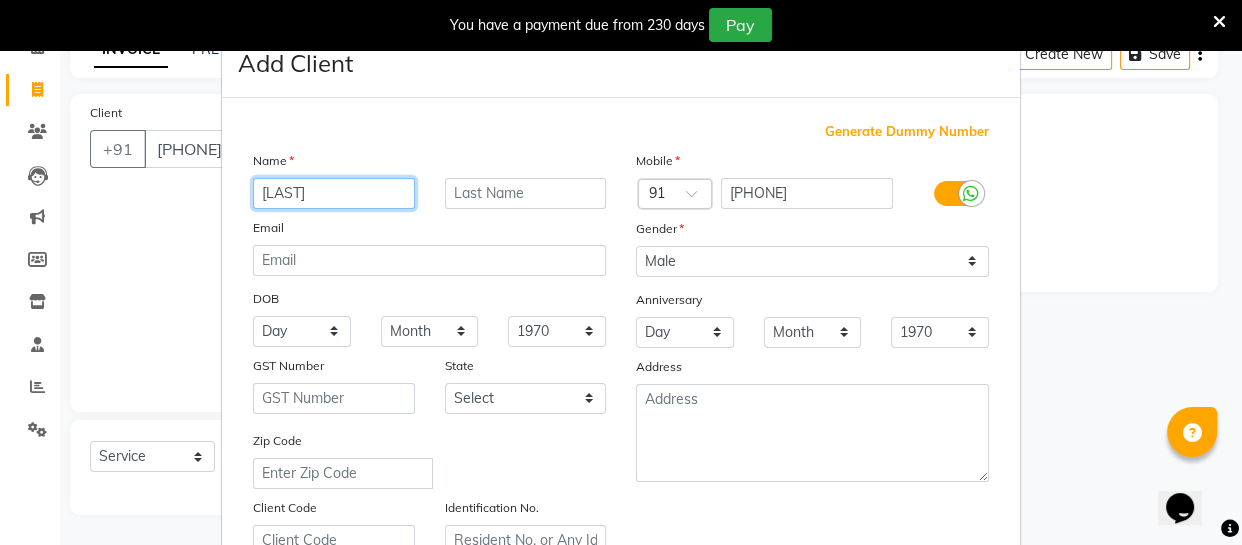 click on "[LAST]" at bounding box center [334, 193] 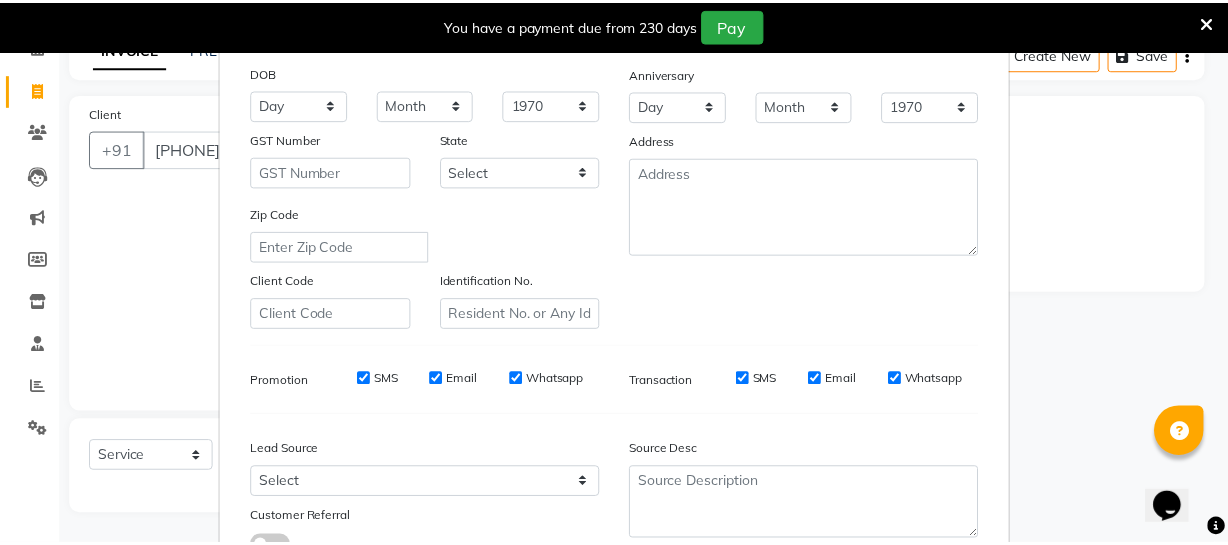 scroll, scrollTop: 384, scrollLeft: 0, axis: vertical 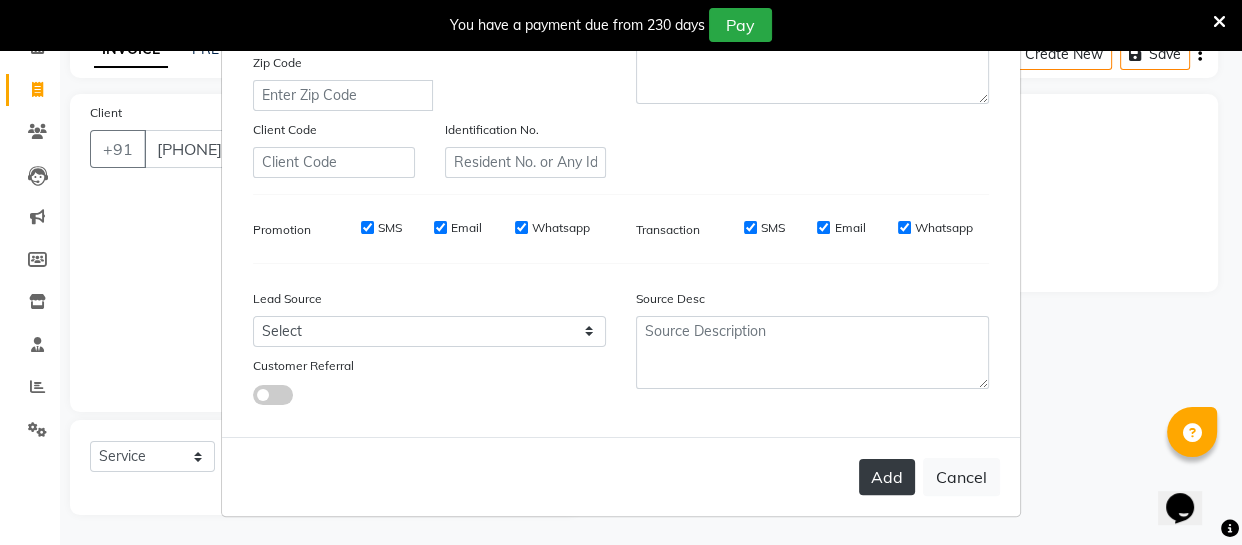 type on "[LAST]" 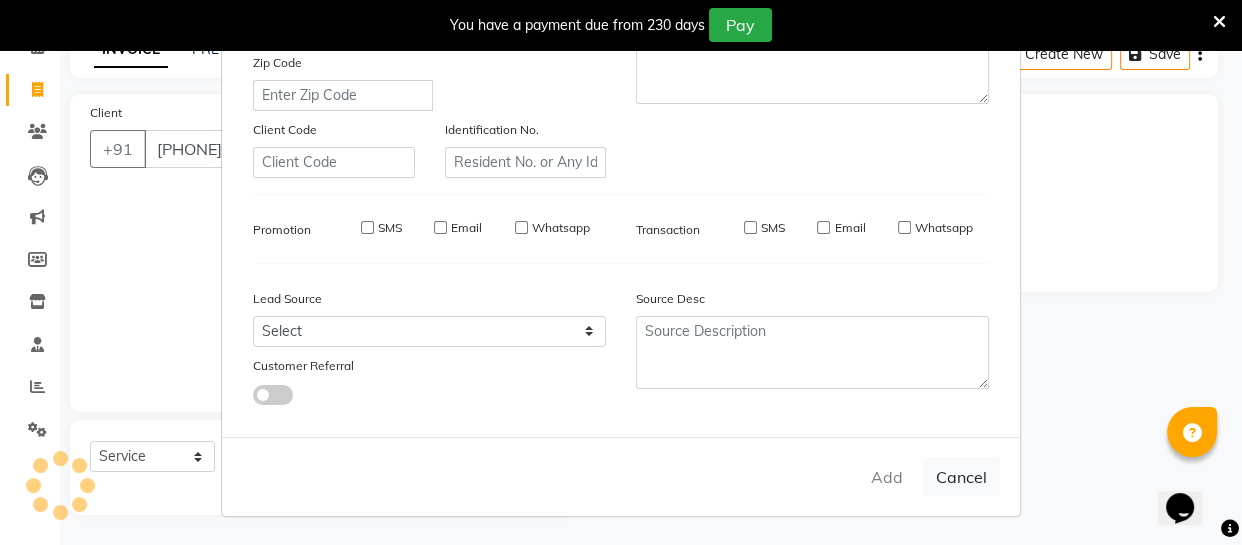 type 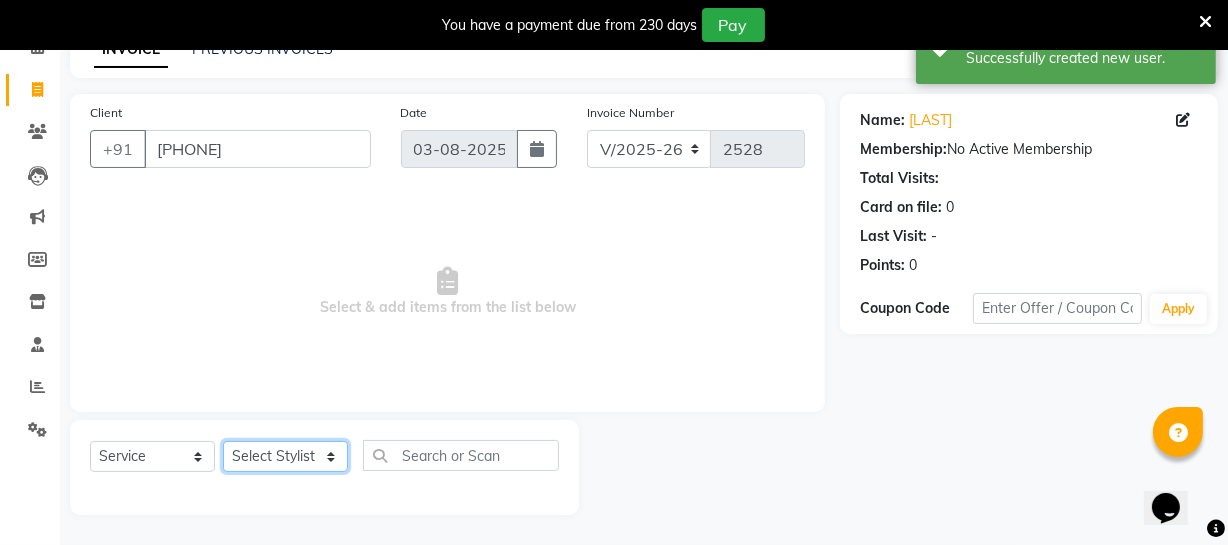 click on "Select Stylist Archana Bhagi Deepika Devi Dilip  Divya Dolly Dr Prakash Faizan Geetha Virtue TC Gopi Madan Aravind Make up Mani Unisex Stylist Manoj Meena Moses Nandhini Raju Unisex Ramya RICITTA Sahil Unisex Santhosh Sathya Shantha kumar Shanthi Surya Thiru Virtue Aesthetic Virtue Ambattur" 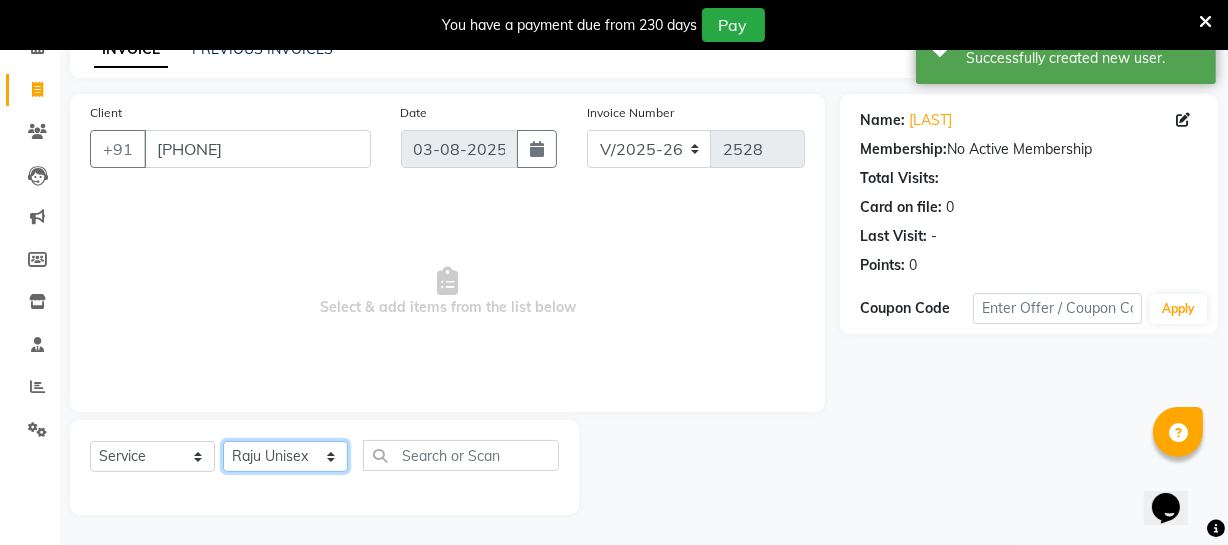 click on "Select Stylist Archana Bhagi Deepika Devi Dilip  Divya Dolly Dr Prakash Faizan Geetha Virtue TC Gopi Madan Aravind Make up Mani Unisex Stylist Manoj Meena Moses Nandhini Raju Unisex Ramya RICITTA Sahil Unisex Santhosh Sathya Shantha kumar Shanthi Surya Thiru Virtue Aesthetic Virtue Ambattur" 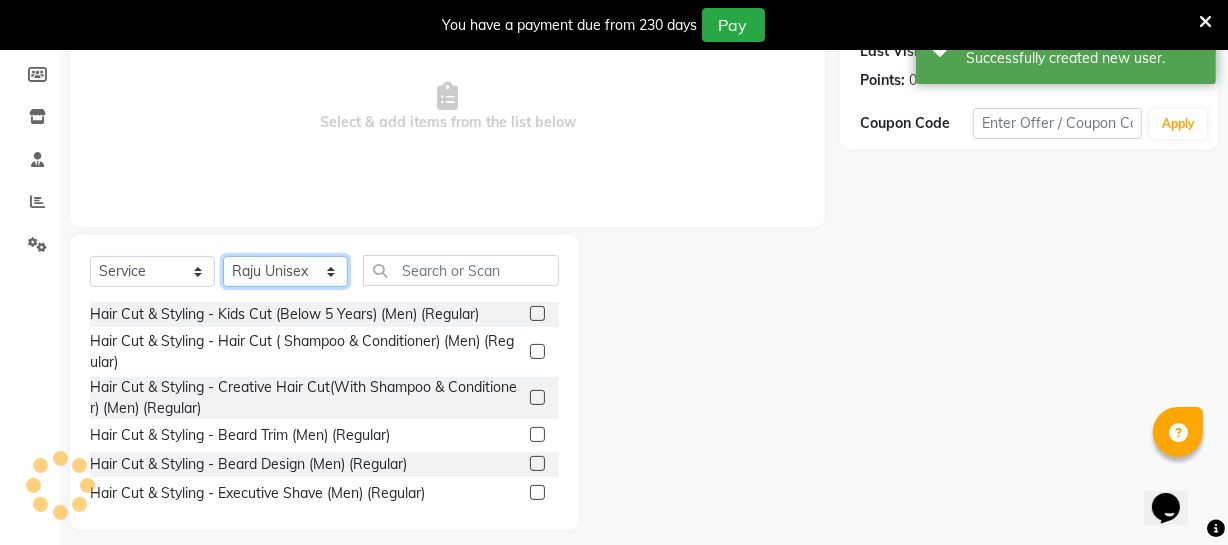 scroll, scrollTop: 307, scrollLeft: 0, axis: vertical 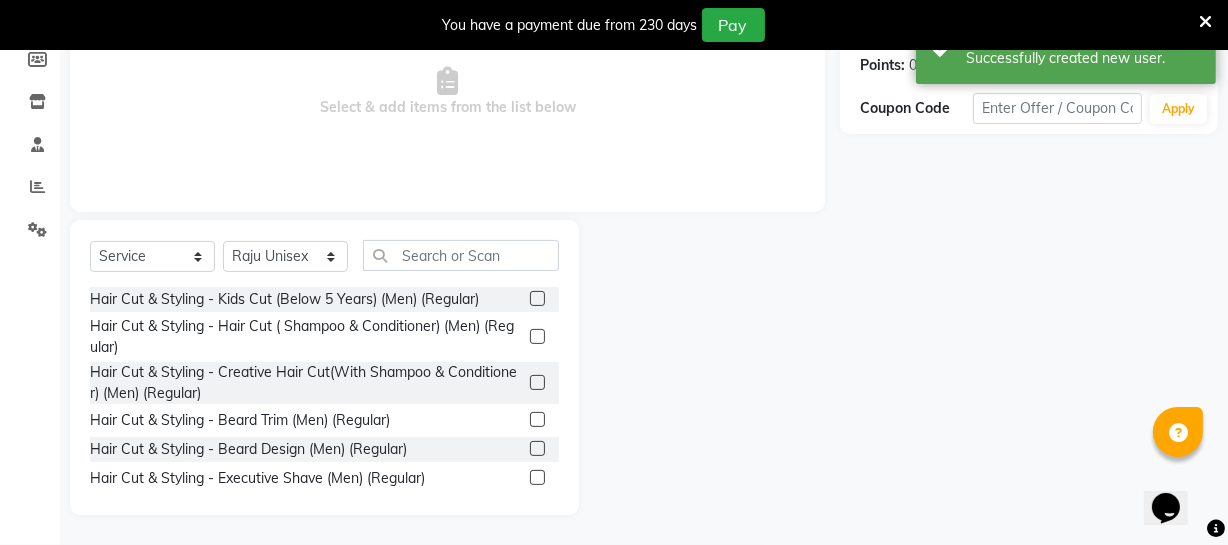 click 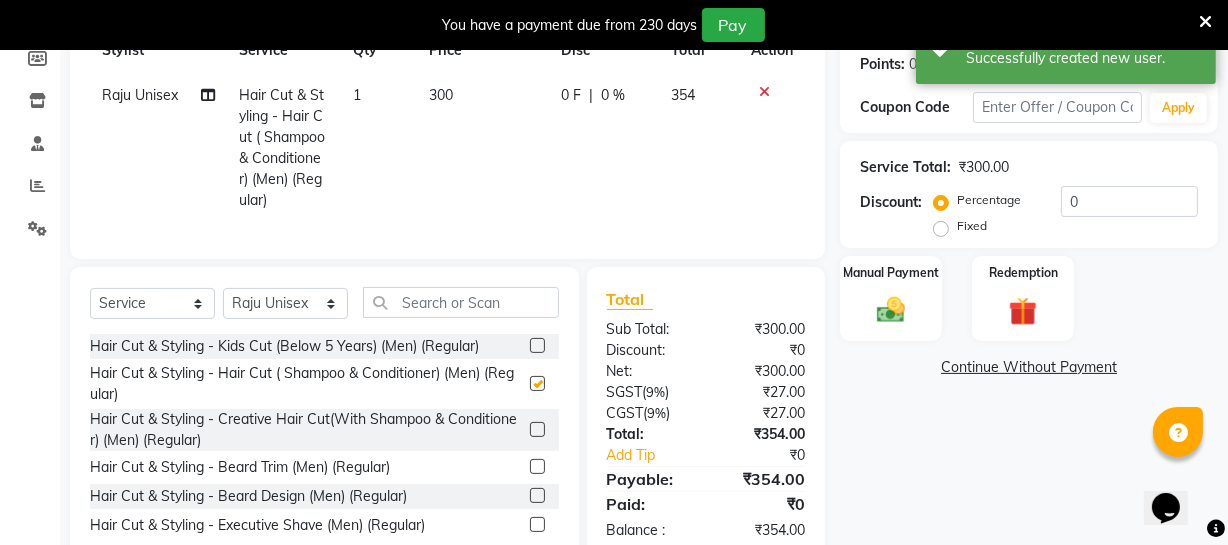 checkbox on "false" 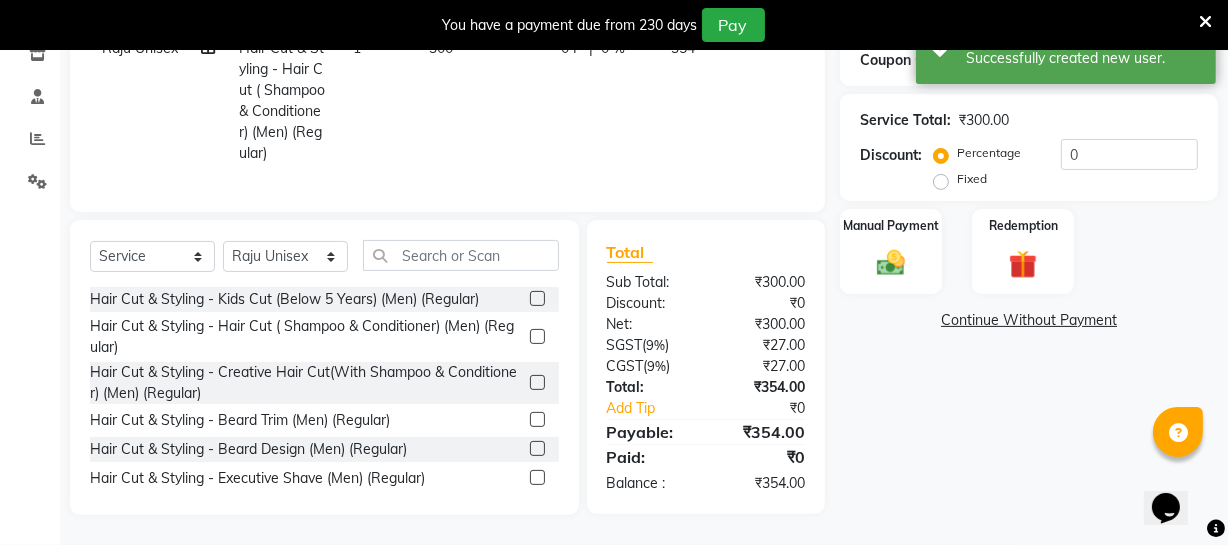 scroll, scrollTop: 368, scrollLeft: 0, axis: vertical 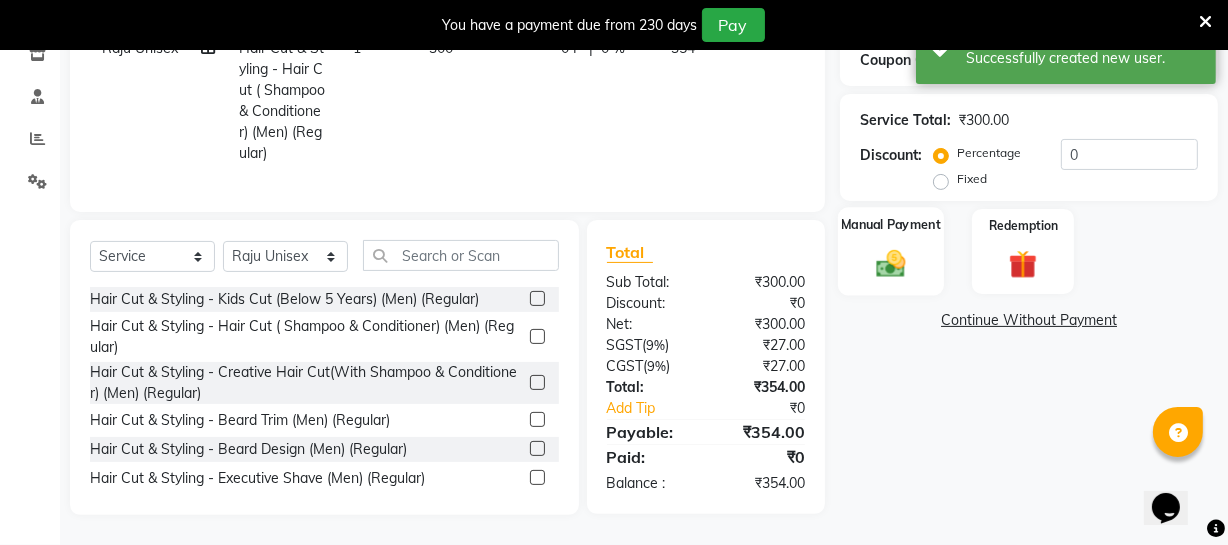 click 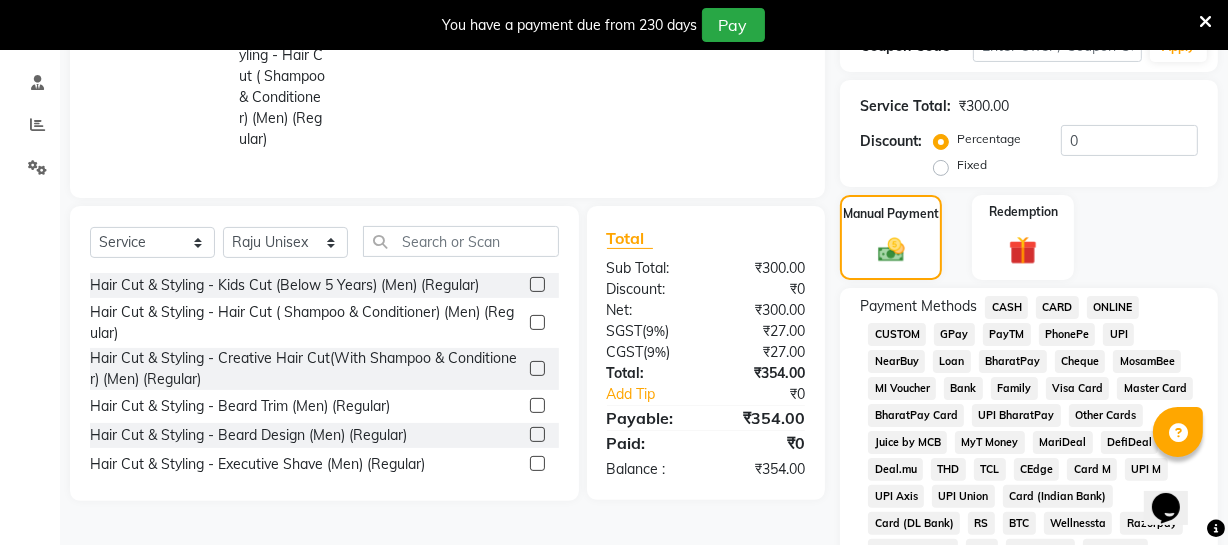 click on "ONLINE" 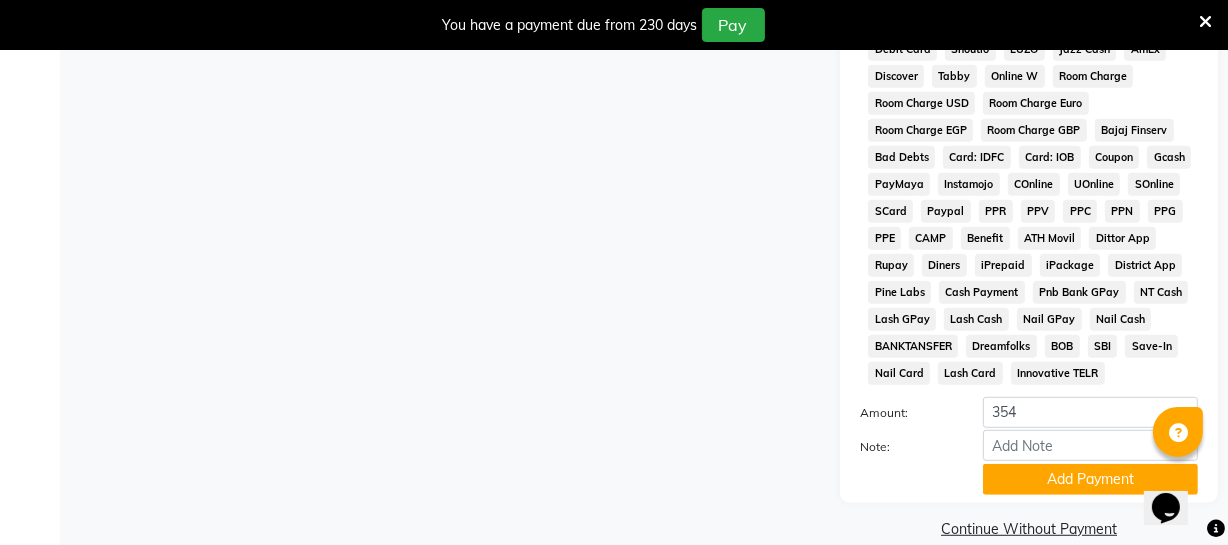 scroll, scrollTop: 1033, scrollLeft: 0, axis: vertical 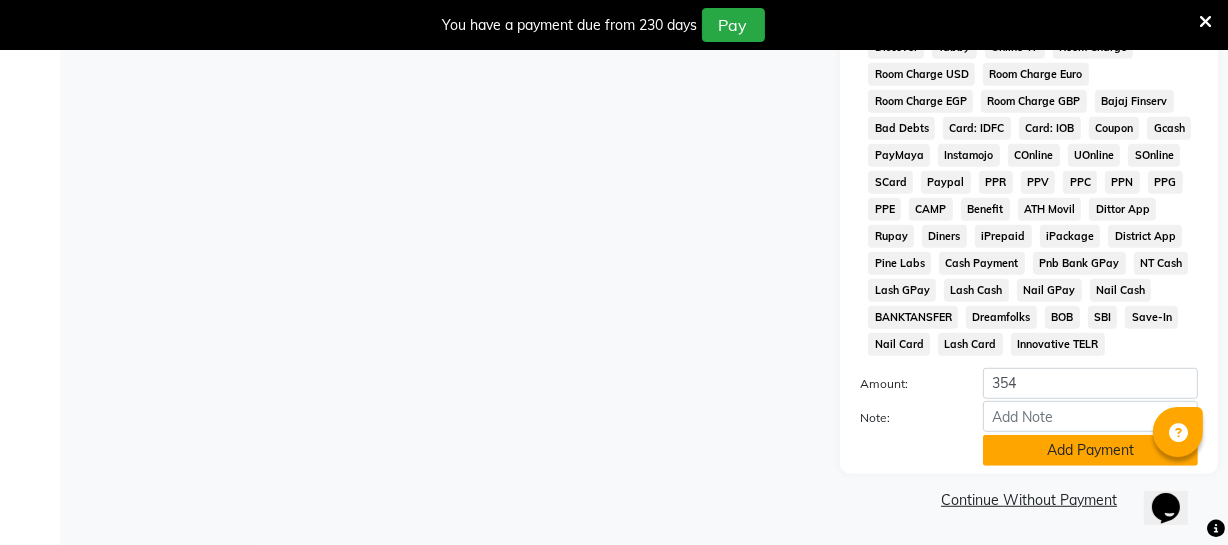 click on "Add Payment" 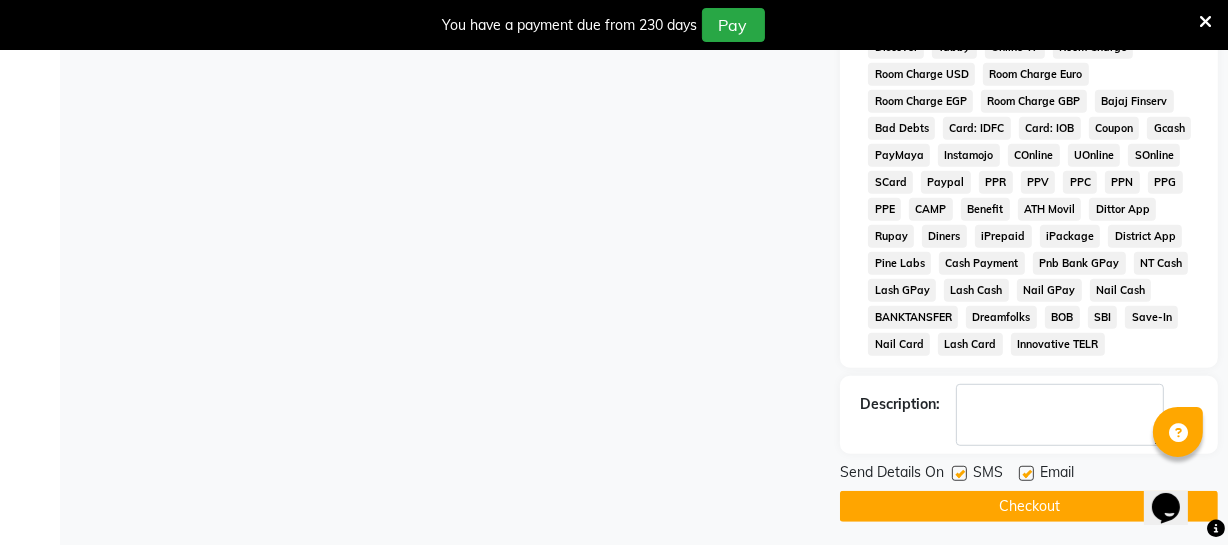 click on "Checkout" 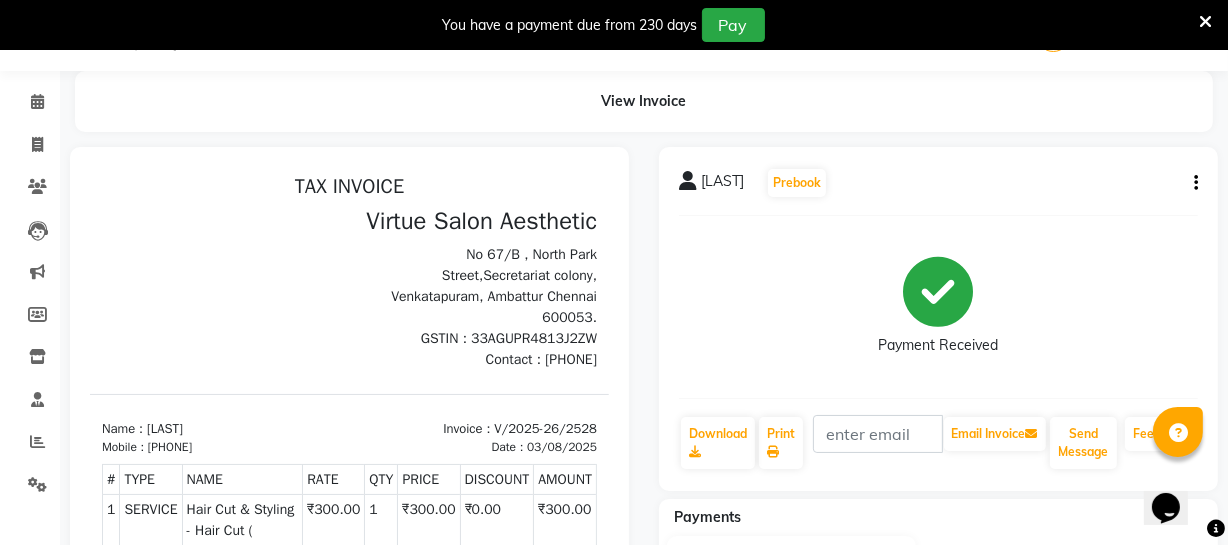 scroll, scrollTop: 0, scrollLeft: 0, axis: both 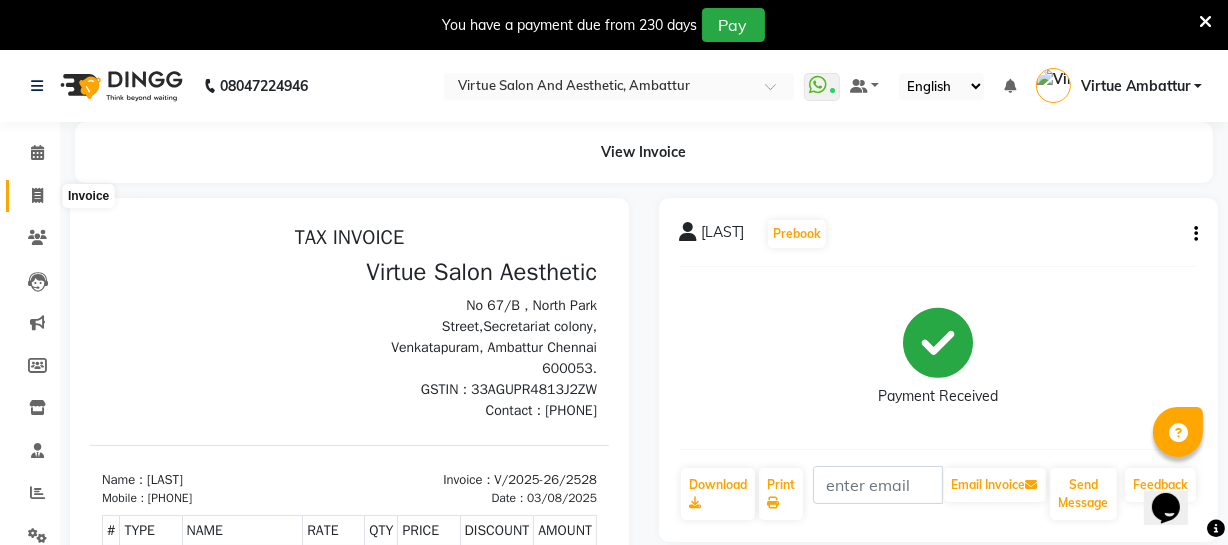 click 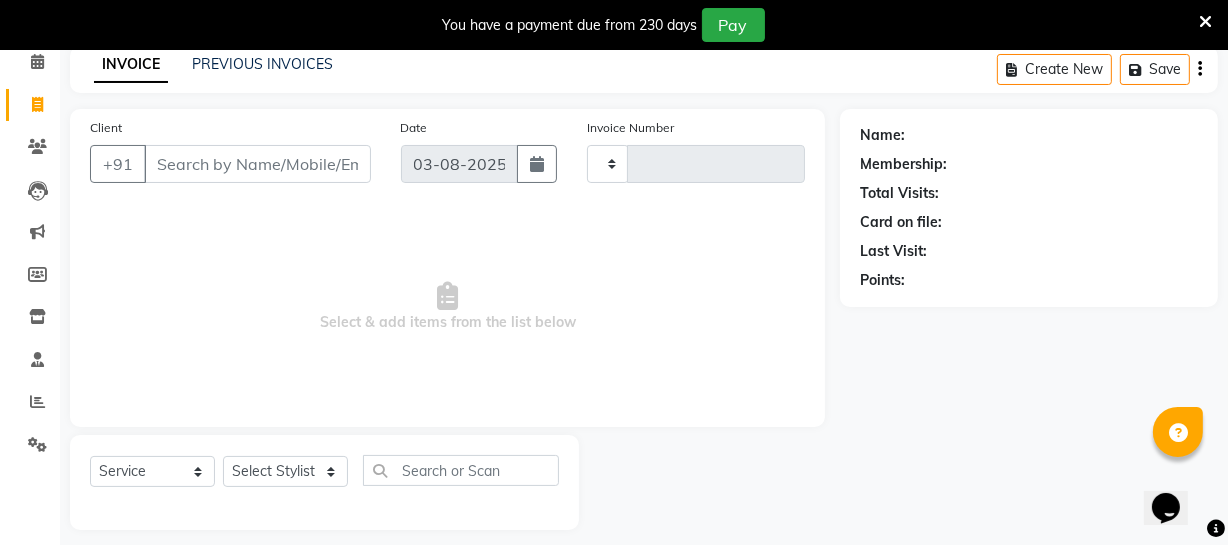 type on "2529" 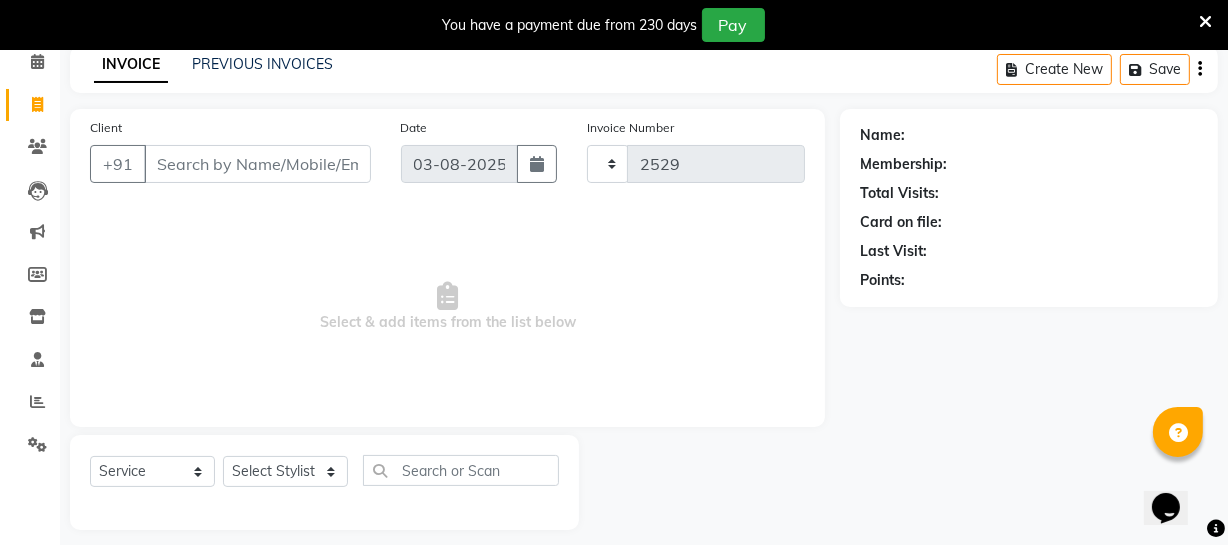 select on "5237" 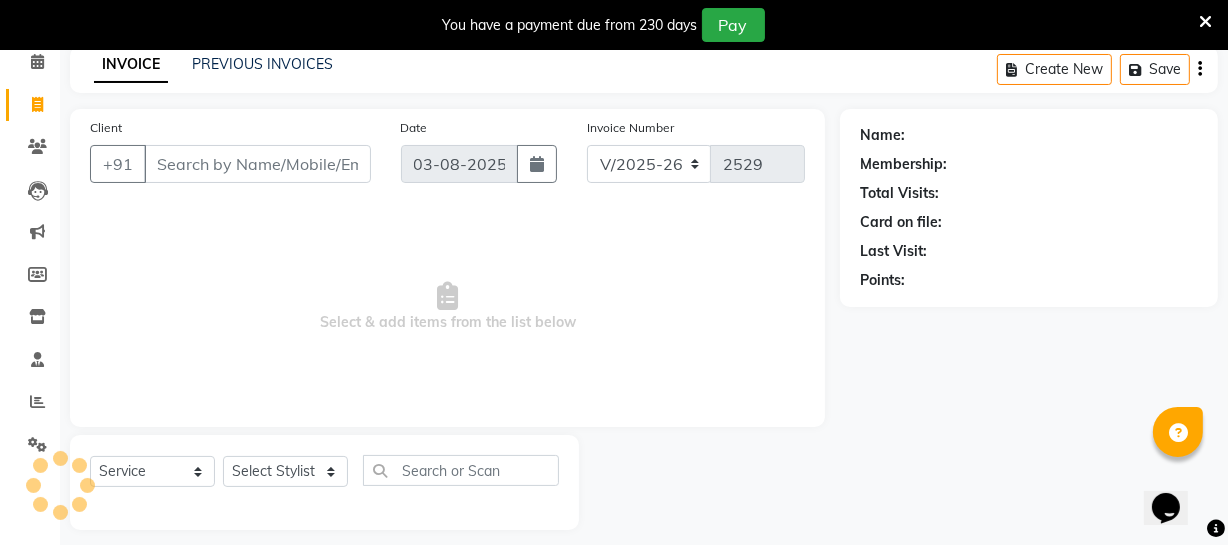 scroll, scrollTop: 107, scrollLeft: 0, axis: vertical 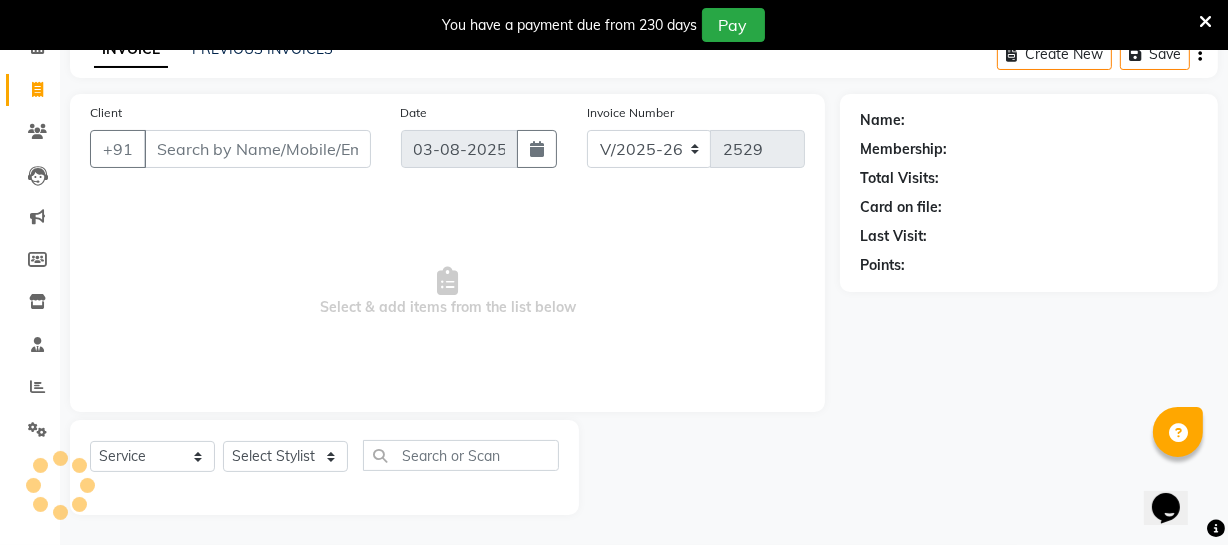 click on "Client" at bounding box center [257, 149] 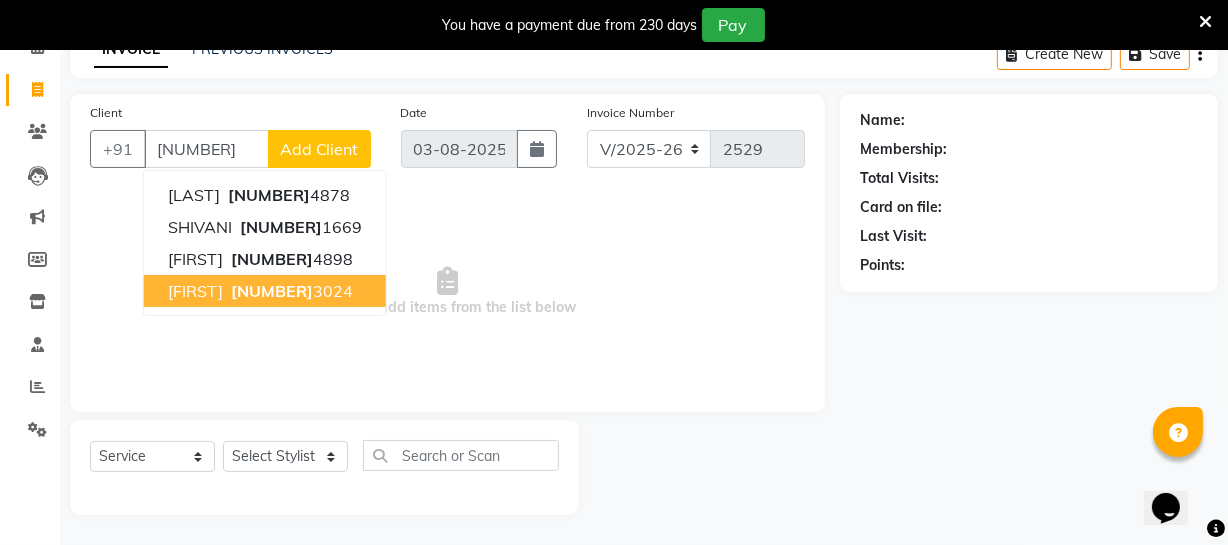 click on "[FIRST]" at bounding box center (195, 291) 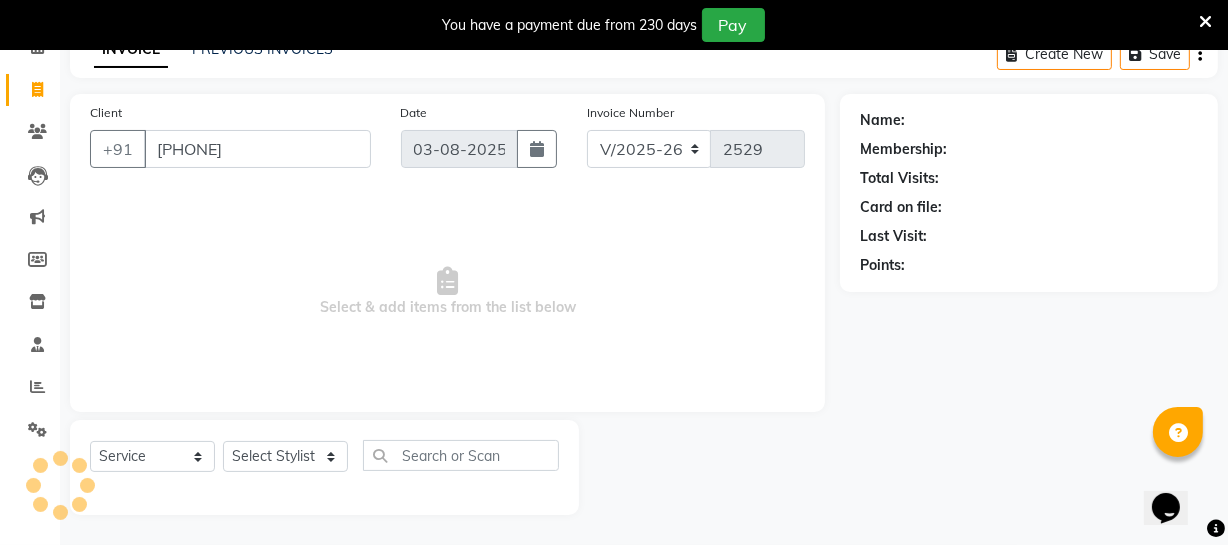 type on "[PHONE]" 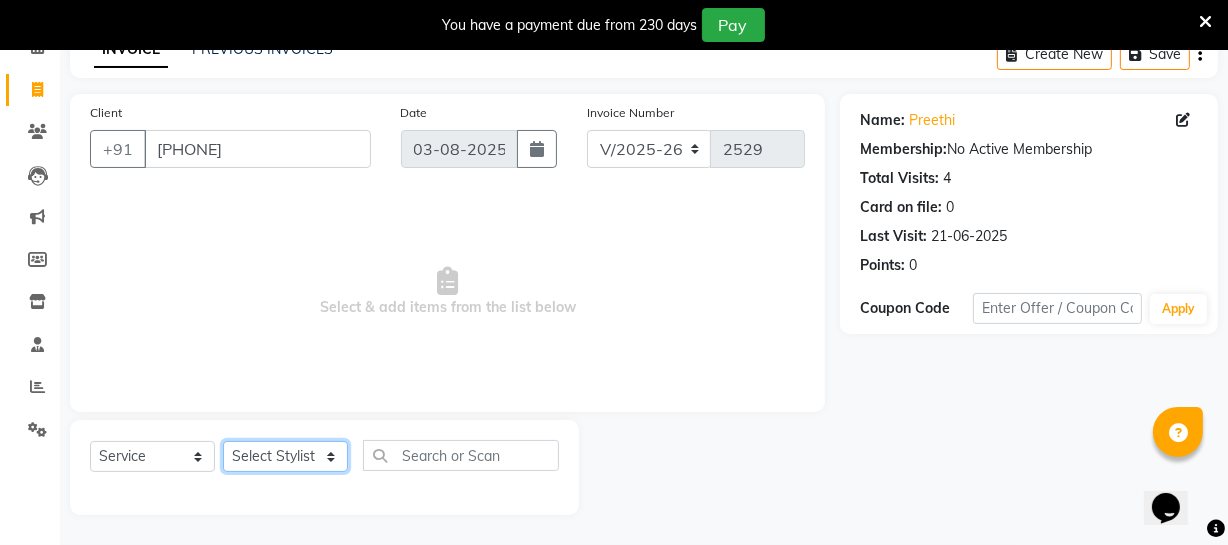 click on "Select Stylist Archana Bhagi Deepika Devi Dilip  Divya Dolly Dr Prakash Faizan Geetha Virtue TC Gopi Madan Aravind Make up Mani Unisex Stylist Manoj Meena Moses Nandhini Raju Unisex Ramya RICITTA Sahil Unisex Santhosh Sathya Shantha kumar Shanthi Surya Thiru Virtue Aesthetic Virtue Ambattur" 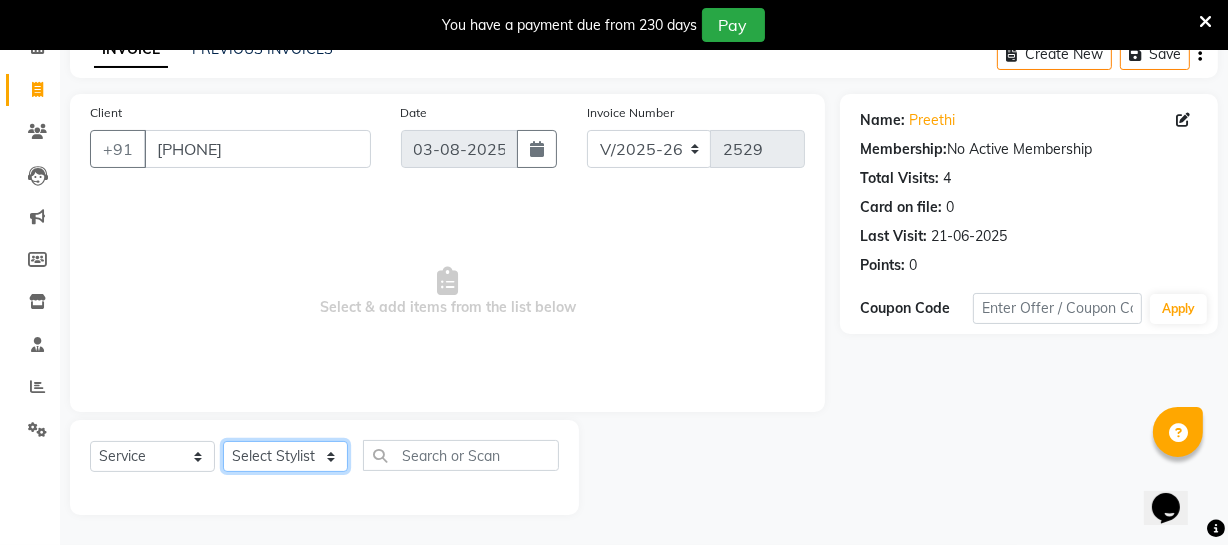 select on "39033" 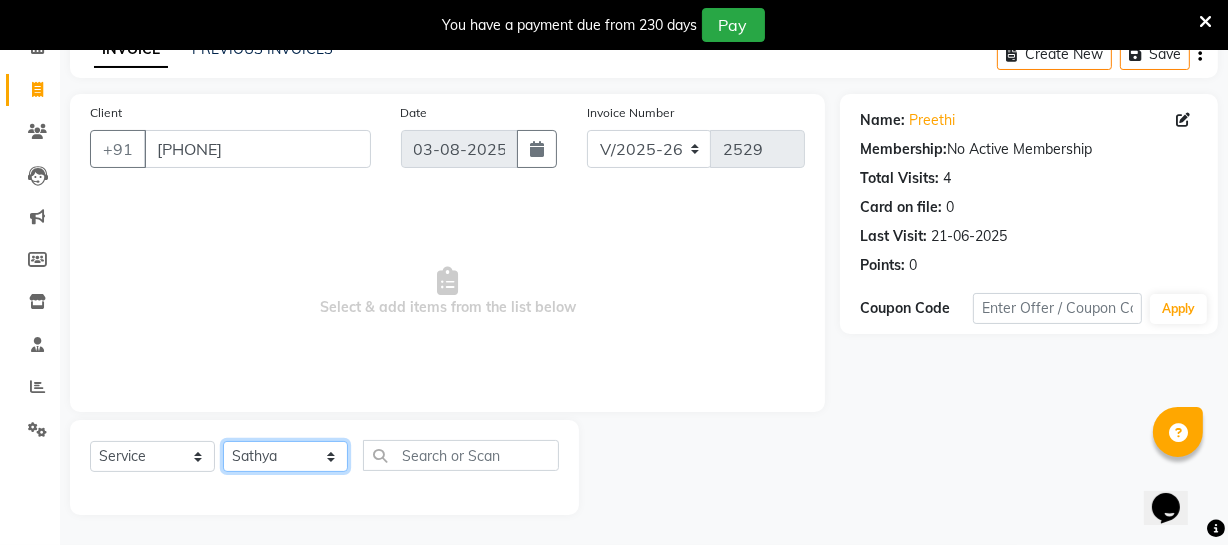 click on "Select Stylist Archana Bhagi Deepika Devi Dilip  Divya Dolly Dr Prakash Faizan Geetha Virtue TC Gopi Madan Aravind Make up Mani Unisex Stylist Manoj Meena Moses Nandhini Raju Unisex Ramya RICITTA Sahil Unisex Santhosh Sathya Shantha kumar Shanthi Surya Thiru Virtue Aesthetic Virtue Ambattur" 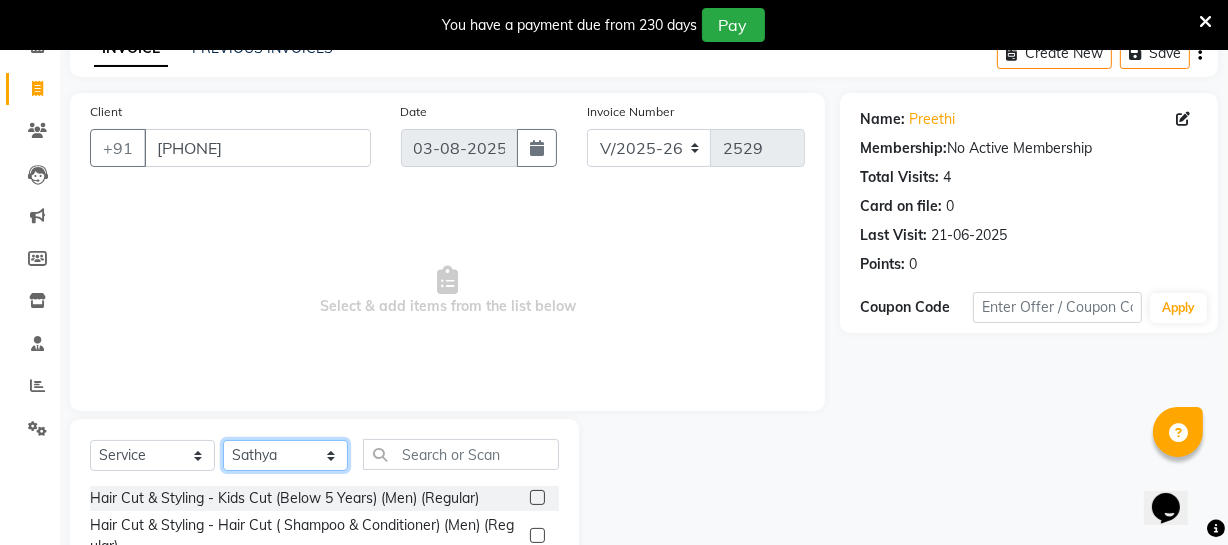 scroll, scrollTop: 307, scrollLeft: 0, axis: vertical 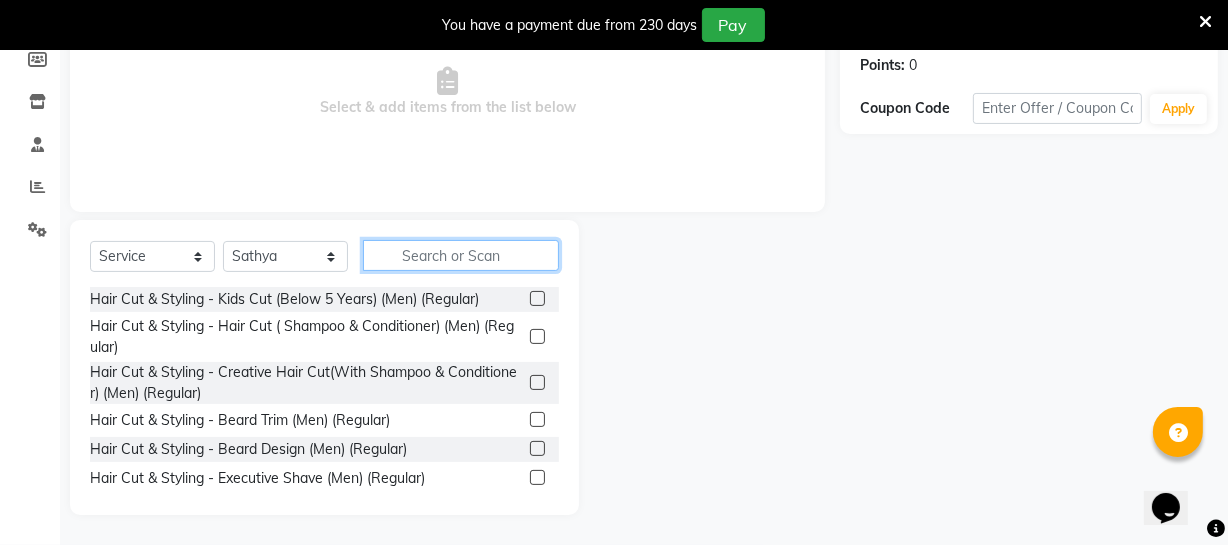 click 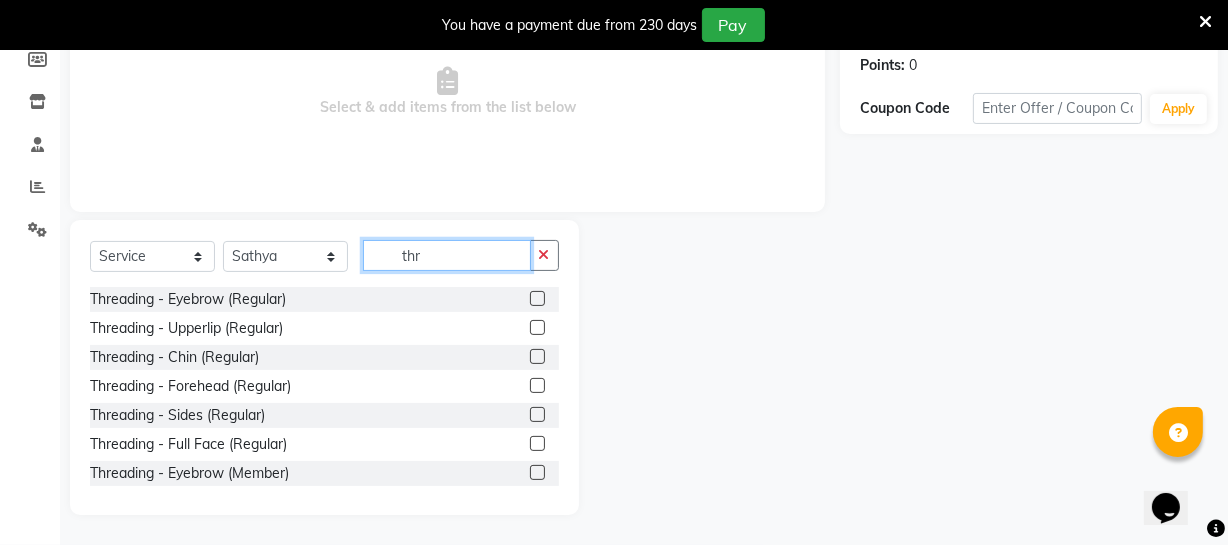 type on "thr" 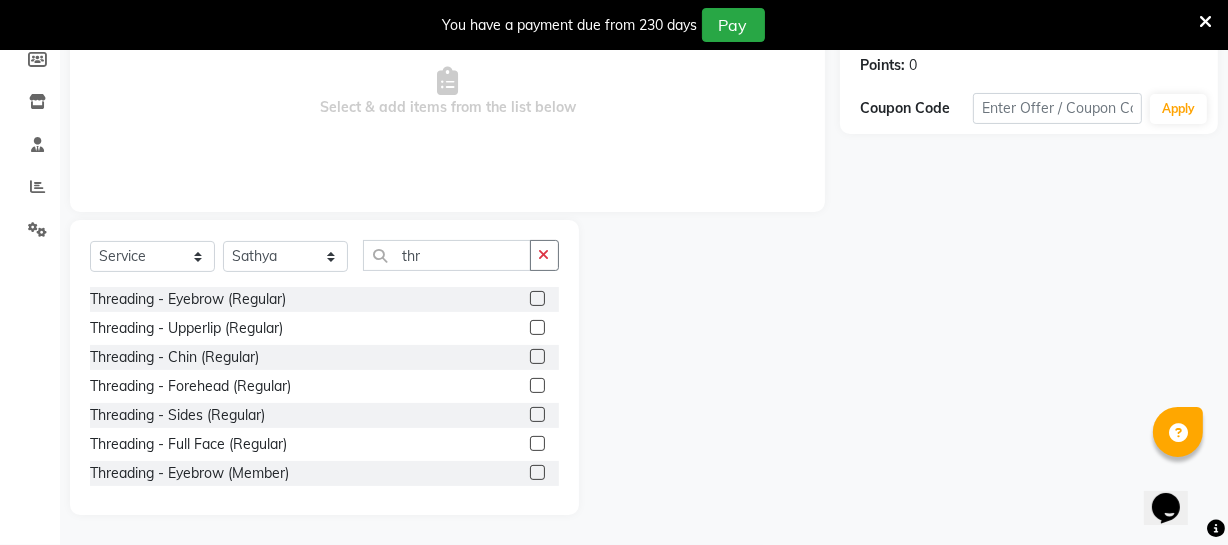 click 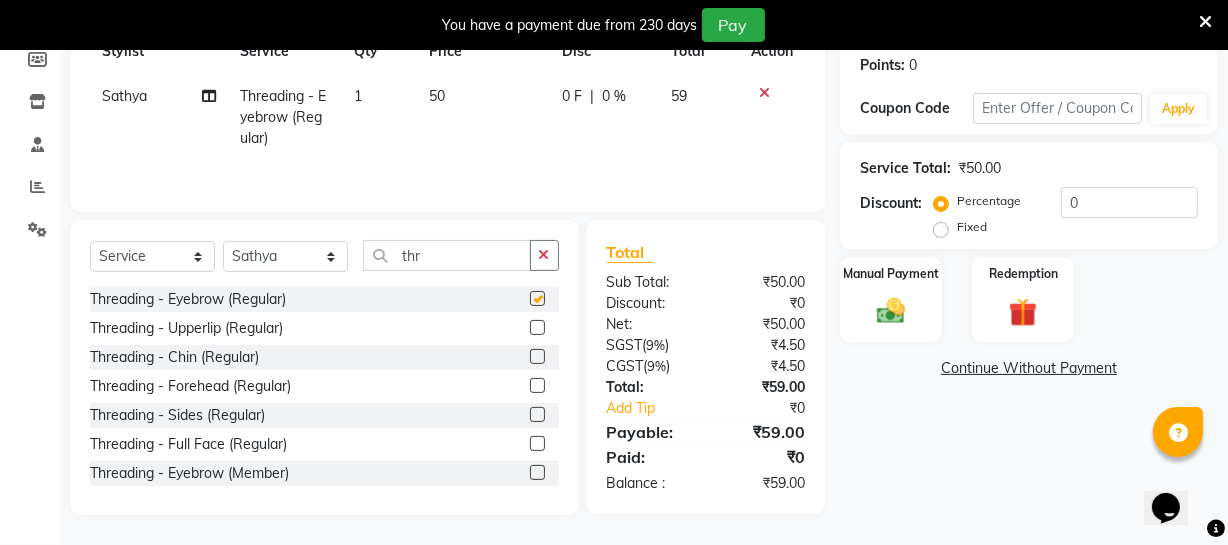 checkbox on "false" 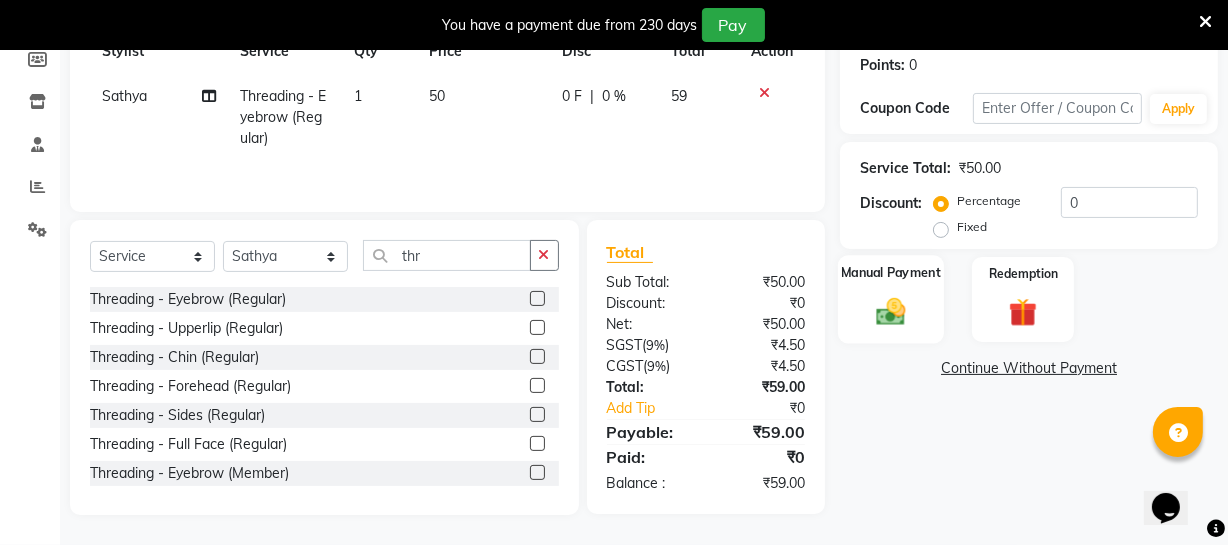 click 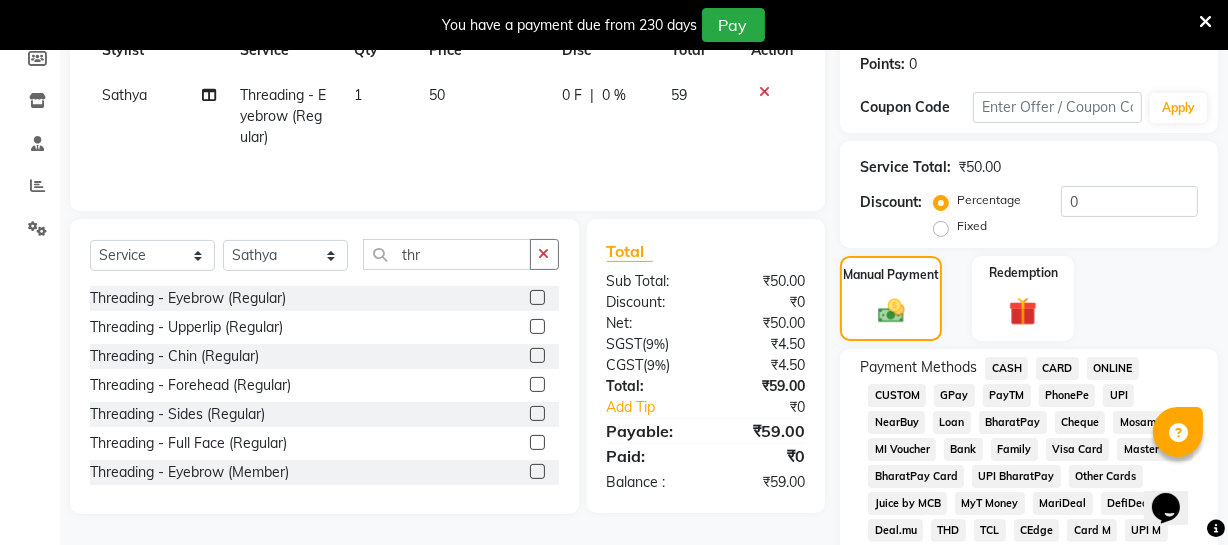 click on "ONLINE" 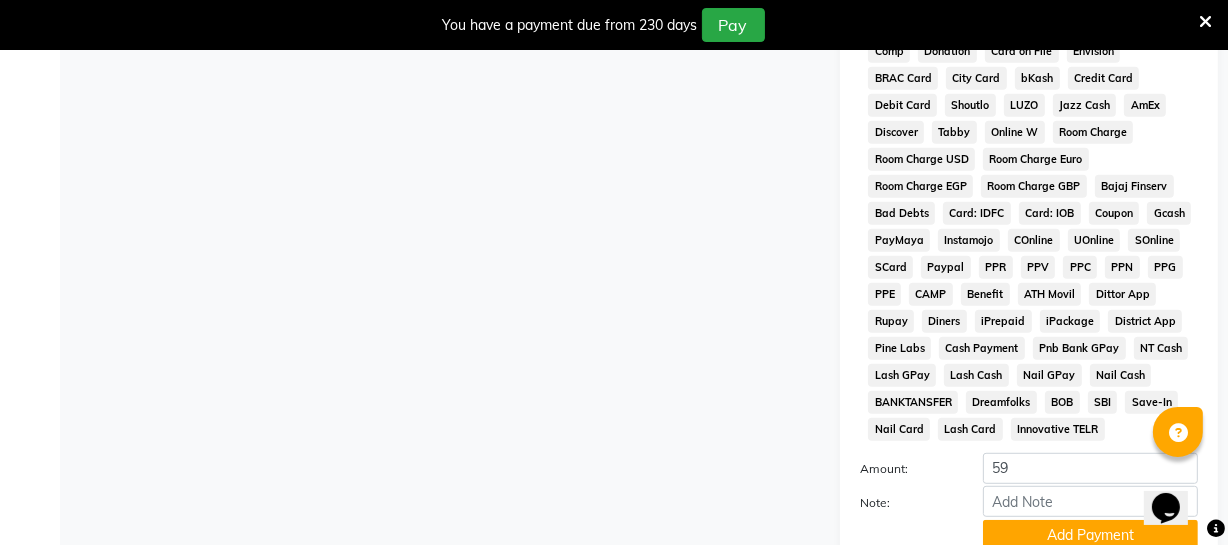 scroll, scrollTop: 1033, scrollLeft: 0, axis: vertical 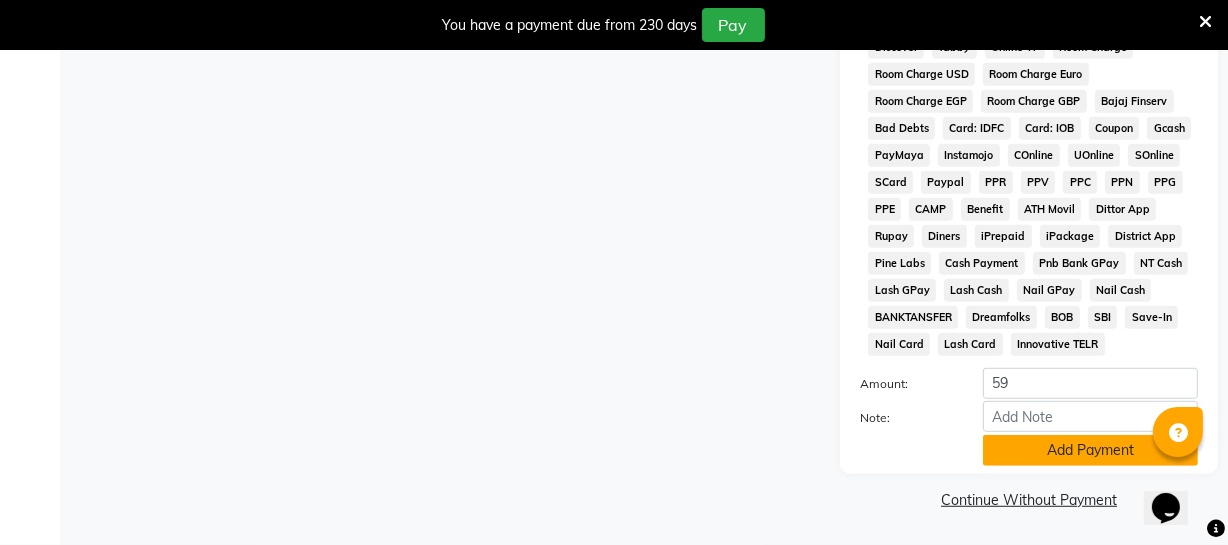 click on "Add Payment" 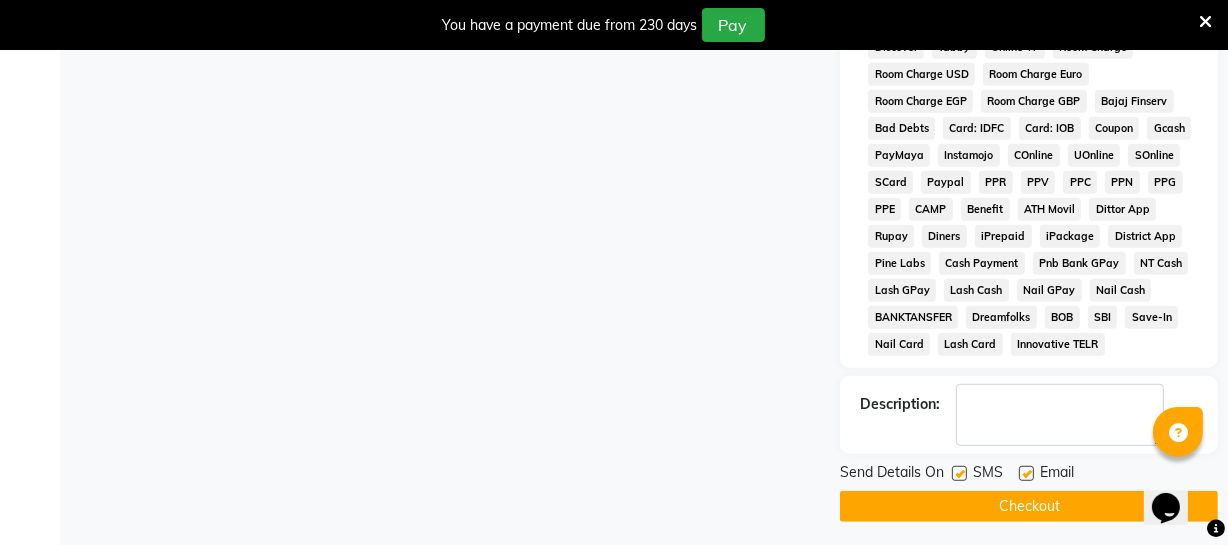 click on "Checkout" 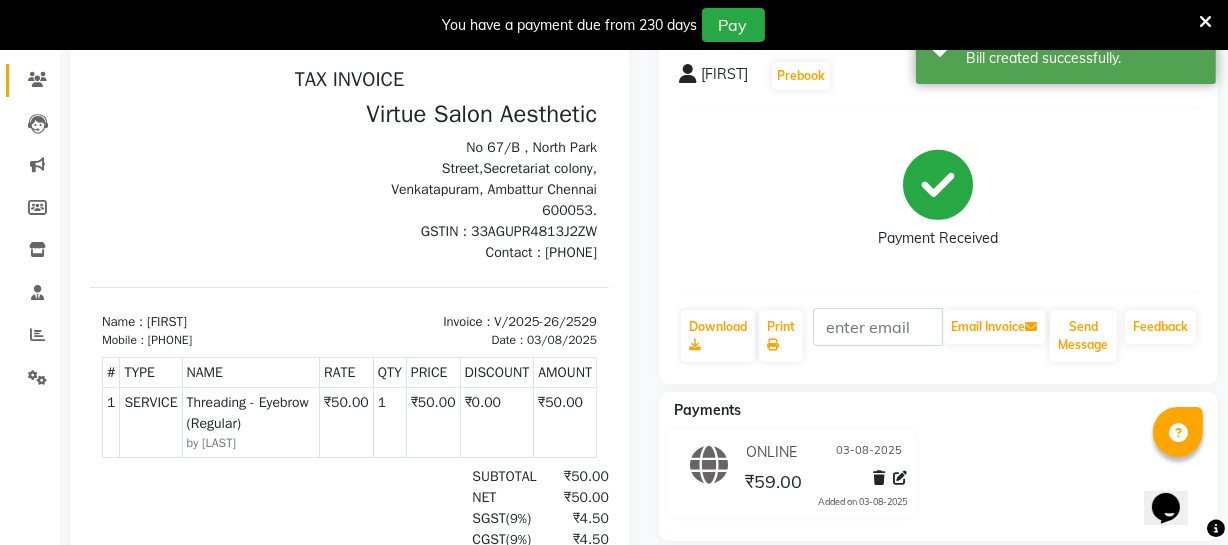 scroll, scrollTop: 0, scrollLeft: 0, axis: both 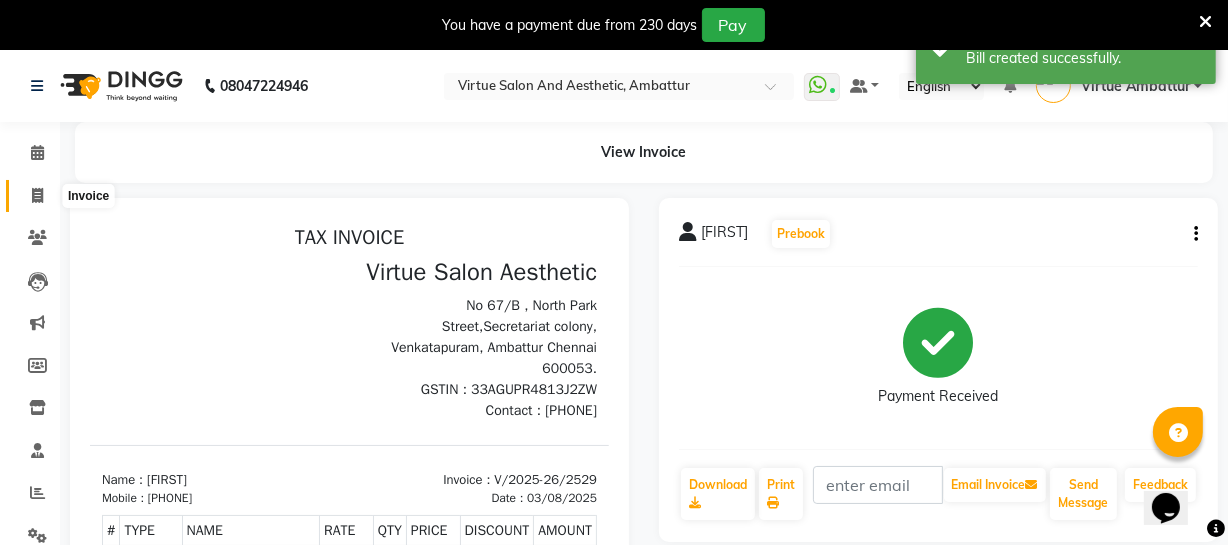click 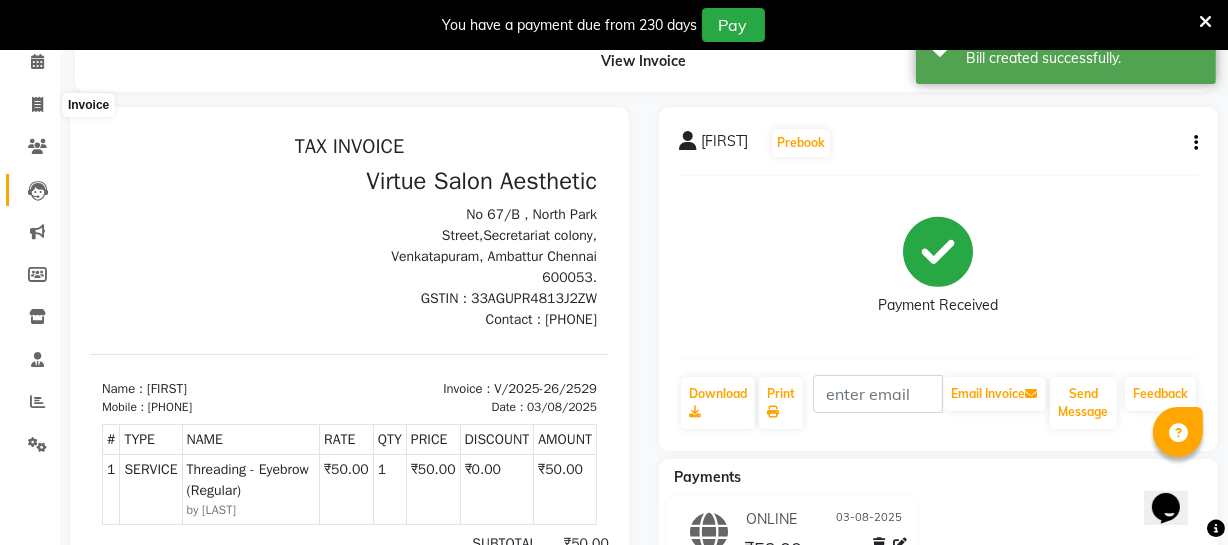 select on "5237" 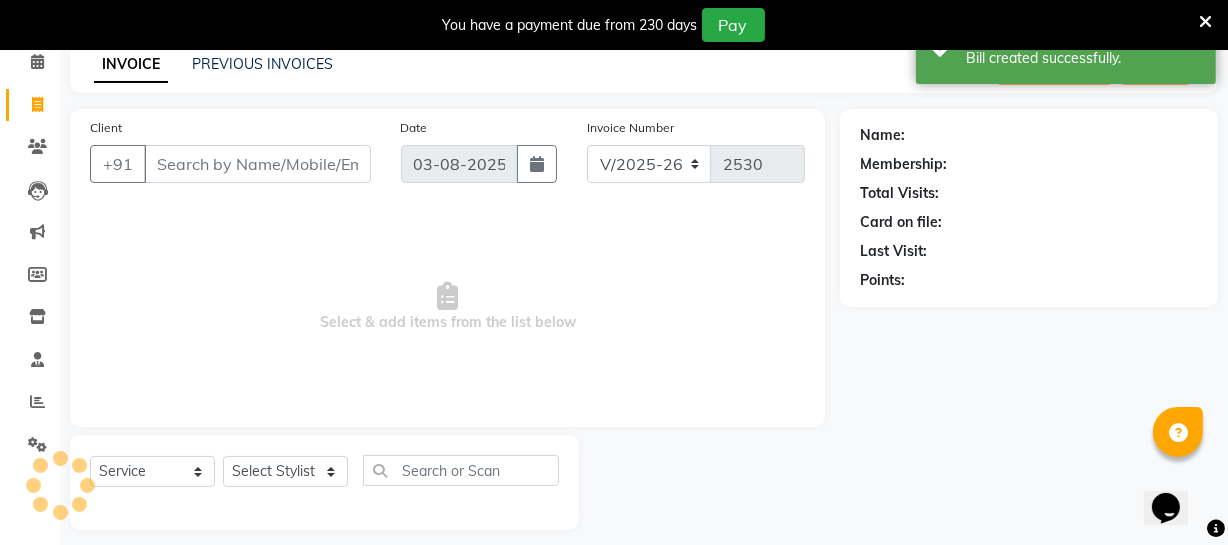 scroll, scrollTop: 107, scrollLeft: 0, axis: vertical 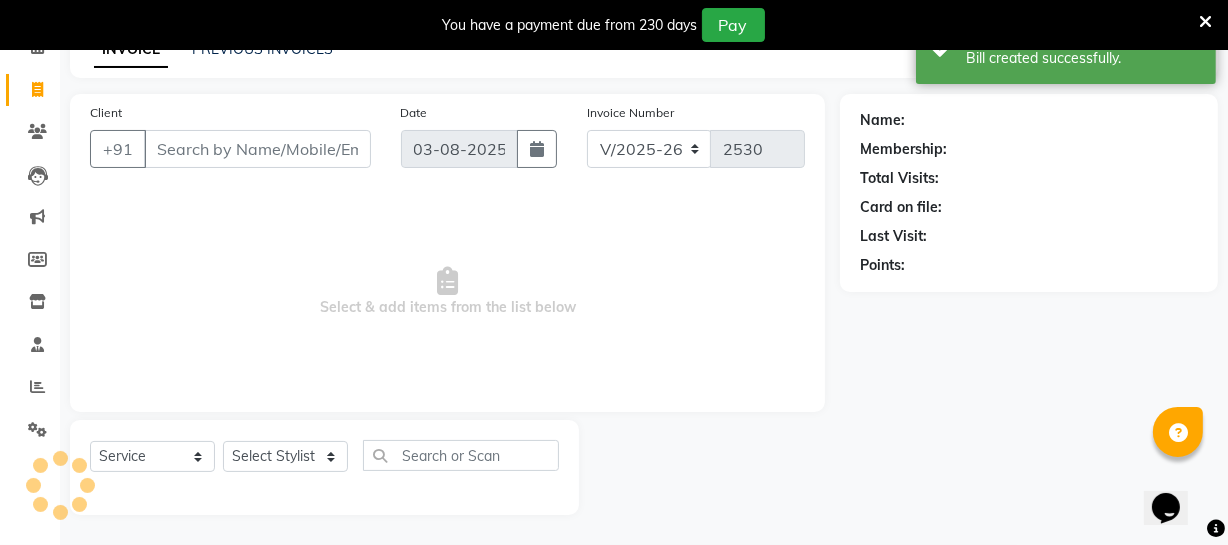 click on "Client" at bounding box center (257, 149) 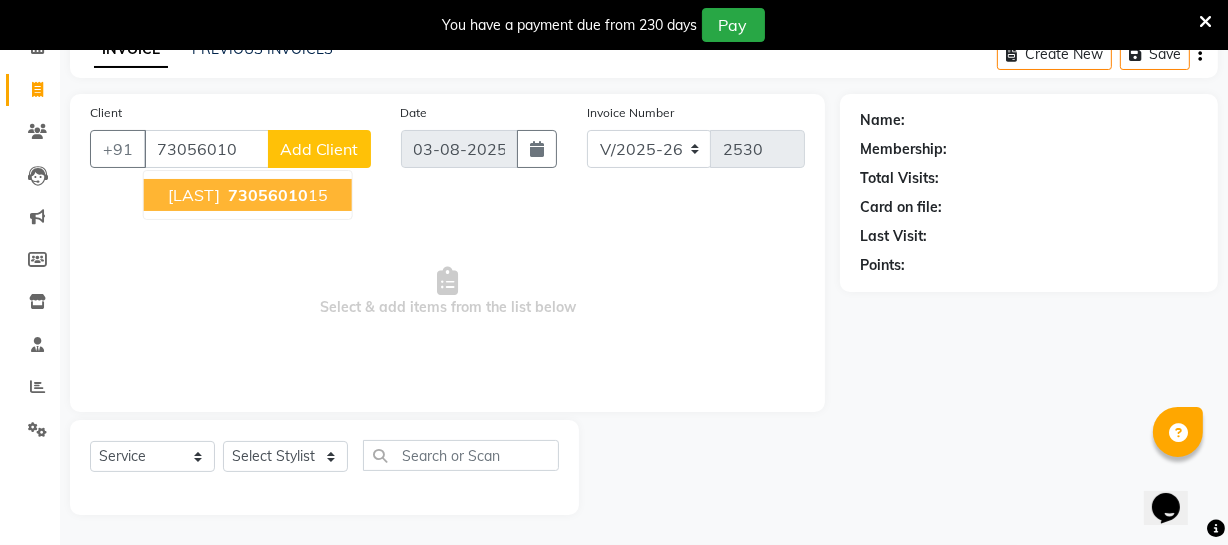 click on "[PHONE]" at bounding box center (276, 195) 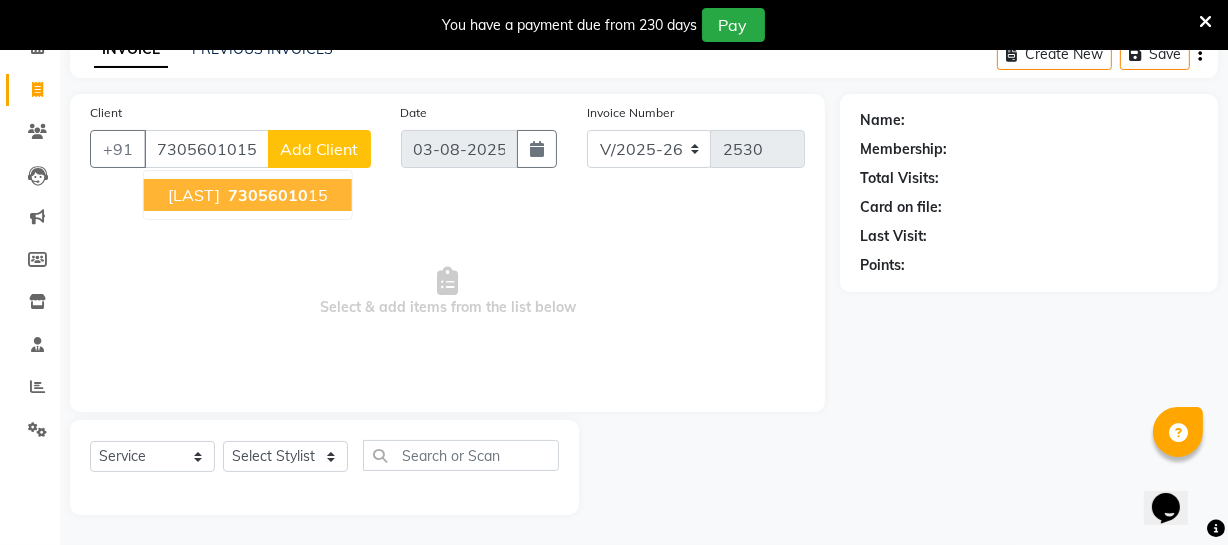 type on "7305601015" 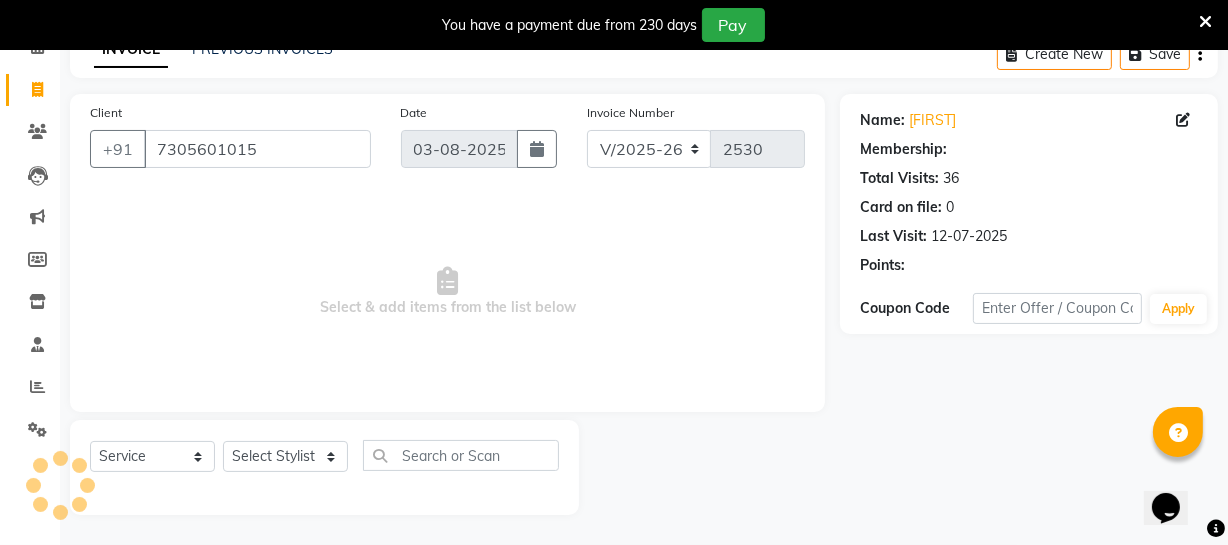 select on "1: Object" 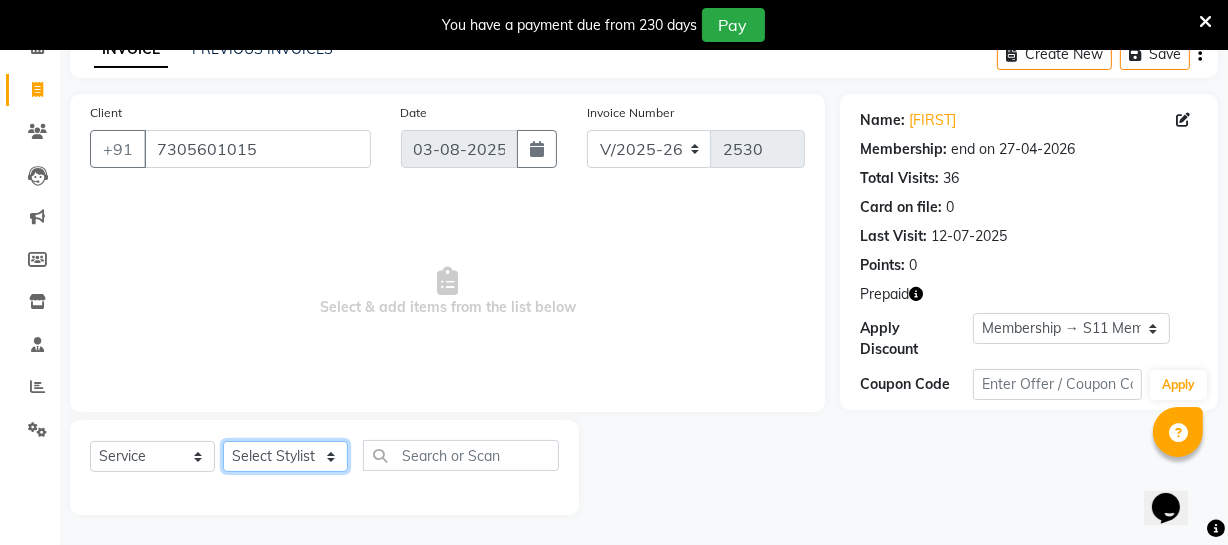 click on "Select Stylist Archana Bhagi Deepika Devi Dilip  Divya Dolly Dr Prakash Faizan Geetha Virtue TC Gopi Madan Aravind Make up Mani Unisex Stylist Manoj Meena Moses Nandhini Raju Unisex Ramya RICITTA Sahil Unisex Santhosh Sathya Shantha kumar Shanthi Surya Thiru Virtue Aesthetic Virtue Ambattur" 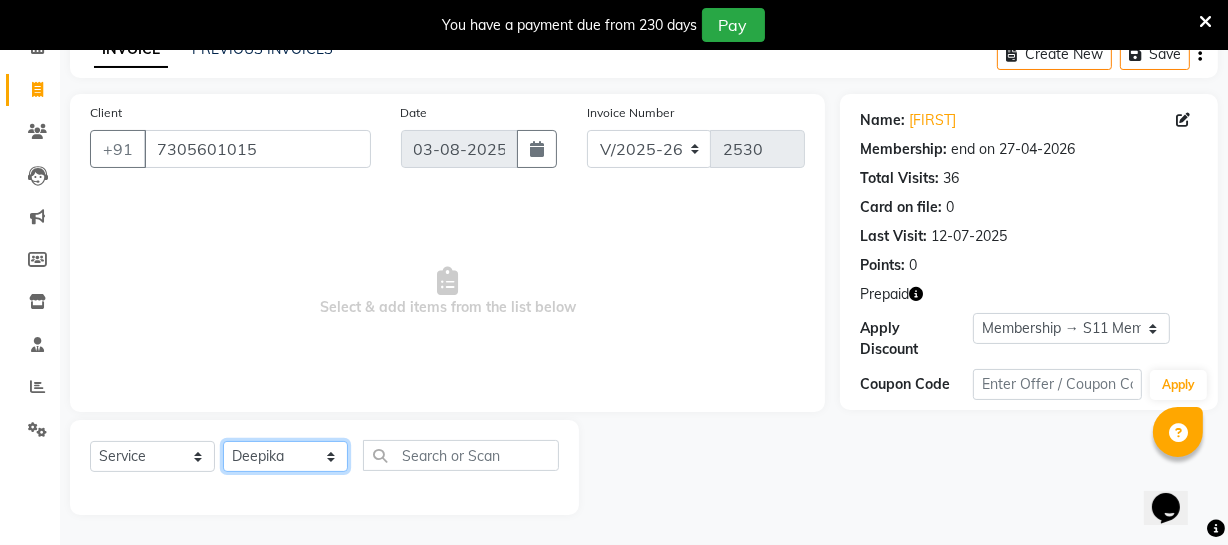 click on "Select Stylist Archana Bhagi Deepika Devi Dilip  Divya Dolly Dr Prakash Faizan Geetha Virtue TC Gopi Madan Aravind Make up Mani Unisex Stylist Manoj Meena Moses Nandhini Raju Unisex Ramya RICITTA Sahil Unisex Santhosh Sathya Shantha kumar Shanthi Surya Thiru Virtue Aesthetic Virtue Ambattur" 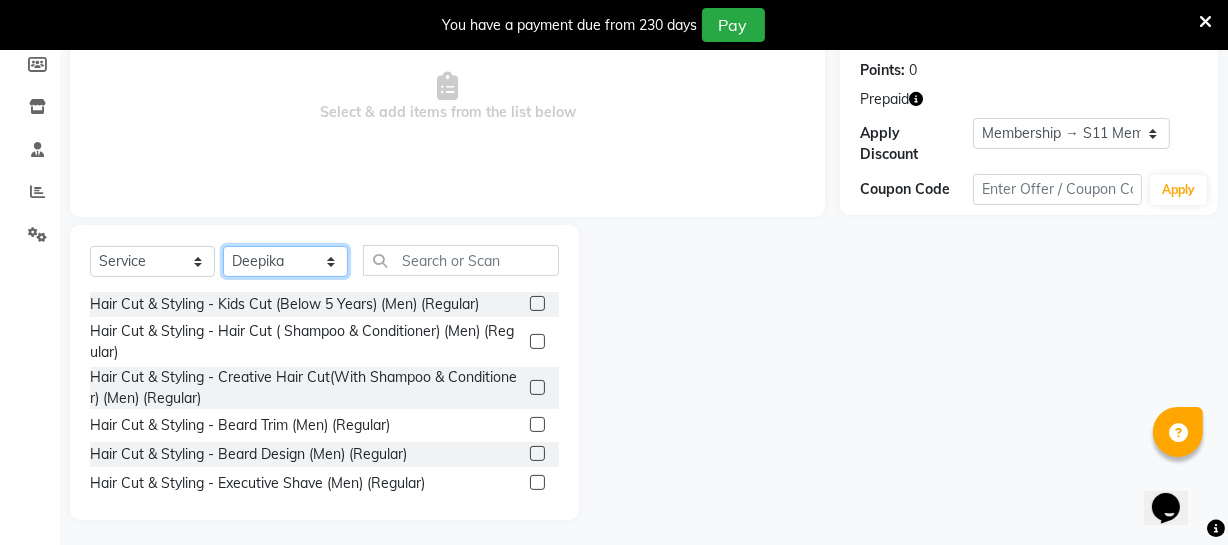 scroll, scrollTop: 307, scrollLeft: 0, axis: vertical 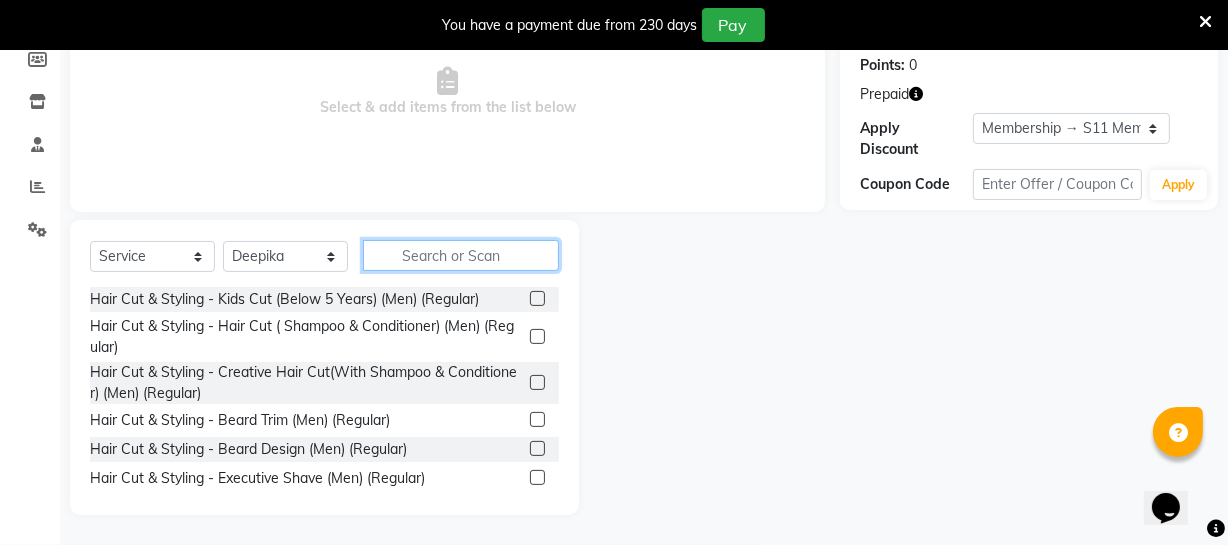 click 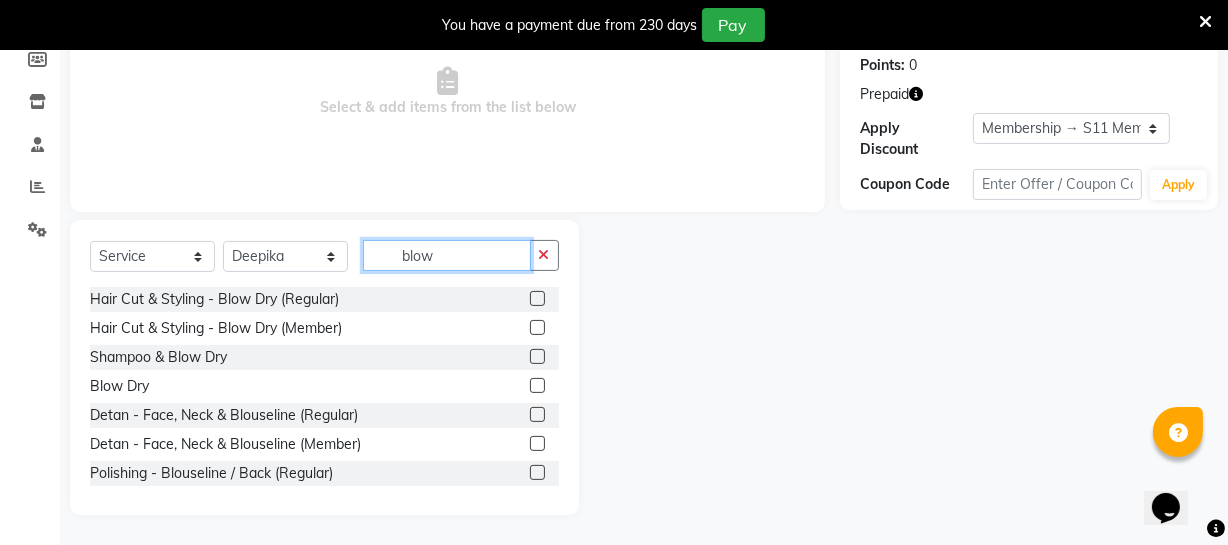 scroll, scrollTop: 222, scrollLeft: 0, axis: vertical 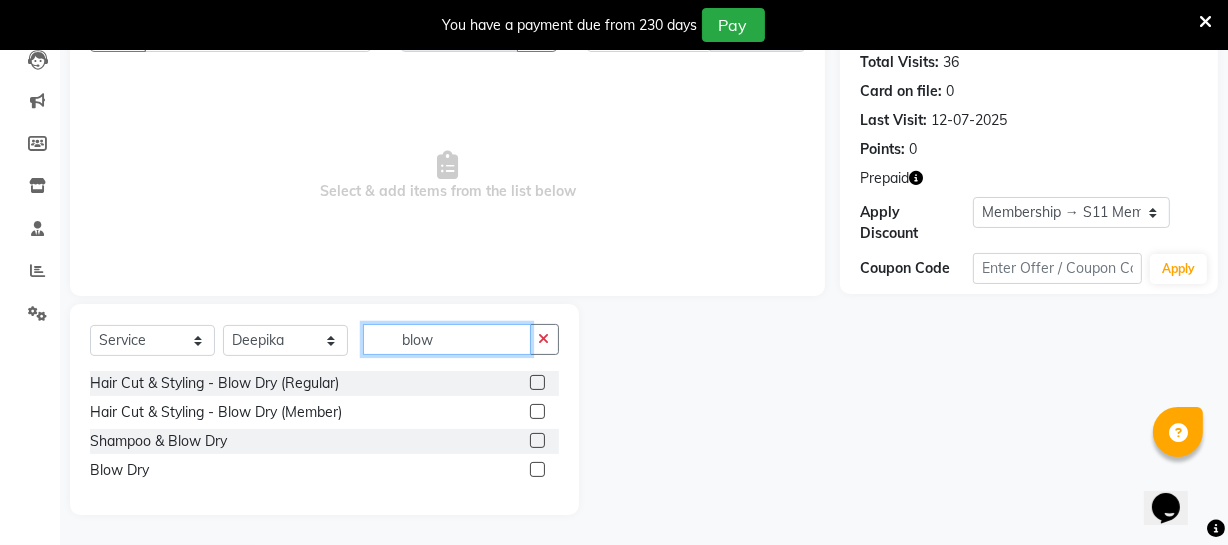 type on "blow" 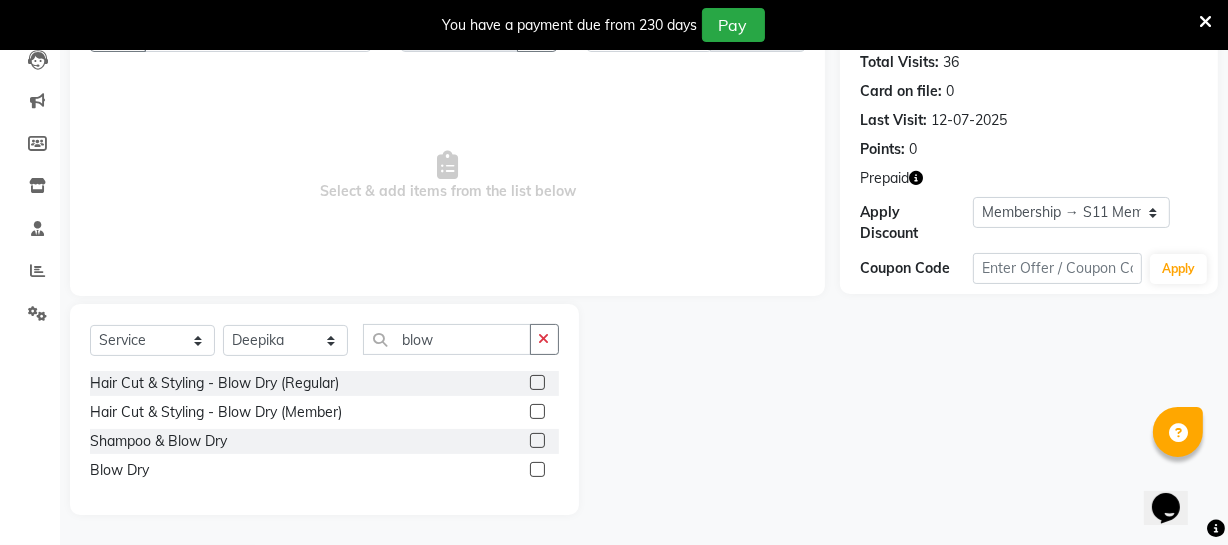 click 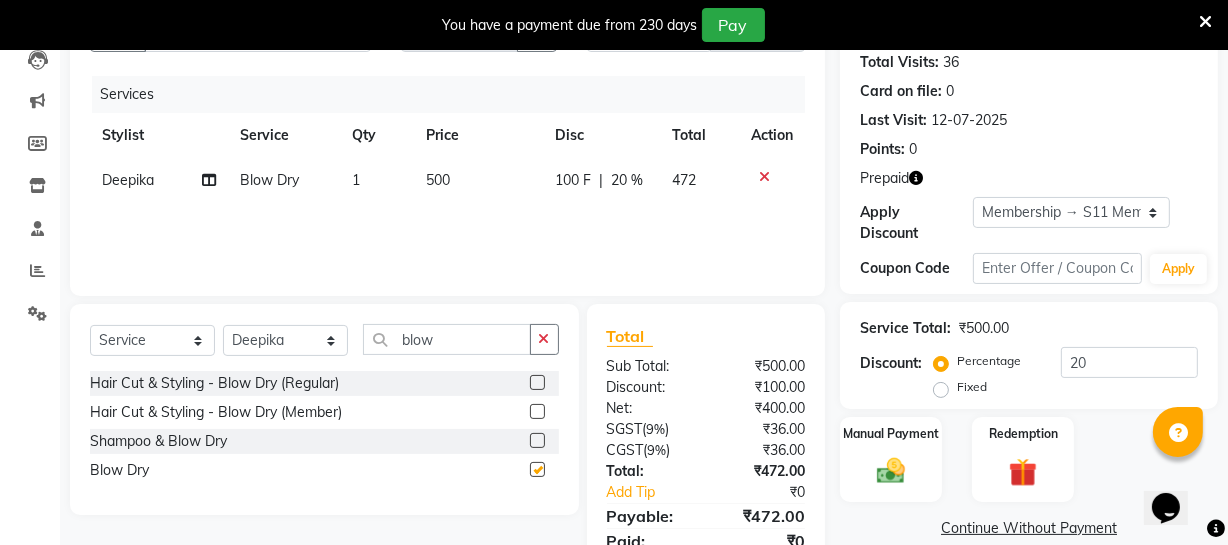 checkbox on "false" 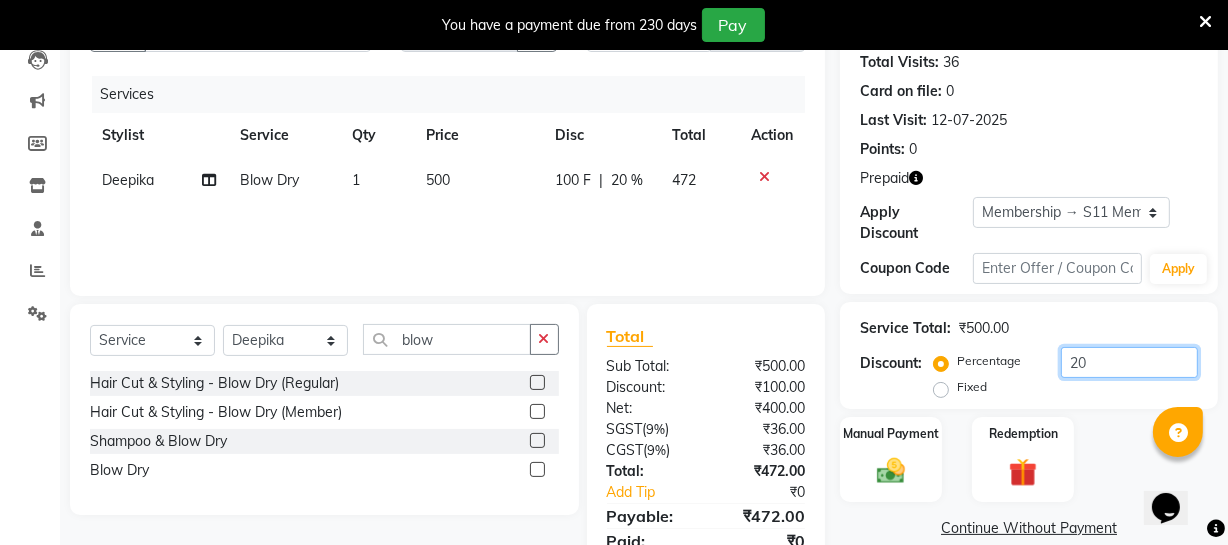 click on "20" 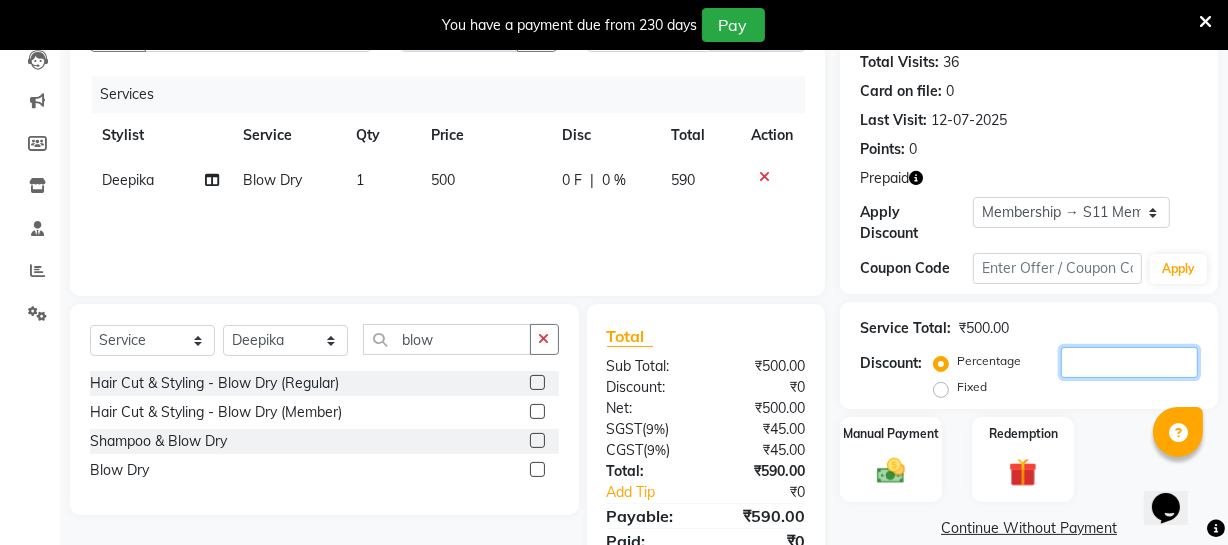 scroll, scrollTop: 306, scrollLeft: 0, axis: vertical 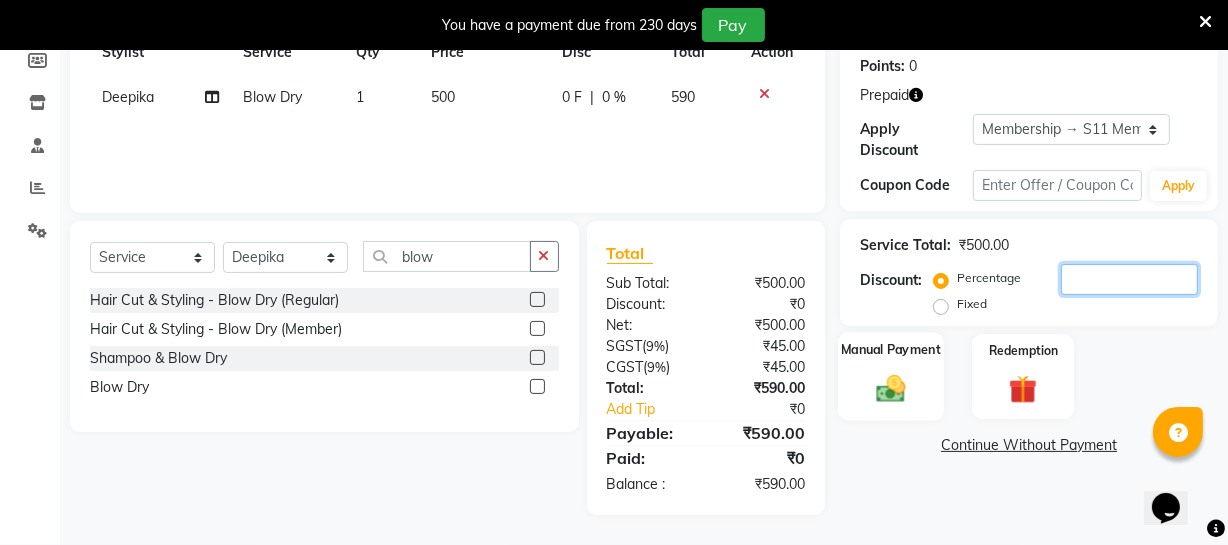 type 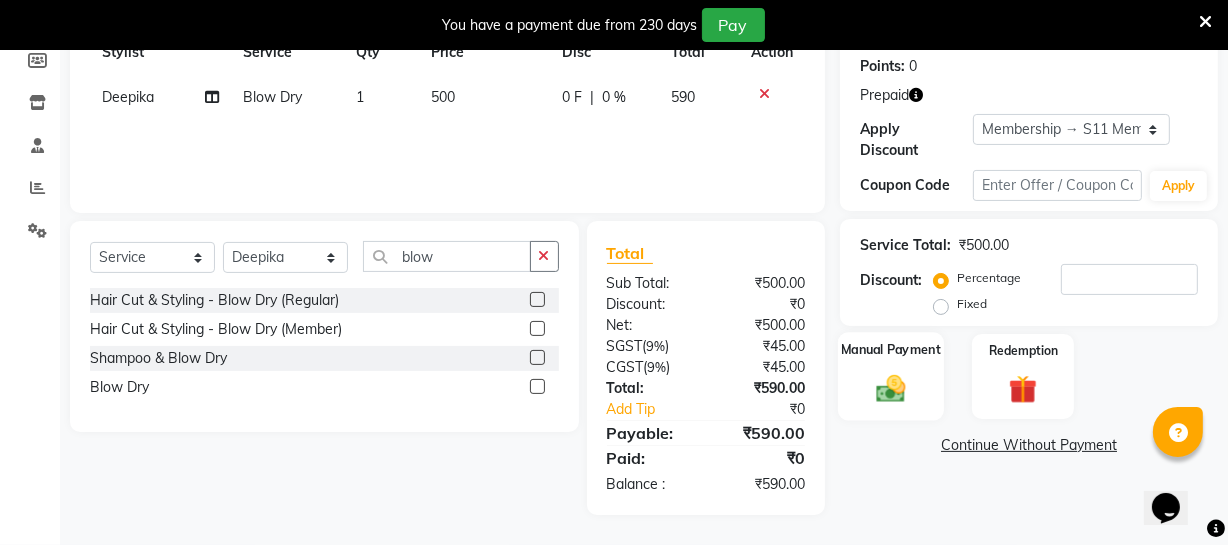 click 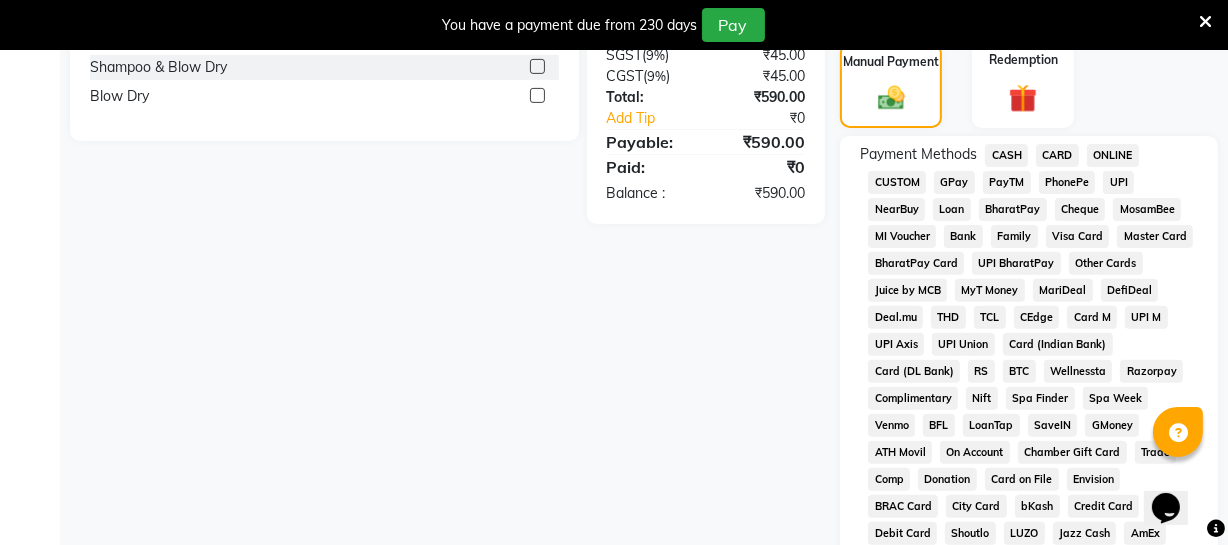 scroll, scrollTop: 670, scrollLeft: 0, axis: vertical 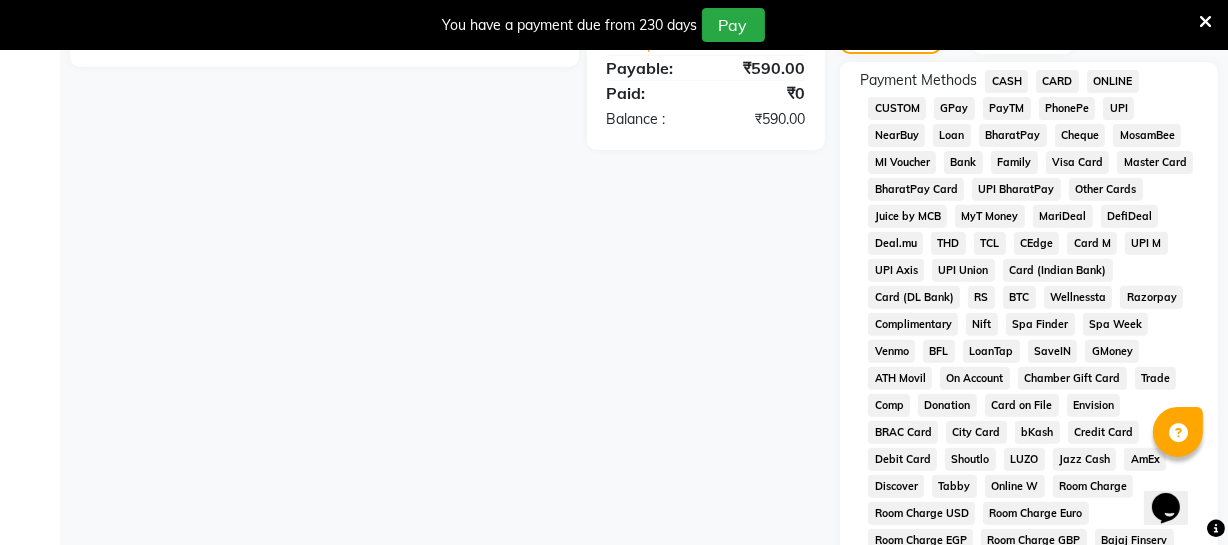 click on "ONLINE" 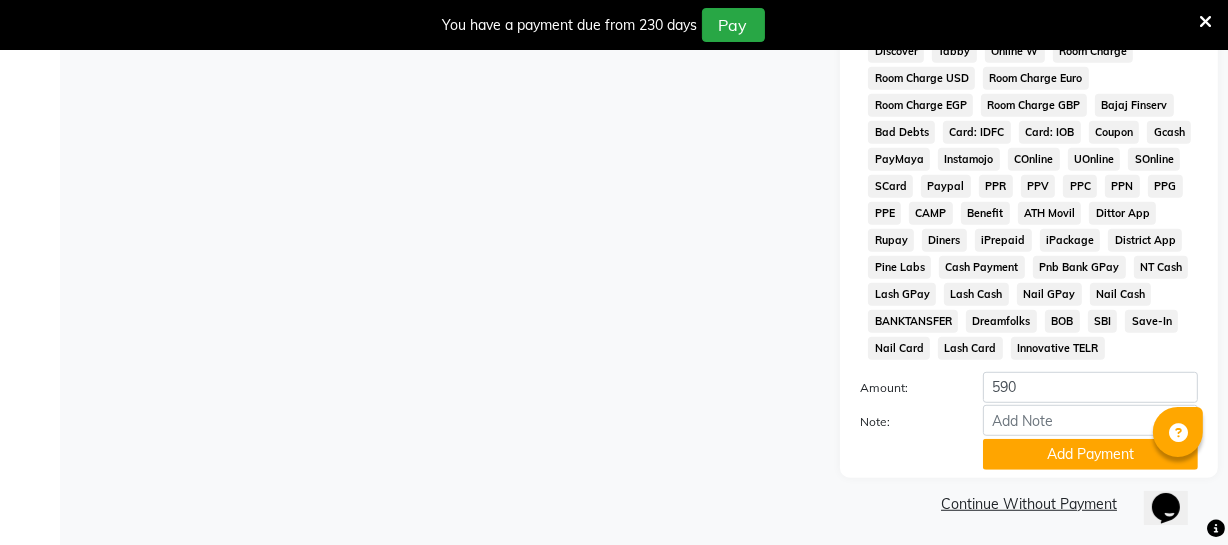 scroll, scrollTop: 1109, scrollLeft: 0, axis: vertical 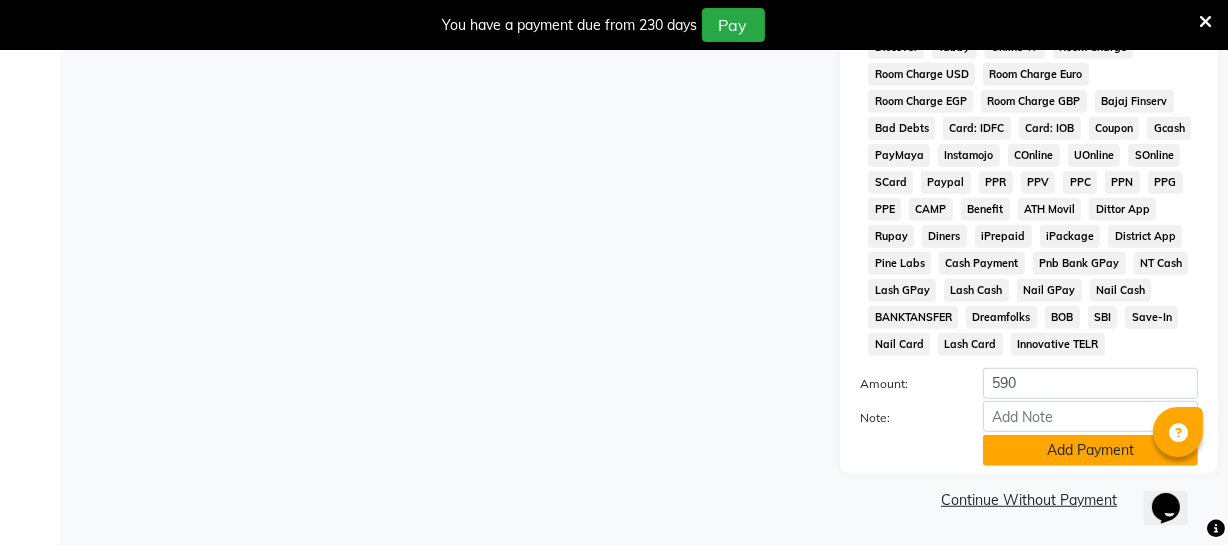 click on "Add Payment" 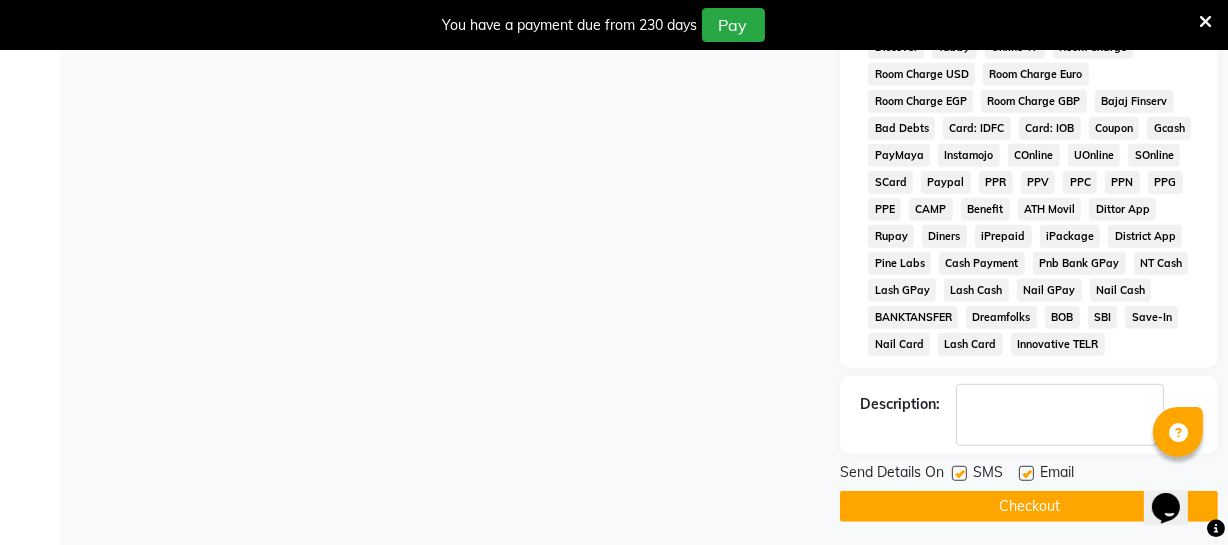 click on "Checkout" 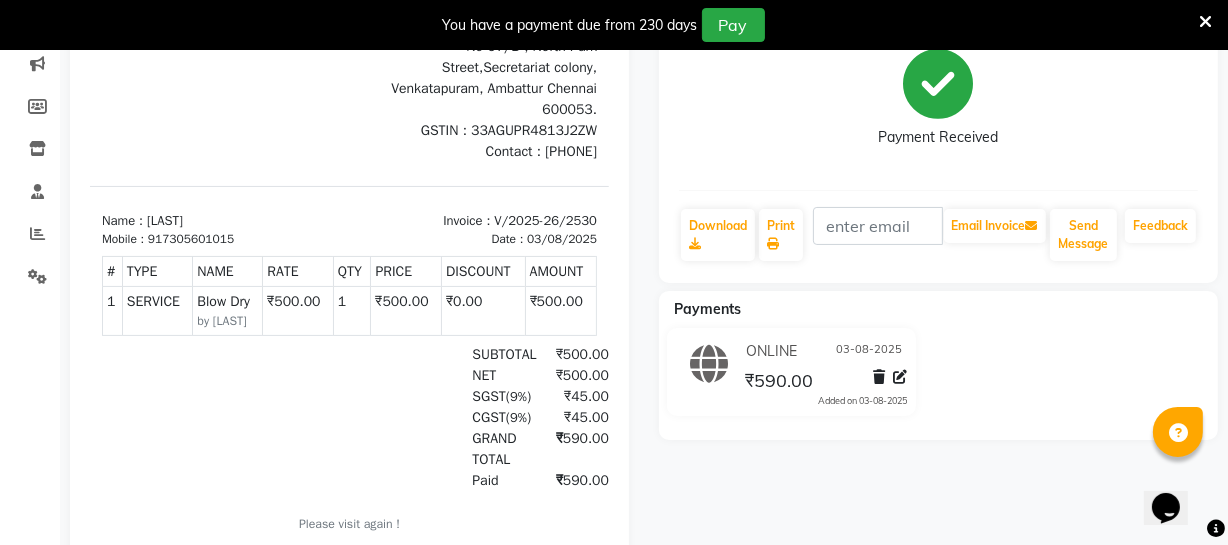 scroll, scrollTop: 0, scrollLeft: 0, axis: both 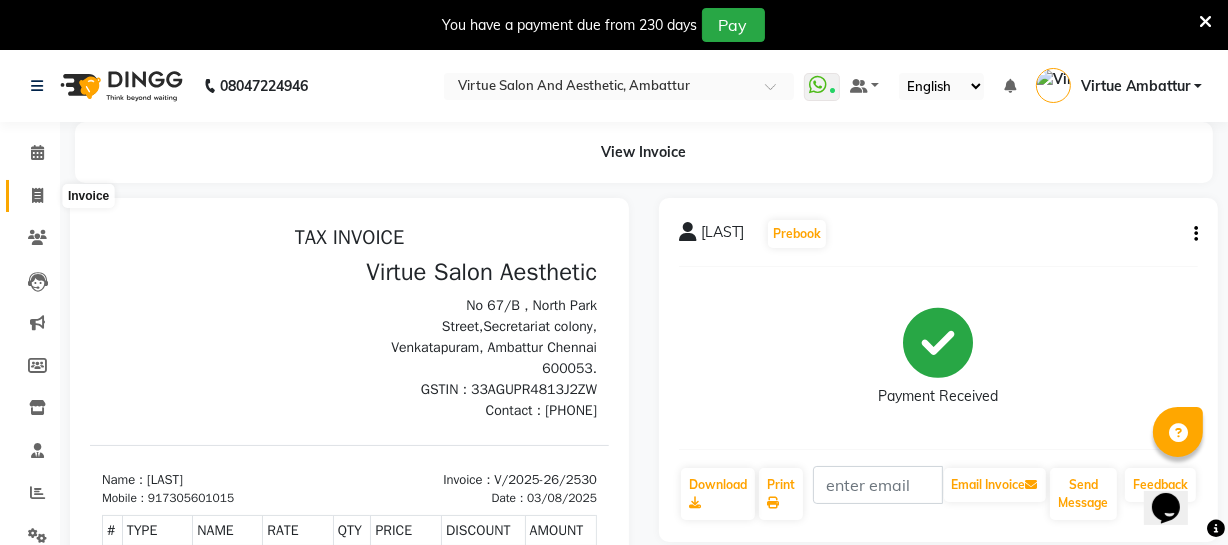 click 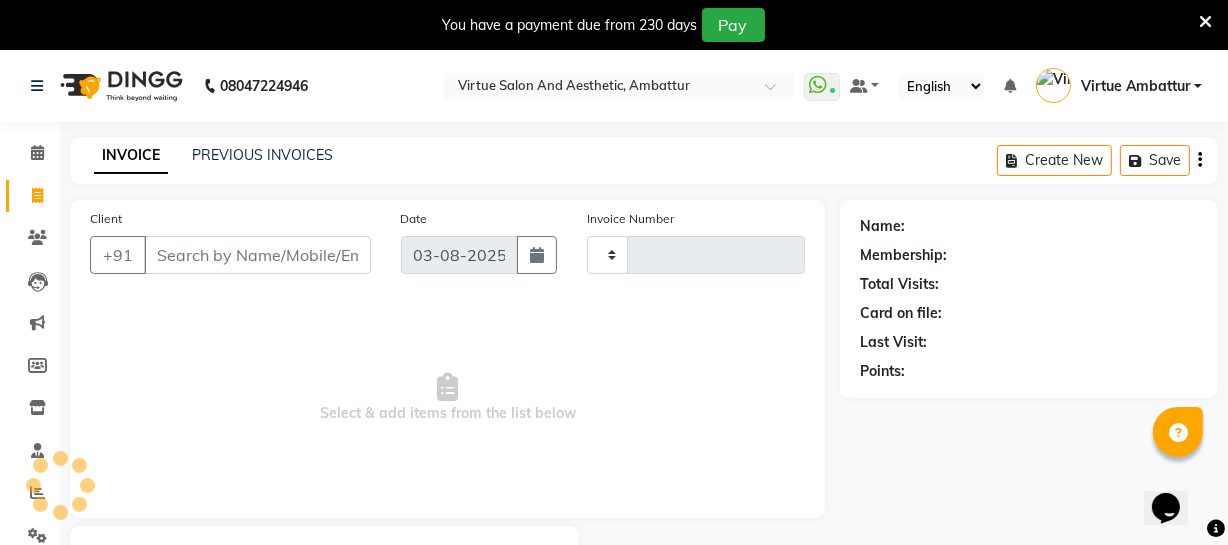 scroll, scrollTop: 107, scrollLeft: 0, axis: vertical 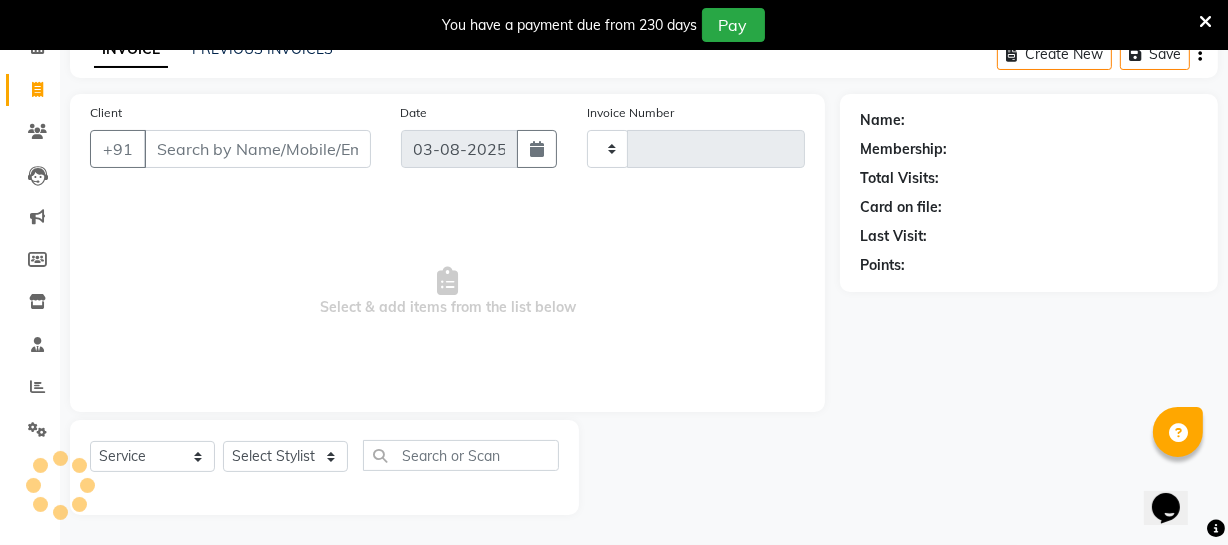 type on "2531" 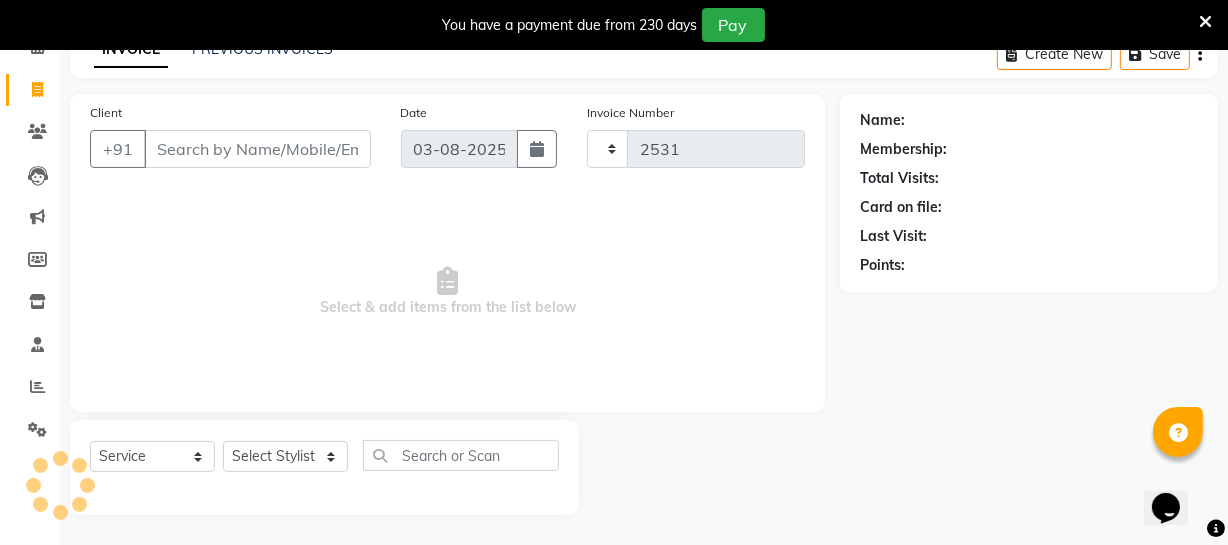 select on "5237" 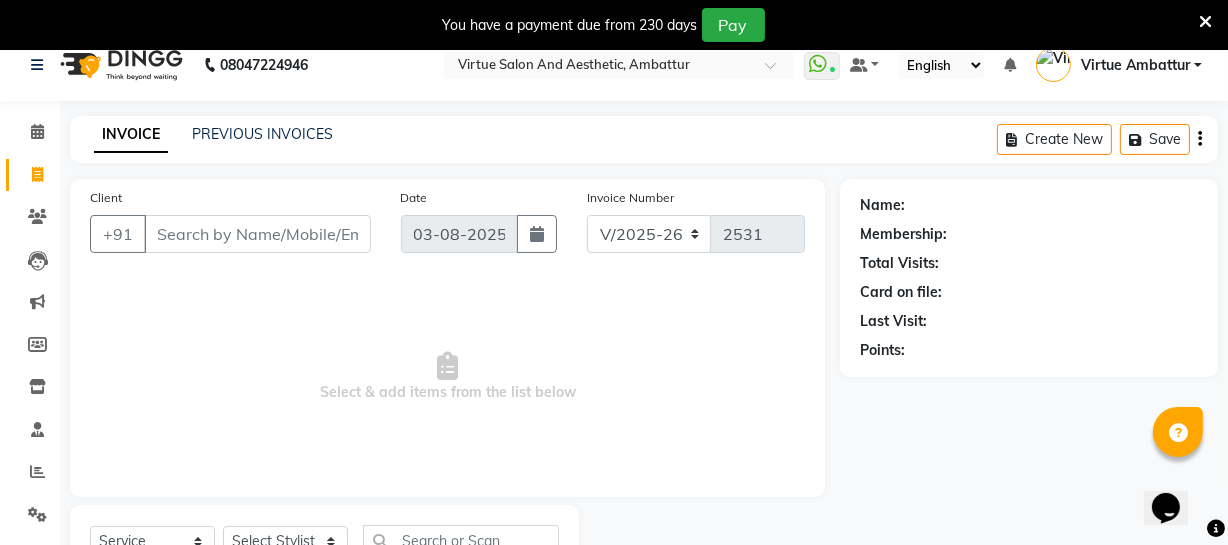 scroll, scrollTop: 0, scrollLeft: 0, axis: both 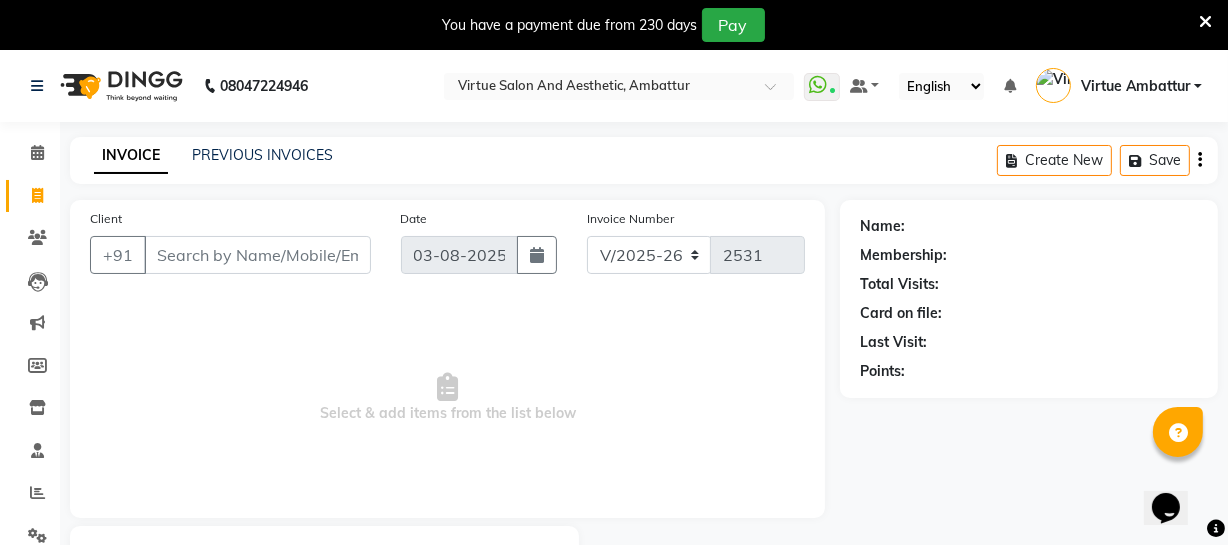 click on "Client" at bounding box center [257, 255] 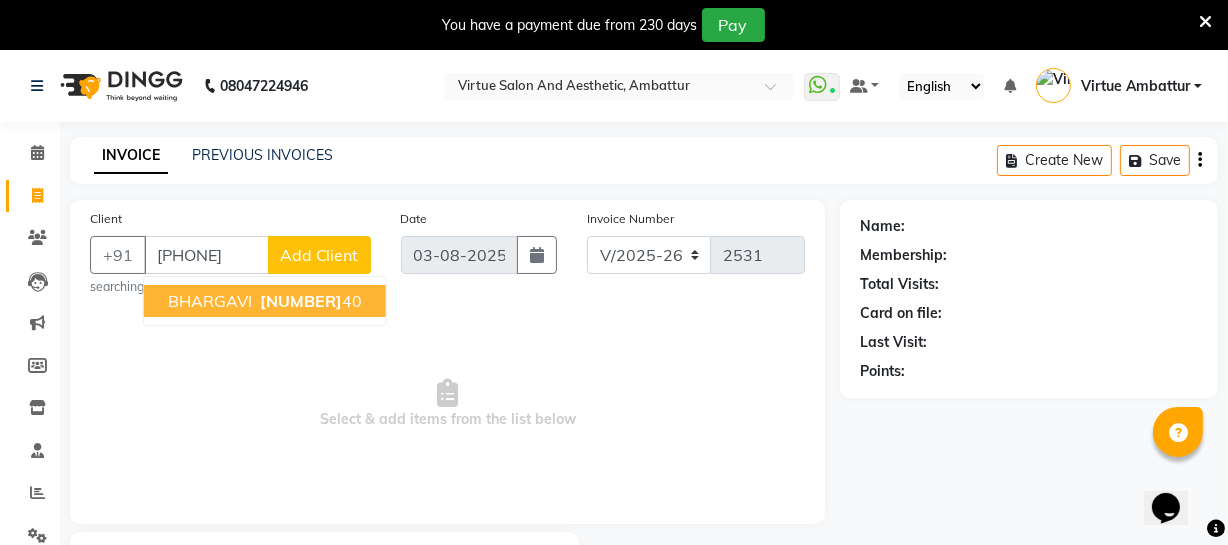 type on "[PHONE]" 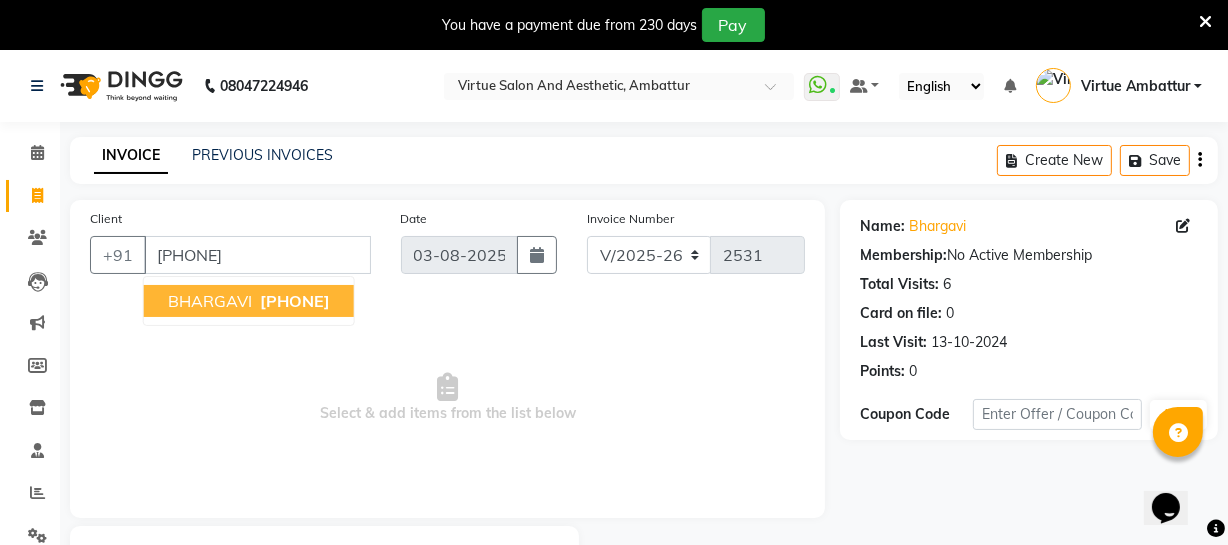 click on "BHARGAVI" at bounding box center (210, 301) 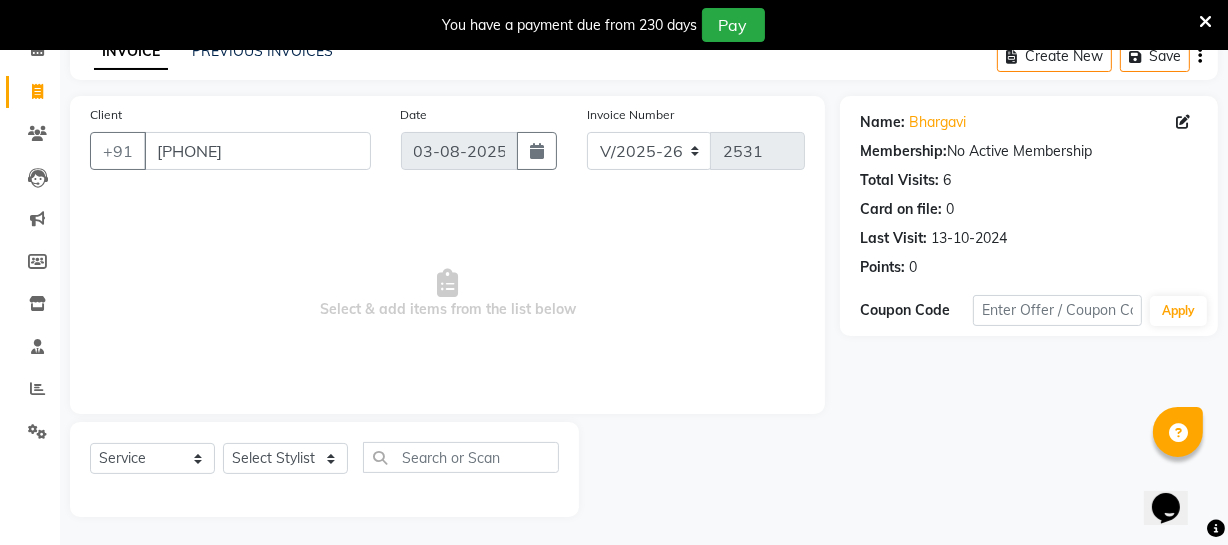 scroll, scrollTop: 107, scrollLeft: 0, axis: vertical 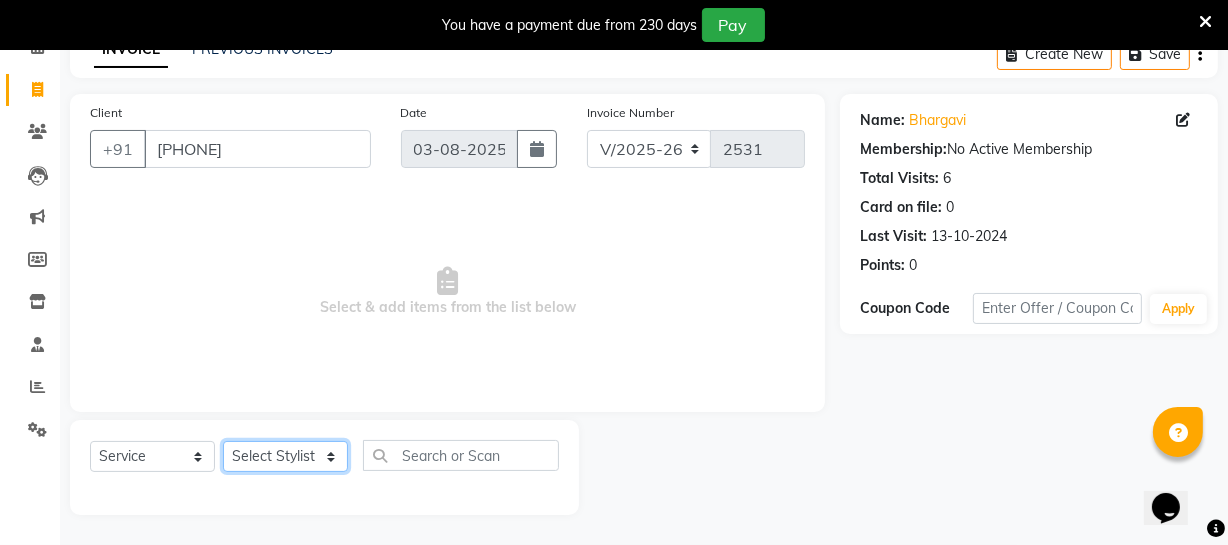 click on "Select Stylist Archana Bhagi Deepika Devi Dilip  Divya Dolly Dr Prakash Faizan Geetha Virtue TC Gopi Madan Aravind Make up Mani Unisex Stylist Manoj Meena Moses Nandhini Raju Unisex Ramya RICITTA Sahil Unisex Santhosh Sathya Shantha kumar Shanthi Surya Thiru Virtue Aesthetic Virtue Ambattur" 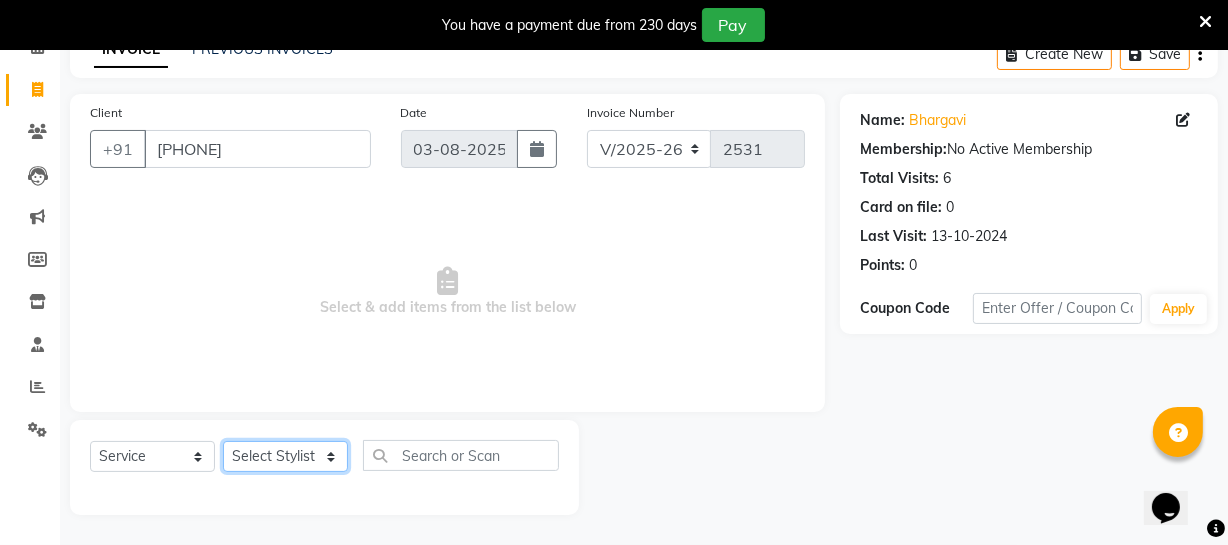select on "39033" 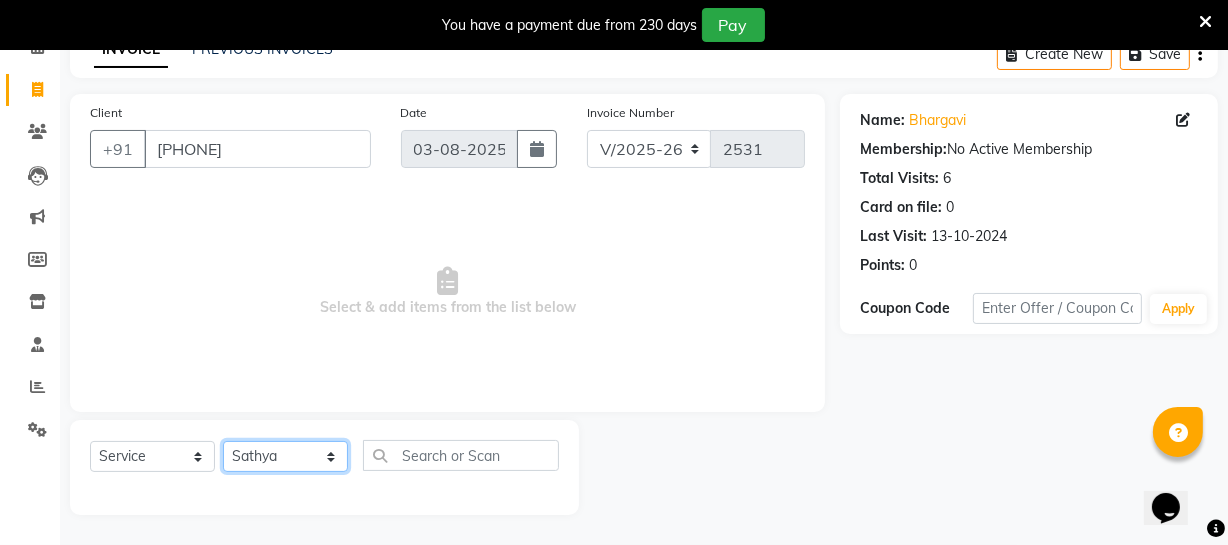 click on "Select Stylist Archana Bhagi Deepika Devi Dilip  Divya Dolly Dr Prakash Faizan Geetha Virtue TC Gopi Madan Aravind Make up Mani Unisex Stylist Manoj Meena Moses Nandhini Raju Unisex Ramya RICITTA Sahil Unisex Santhosh Sathya Shantha kumar Shanthi Surya Thiru Virtue Aesthetic Virtue Ambattur" 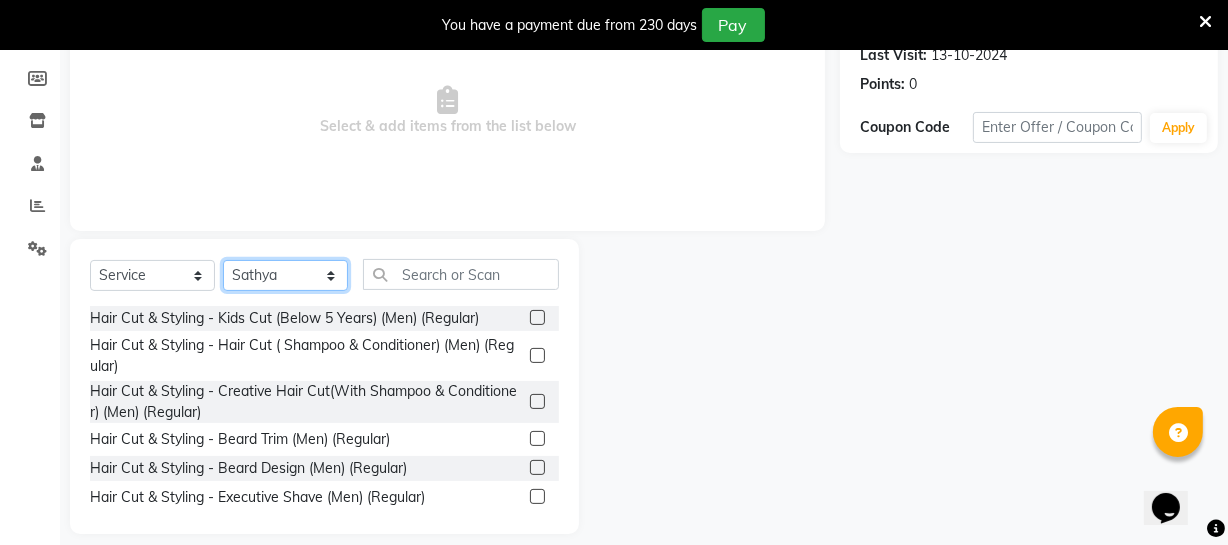 scroll, scrollTop: 289, scrollLeft: 0, axis: vertical 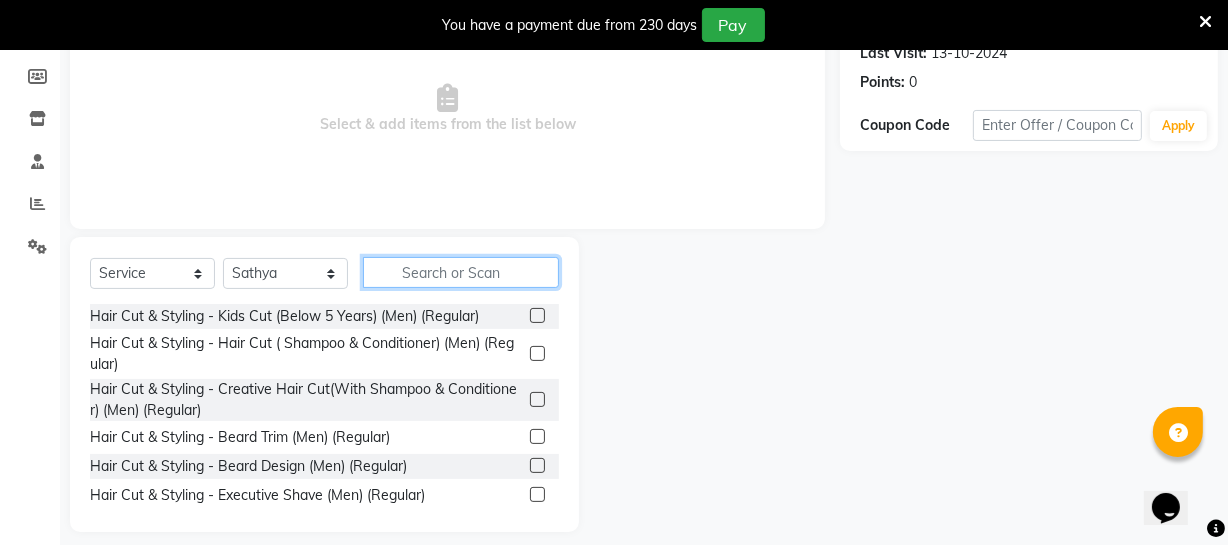 click 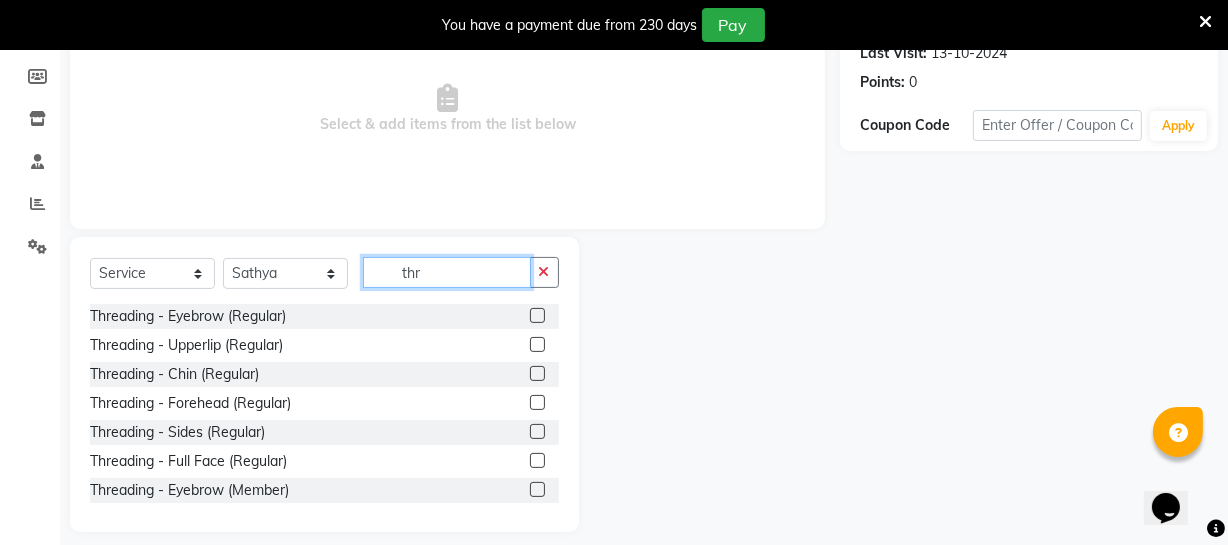 type on "thr" 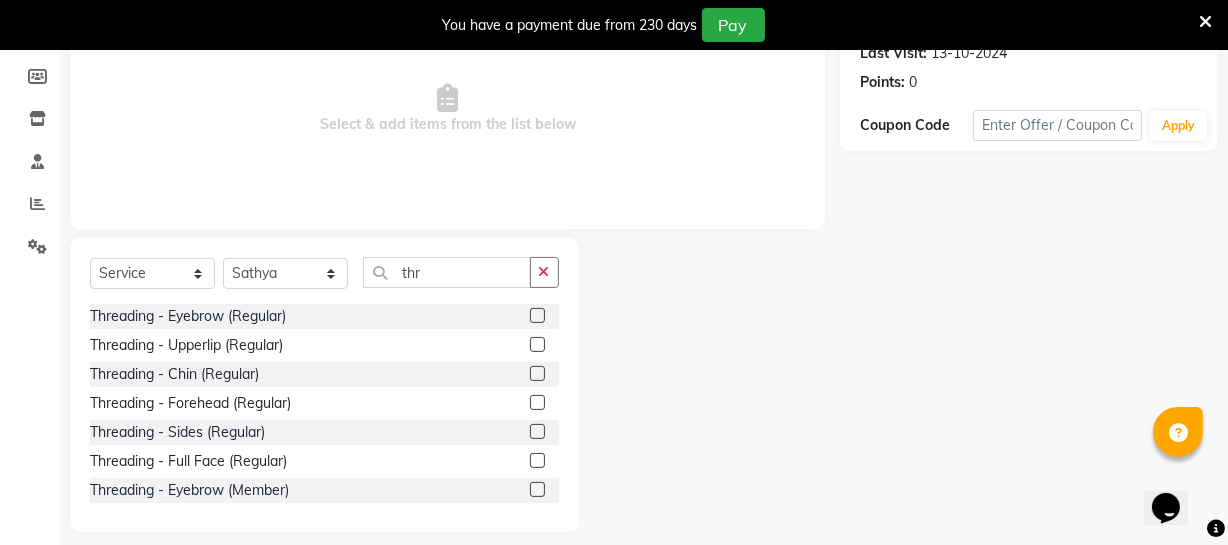 click 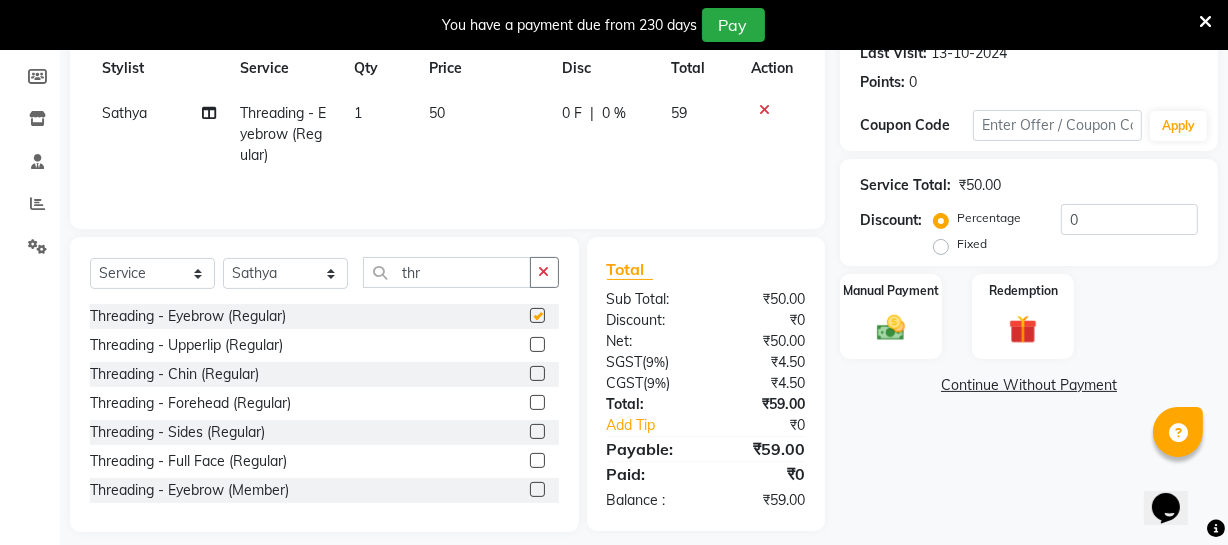 checkbox on "false" 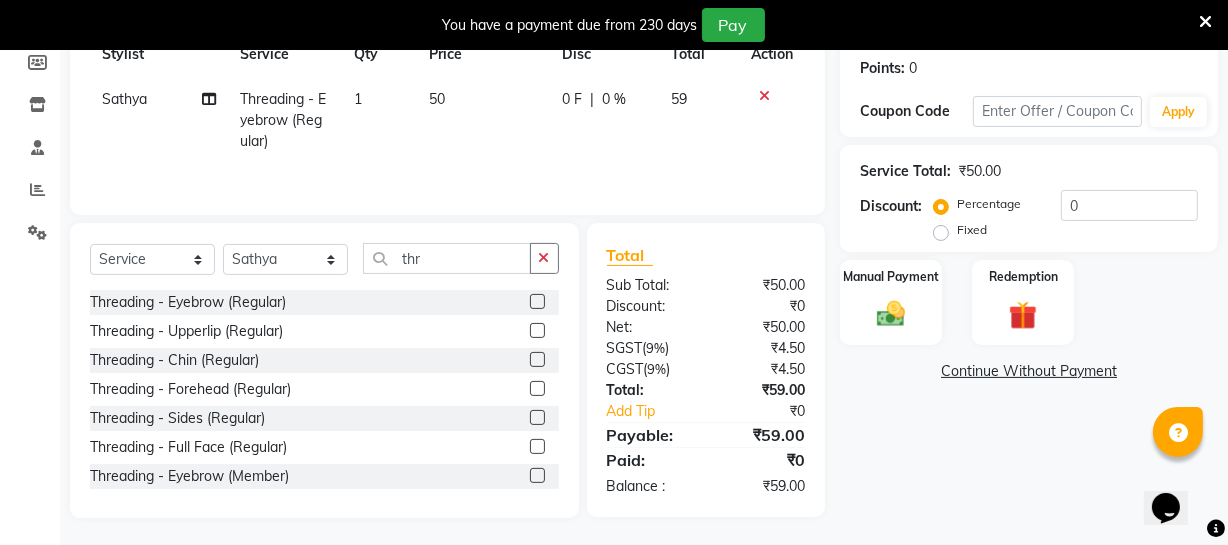 scroll, scrollTop: 307, scrollLeft: 0, axis: vertical 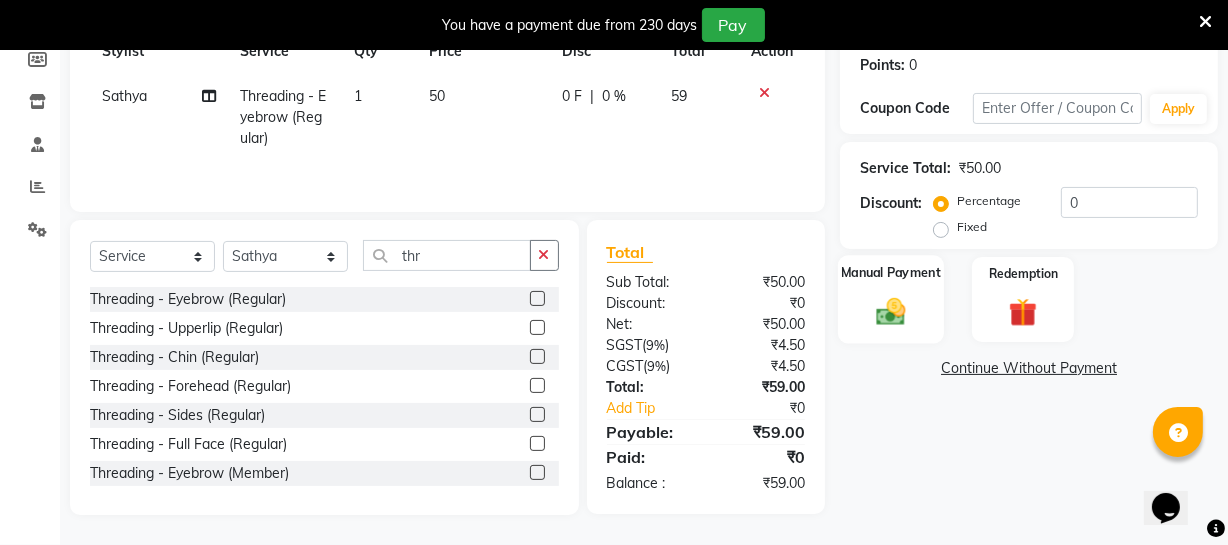 click 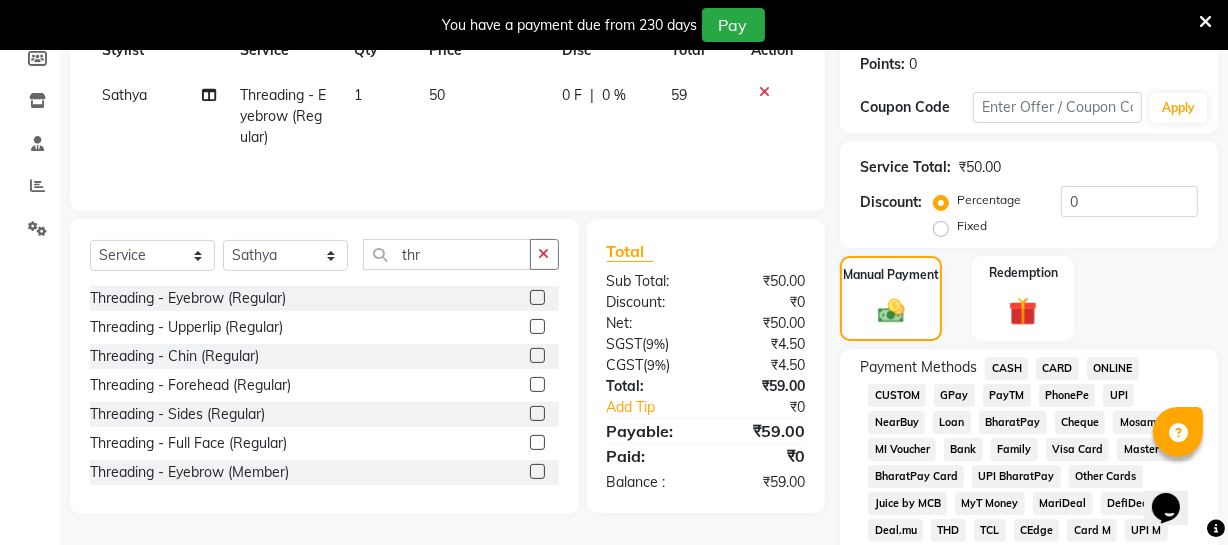 click on "ONLINE" 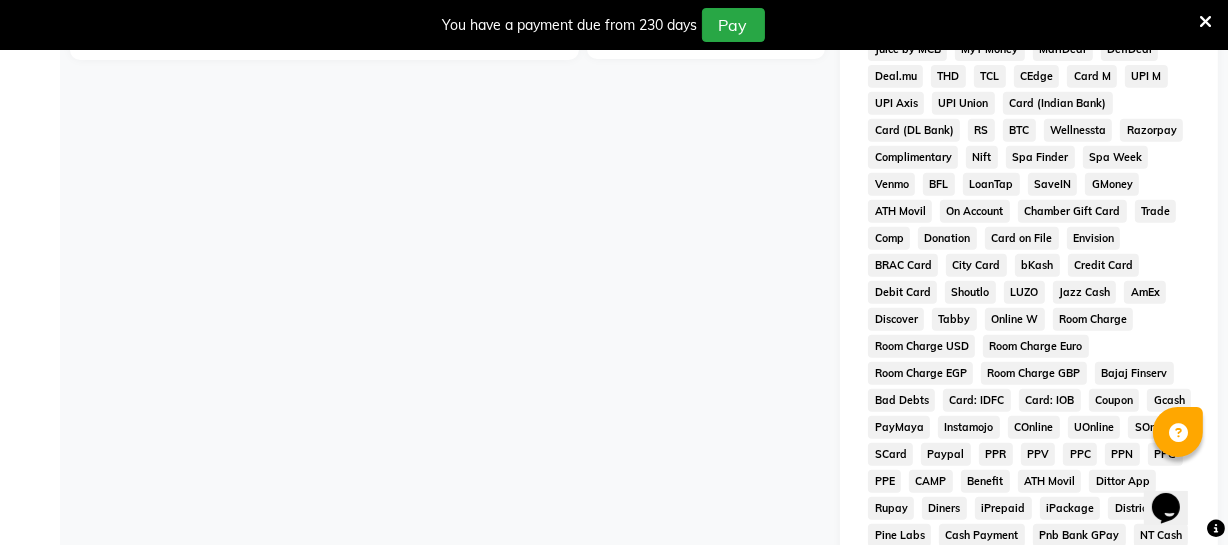 scroll, scrollTop: 1033, scrollLeft: 0, axis: vertical 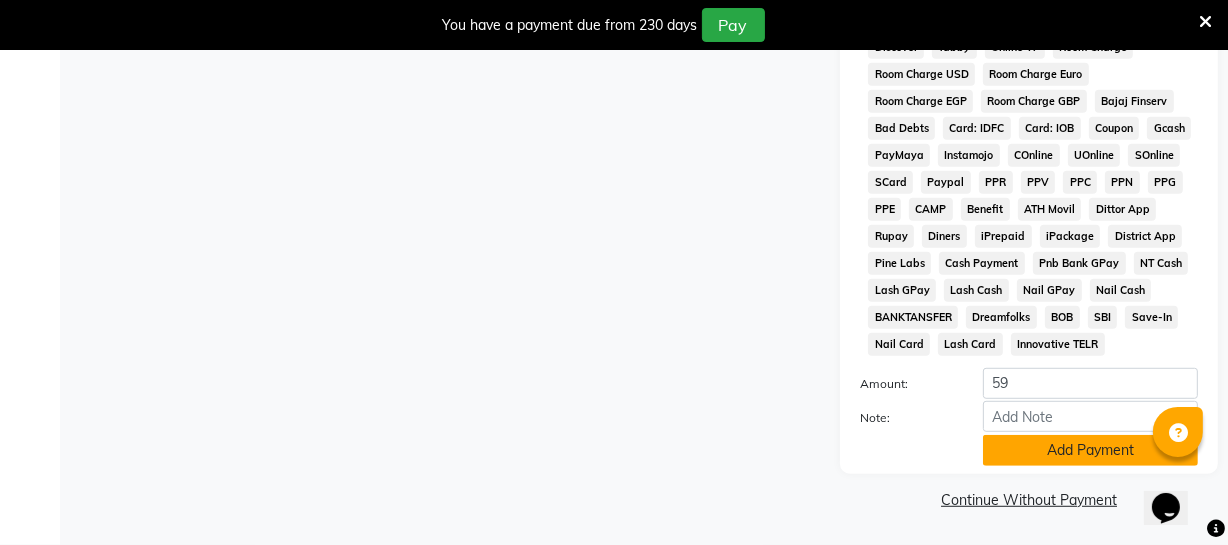 click on "Add Payment" 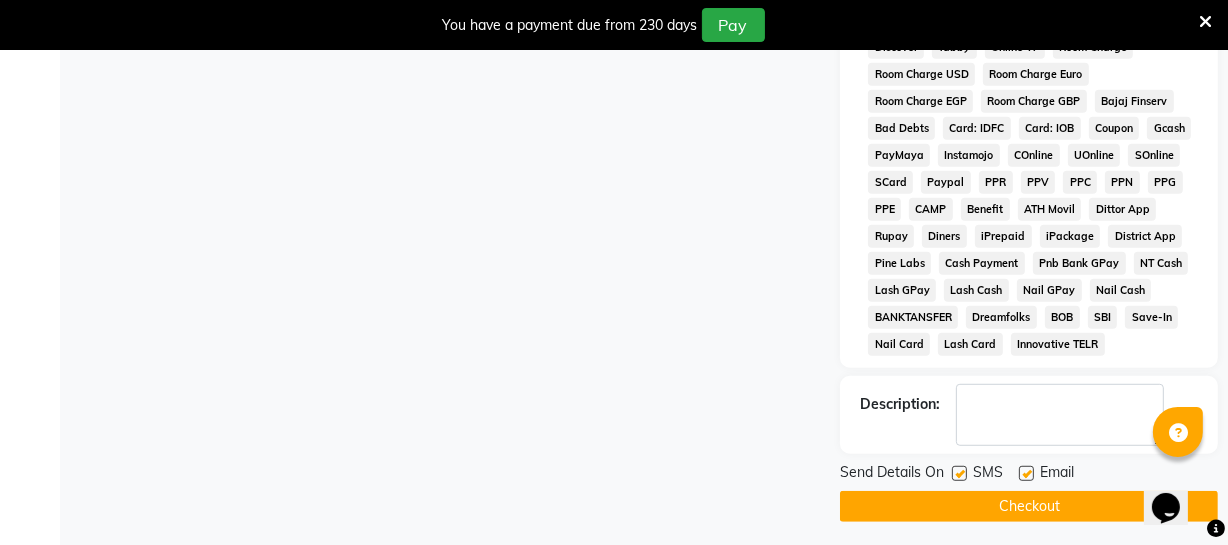 click on "Checkout" 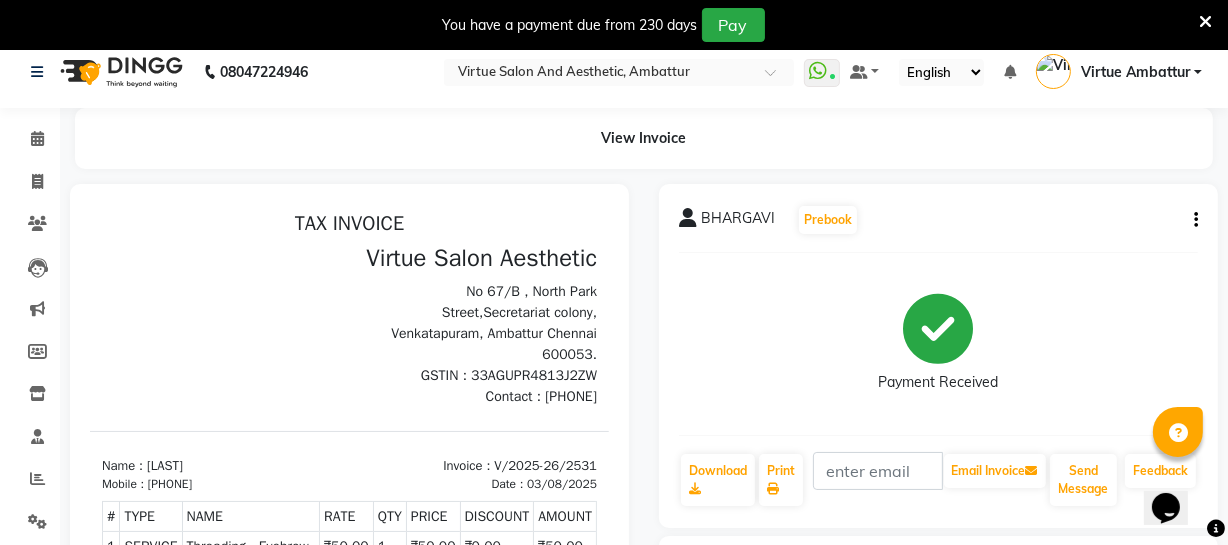 scroll, scrollTop: 0, scrollLeft: 0, axis: both 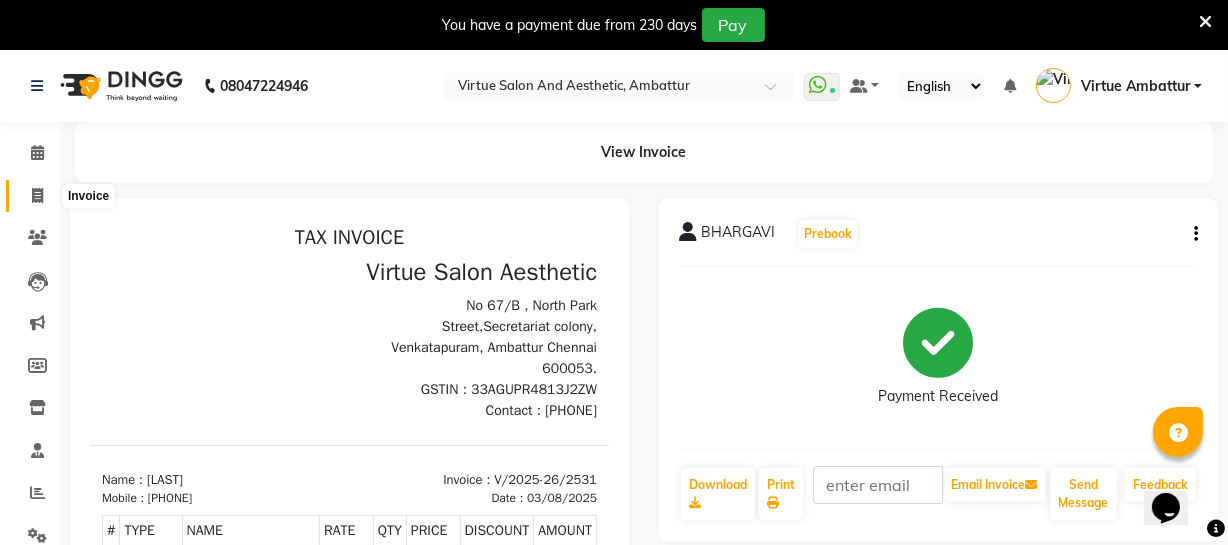 click 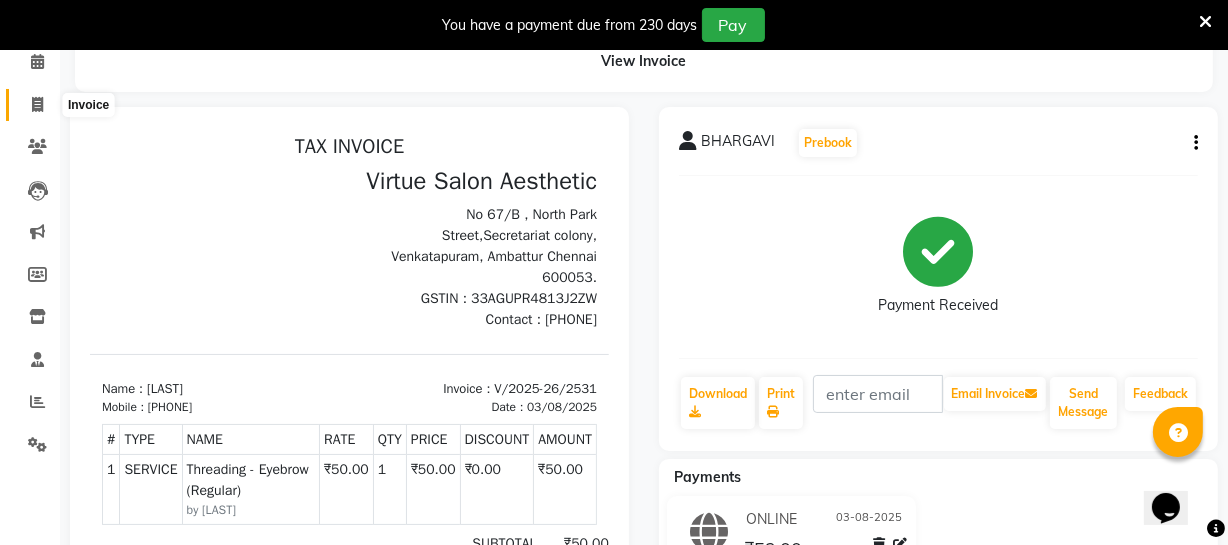 select on "service" 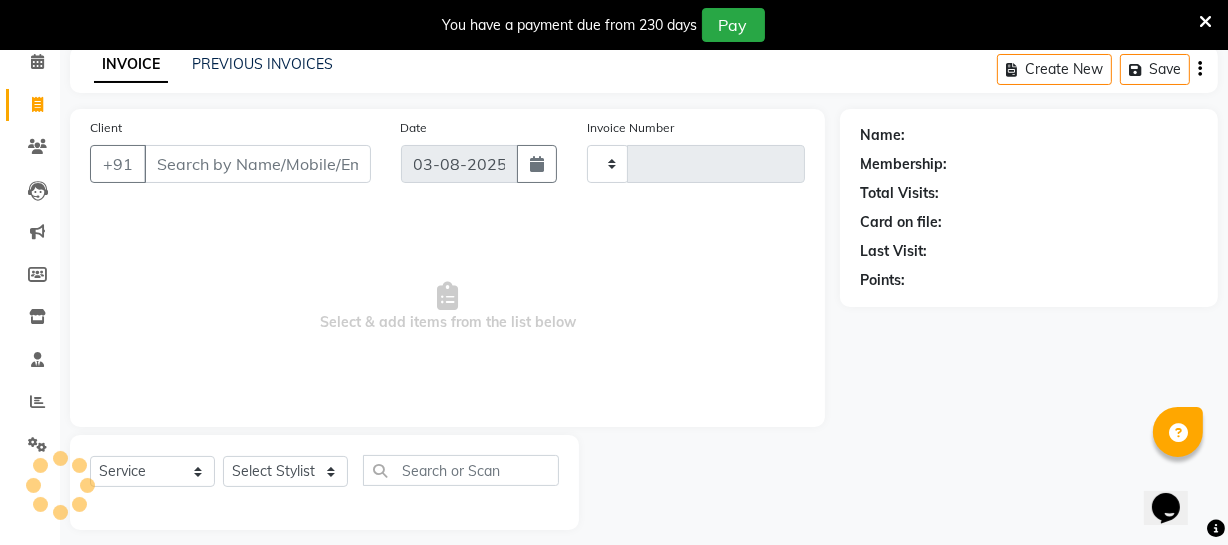 scroll, scrollTop: 107, scrollLeft: 0, axis: vertical 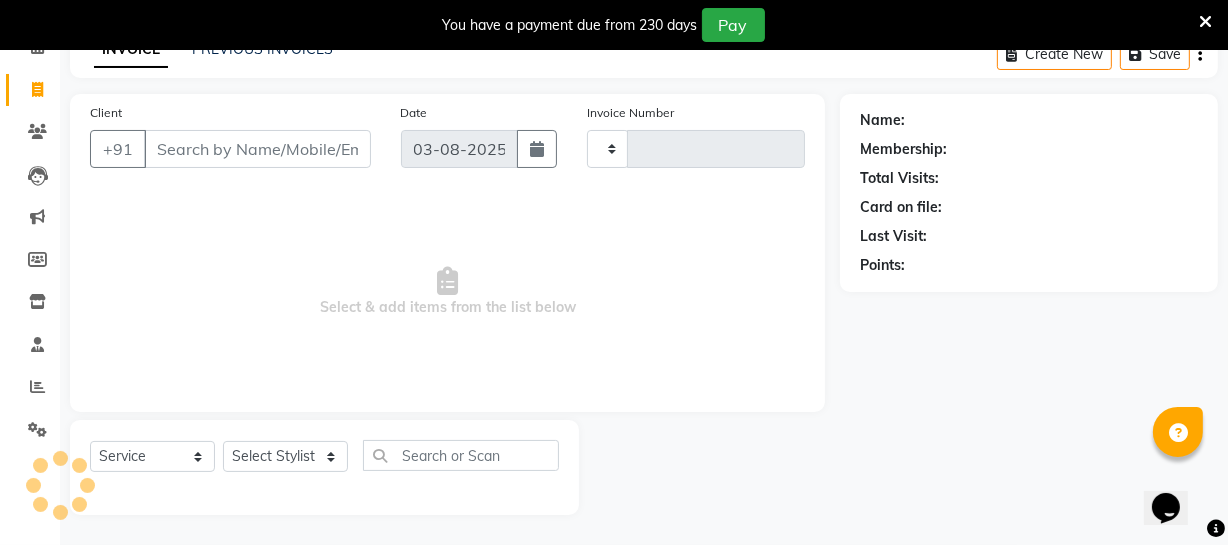 type on "2532" 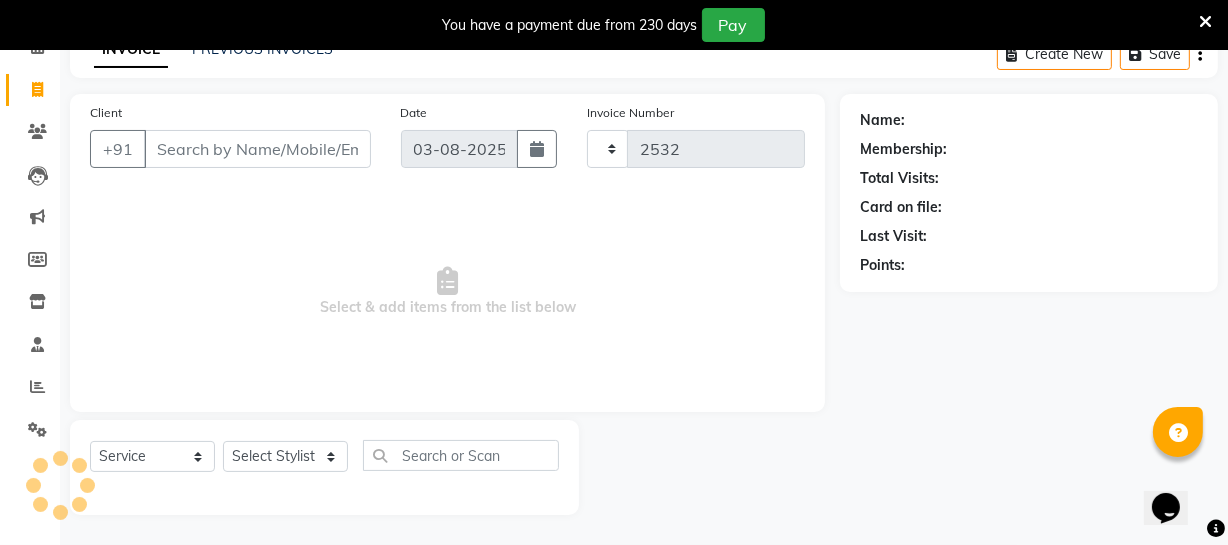select on "5237" 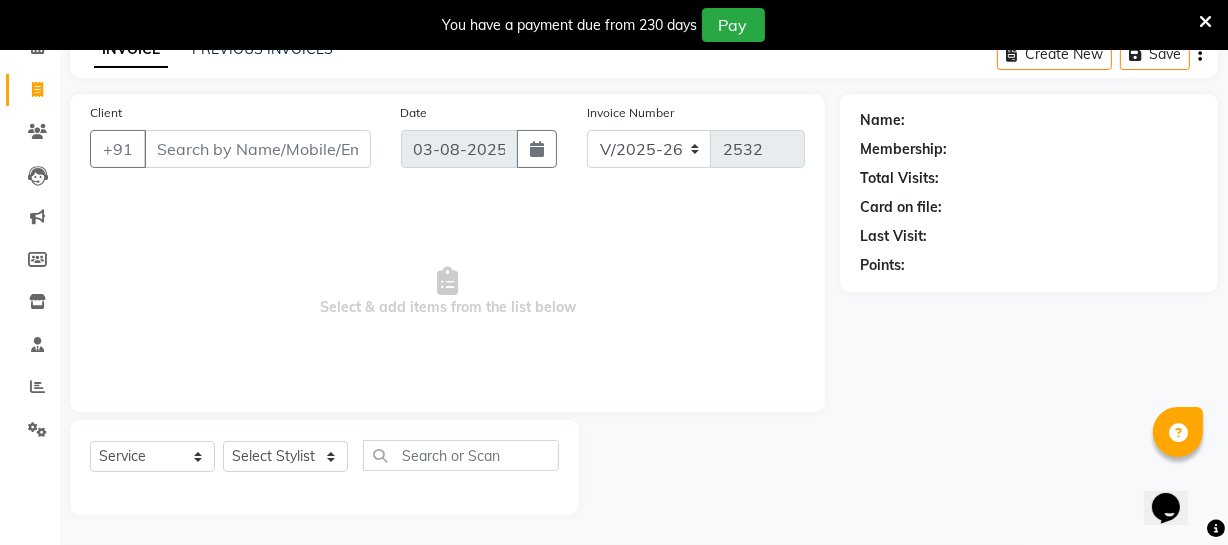click on "Client" at bounding box center [257, 149] 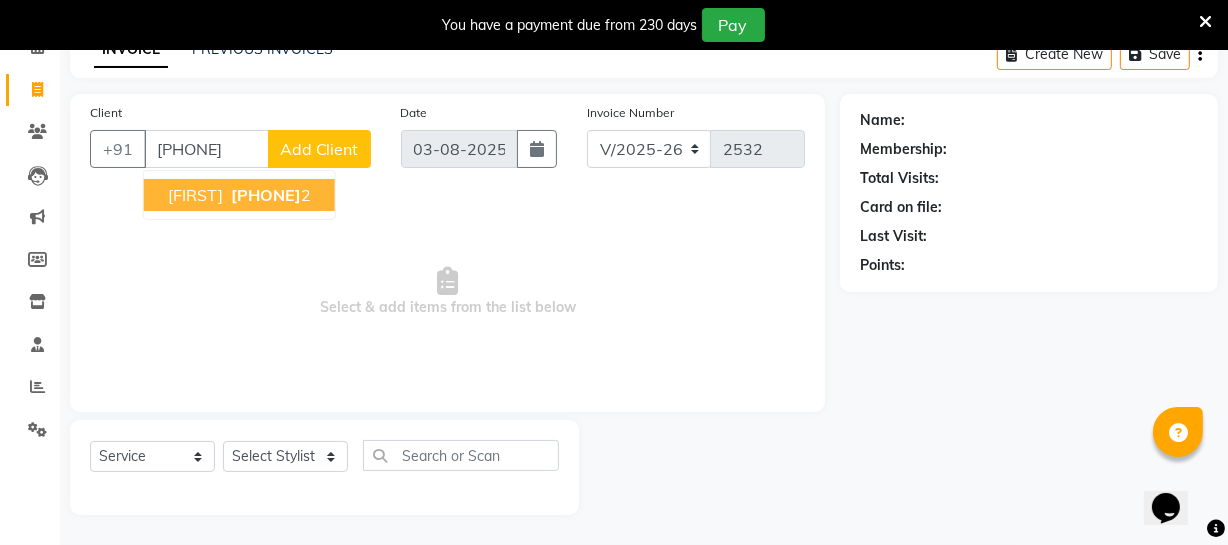 click on "[PHONE]" at bounding box center (266, 195) 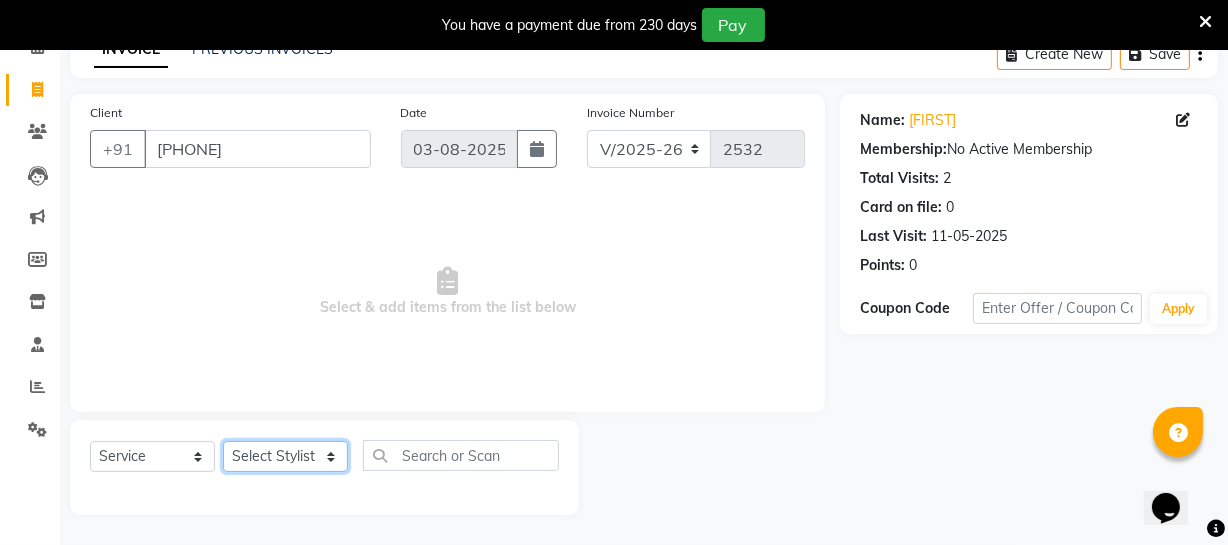 click on "Select Stylist Archana Bhagi Deepika Devi Dilip  Divya Dolly Dr Prakash Faizan Geetha Virtue TC Gopi Madan Aravind Make up Mani Unisex Stylist Manoj Meena Moses Nandhini Raju Unisex Ramya RICITTA Sahil Unisex Santhosh Sathya Shantha kumar Shanthi Surya Thiru Virtue Aesthetic Virtue Ambattur" 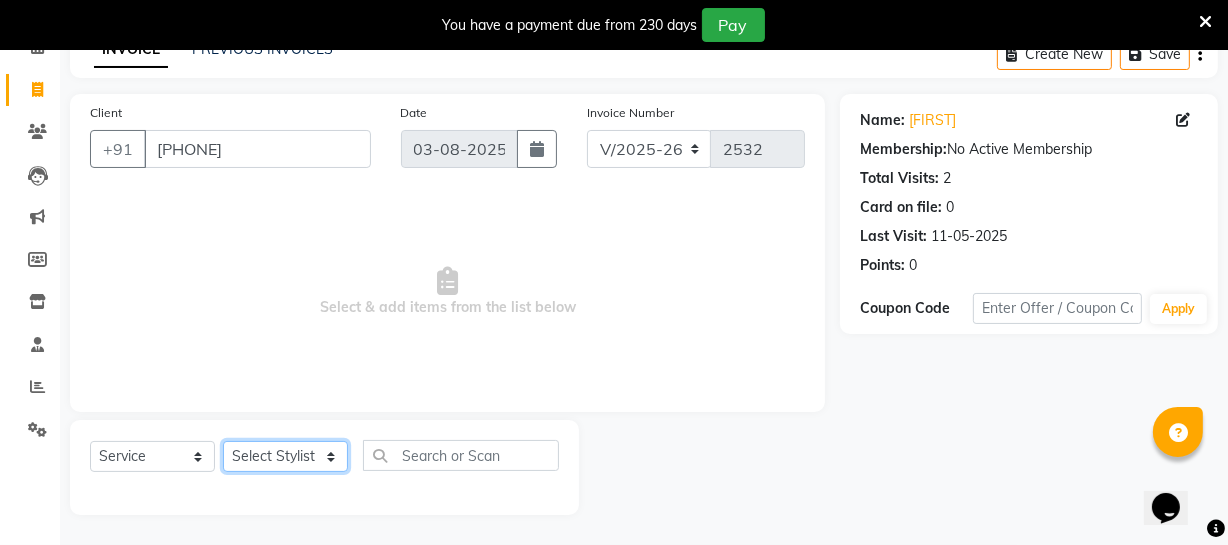 select on "39033" 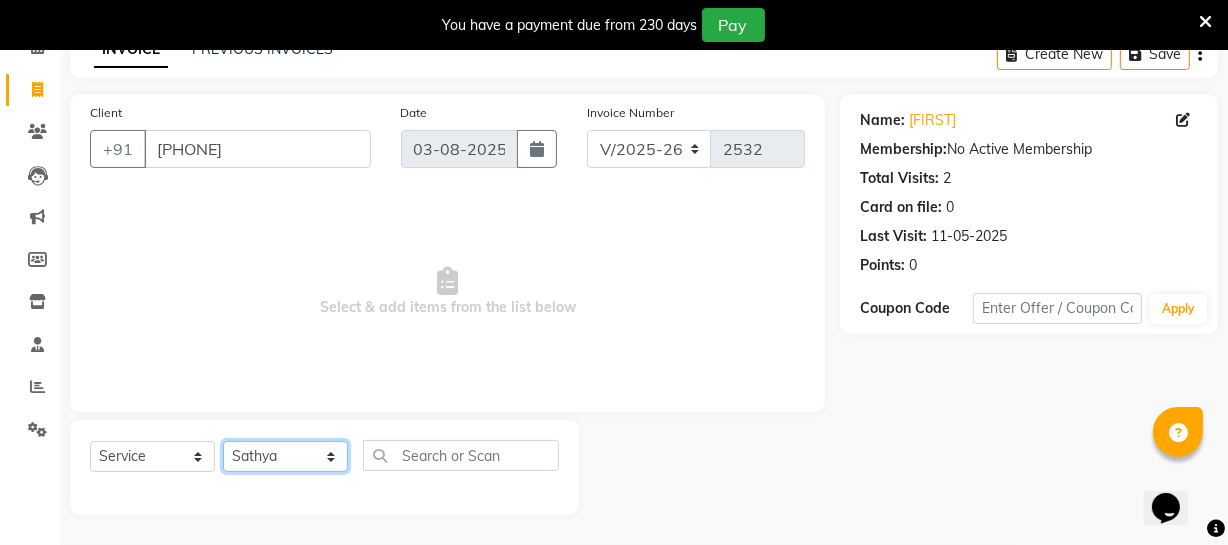 click on "Select Stylist Archana Bhagi Deepika Devi Dilip  Divya Dolly Dr Prakash Faizan Geetha Virtue TC Gopi Madan Aravind Make up Mani Unisex Stylist Manoj Meena Moses Nandhini Raju Unisex Ramya RICITTA Sahil Unisex Santhosh Sathya Shantha kumar Shanthi Surya Thiru Virtue Aesthetic Virtue Ambattur" 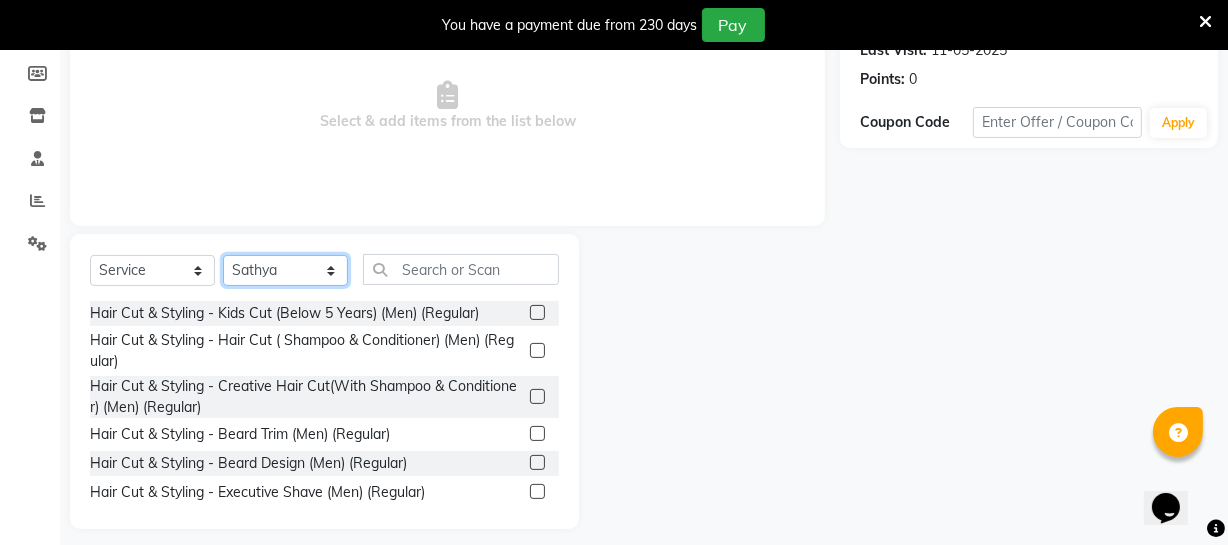 scroll, scrollTop: 307, scrollLeft: 0, axis: vertical 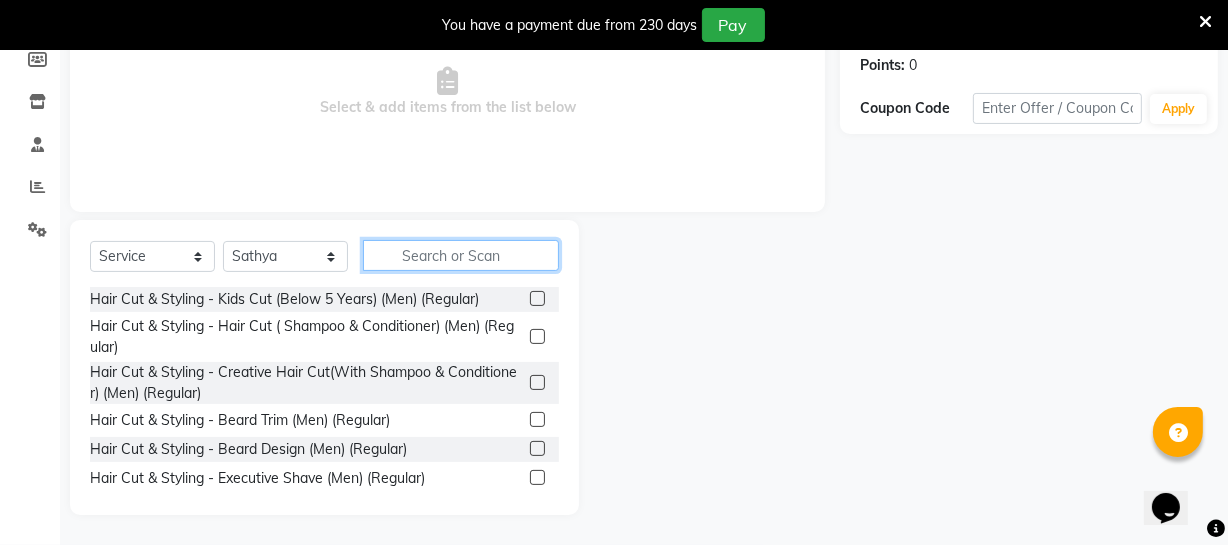 click 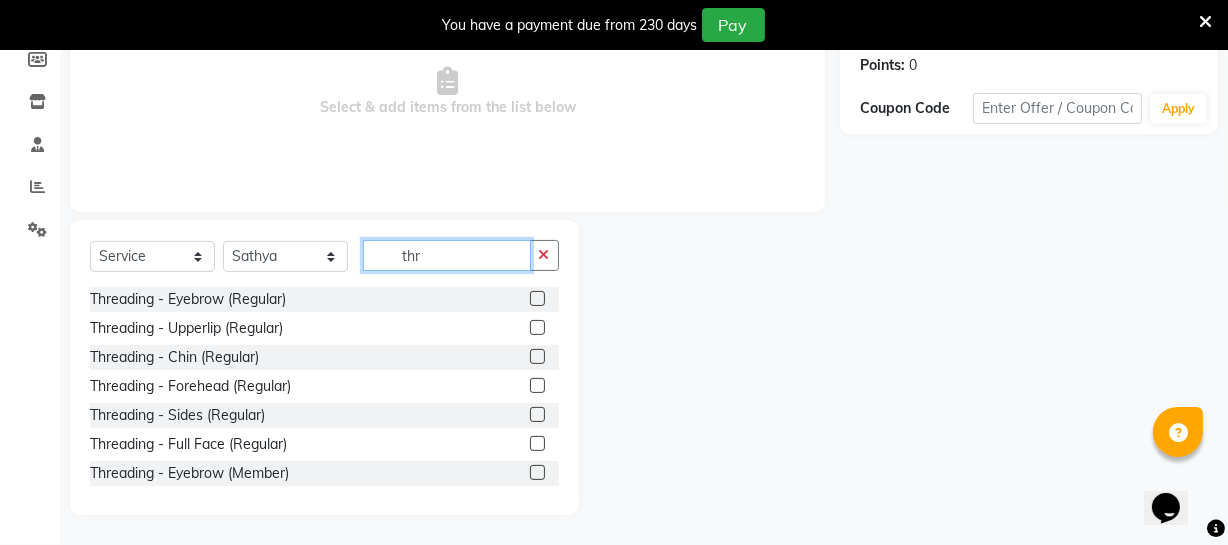 type on "thr" 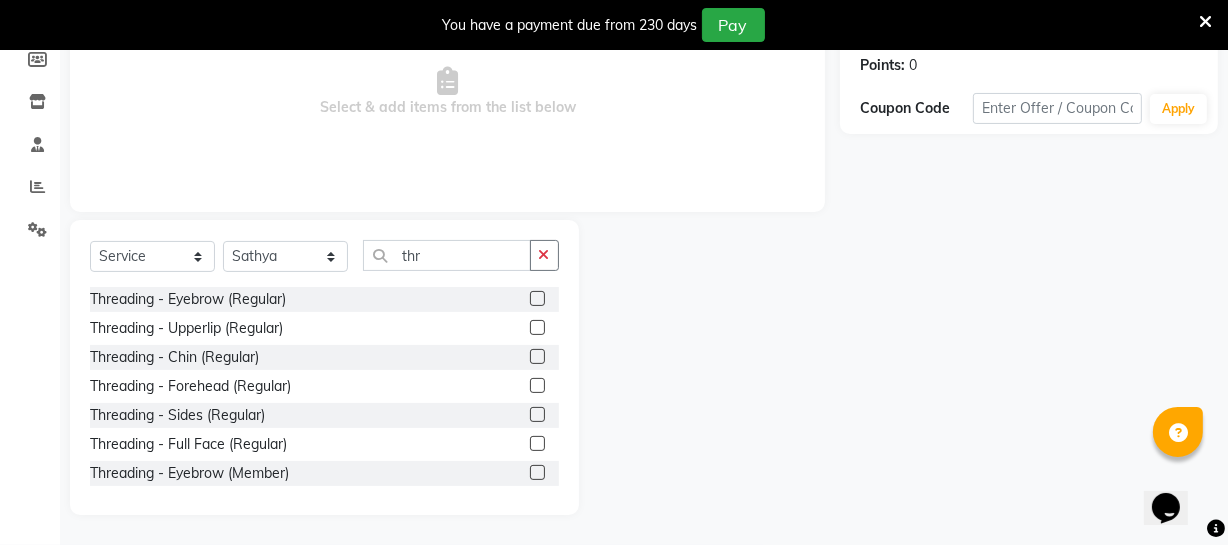 click 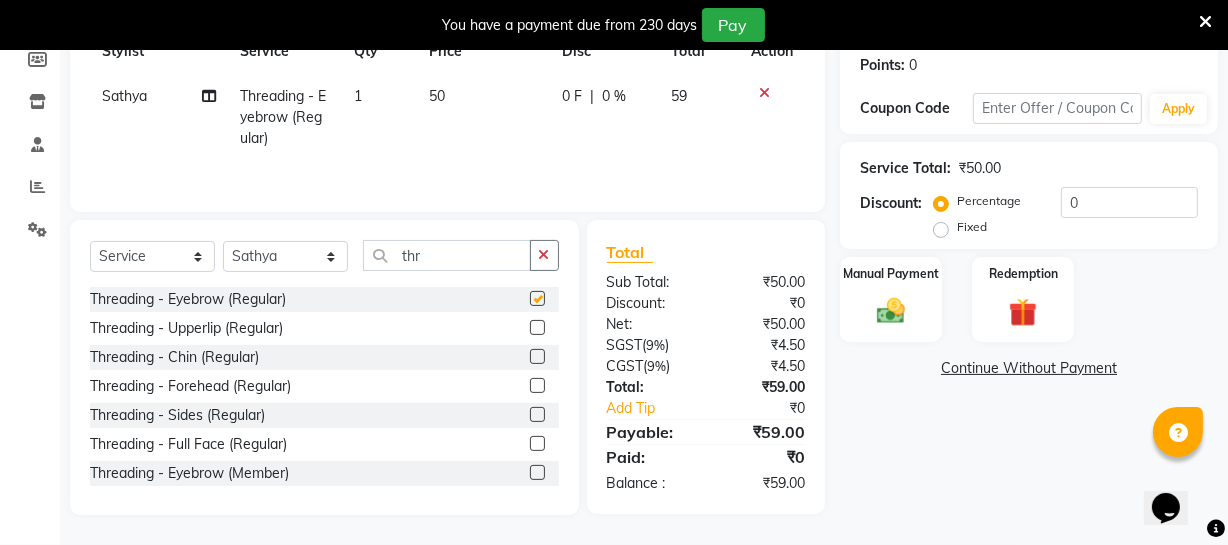 checkbox on "false" 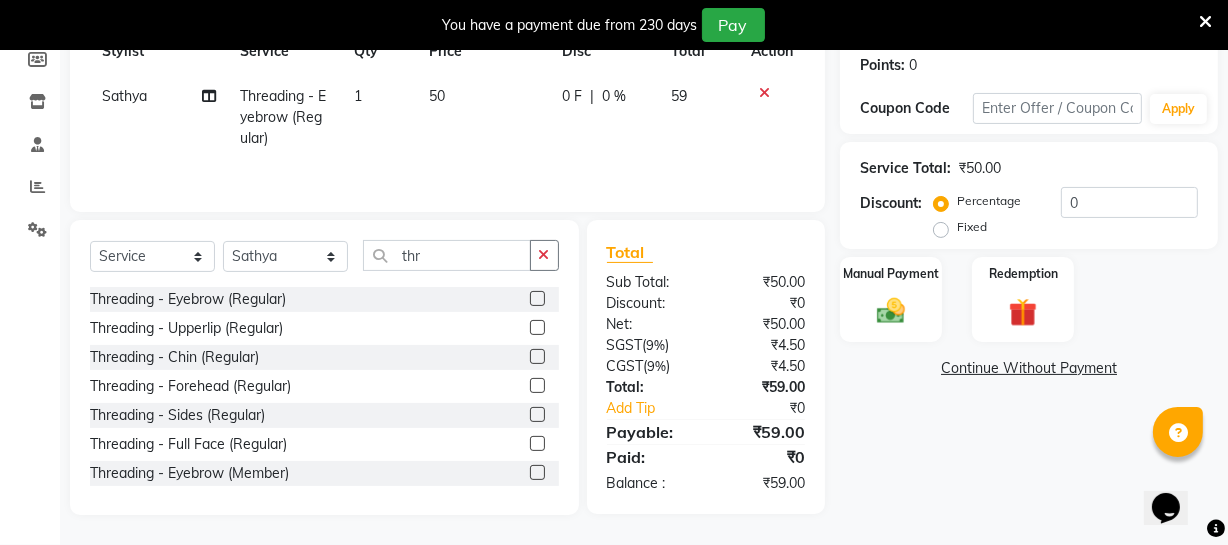 click 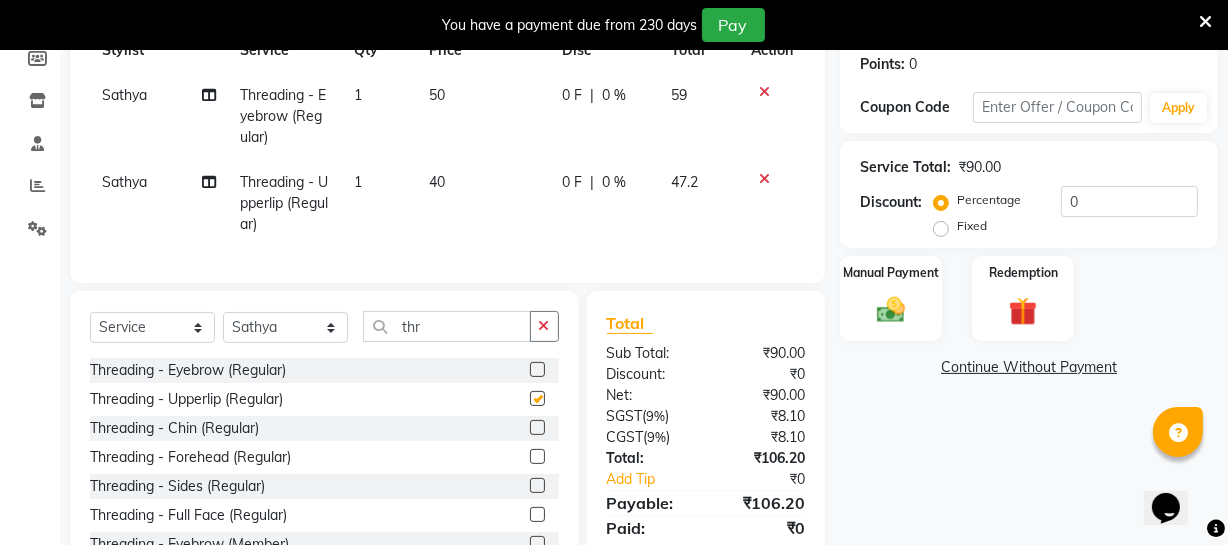 checkbox on "false" 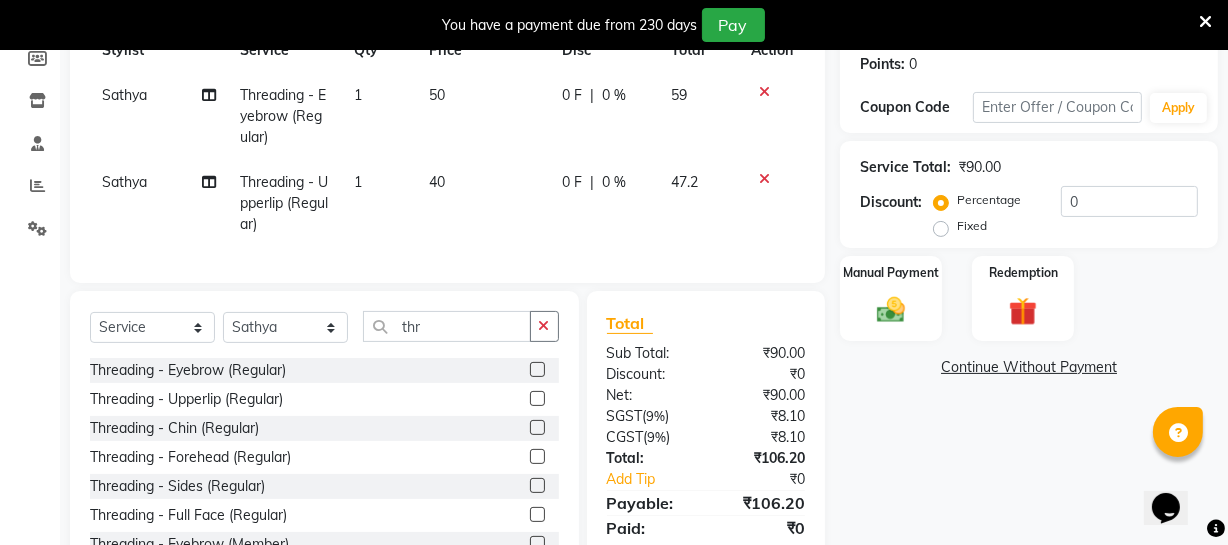 click on "40" 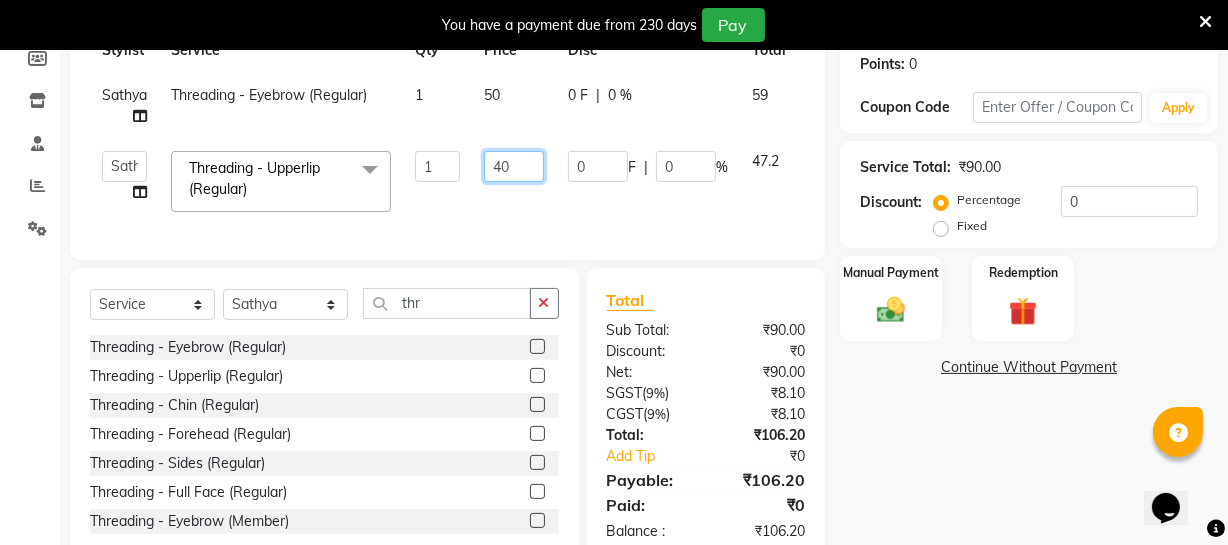 click on "40" 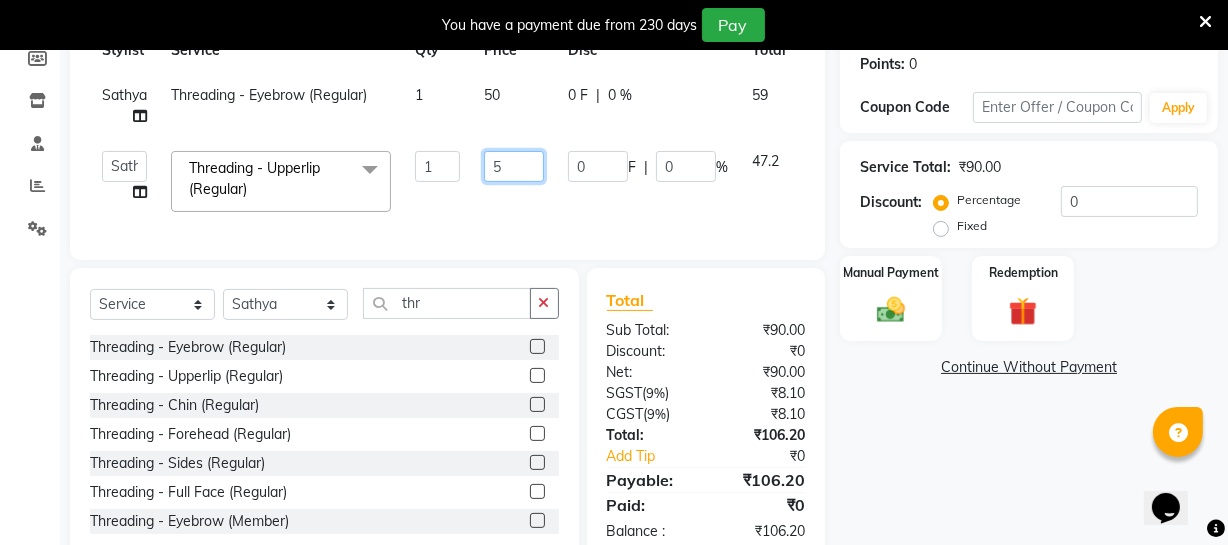 type on "50" 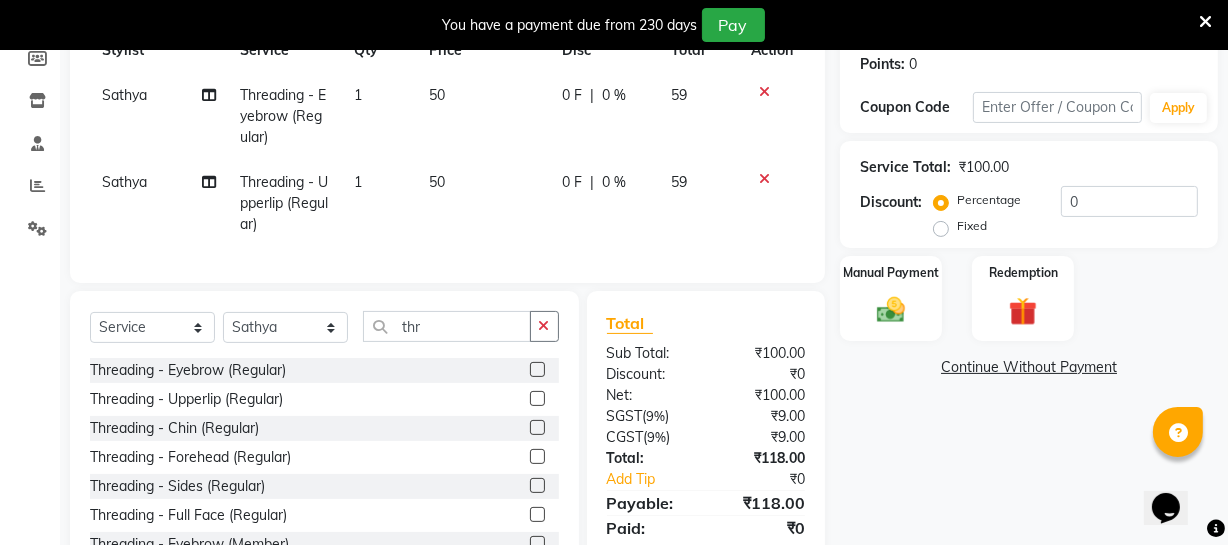 click on "[FIRST] [SERVICE] - [SERVICE] ([TYPE]) [NUMBER] [NUMBER] [NUMBER] F | [NUMBER] % [NUMBER]" 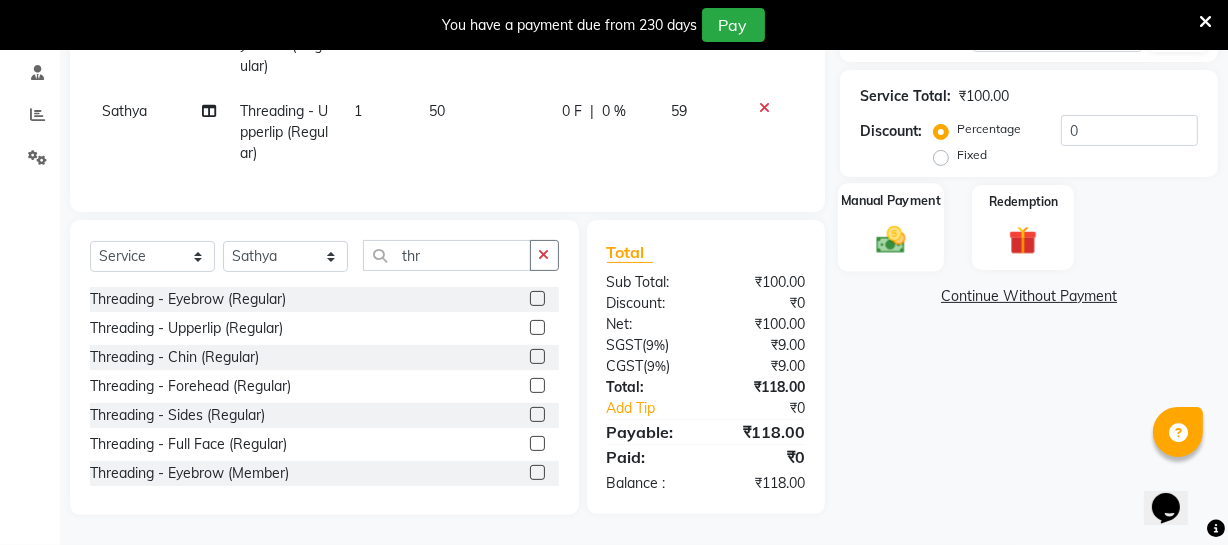 click 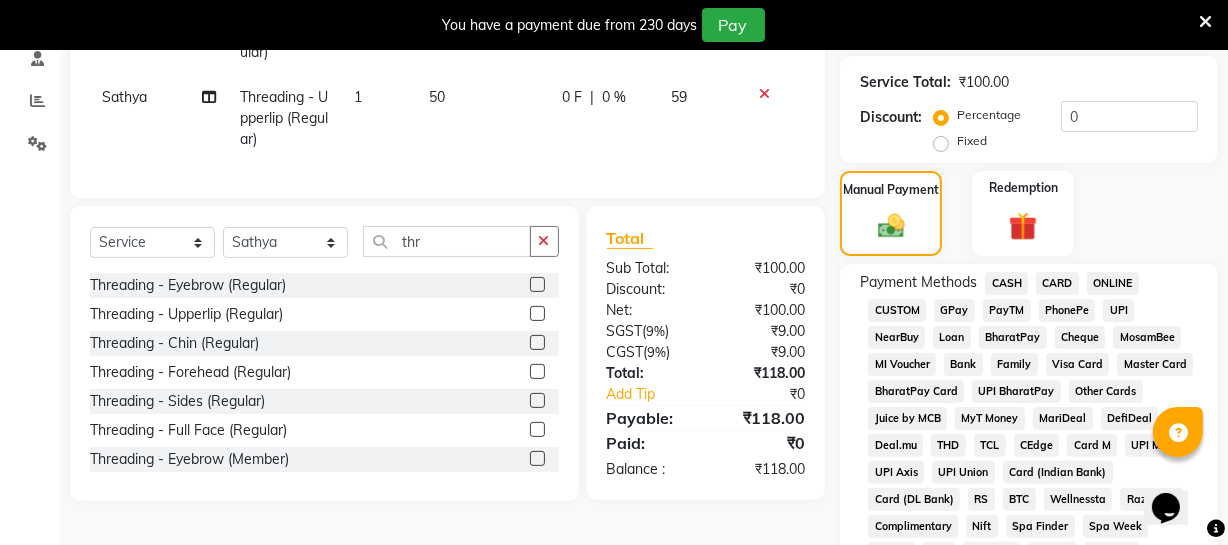 click on "ONLINE" 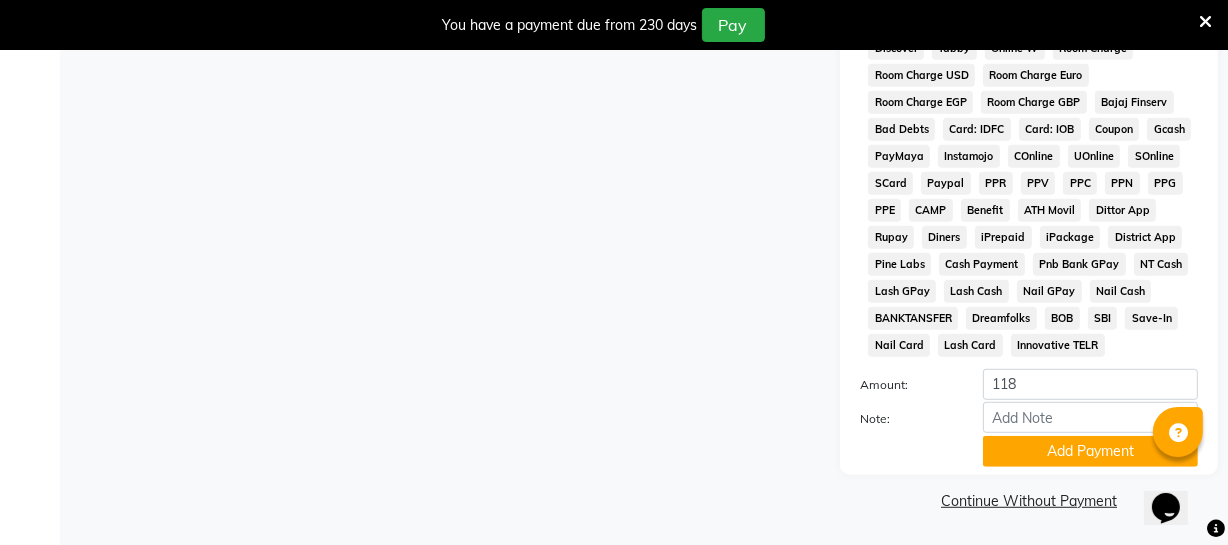scroll, scrollTop: 1033, scrollLeft: 0, axis: vertical 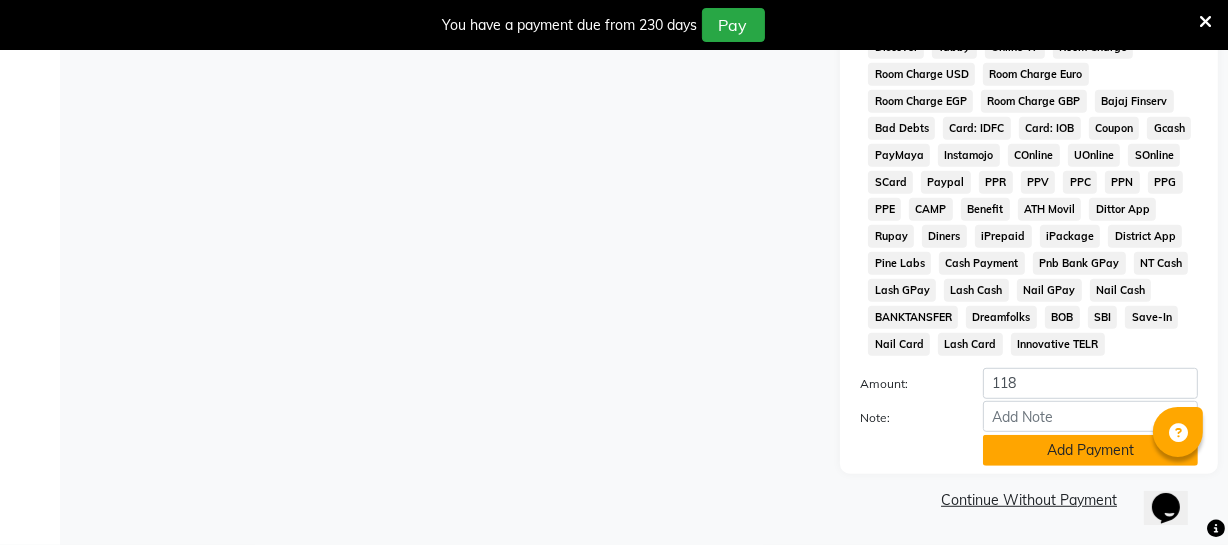 click on "Add Payment" 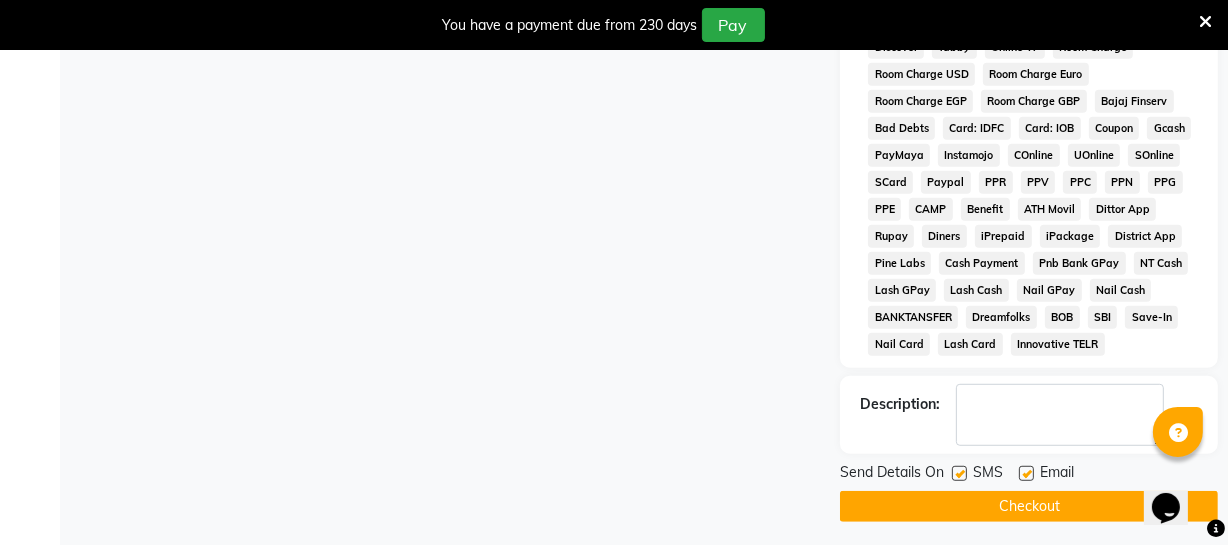 click on "Checkout" 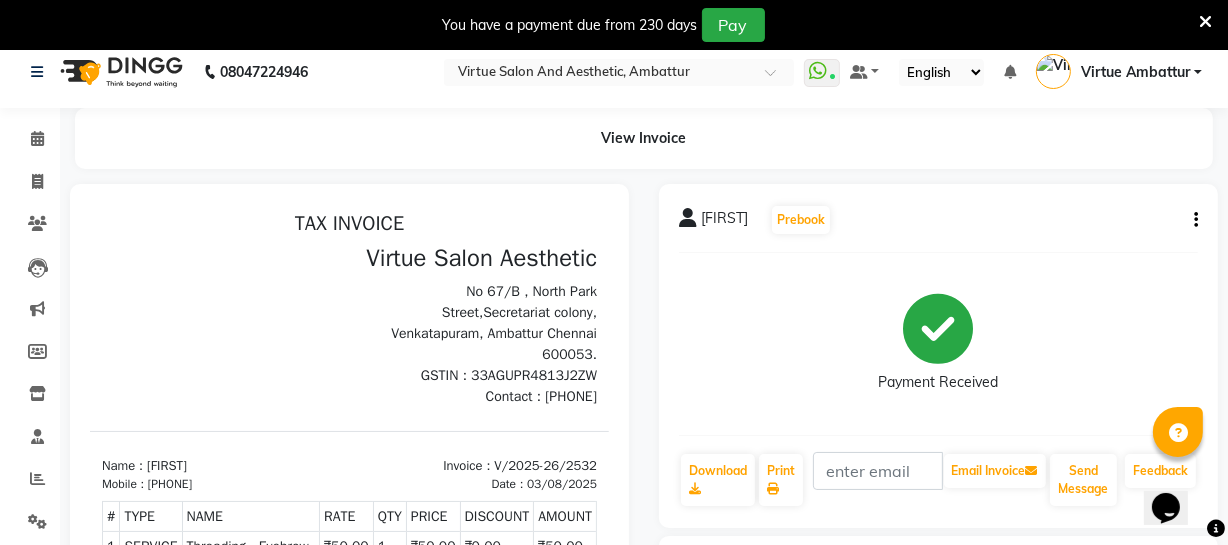 scroll, scrollTop: 0, scrollLeft: 0, axis: both 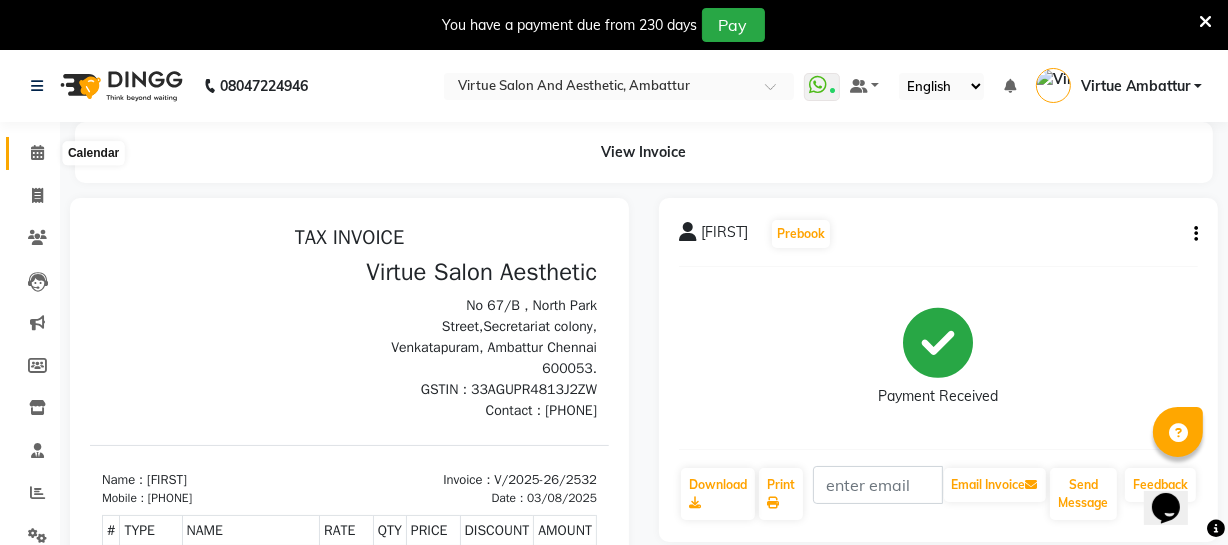 click 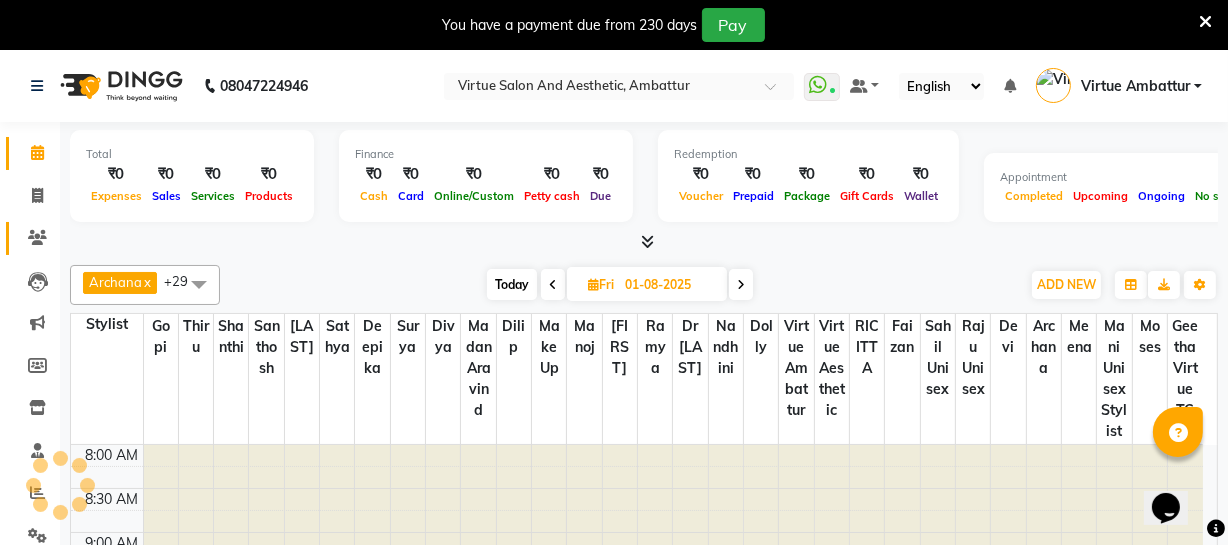 scroll, scrollTop: 893, scrollLeft: 0, axis: vertical 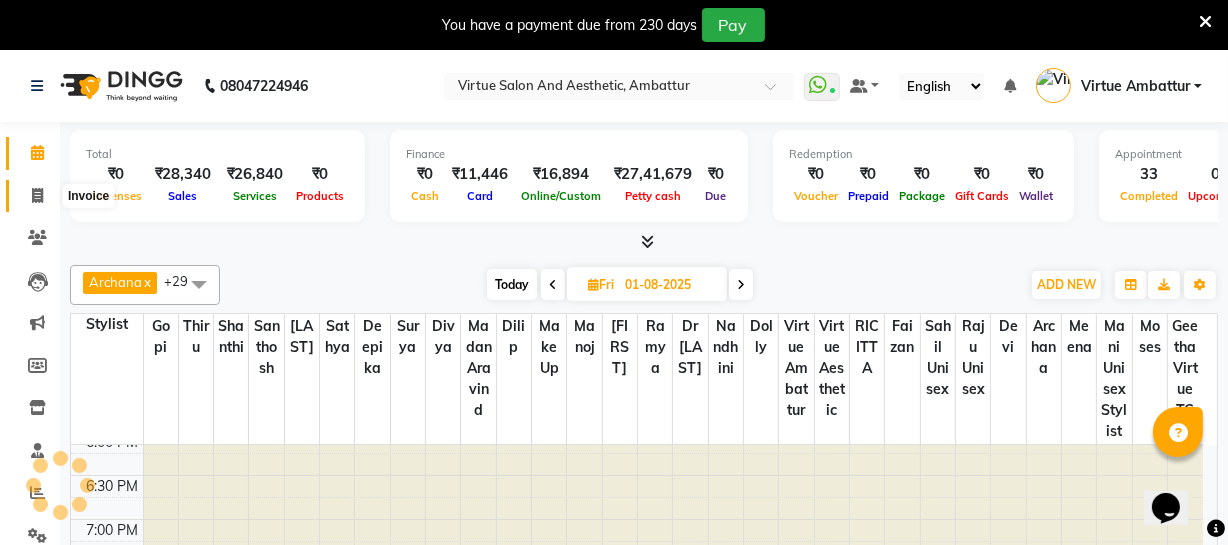 click 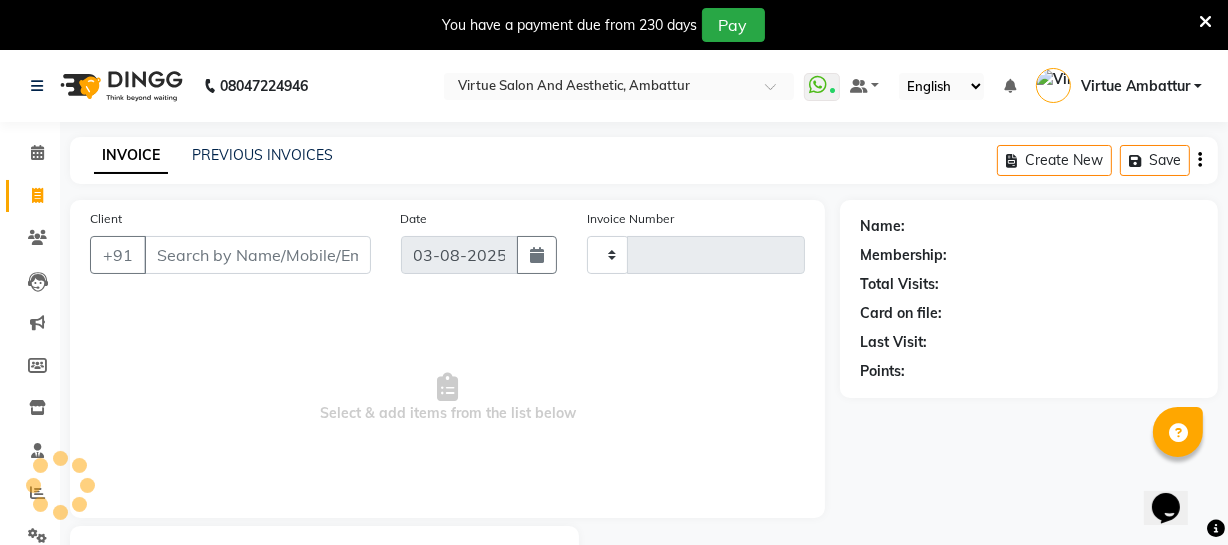 type on "2533" 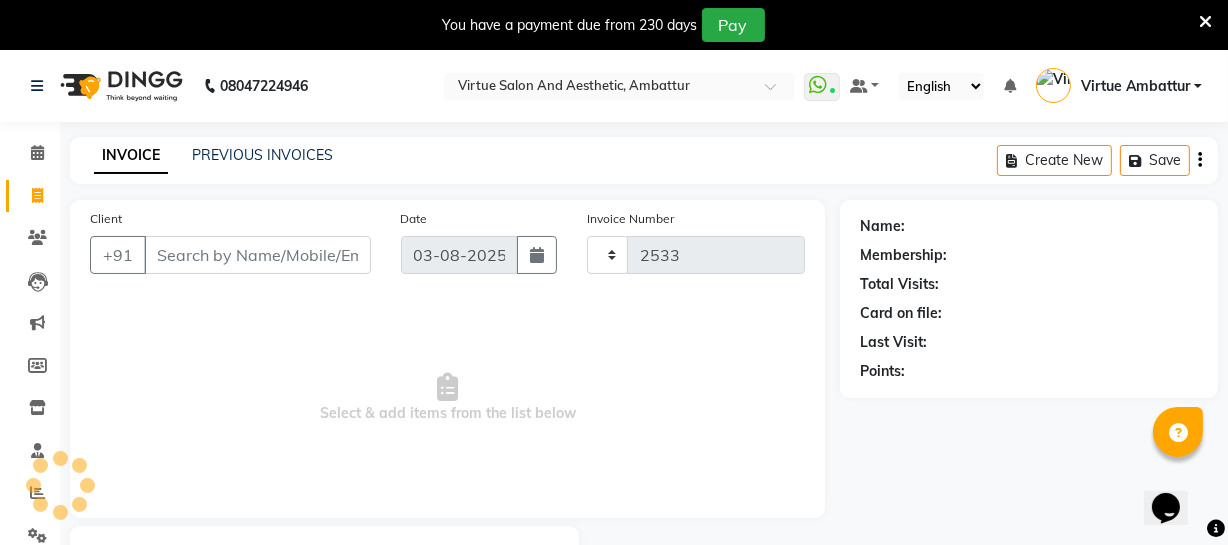 select on "5237" 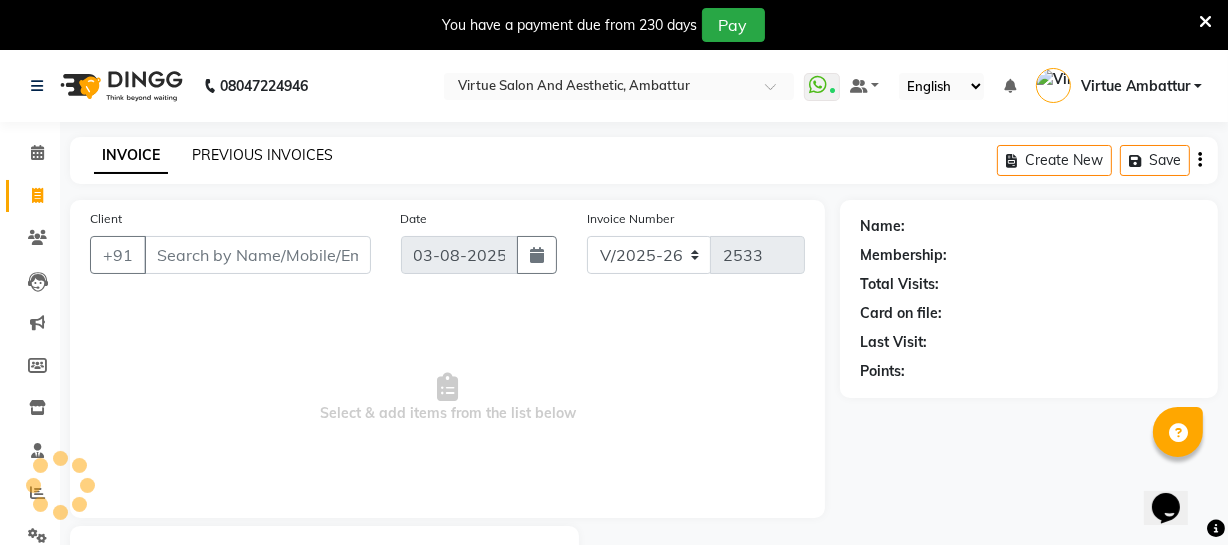 click on "PREVIOUS INVOICES" 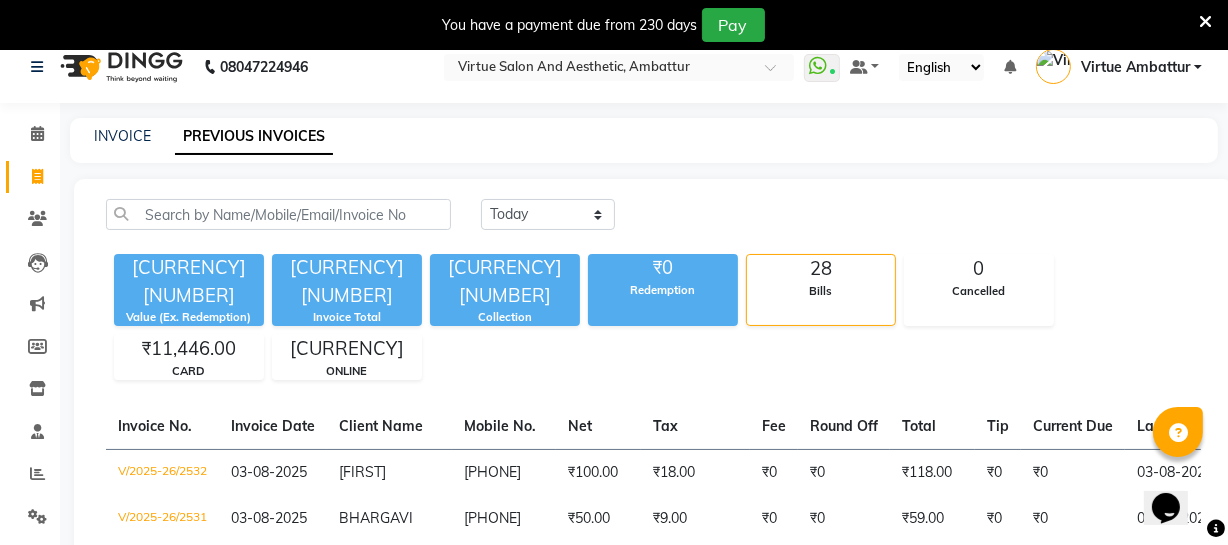 scroll, scrollTop: 0, scrollLeft: 0, axis: both 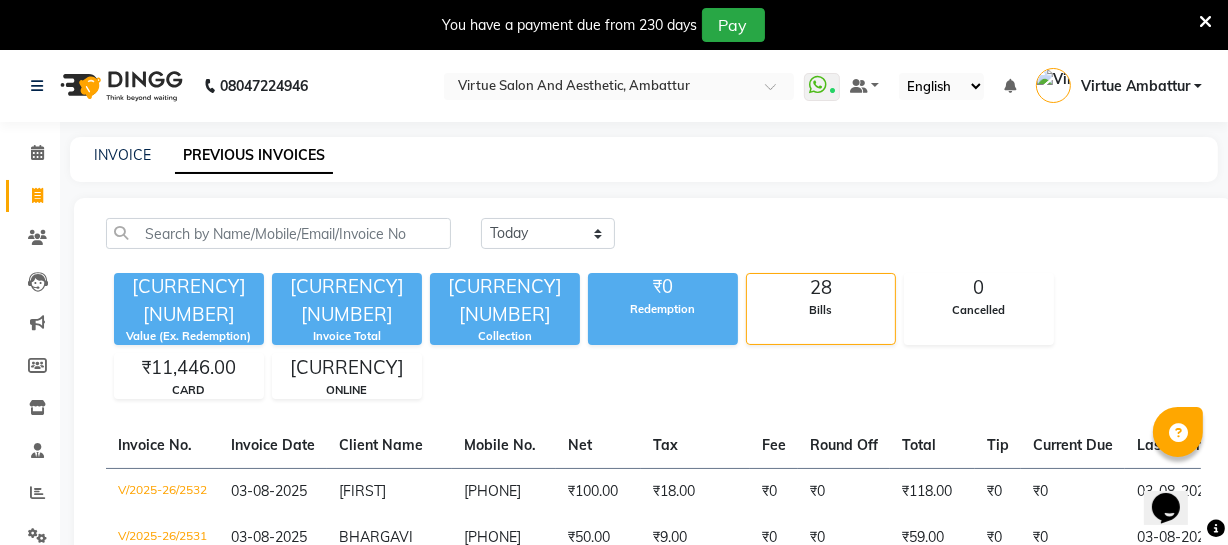 click on "Value (Ex. Redemption) [CURRENCY][NUMBER] Invoice Total [CURRENCY][NUMBER] Collection [CURRENCY][NUMBER] Redemption [NUMBER] Bills [NUMBER] Cancelled [CURRENCY][NUMBER] CARD [CURRENCY][NUMBER] ONLINE Invoice No. Invoice Date Client Name Mobile No. Net Tax Fee Round Off Total Tip -" at bounding box center (614, 1009) 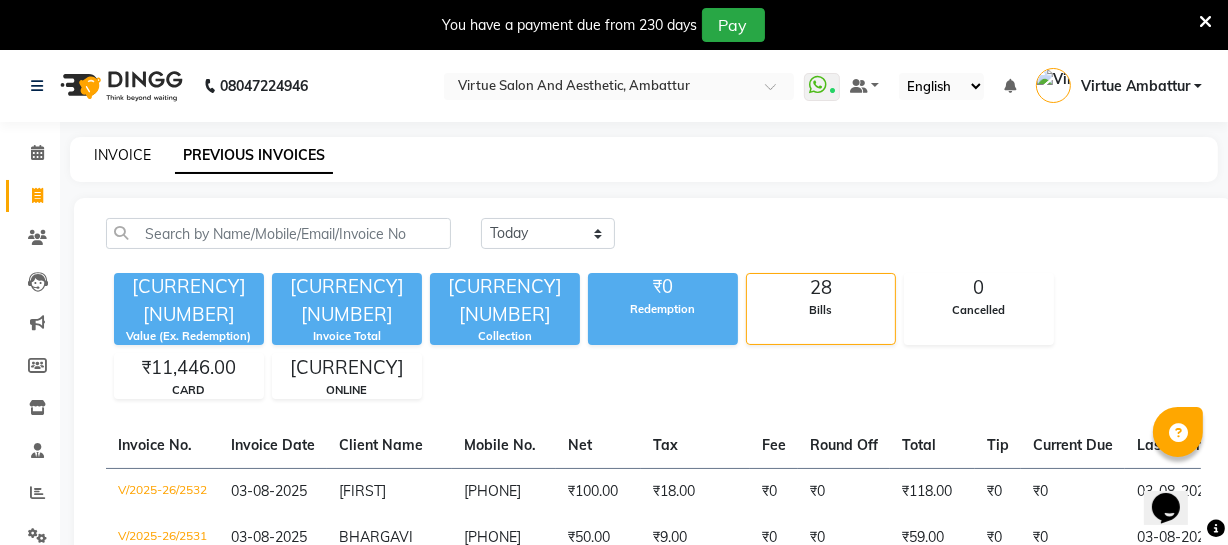 click on "INVOICE" 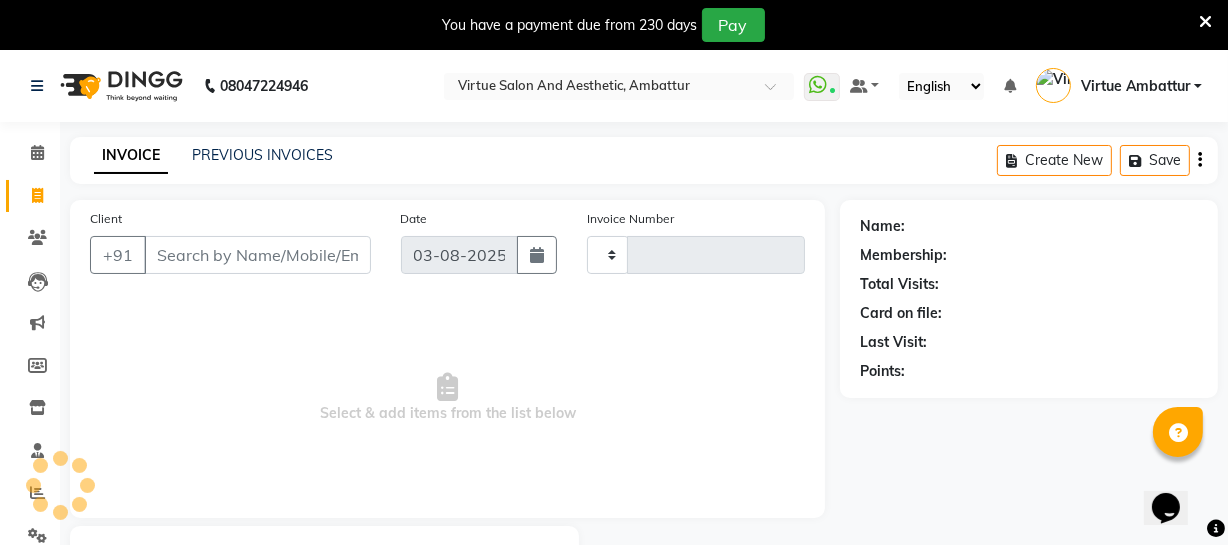 scroll, scrollTop: 107, scrollLeft: 0, axis: vertical 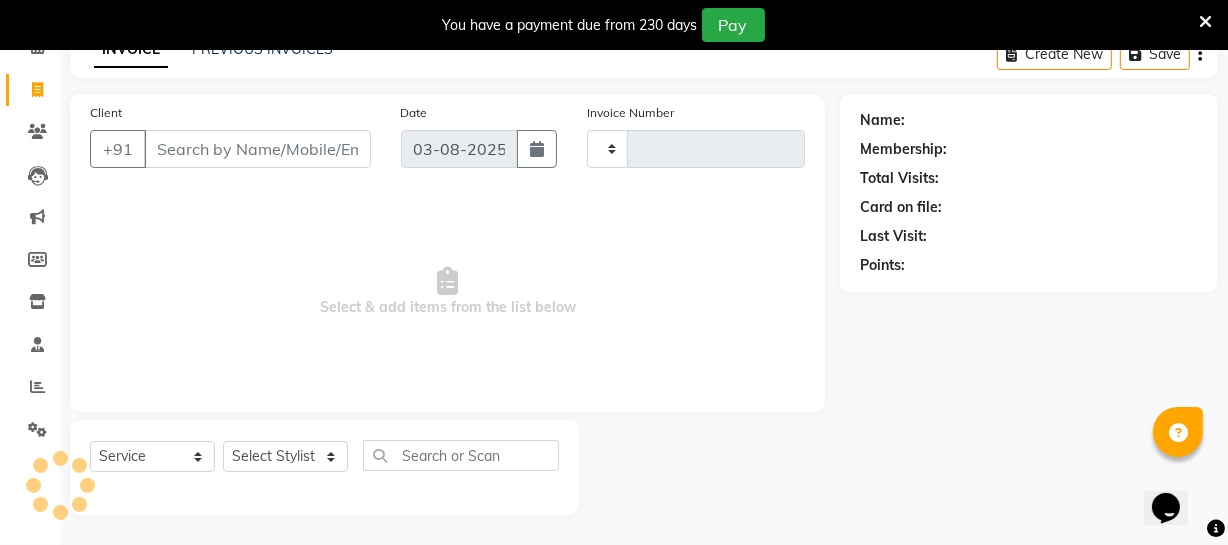 type on "2533" 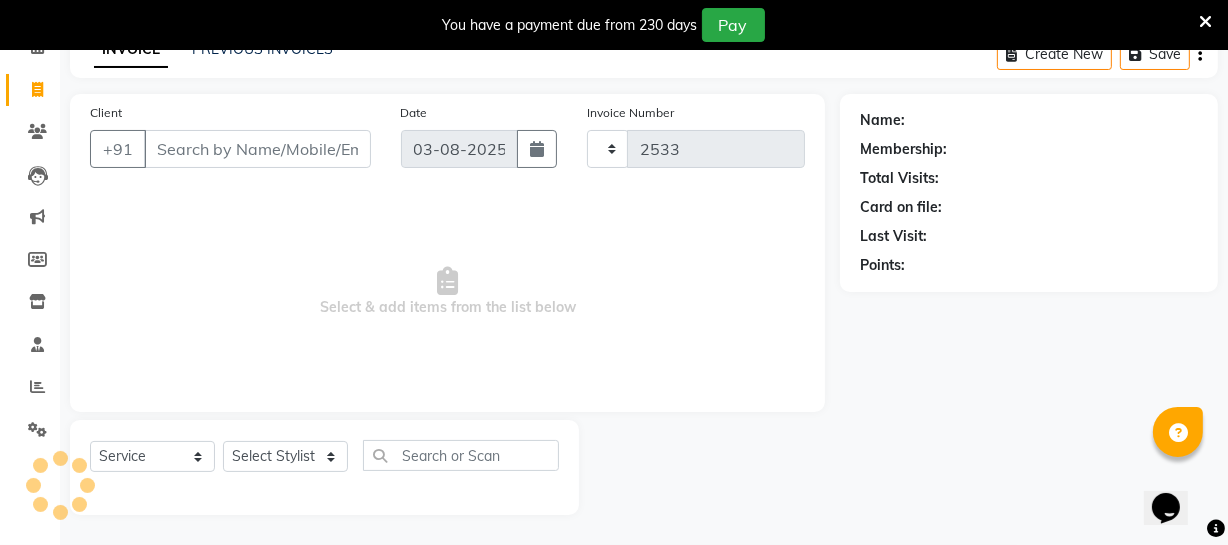 select on "5237" 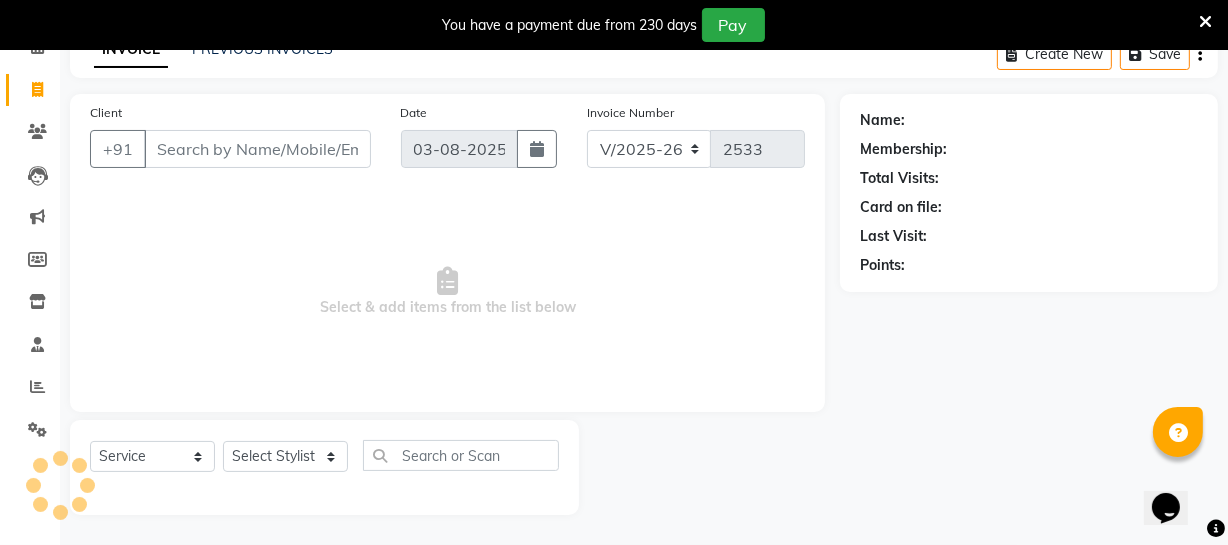 click on "Client" at bounding box center [257, 149] 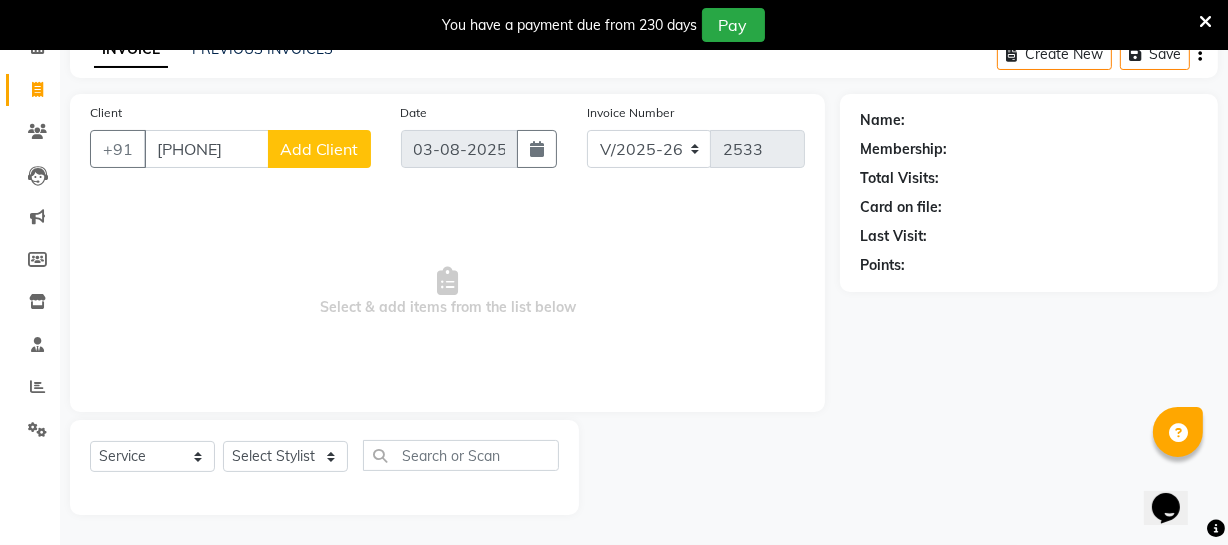 click on "[PHONE]" at bounding box center (206, 149) 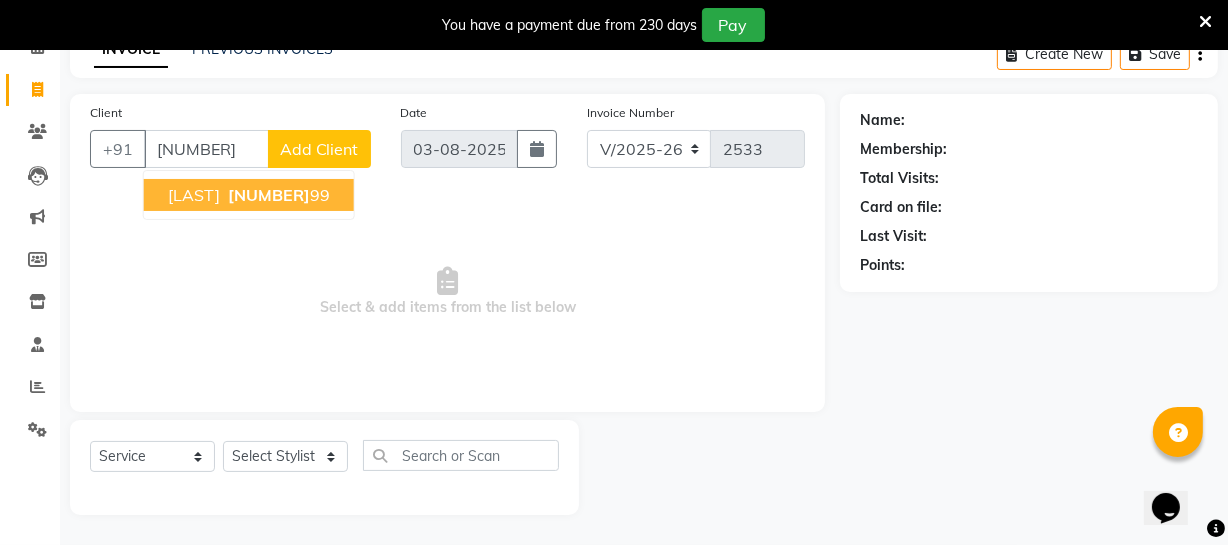 click on "[FIRST]   [PHONE]" at bounding box center (249, 195) 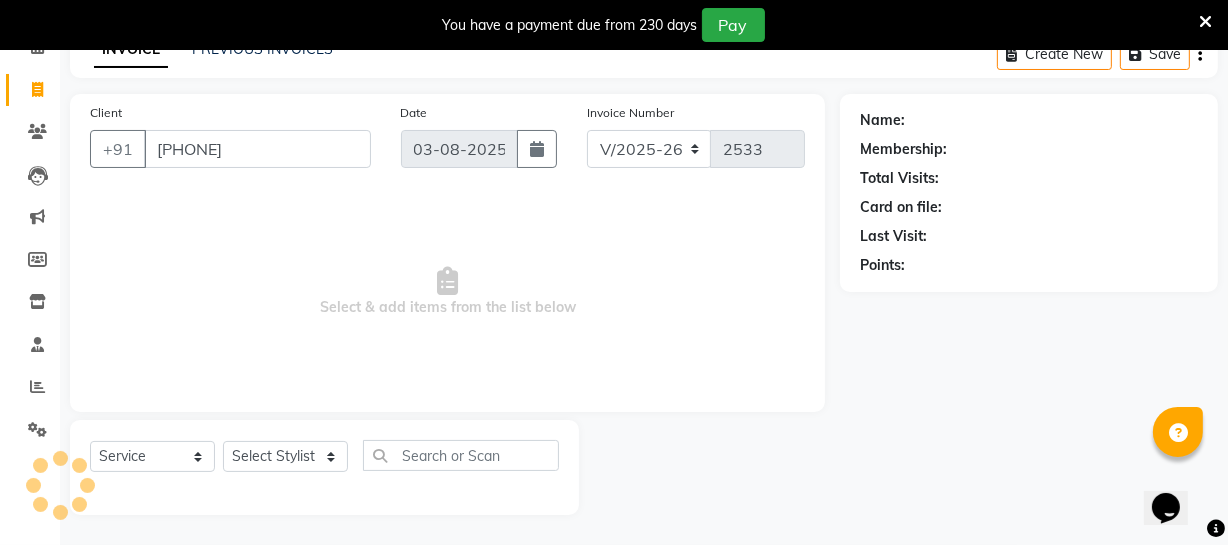 type on "[PHONE]" 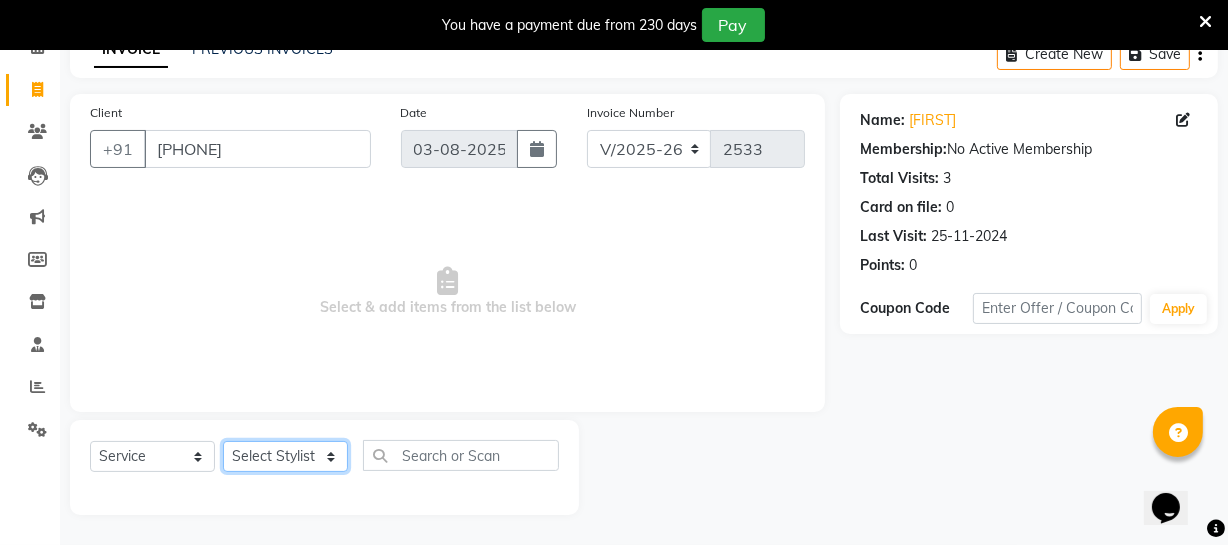 click on "Select Stylist Archana Bhagi Deepika Devi Dilip  Divya Dolly Dr Prakash Faizan Geetha Virtue TC Gopi Madan Aravind Make up Mani Unisex Stylist Manoj Meena Moses Nandhini Raju Unisex Ramya RICITTA Sahil Unisex Santhosh Sathya Shantha kumar Shanthi Surya Thiru Virtue Aesthetic Virtue Ambattur" 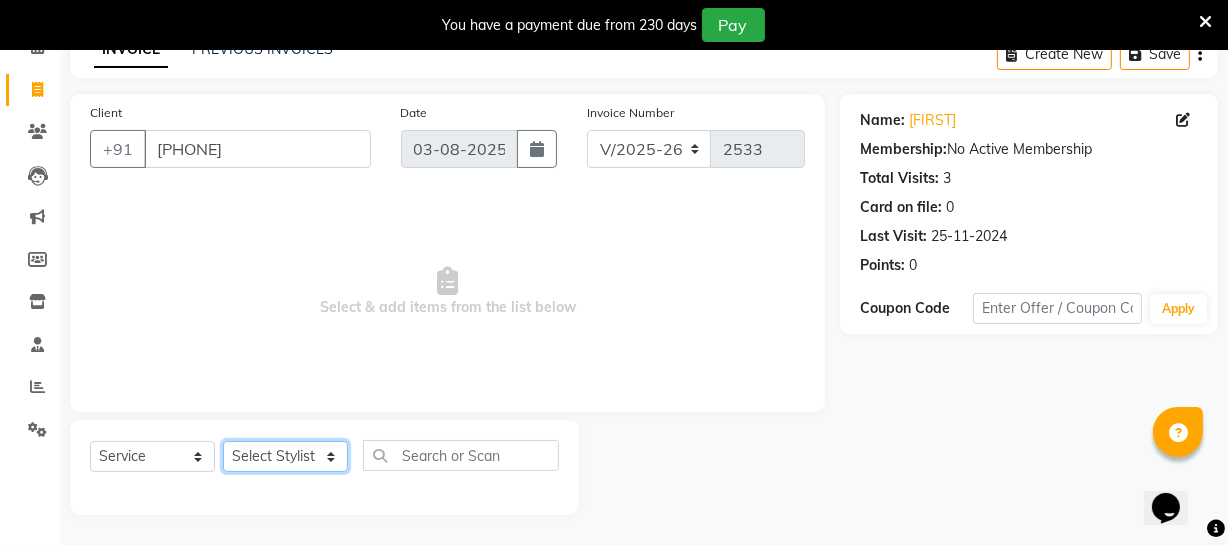select on "83849" 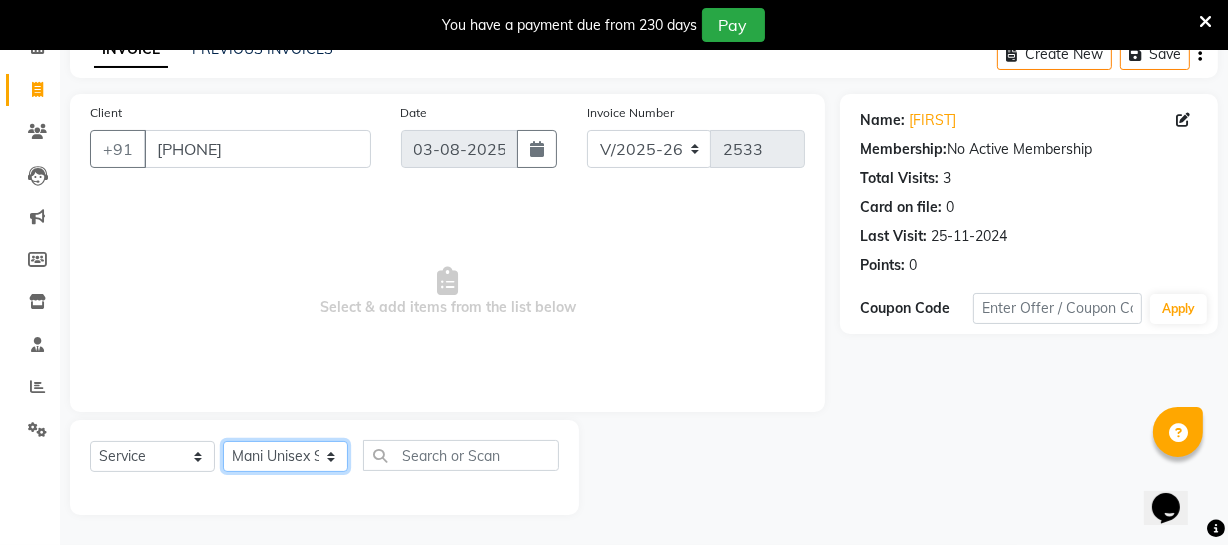 click on "Select Stylist Archana Bhagi Deepika Devi Dilip  Divya Dolly Dr Prakash Faizan Geetha Virtue TC Gopi Madan Aravind Make up Mani Unisex Stylist Manoj Meena Moses Nandhini Raju Unisex Ramya RICITTA Sahil Unisex Santhosh Sathya Shantha kumar Shanthi Surya Thiru Virtue Aesthetic Virtue Ambattur" 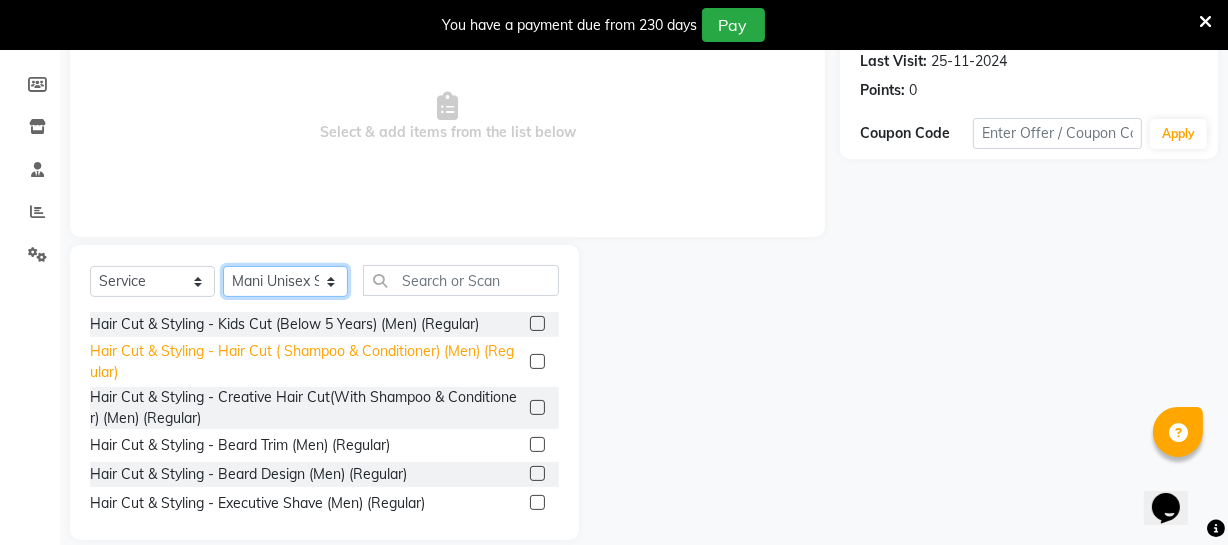 scroll, scrollTop: 289, scrollLeft: 0, axis: vertical 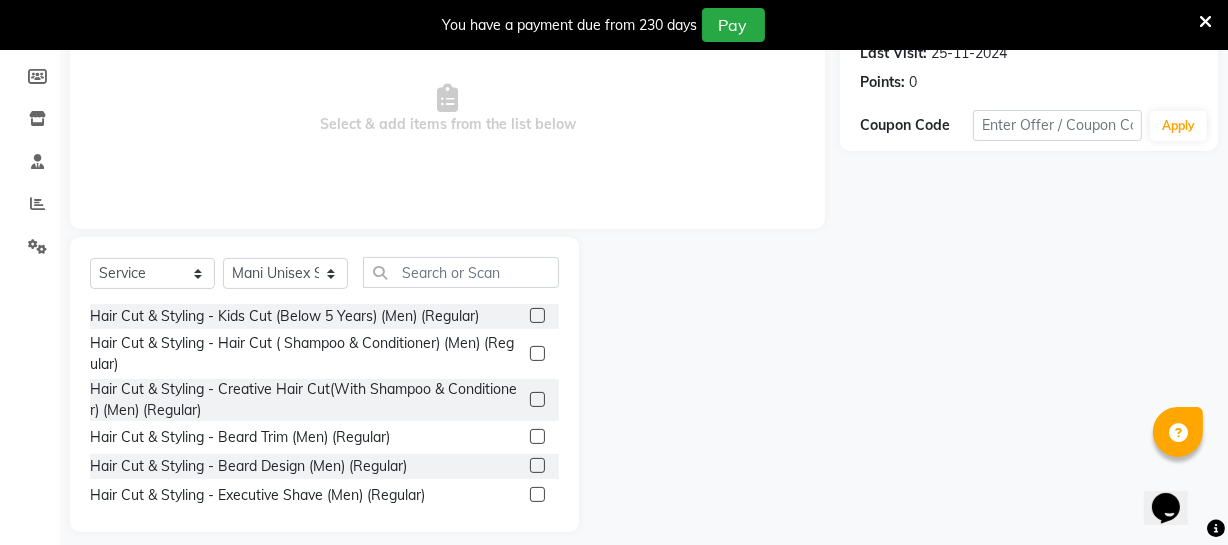 click 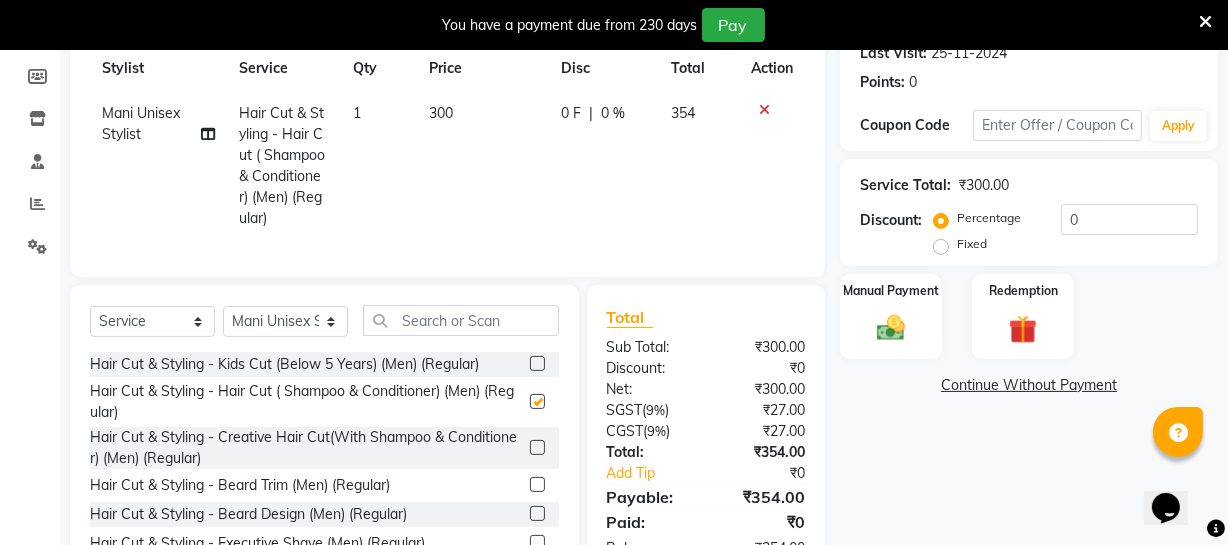 checkbox on "false" 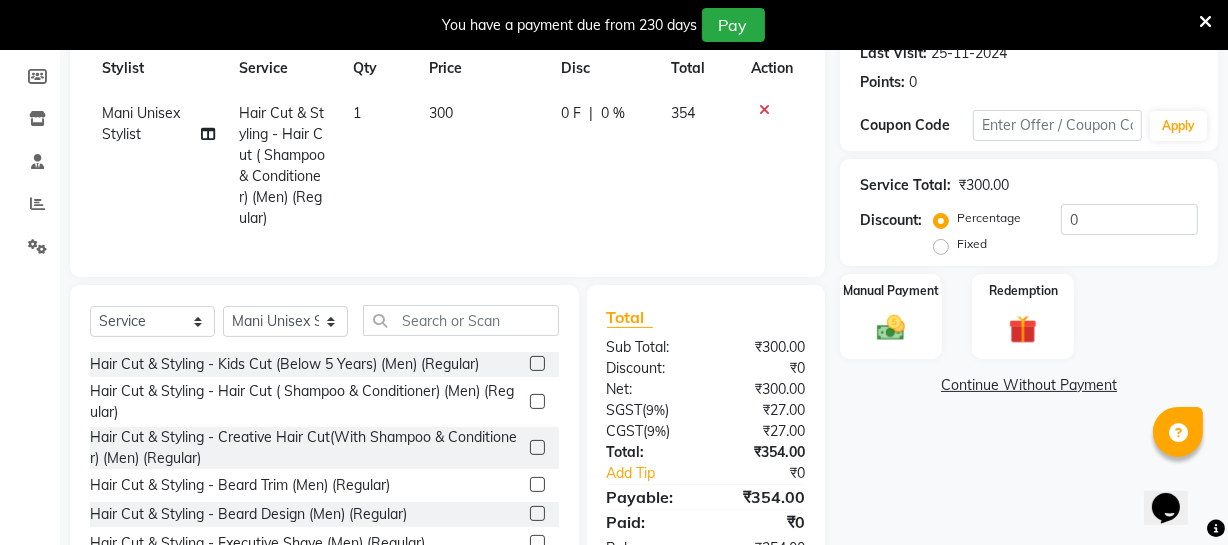drag, startPoint x: 450, startPoint y: 104, endPoint x: 471, endPoint y: 111, distance: 22.135944 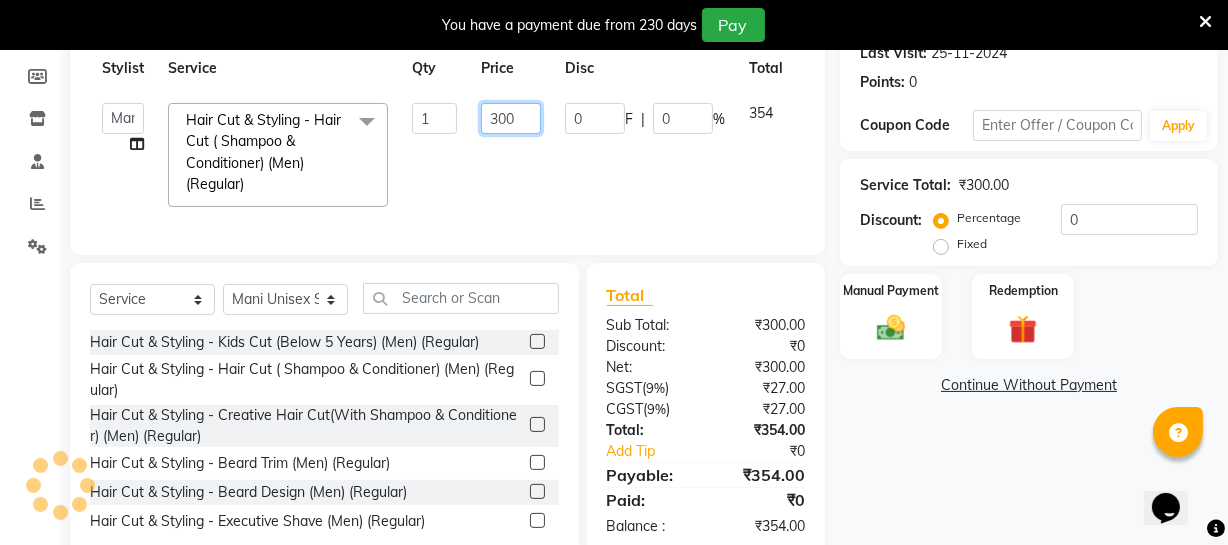click on "300" 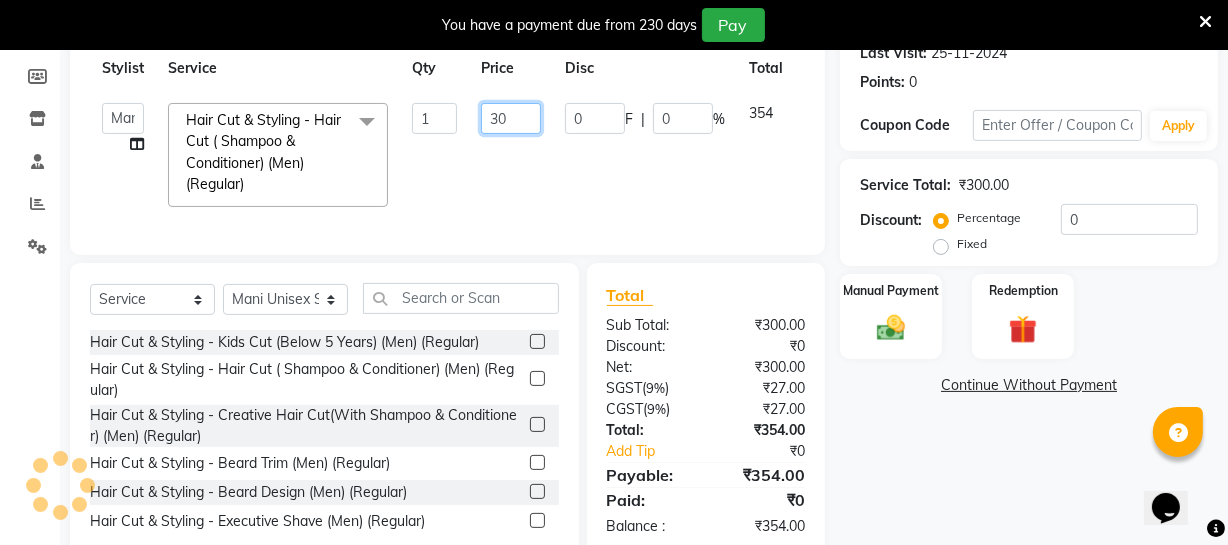 type on "3" 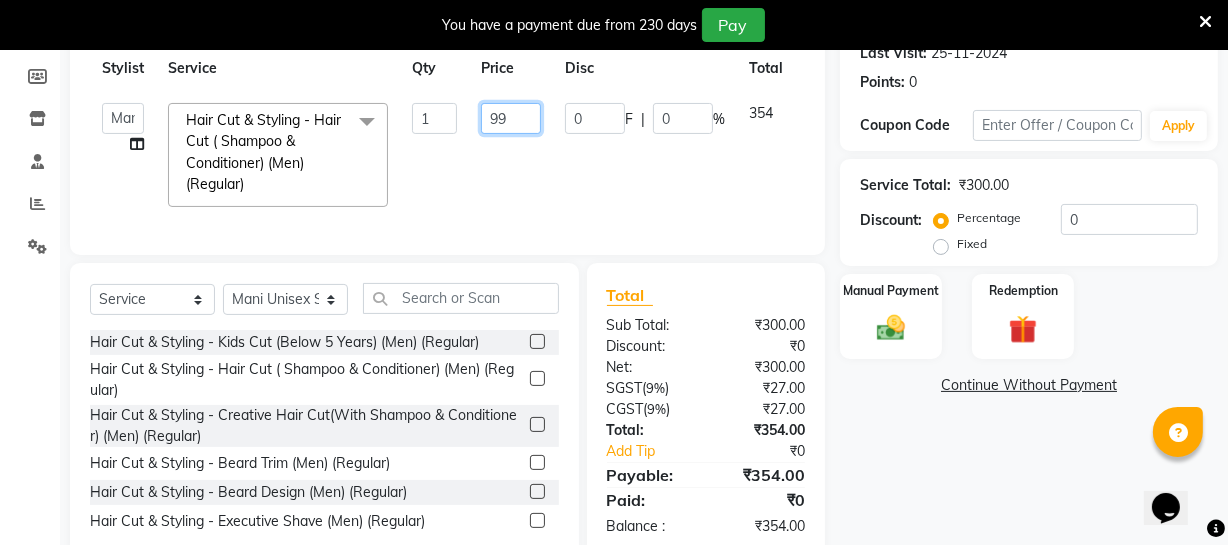 type on "999" 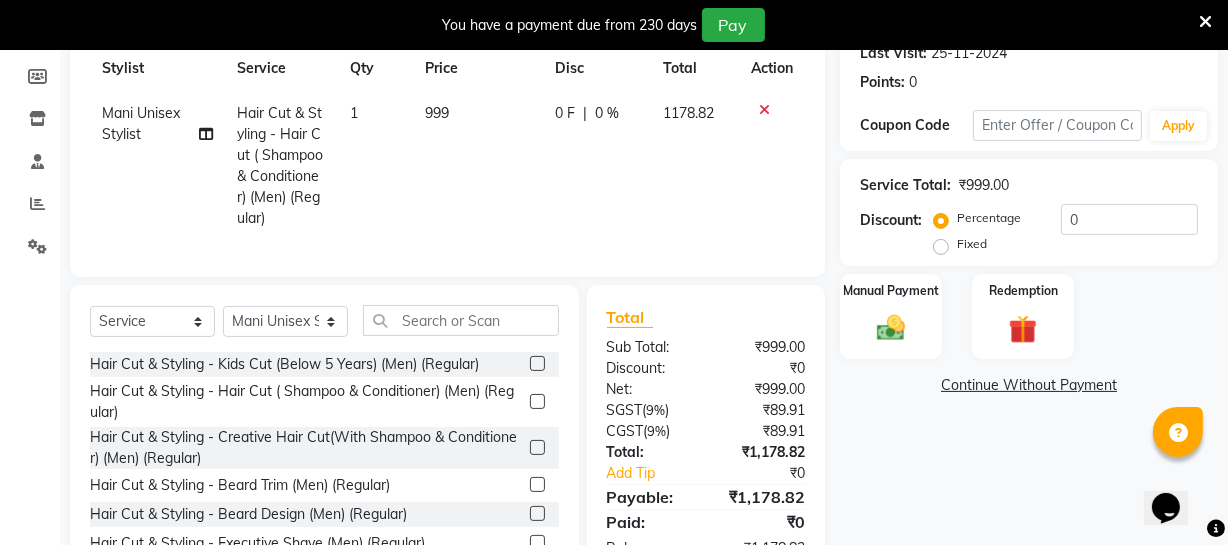 click on "999" 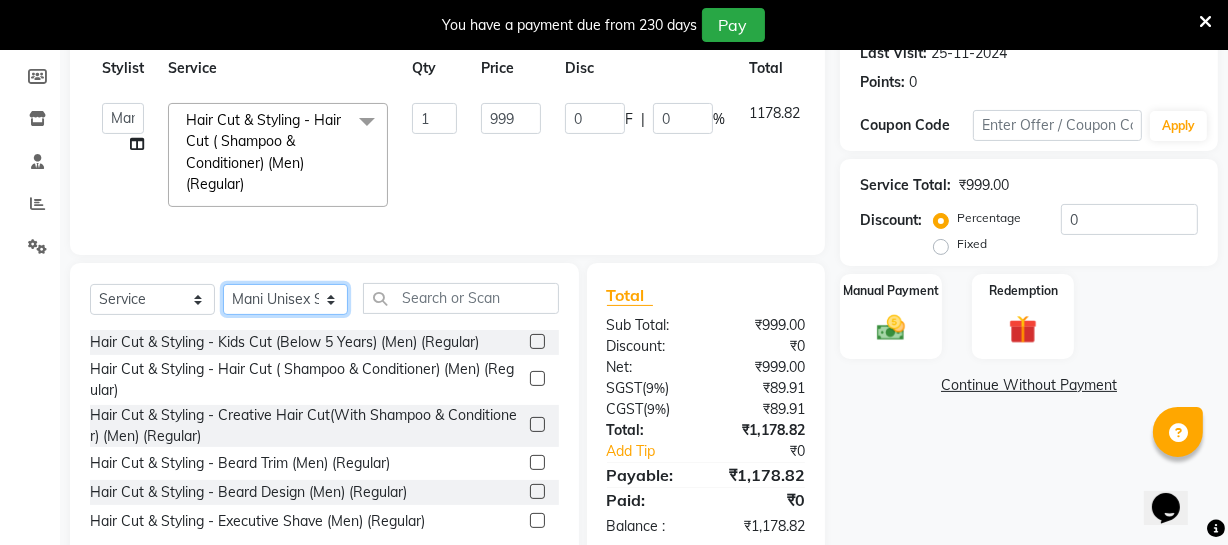 click on "Select Stylist Archana Bhagi Deepika Devi Dilip  Divya Dolly Dr Prakash Faizan Geetha Virtue TC Gopi Madan Aravind Make up Mani Unisex Stylist Manoj Meena Moses Nandhini Raju Unisex Ramya RICITTA Sahil Unisex Santhosh Sathya Shantha kumar Shanthi Surya Thiru Virtue Aesthetic Virtue Ambattur" 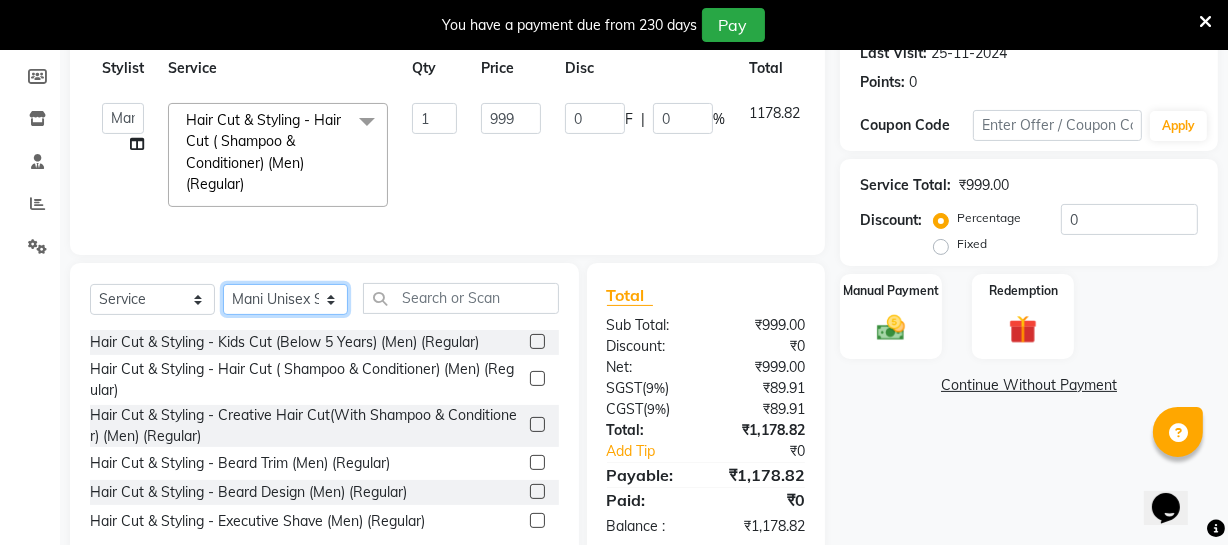 select on "71140" 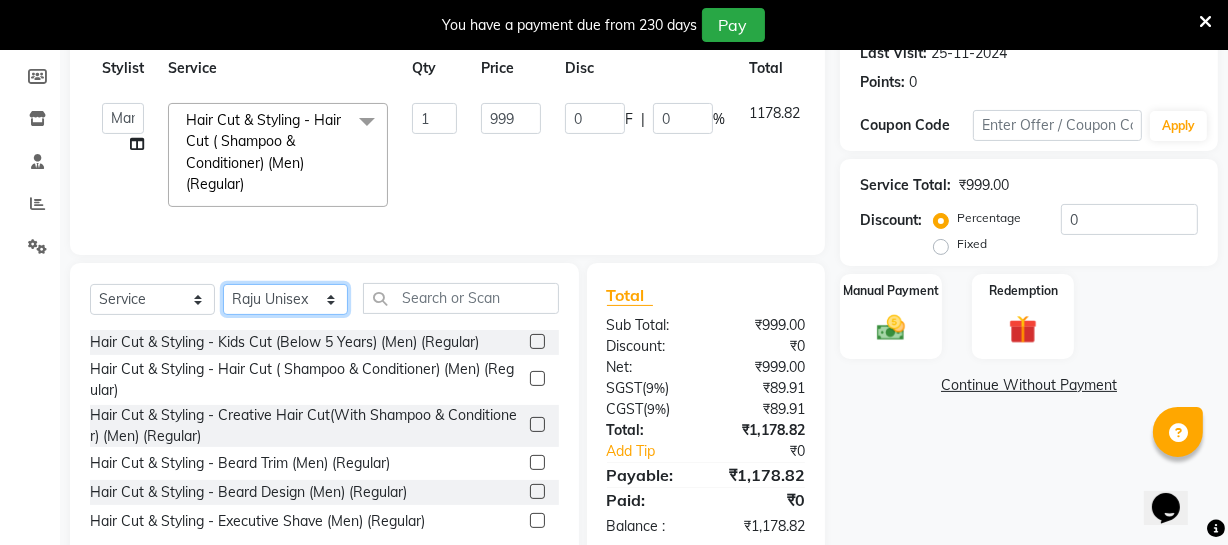 click on "Select Stylist Archana Bhagi Deepika Devi Dilip  Divya Dolly Dr Prakash Faizan Geetha Virtue TC Gopi Madan Aravind Make up Mani Unisex Stylist Manoj Meena Moses Nandhini Raju Unisex Ramya RICITTA Sahil Unisex Santhosh Sathya Shantha kumar Shanthi Surya Thiru Virtue Aesthetic Virtue Ambattur" 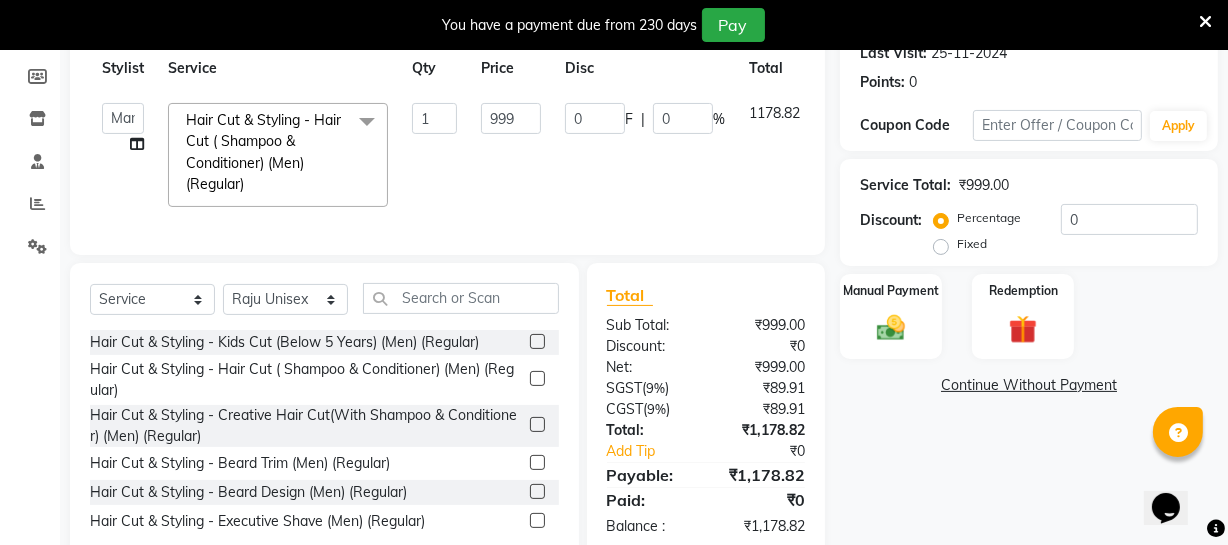 click 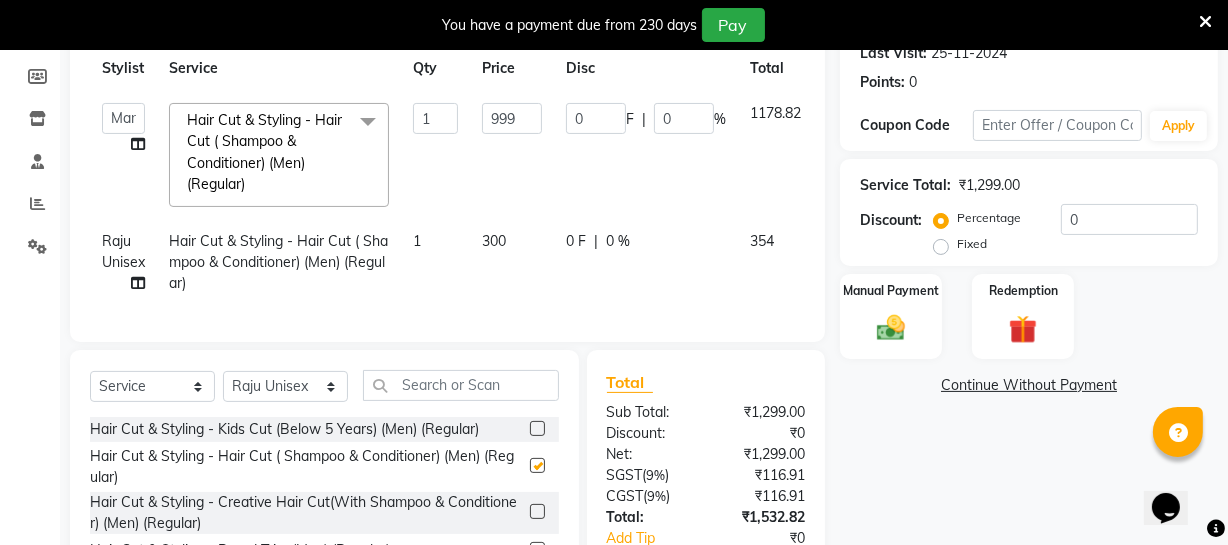 checkbox on "false" 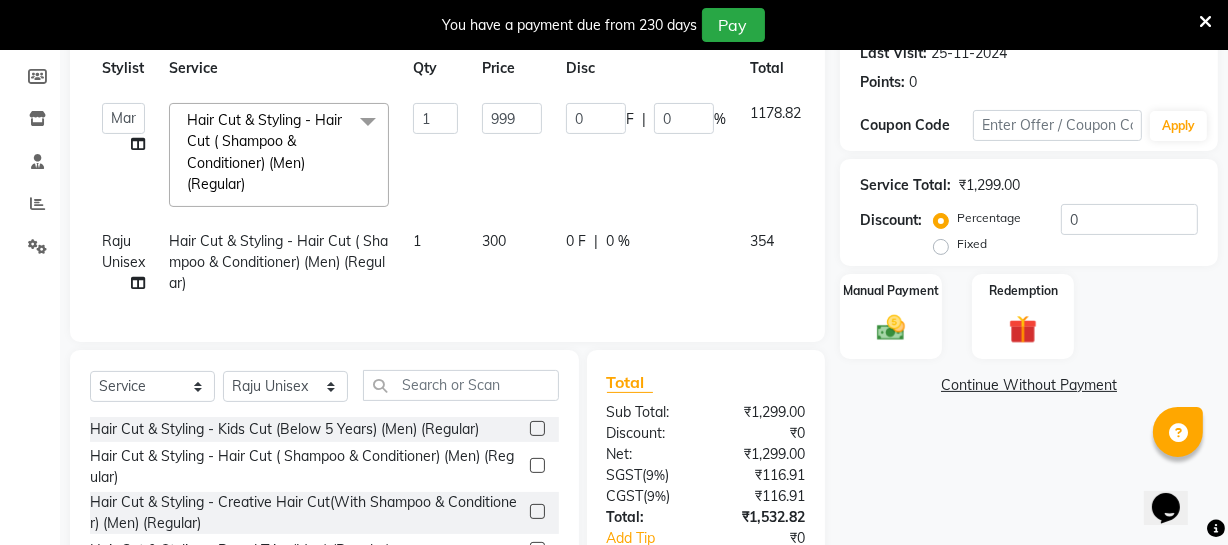 click on "300" 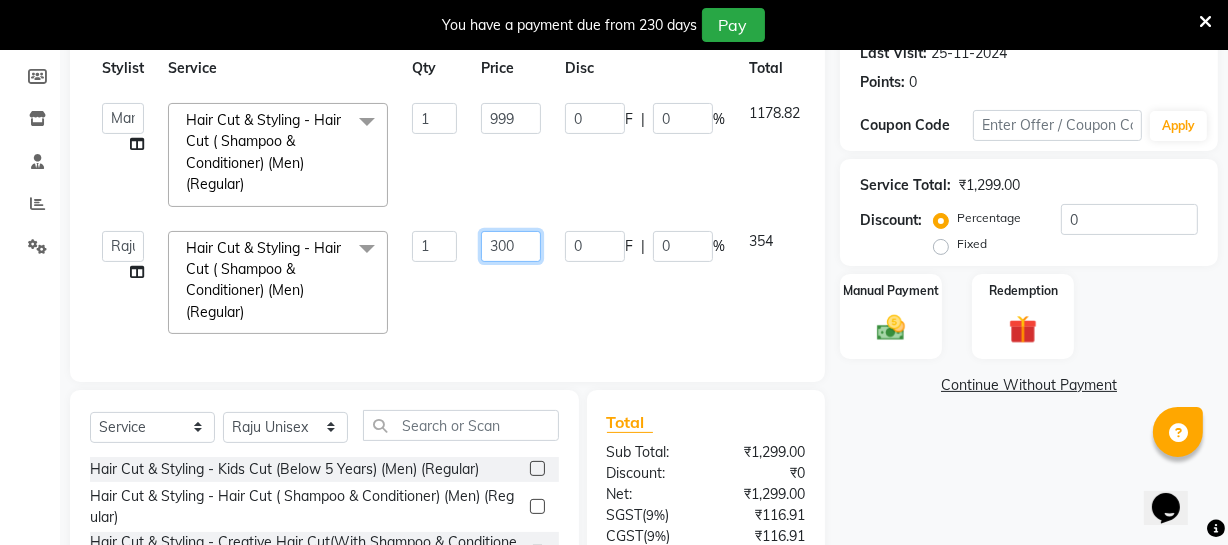 click on "300" 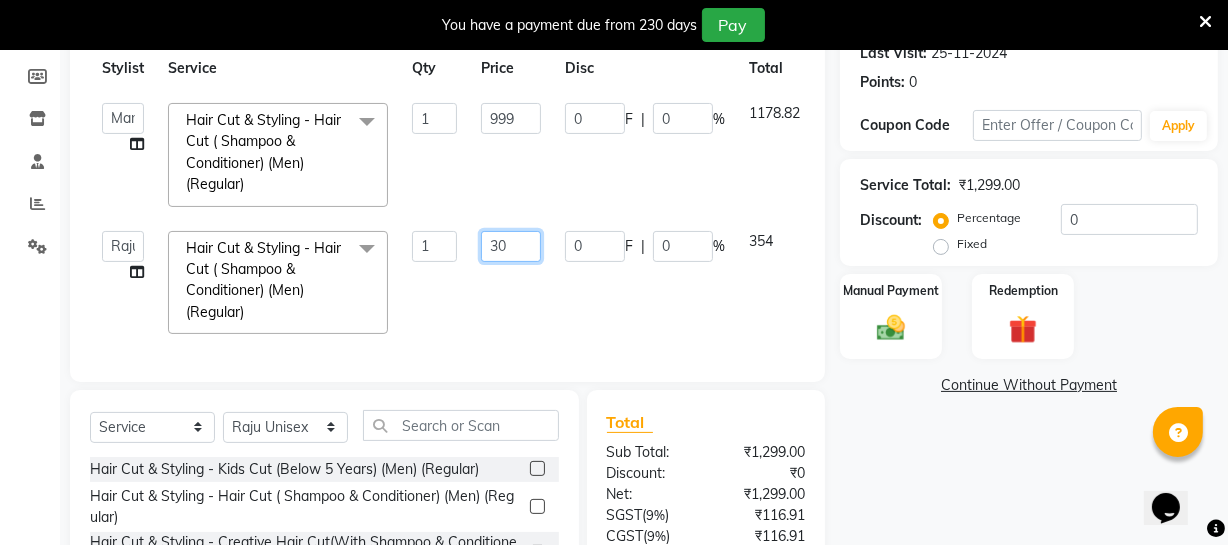 type on "3" 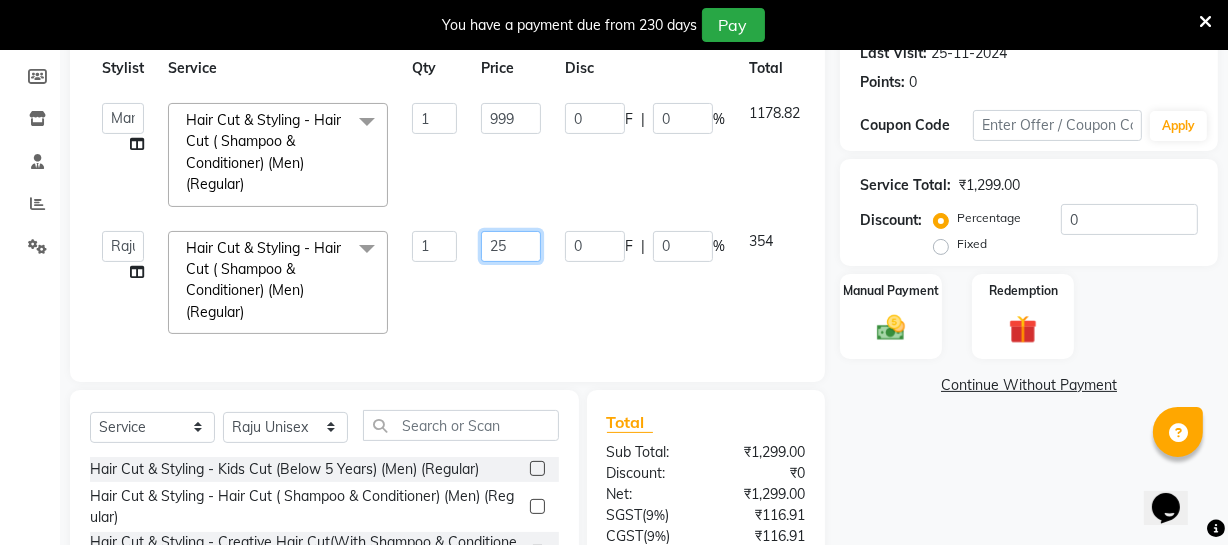type on "250" 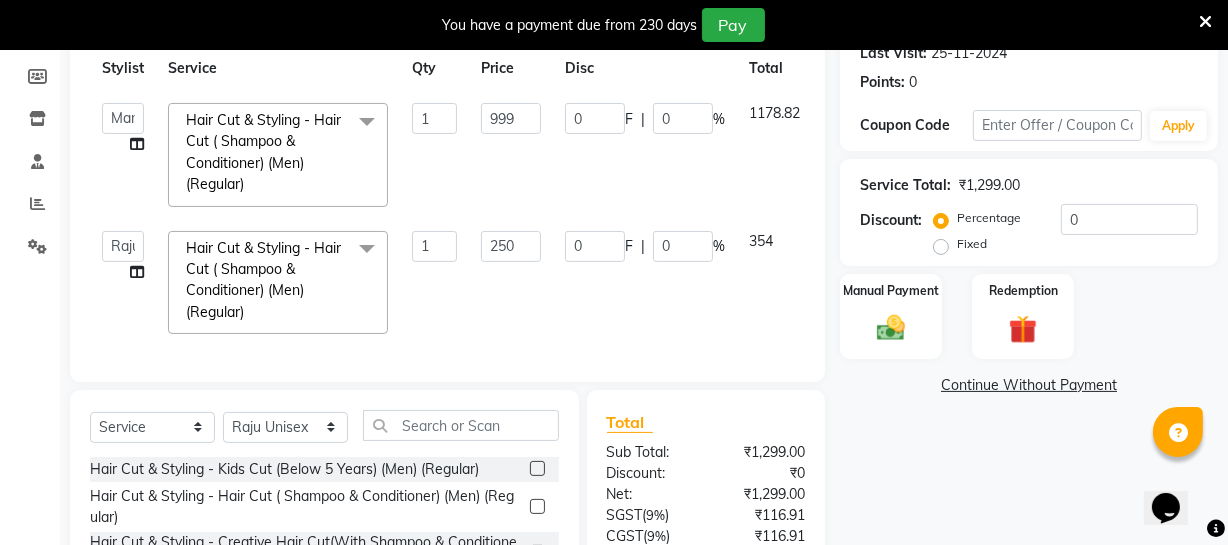 click on "Hair Cut & Styling - Hair Cut ( Shampoo & Conditioner) (Men) (Regular) x Hair Cut & Styling - Kids Cut (Below 5 Years) (Men) (Regular) Hair Cut & Styling - Hair Cut ( Shampoo & Conditioner) (Men) (Regular) Hair Cut & Styling - Creative Hair Cut(With Shampoo & Conditioner) (Men) (Regular) Hair Cut & Styling - Beard Trim (Men) (Regular) Hair Cut & Styling - Beard Design (Men) (Regular) Hair Cut & Styling - Executive Shave (Men) (Regular) Hair Cut & Styling - Hair Wash & Conditioner (Schwarzkopf) (Men) (Regular) Hair Cut & Styling - Hair Wash & Conditioner (Davines) (Men) (Regular) Hair Cut & Styling - Beard Trim (Men) (Member)" 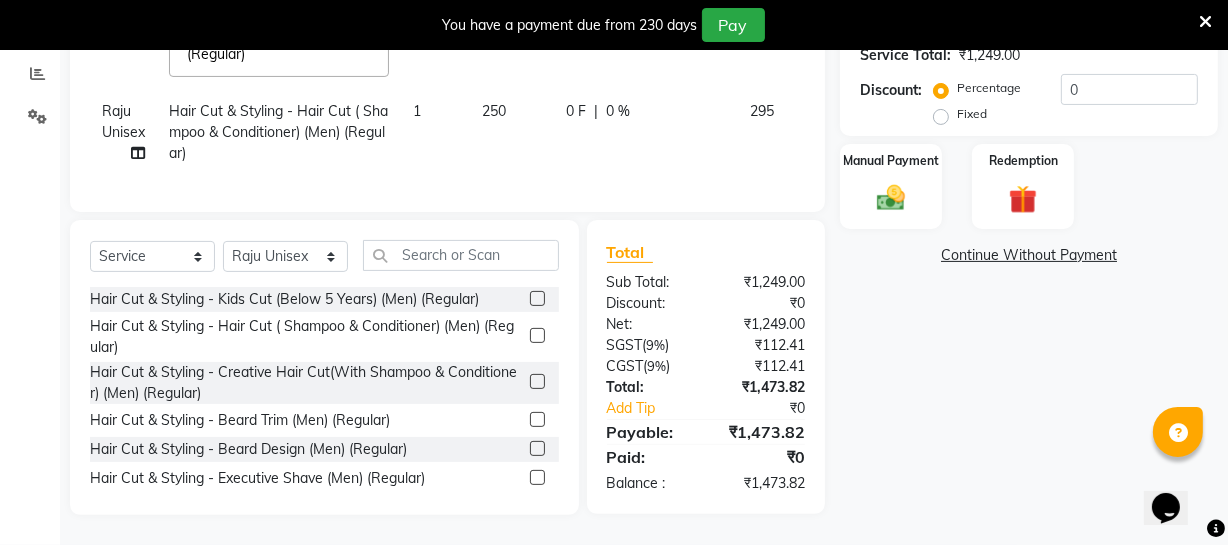 scroll, scrollTop: 432, scrollLeft: 0, axis: vertical 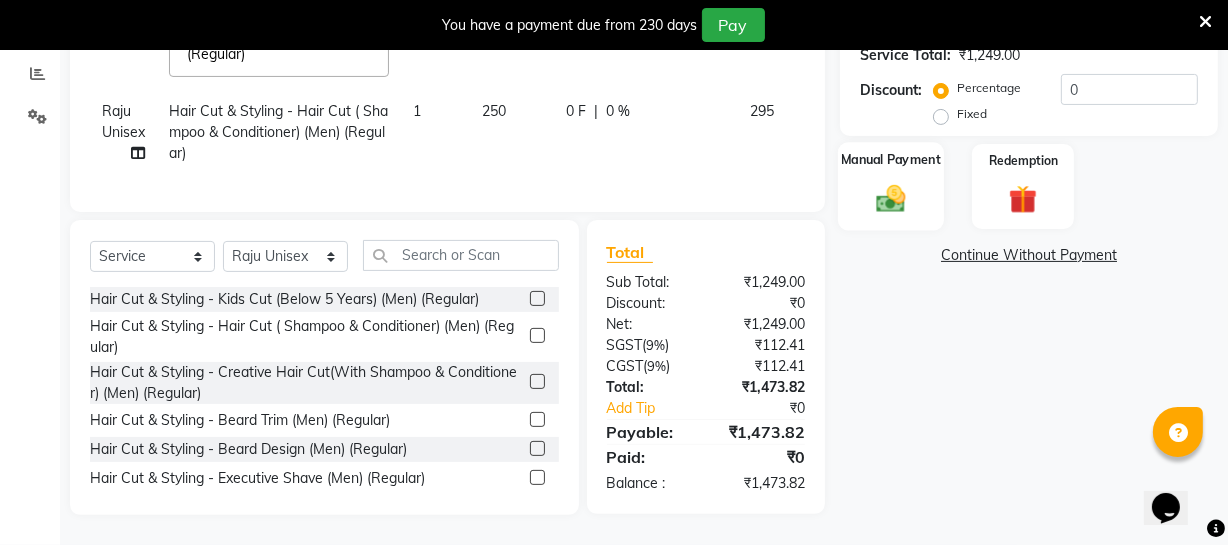 click 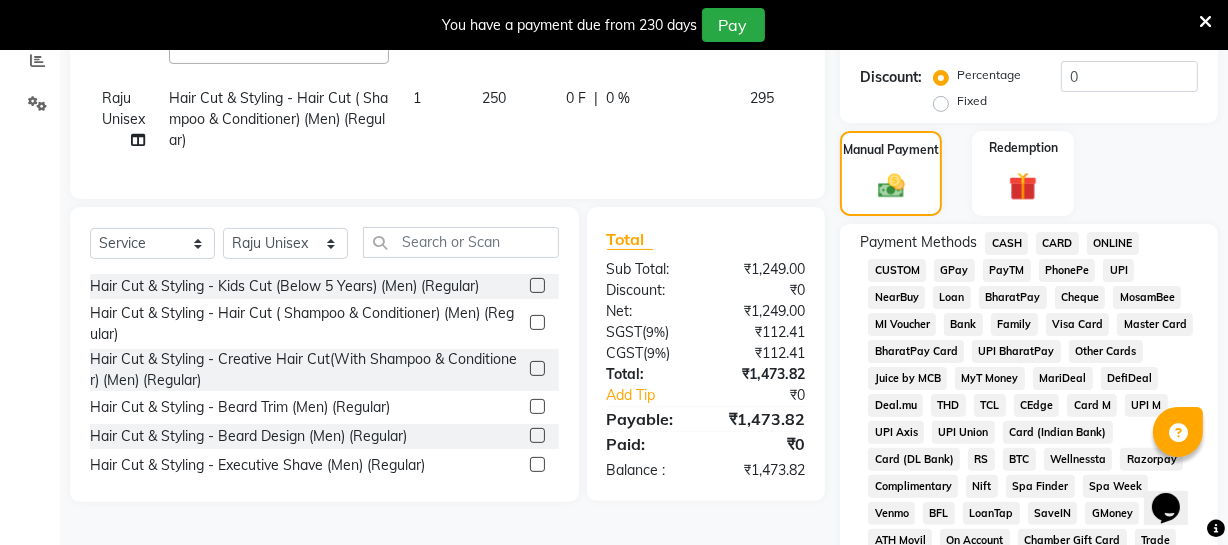 scroll, scrollTop: 614, scrollLeft: 0, axis: vertical 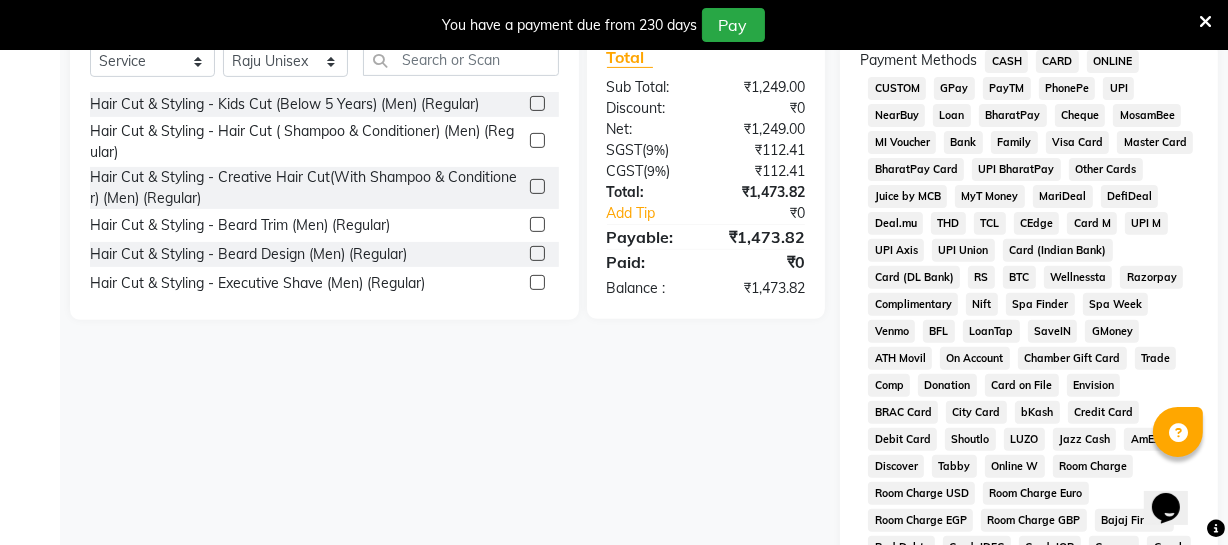 click on "ONLINE" 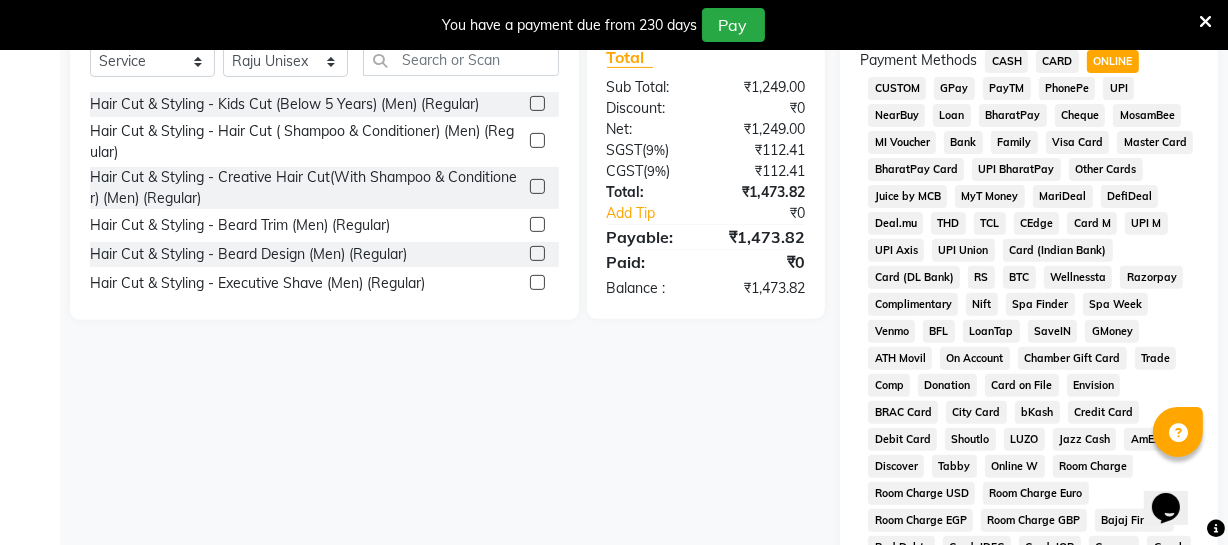scroll, scrollTop: 1033, scrollLeft: 0, axis: vertical 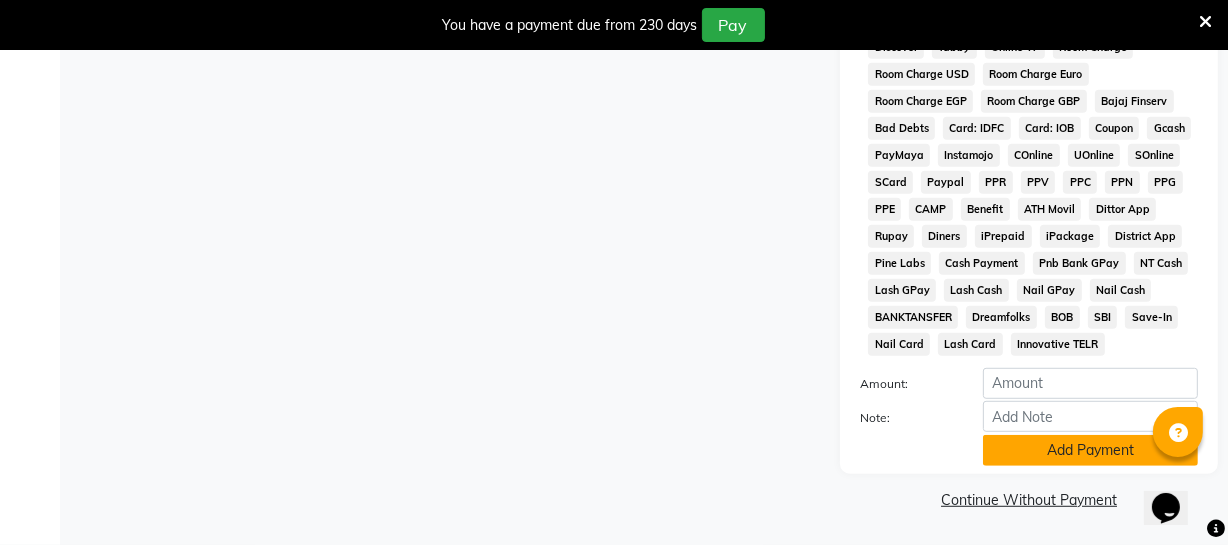 click on "Add Payment" 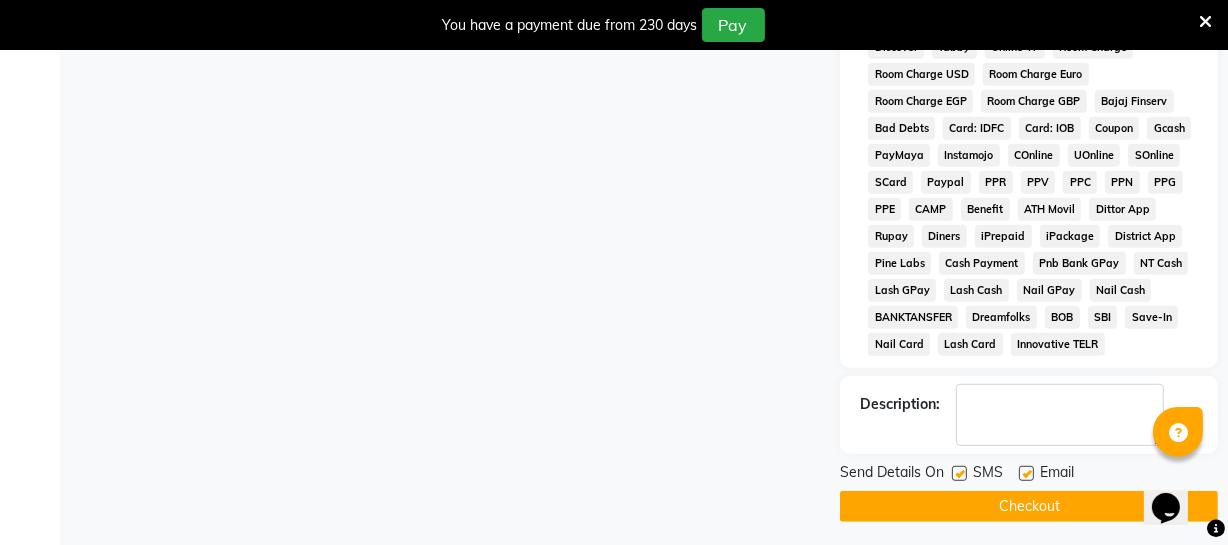 scroll, scrollTop: 1039, scrollLeft: 0, axis: vertical 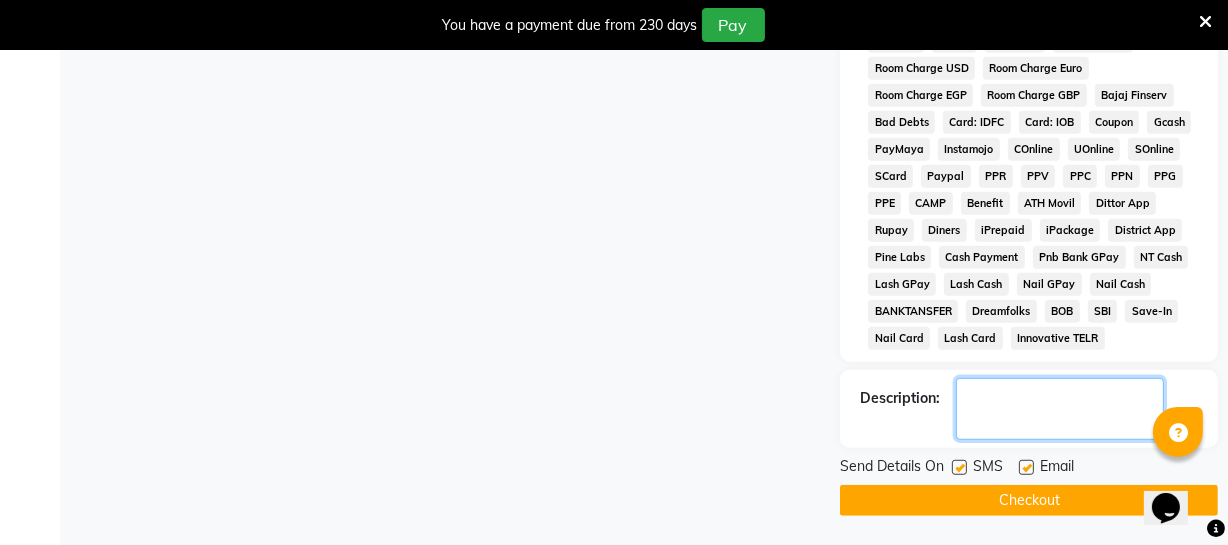 click 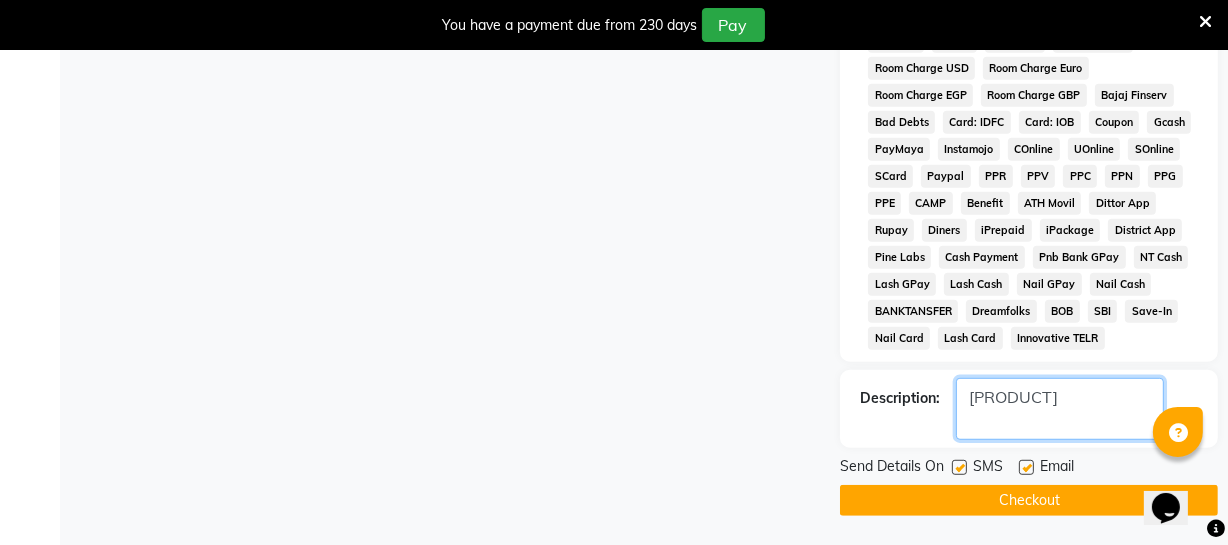 type on "[PRODUCT]" 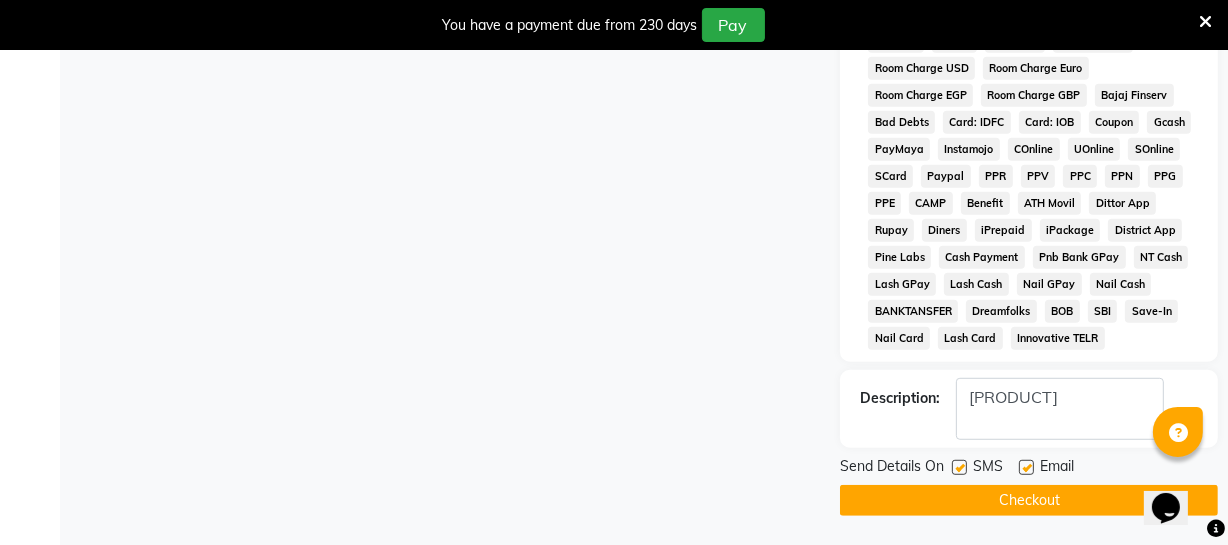 click on "Checkout" 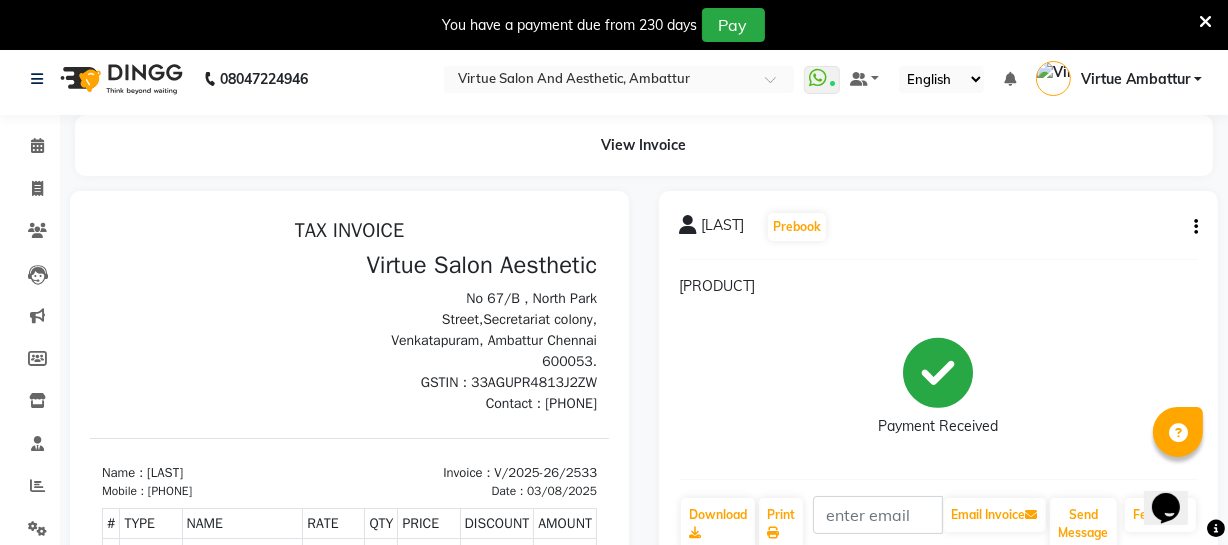 scroll, scrollTop: 0, scrollLeft: 0, axis: both 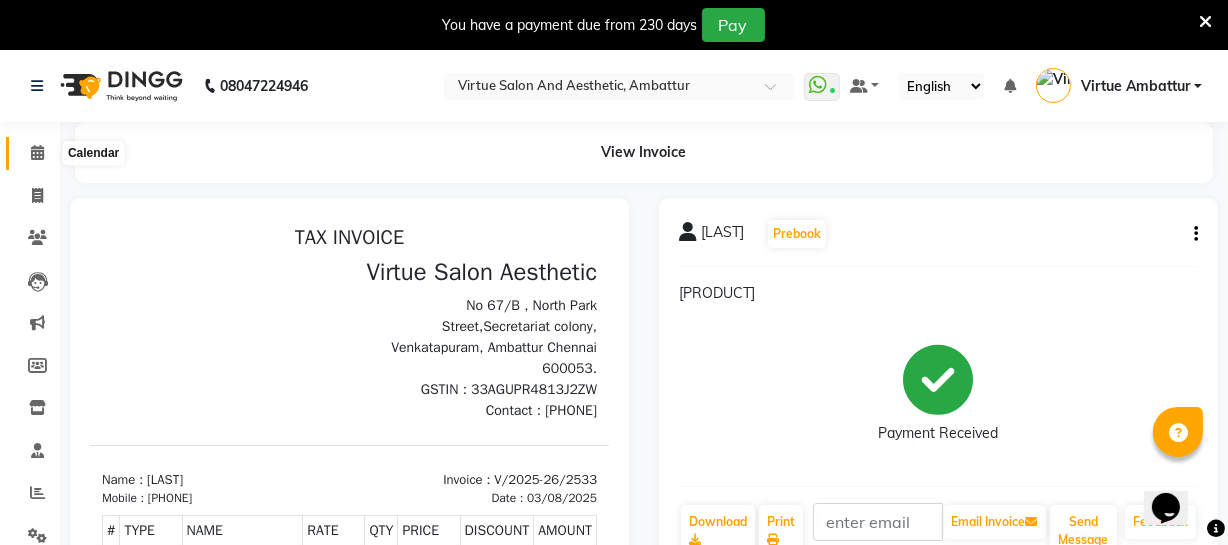 click 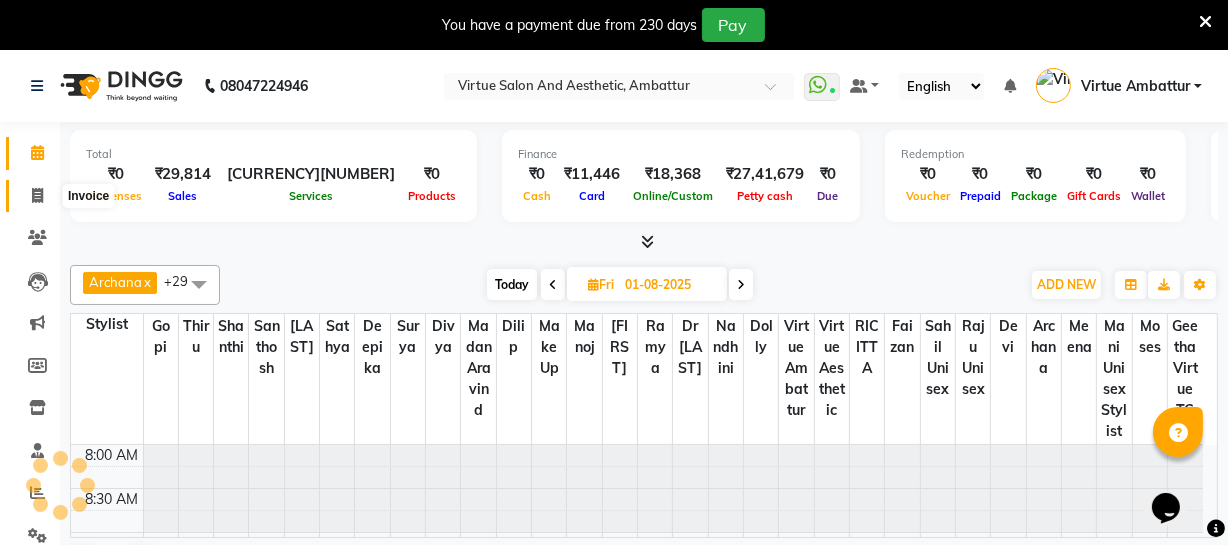 scroll, scrollTop: 0, scrollLeft: 0, axis: both 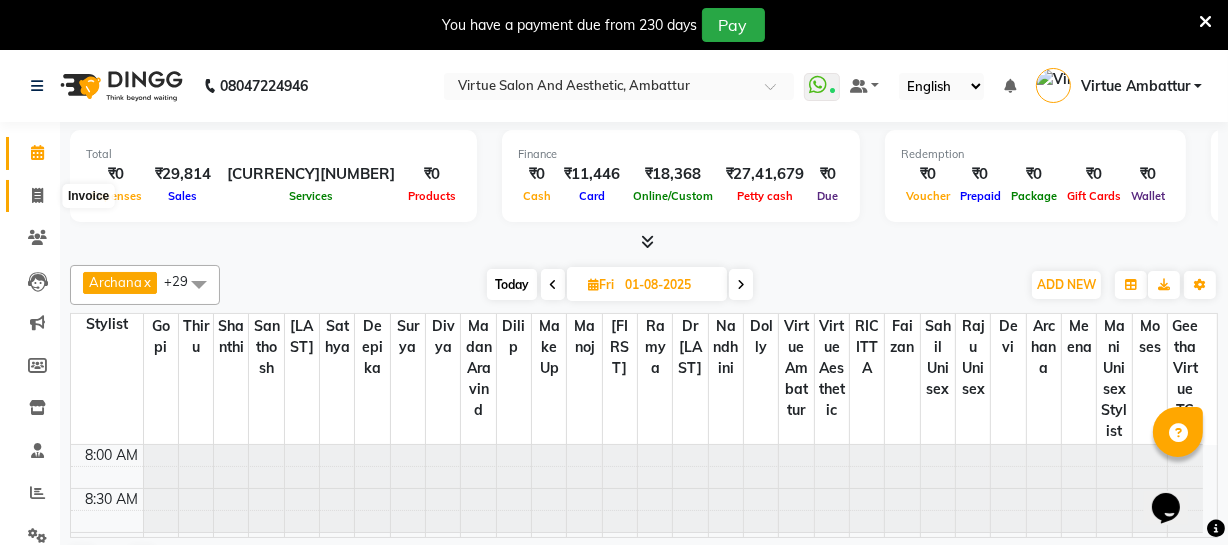 click 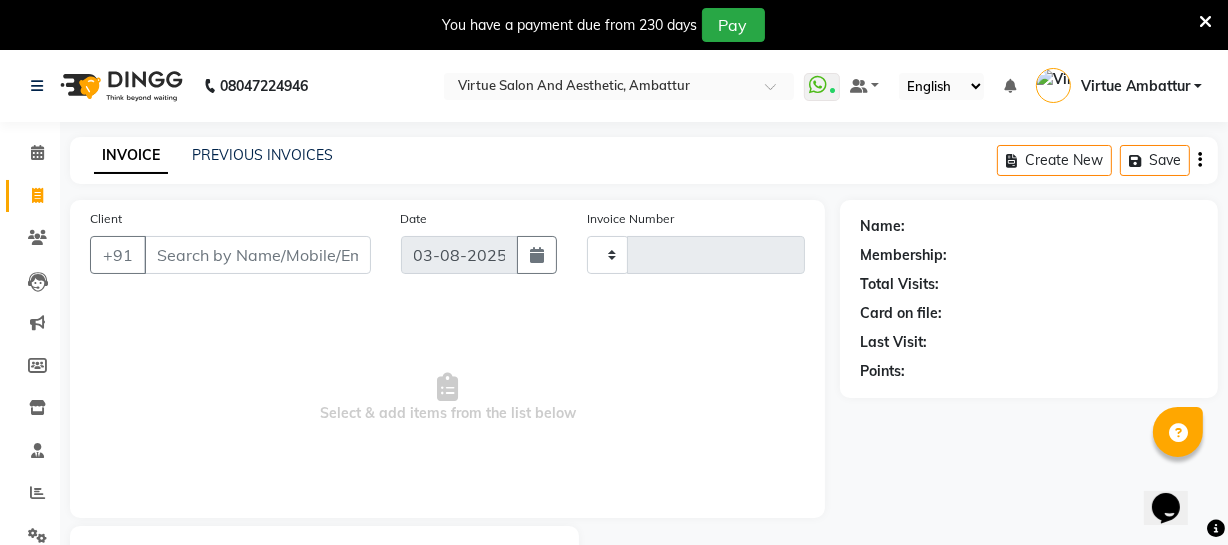 type on "2534" 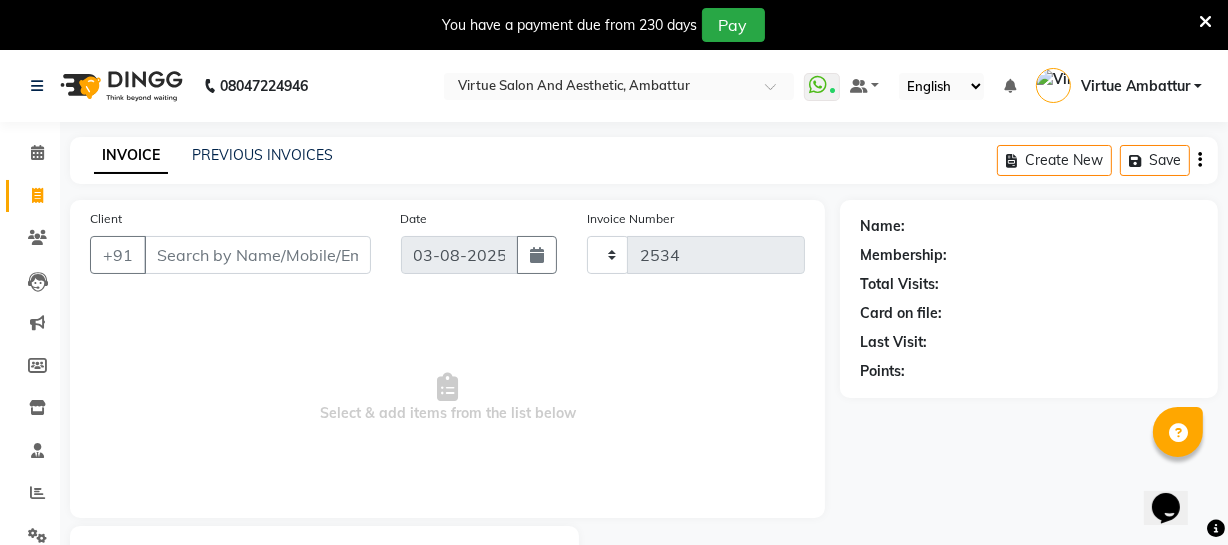 select on "5237" 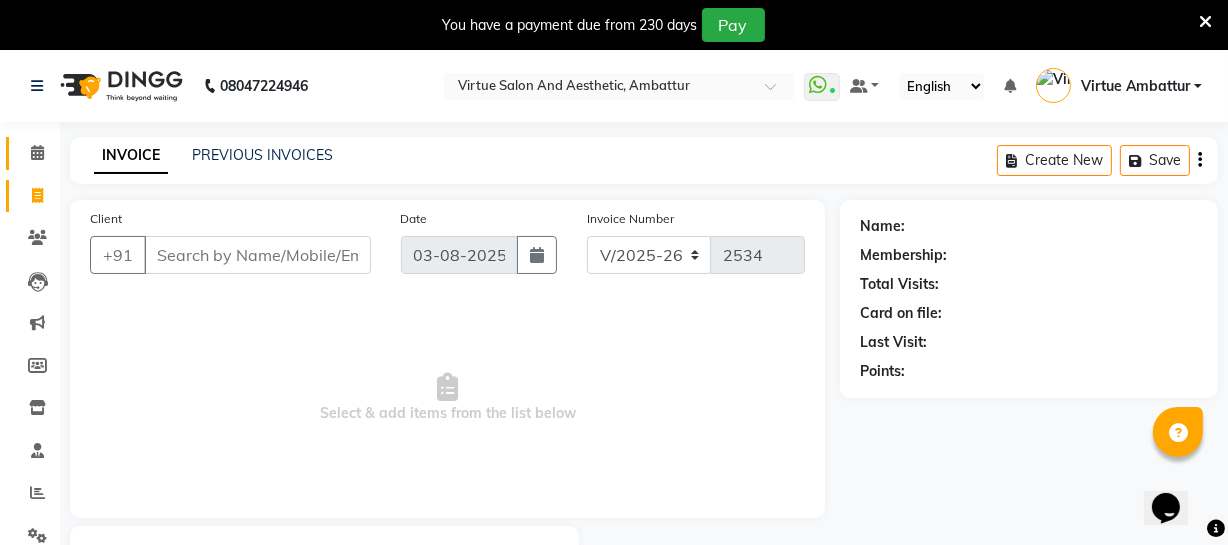 click 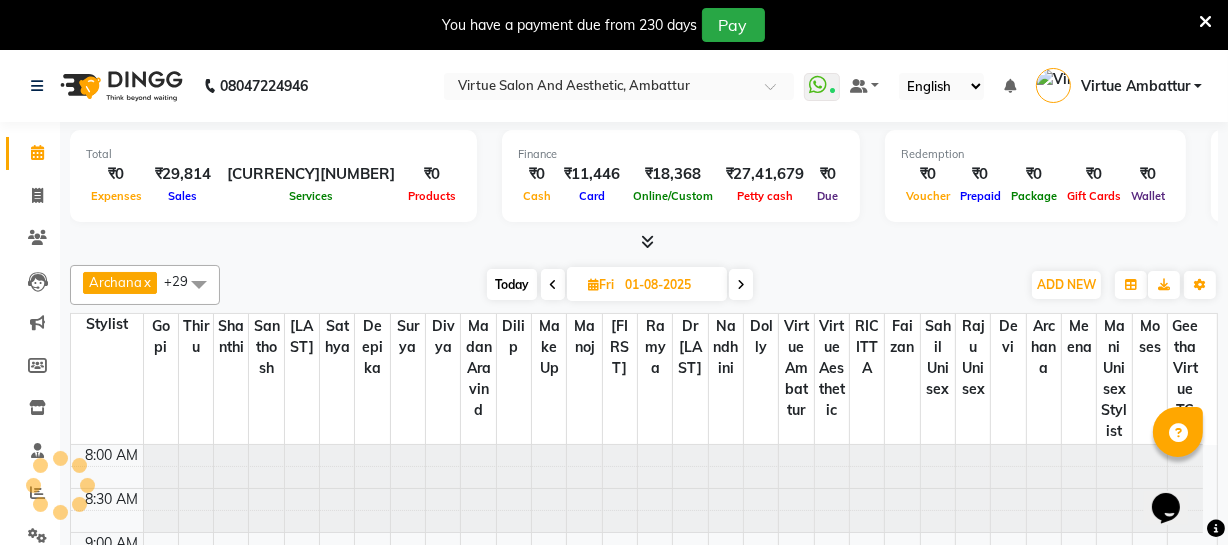 scroll, scrollTop: 1009, scrollLeft: 0, axis: vertical 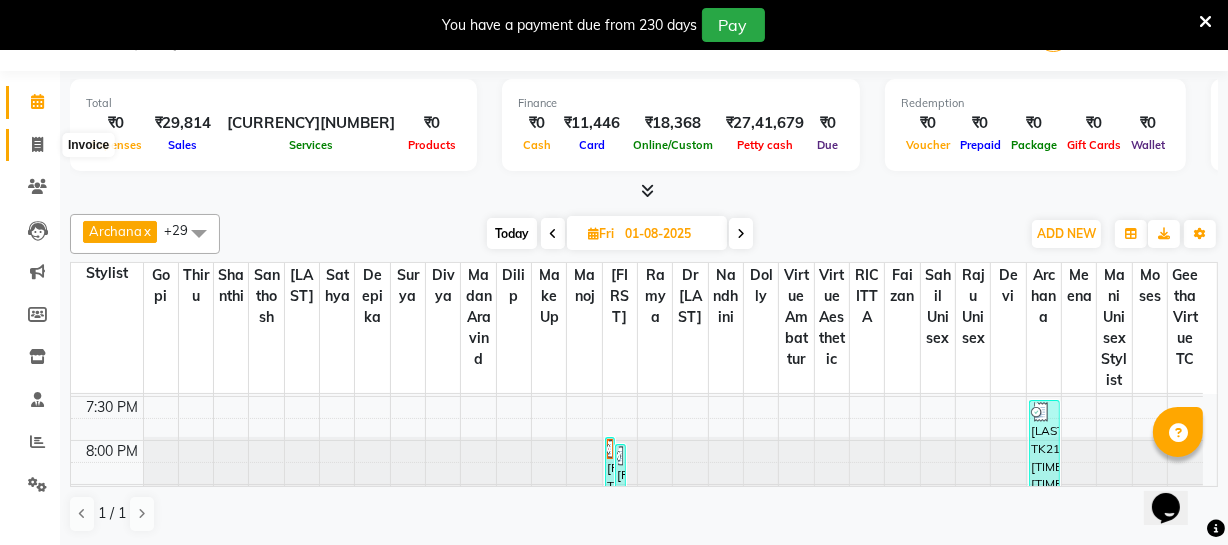 click 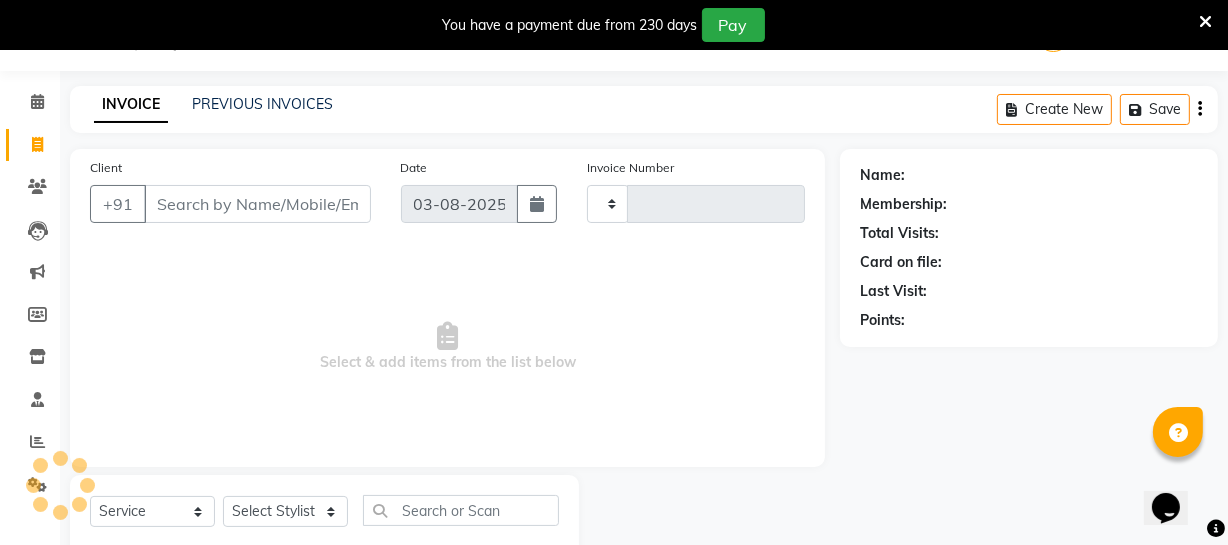 type on "2534" 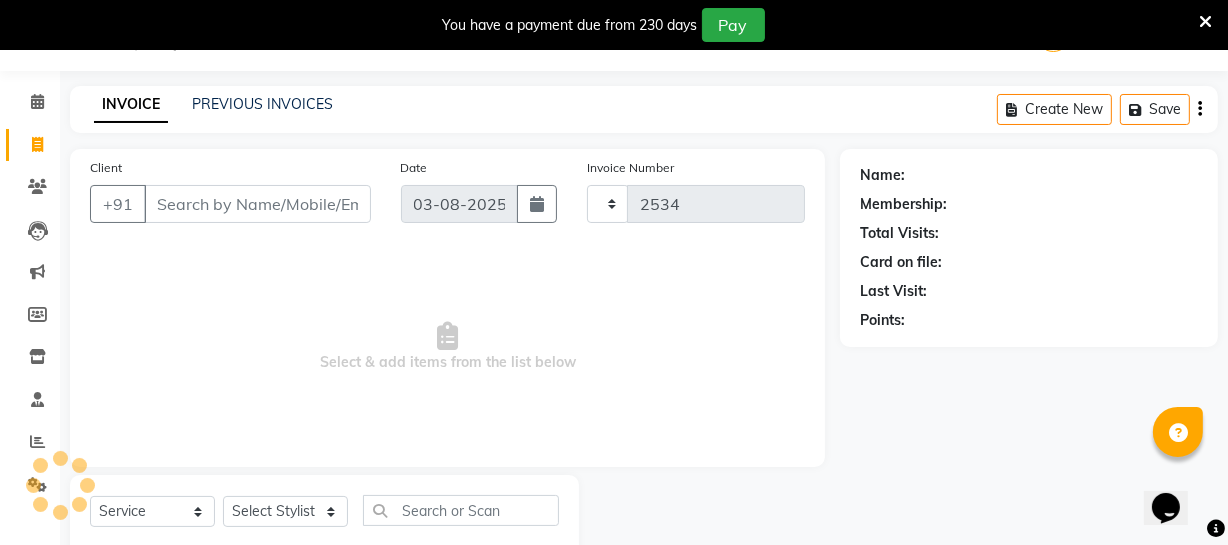 select on "5237" 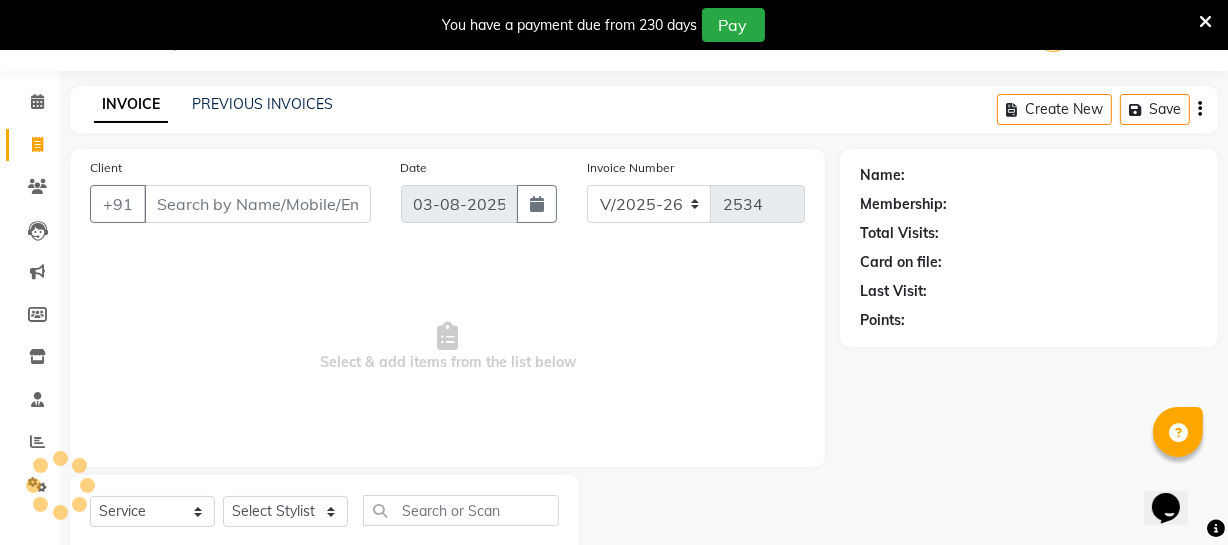 click on "Client" at bounding box center (257, 204) 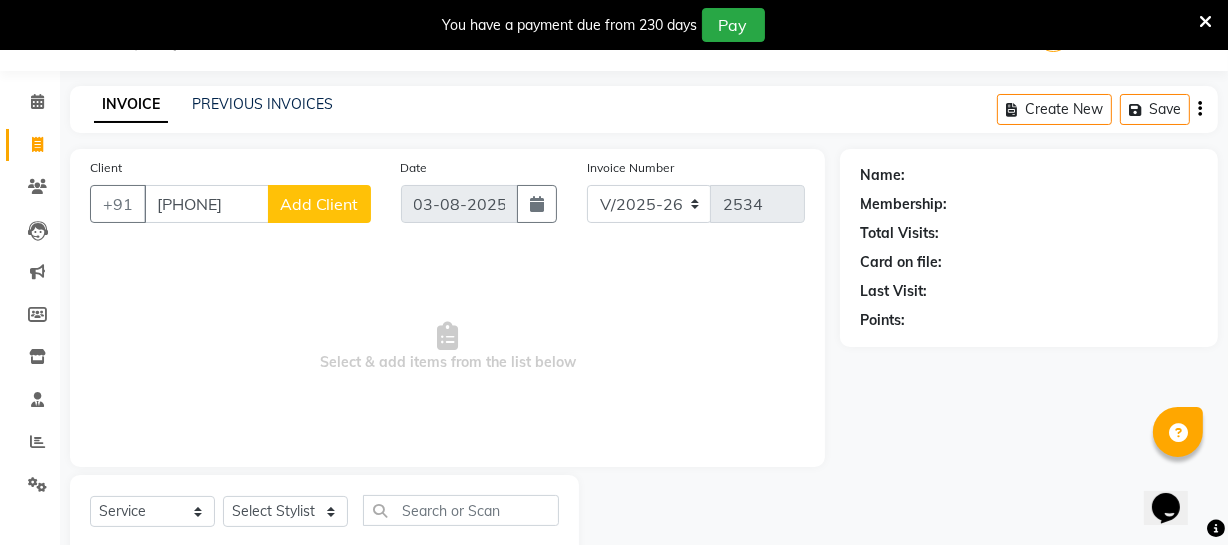 type on "[PHONE]" 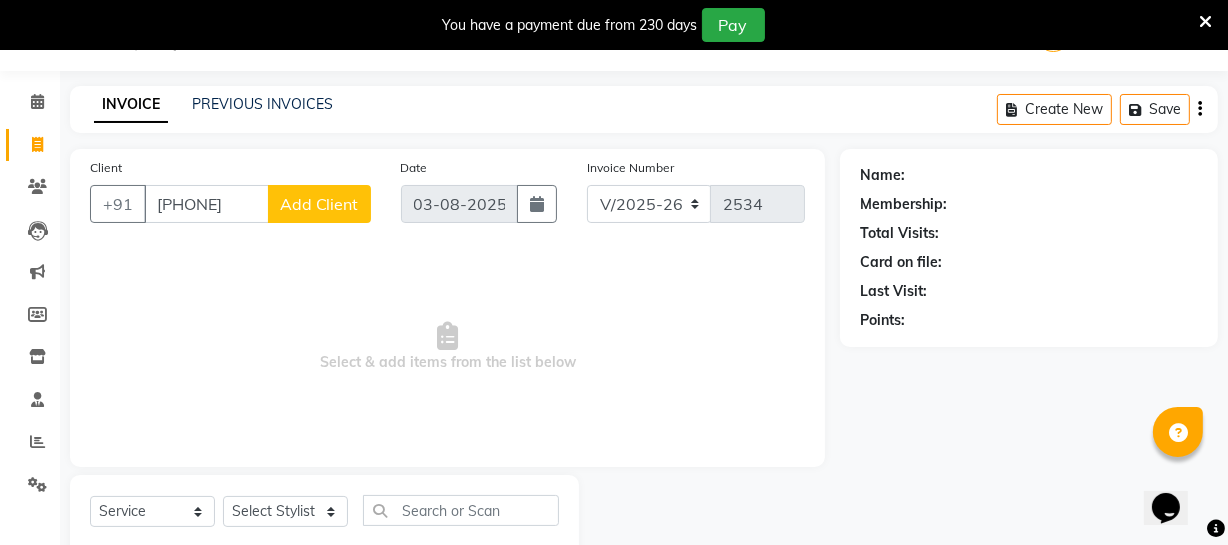 click on "Add Client" 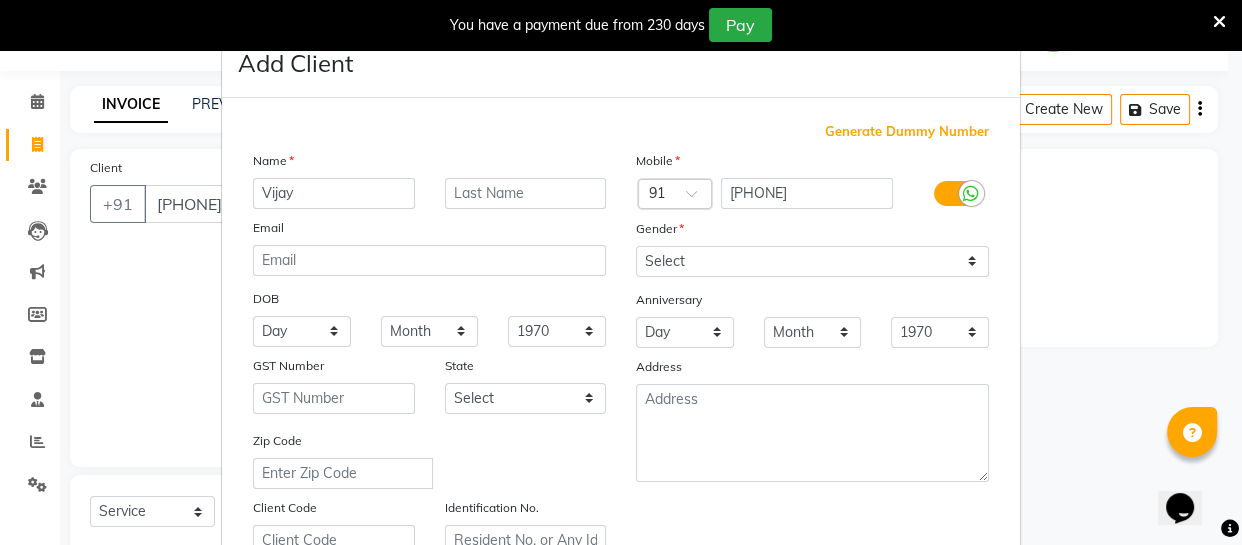 type on "Vijay" 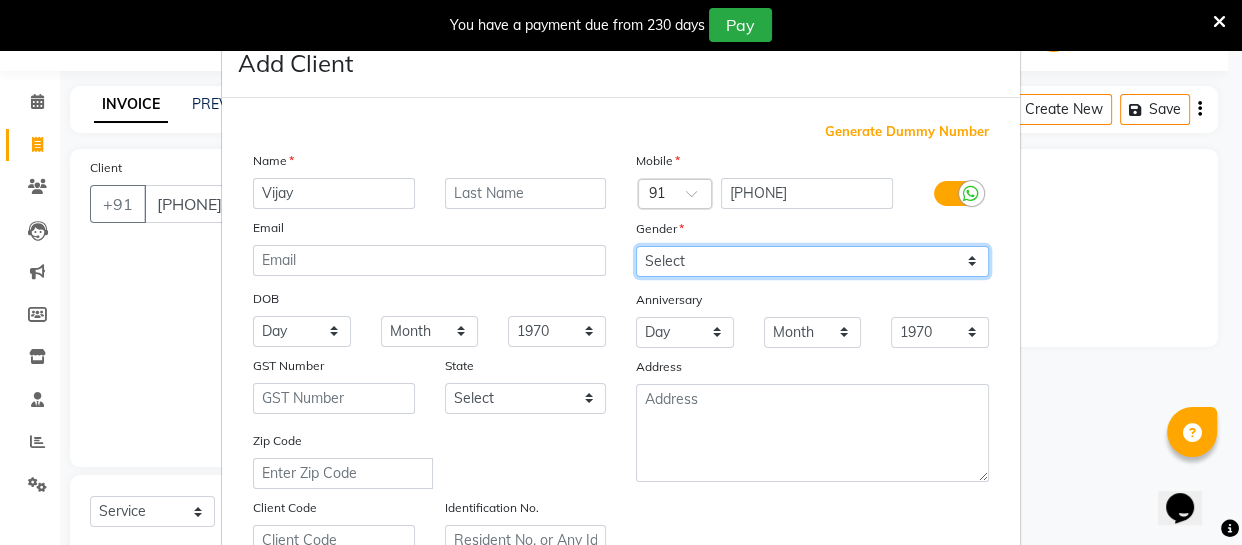 click on "Select Male Female Other Prefer Not To Say" at bounding box center [812, 261] 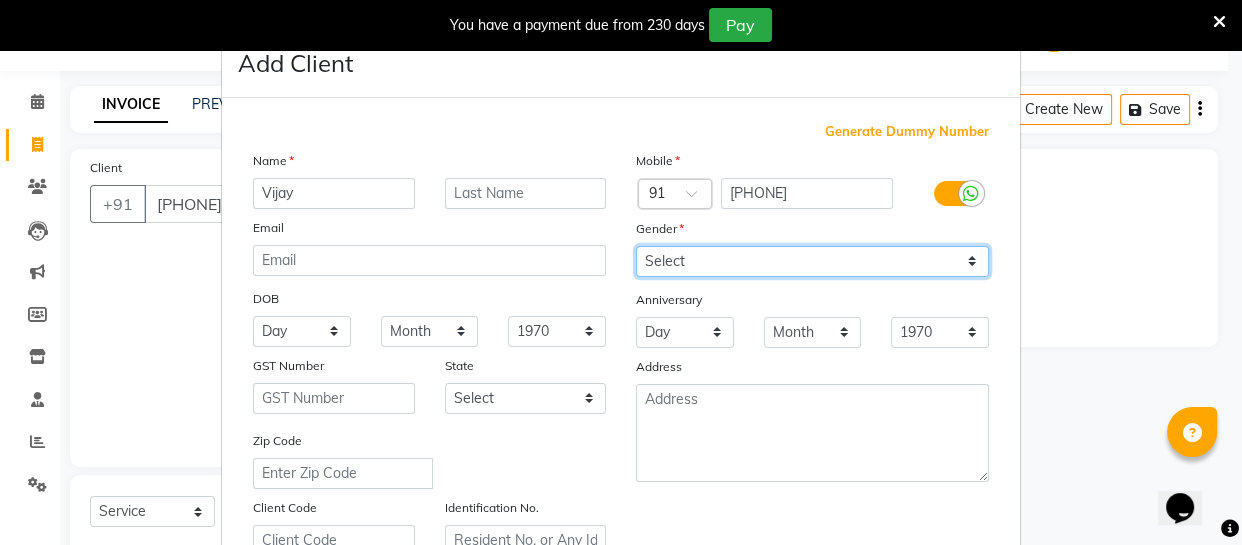 select on "male" 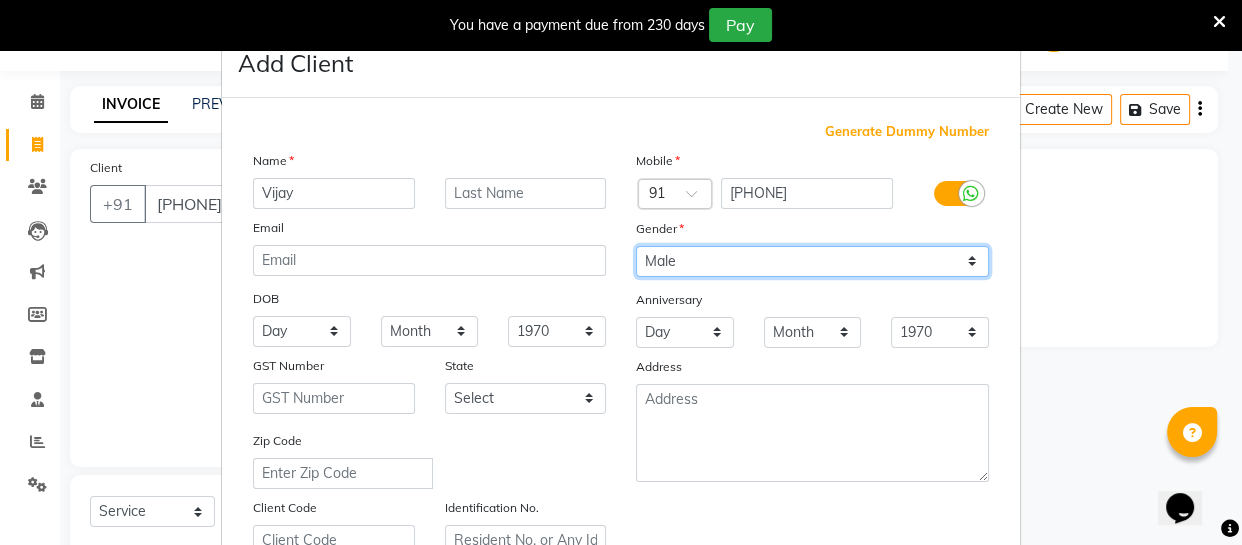 click on "Select Male Female Other Prefer Not To Say" at bounding box center [812, 261] 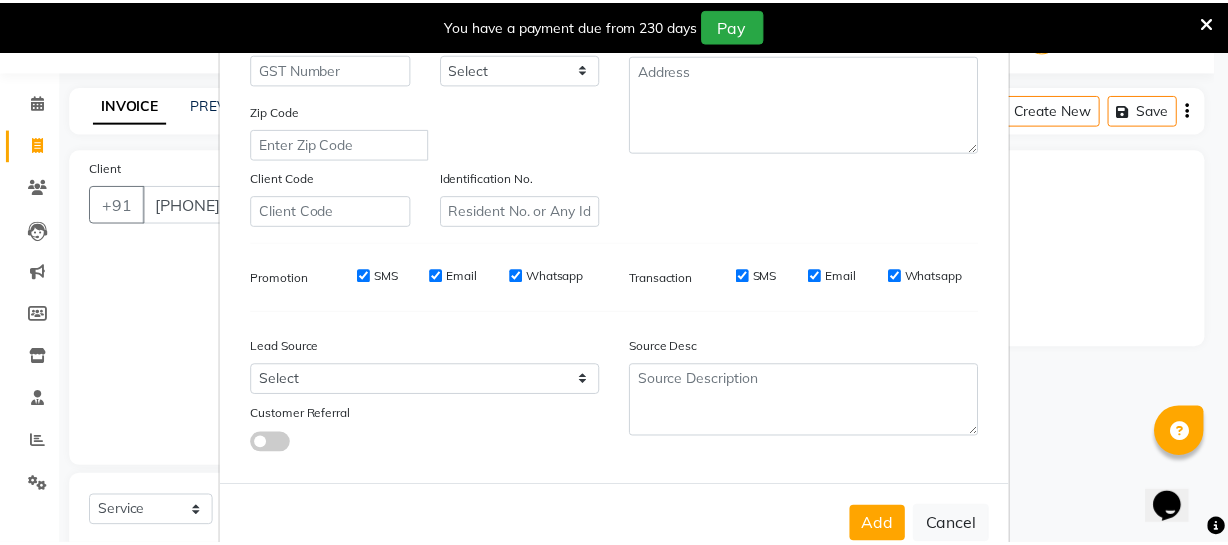 scroll, scrollTop: 384, scrollLeft: 0, axis: vertical 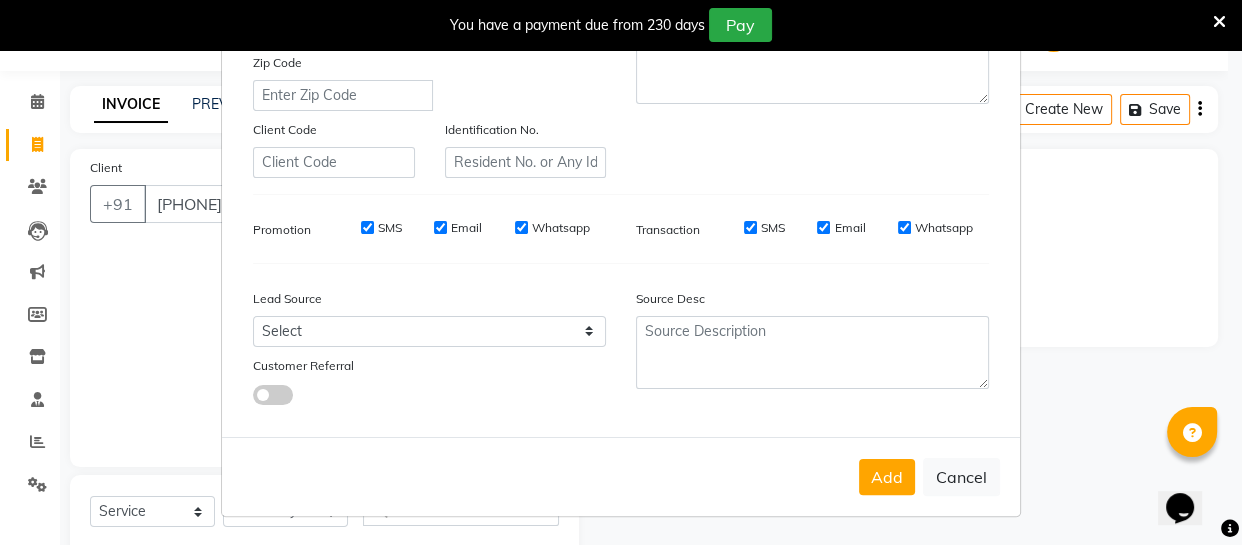 click on "Add" at bounding box center (887, 477) 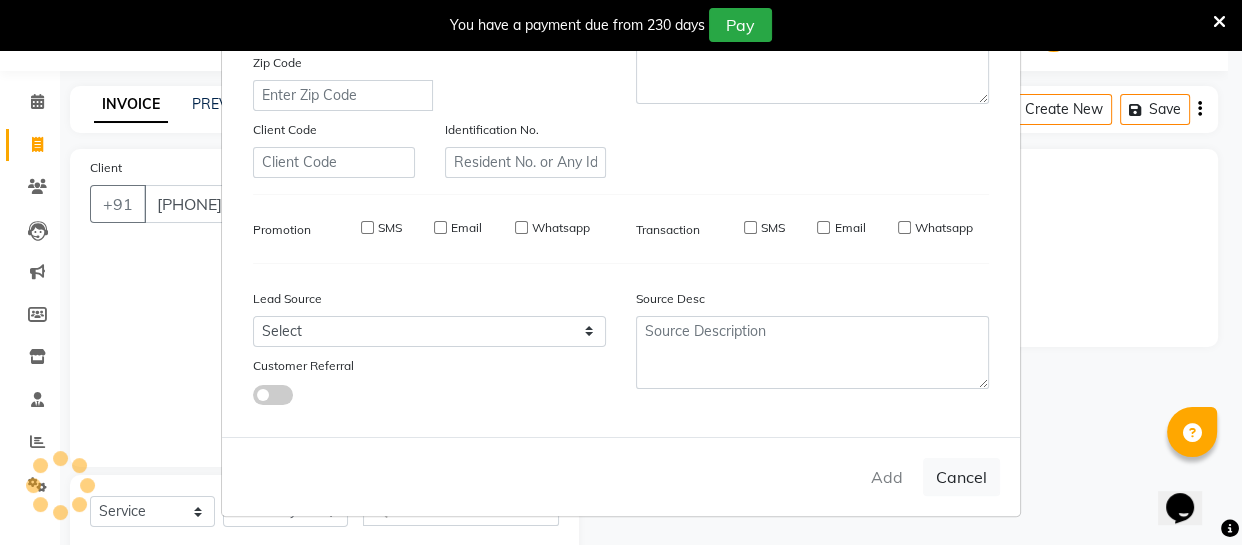 type 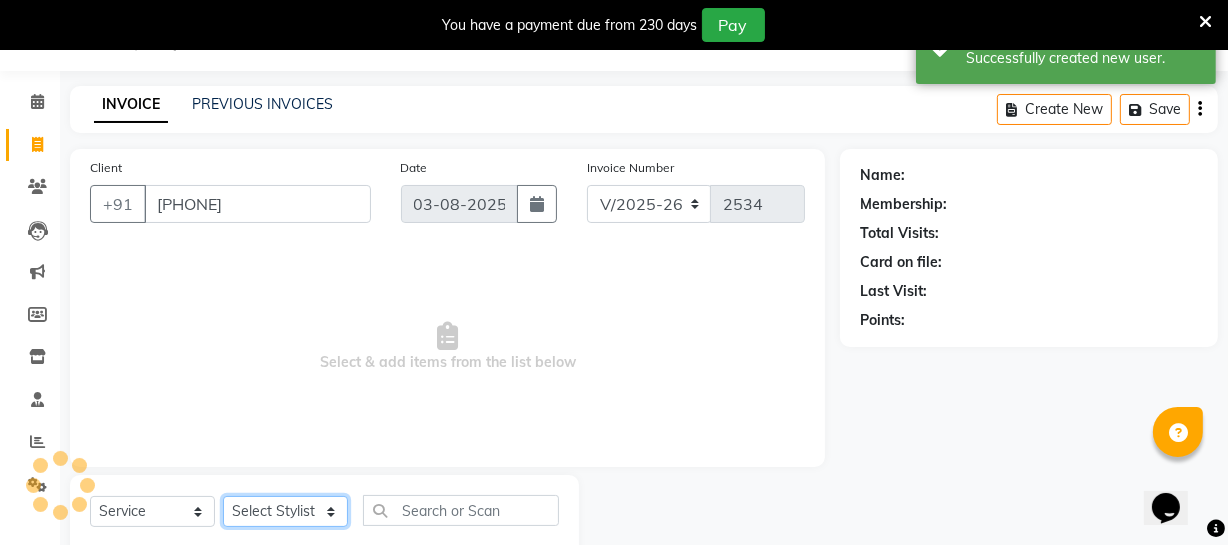 click on "Select Stylist Archana Bhagi Deepika Devi Dilip  Divya Dolly Dr Prakash Faizan Geetha Virtue TC Gopi Madan Aravind Make up Mani Unisex Stylist Manoj Meena Moses Nandhini Raju Unisex Ramya RICITTA Sahil Unisex Santhosh Sathya Shantha kumar Shanthi Surya Thiru Virtue Aesthetic Virtue Ambattur" 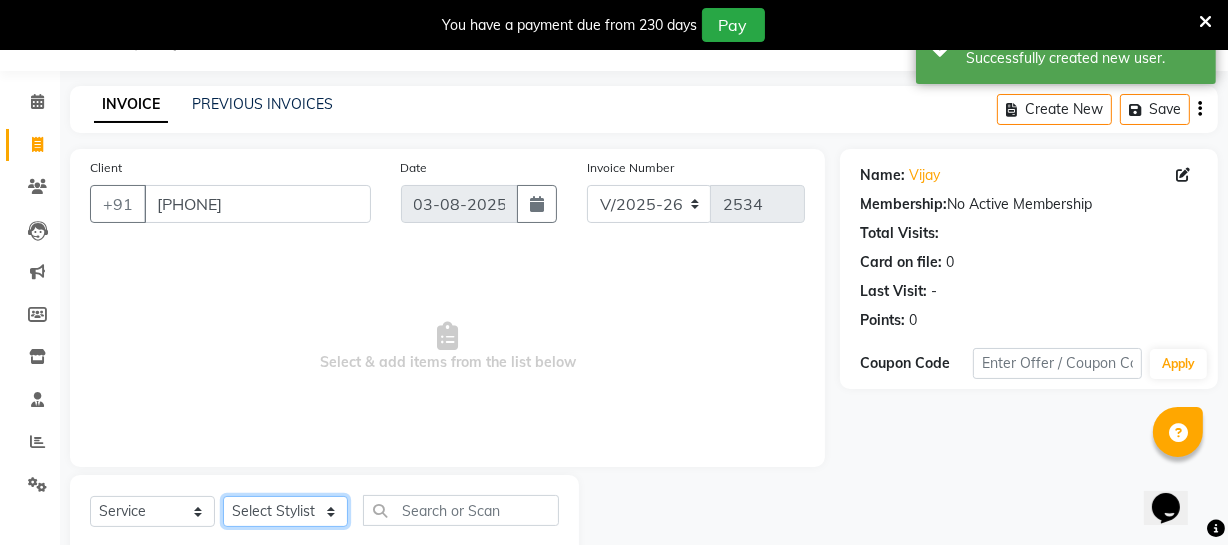 select on "83849" 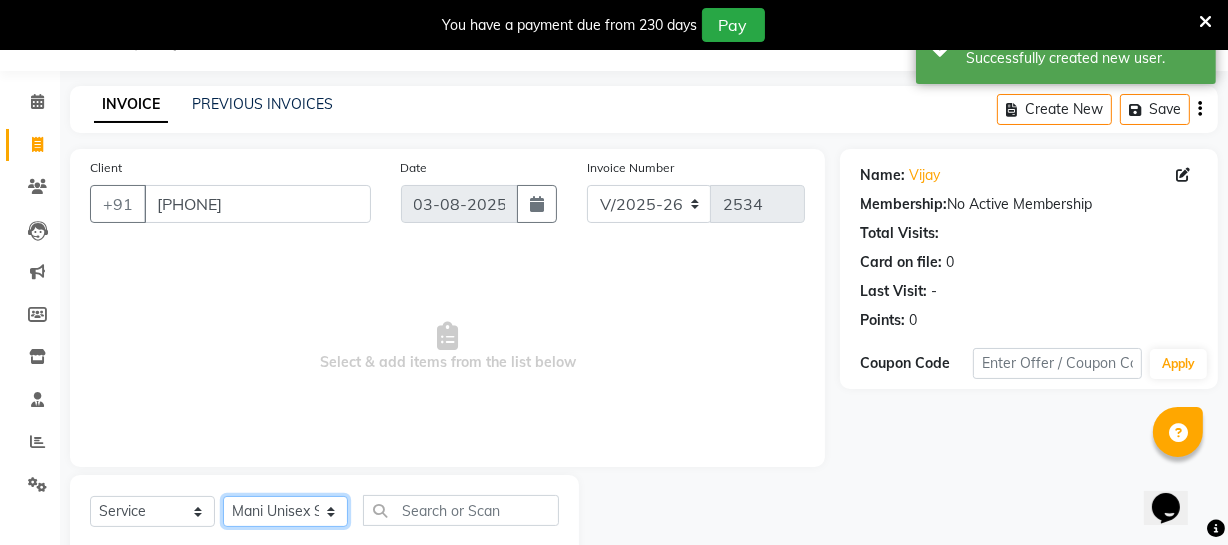 click on "Select Stylist Archana Bhagi Deepika Devi Dilip  Divya Dolly Dr Prakash Faizan Geetha Virtue TC Gopi Madan Aravind Make up Mani Unisex Stylist Manoj Meena Moses Nandhini Raju Unisex Ramya RICITTA Sahil Unisex Santhosh Sathya Shantha kumar Shanthi Surya Thiru Virtue Aesthetic Virtue Ambattur" 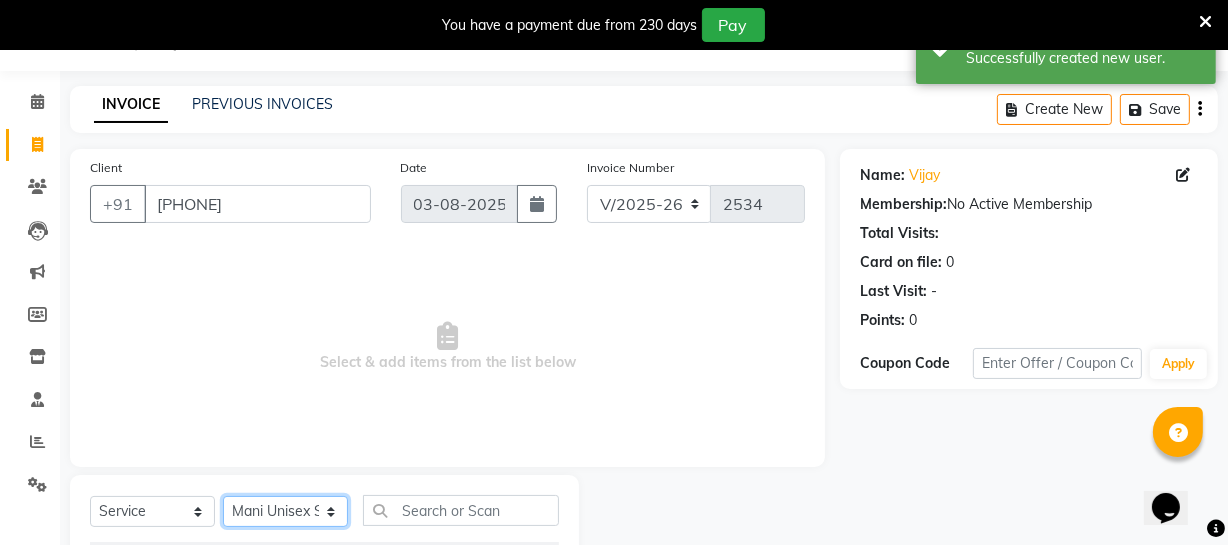scroll, scrollTop: 307, scrollLeft: 0, axis: vertical 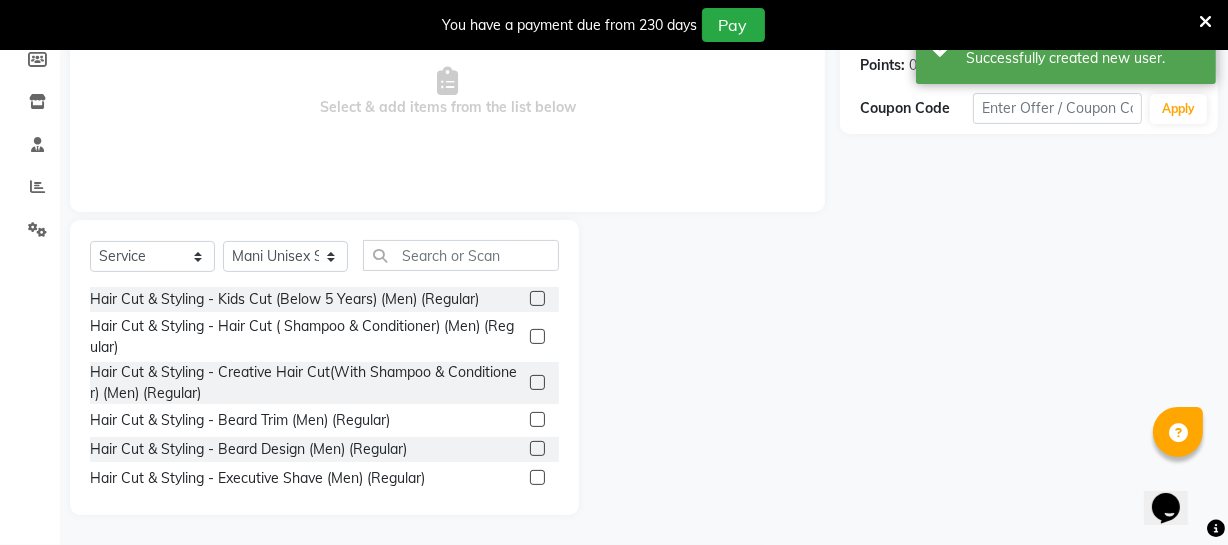 click 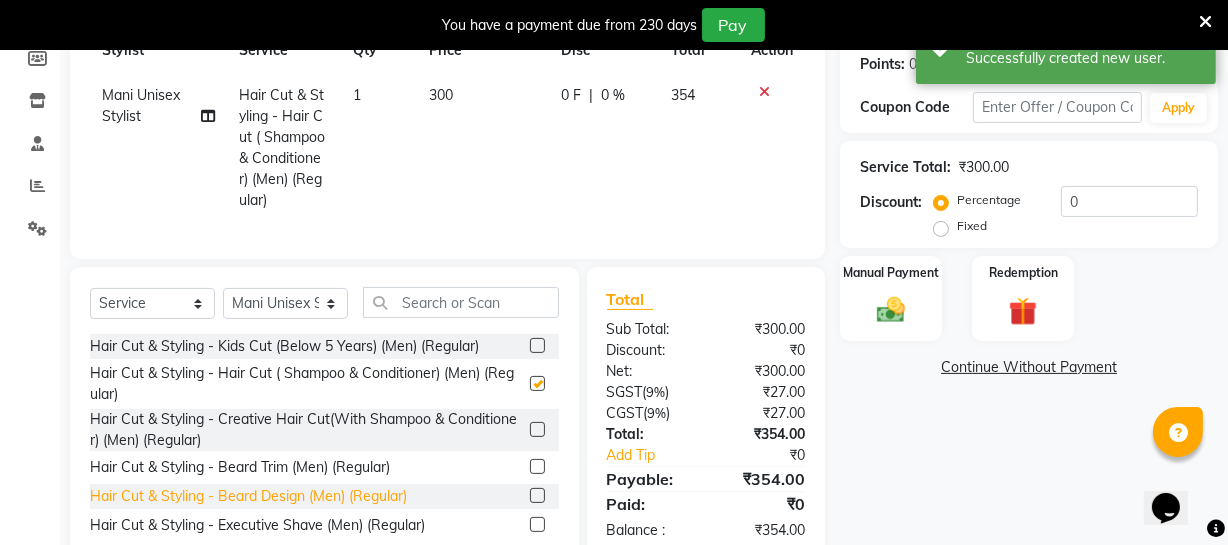 checkbox on "false" 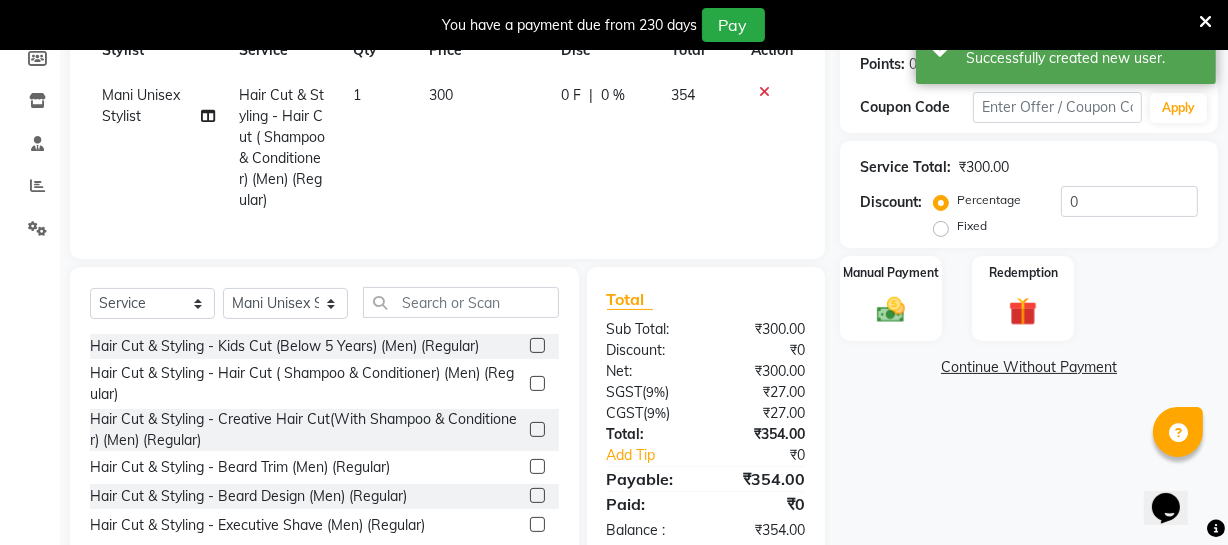 click 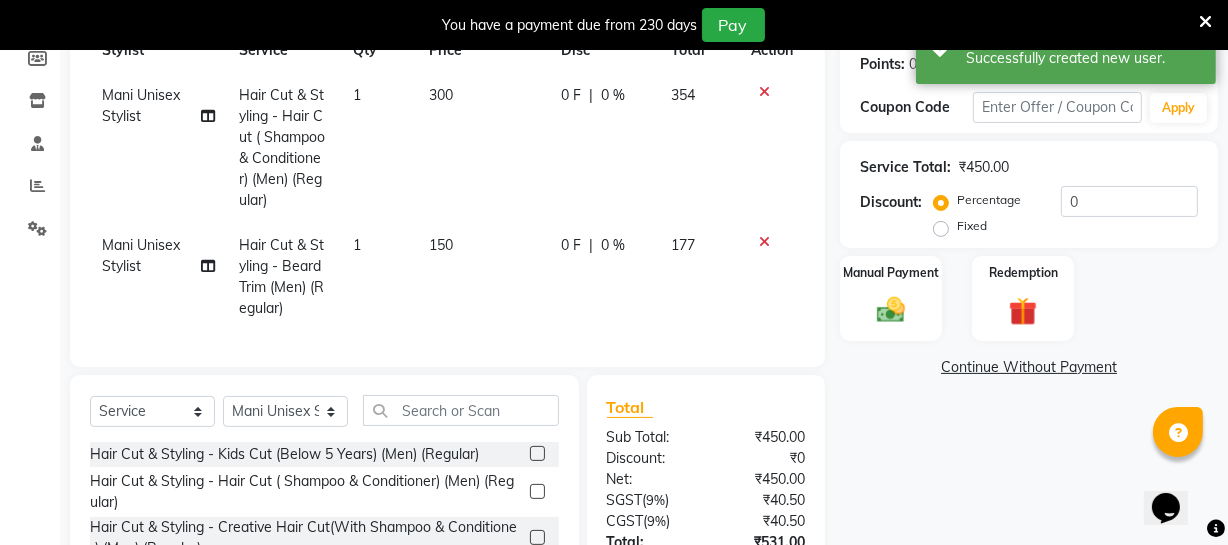 checkbox on "false" 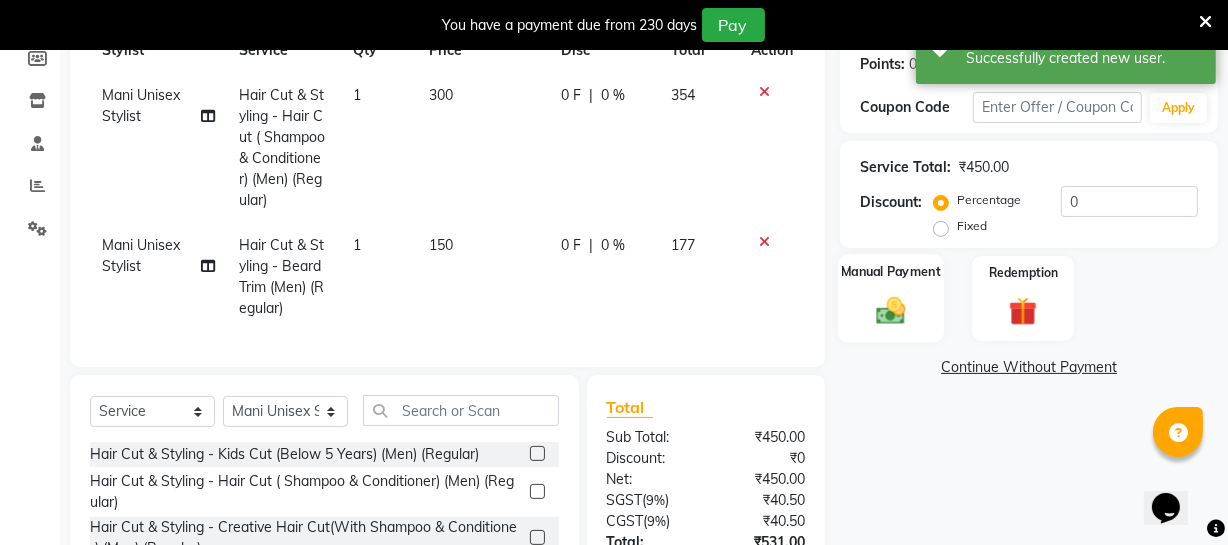 scroll, scrollTop: 476, scrollLeft: 0, axis: vertical 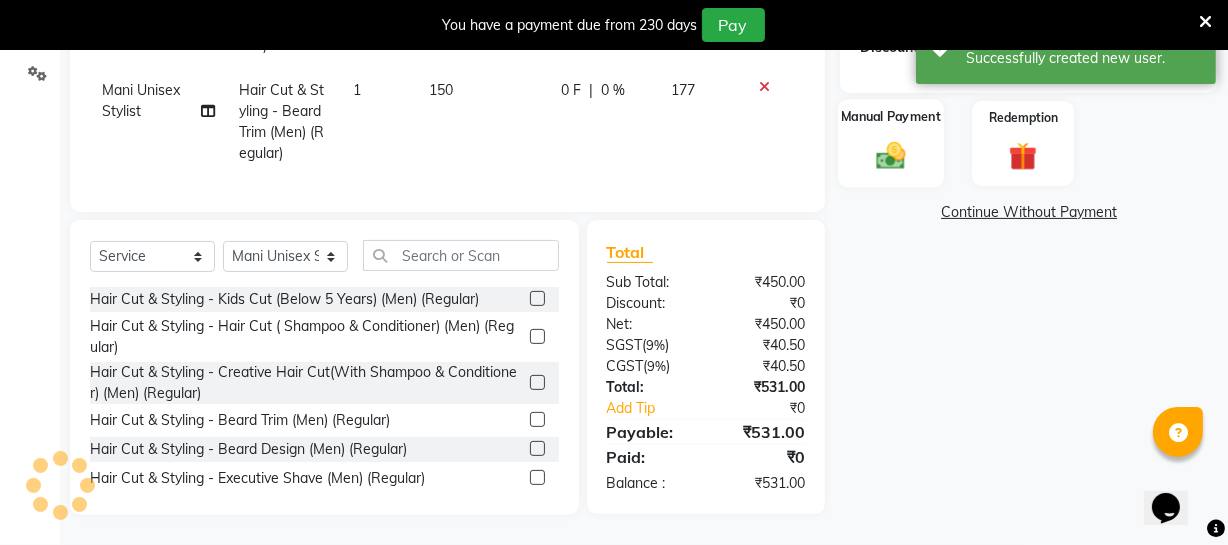 click 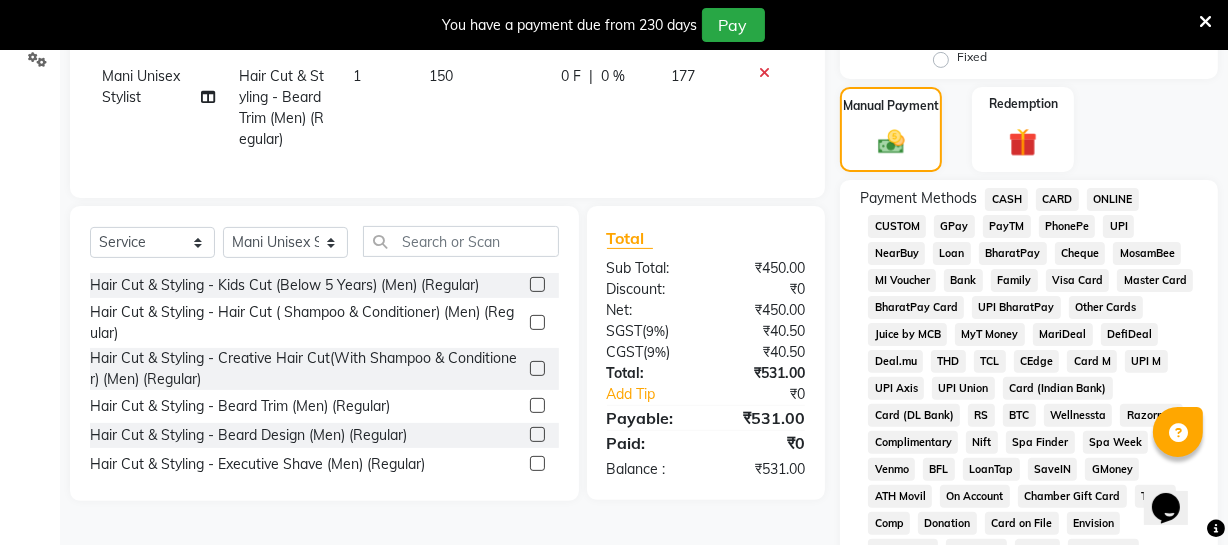click on "ONLINE" 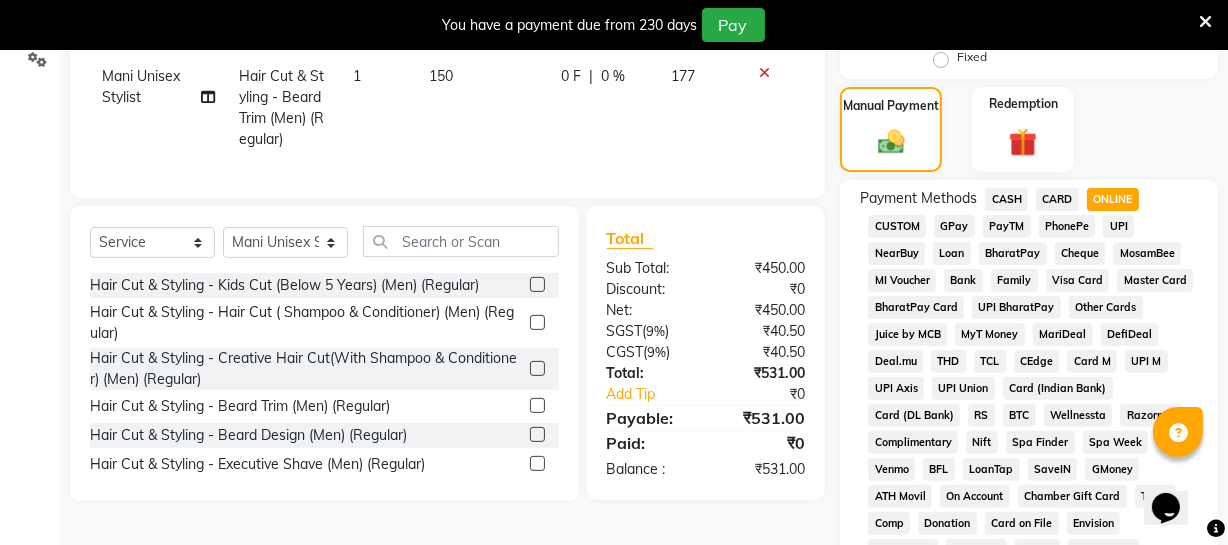 scroll, scrollTop: 1021, scrollLeft: 0, axis: vertical 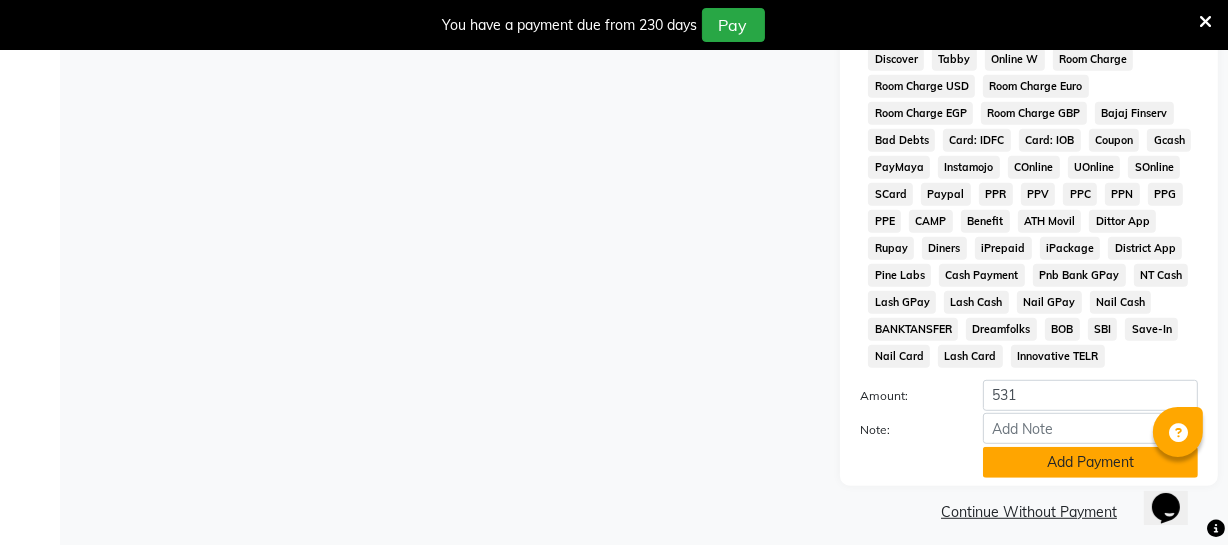 click on "Add Payment" 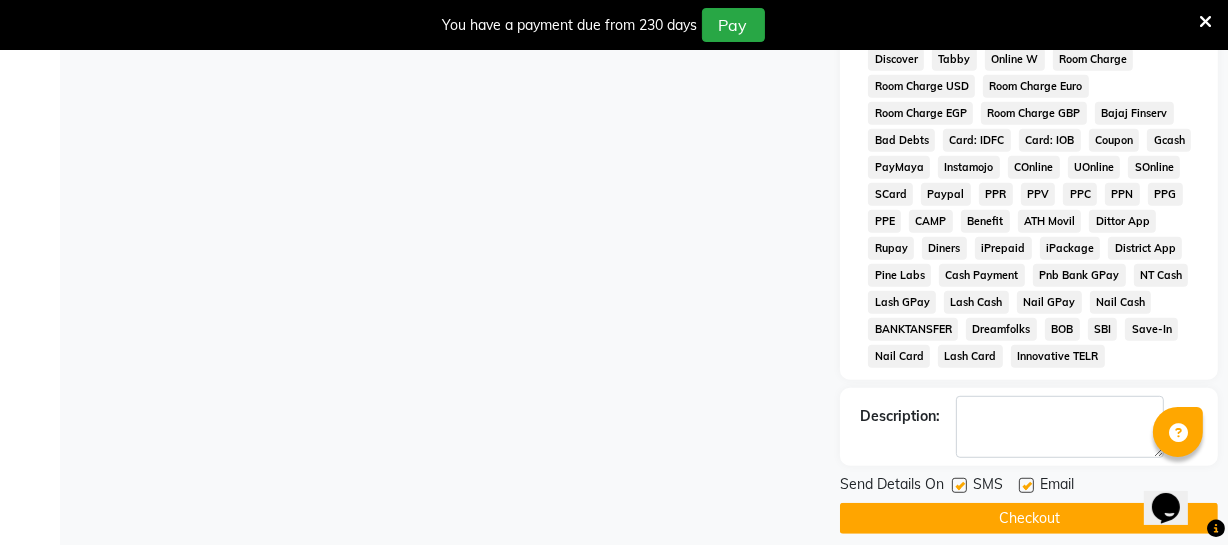 click on "Checkout" 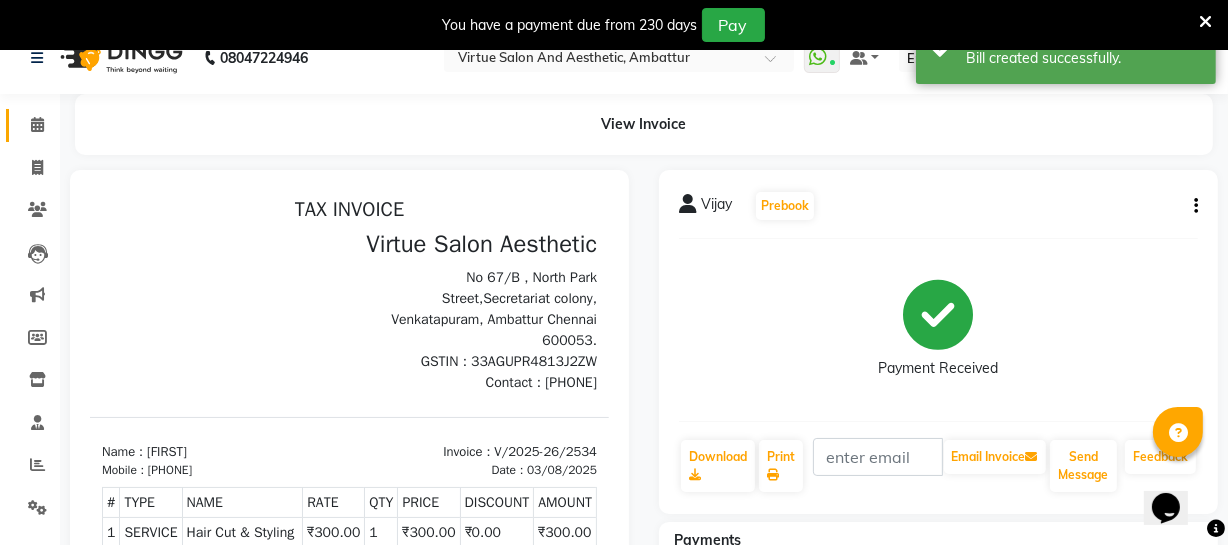 scroll, scrollTop: 0, scrollLeft: 0, axis: both 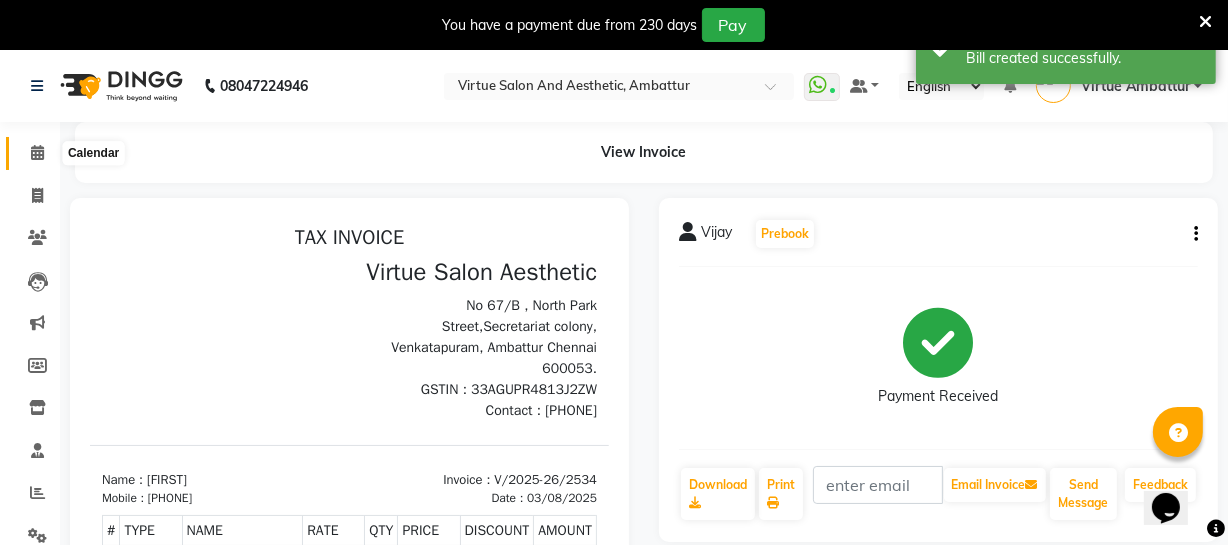 click 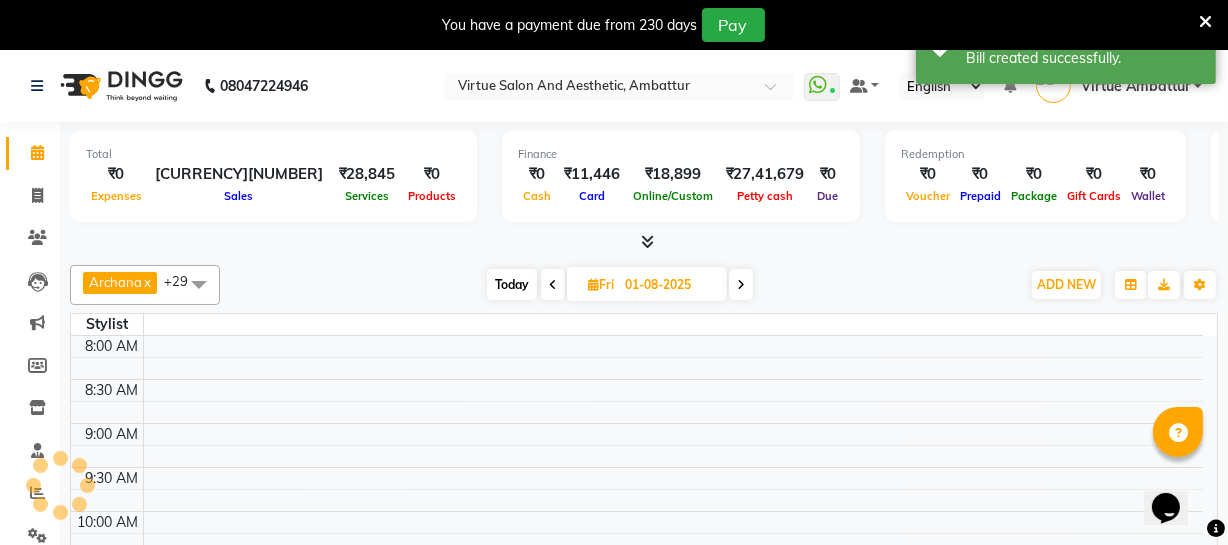 scroll, scrollTop: 1009, scrollLeft: 0, axis: vertical 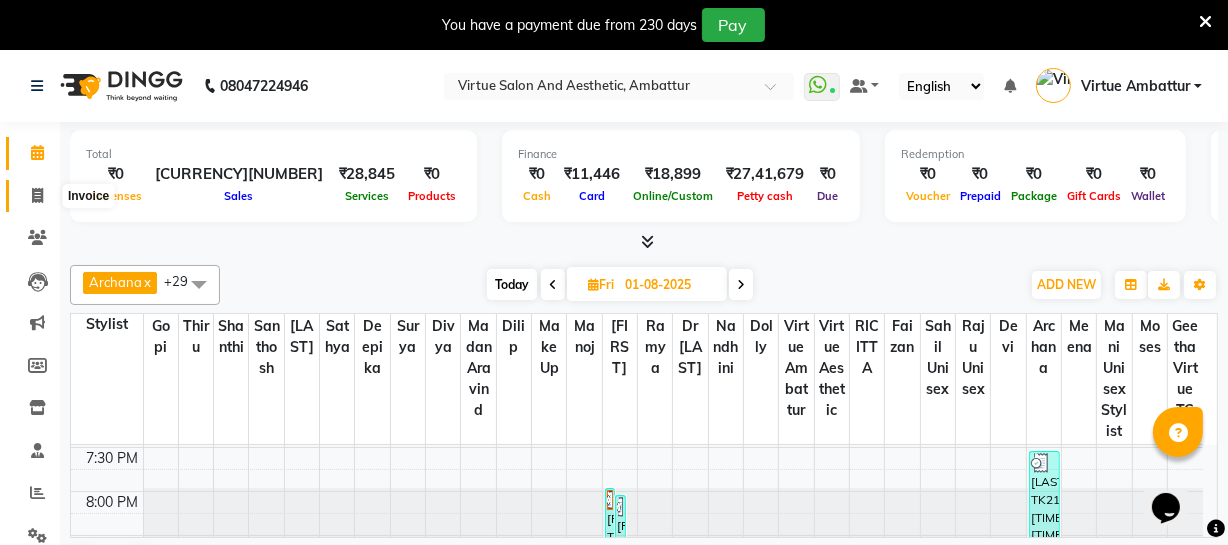 click 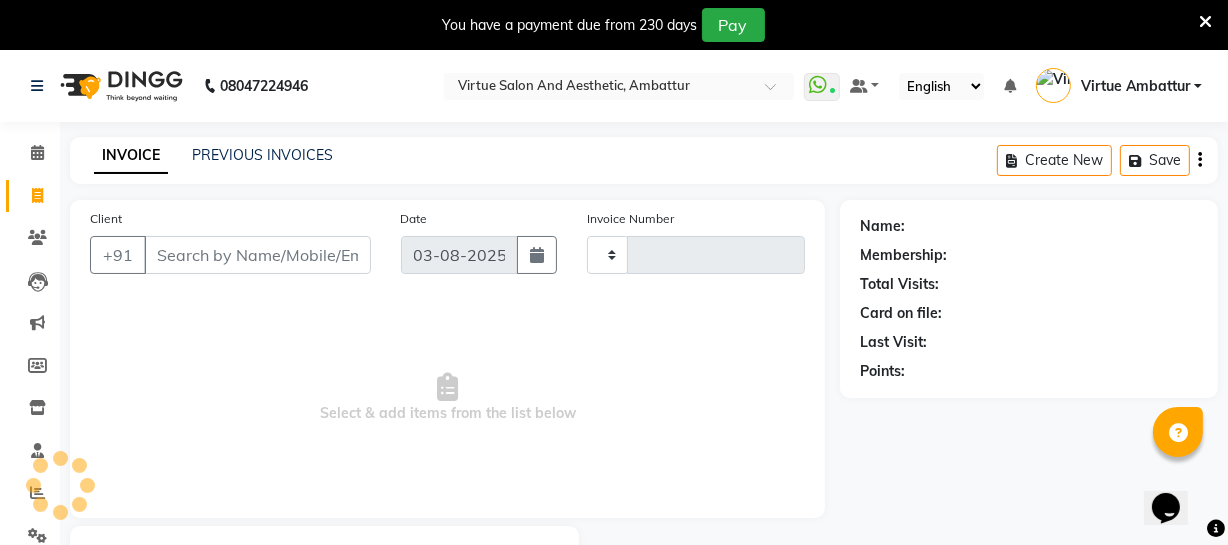 type on "2535" 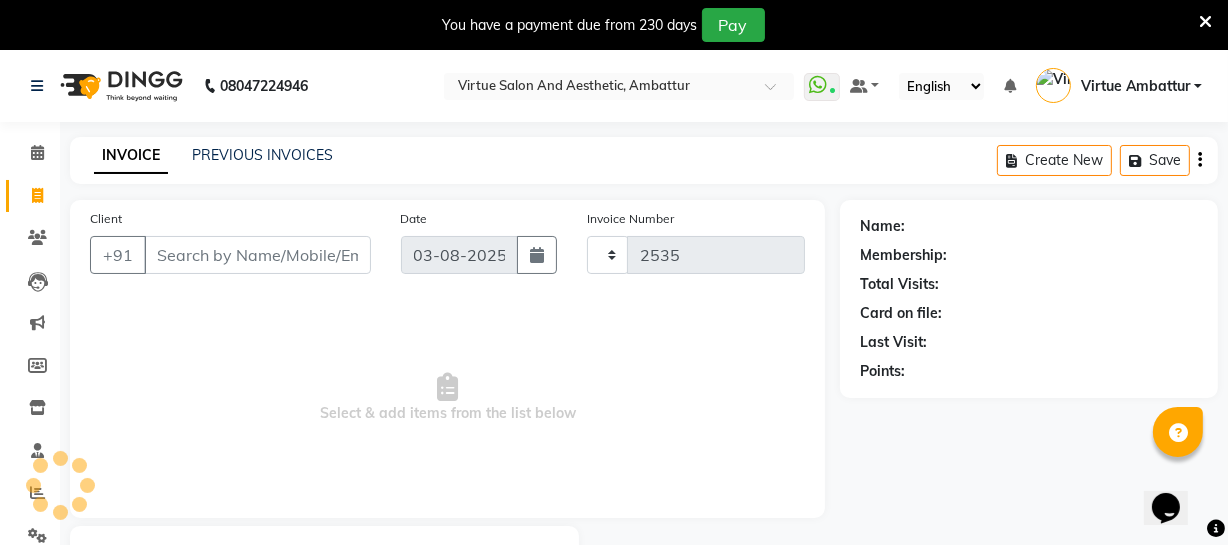 select on "5237" 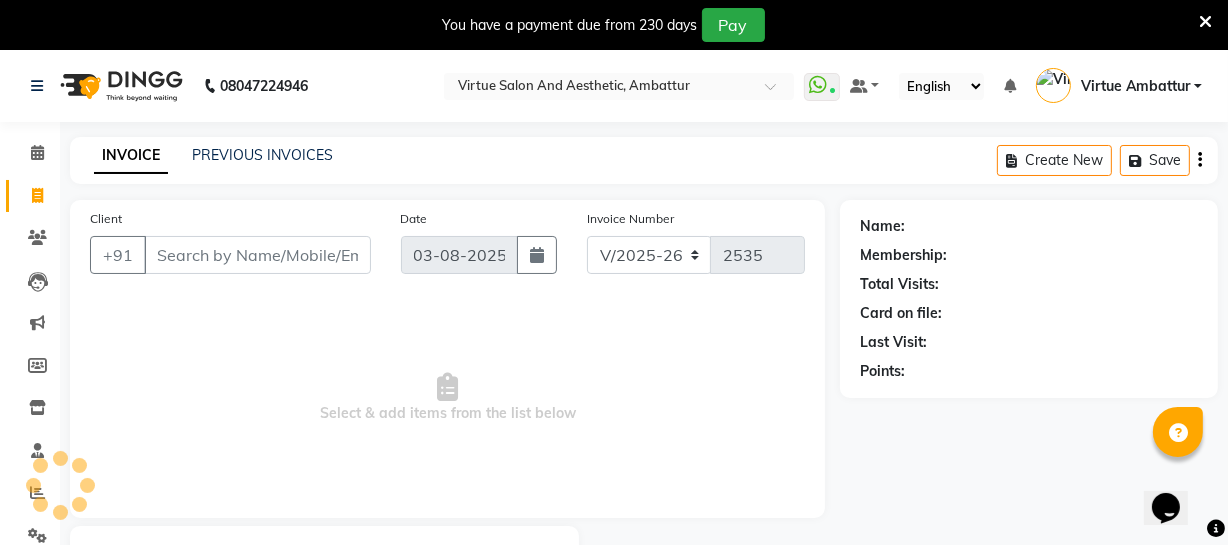 click on "Client" at bounding box center (257, 255) 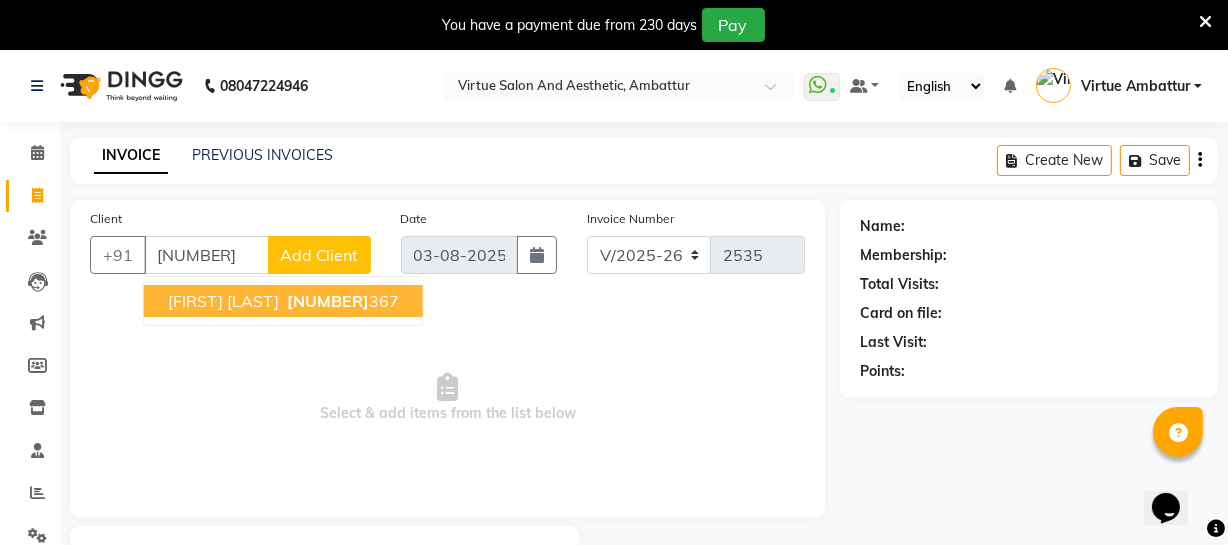 click on "[FIRST] [LAST]" at bounding box center (223, 301) 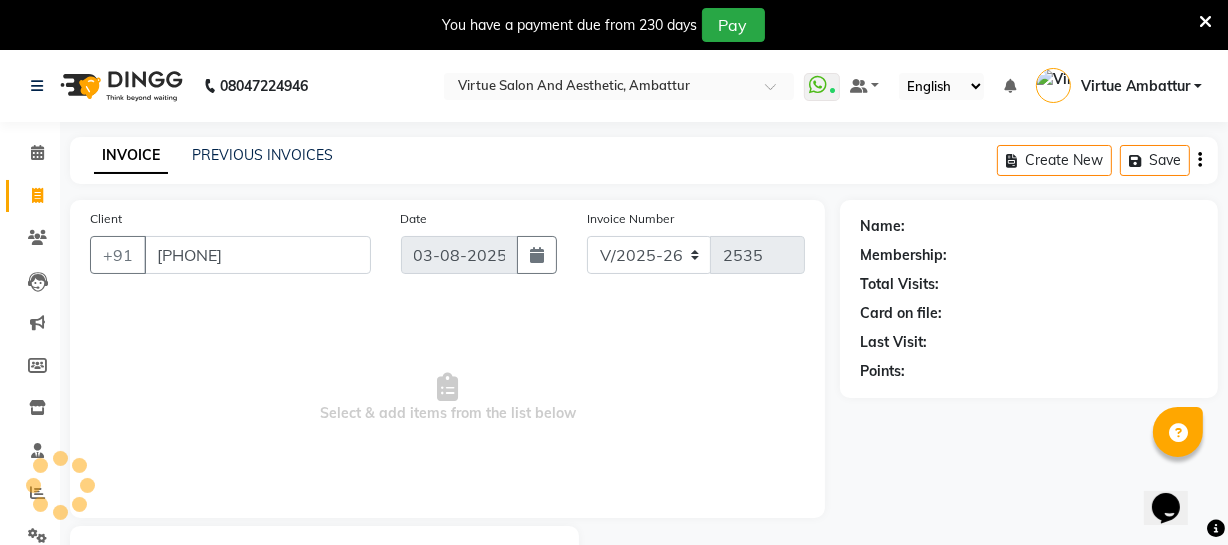 type on "[PHONE]" 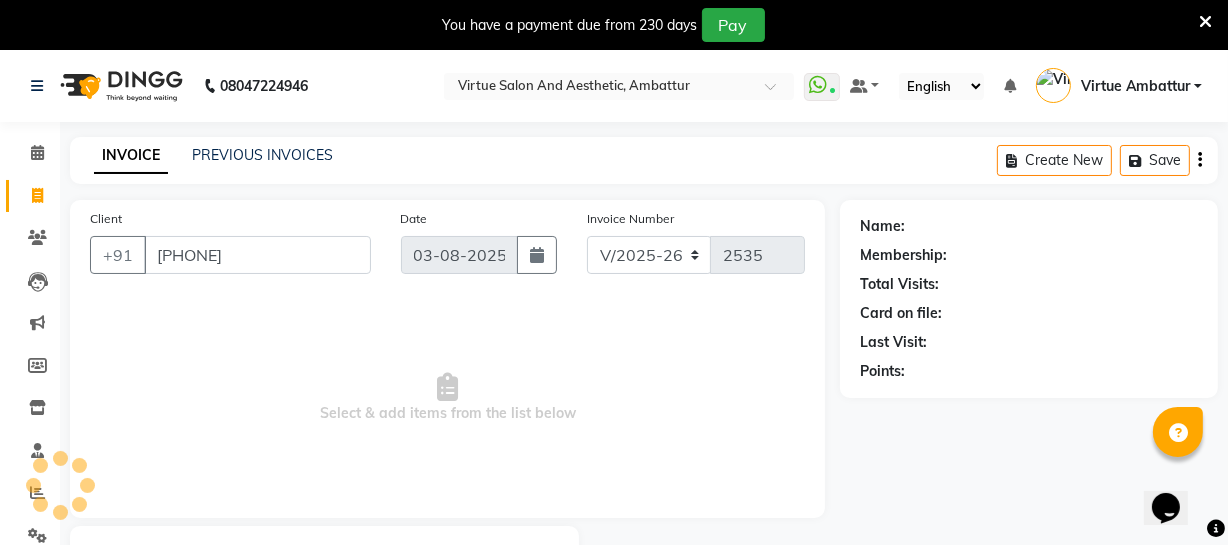 select on "1: Object" 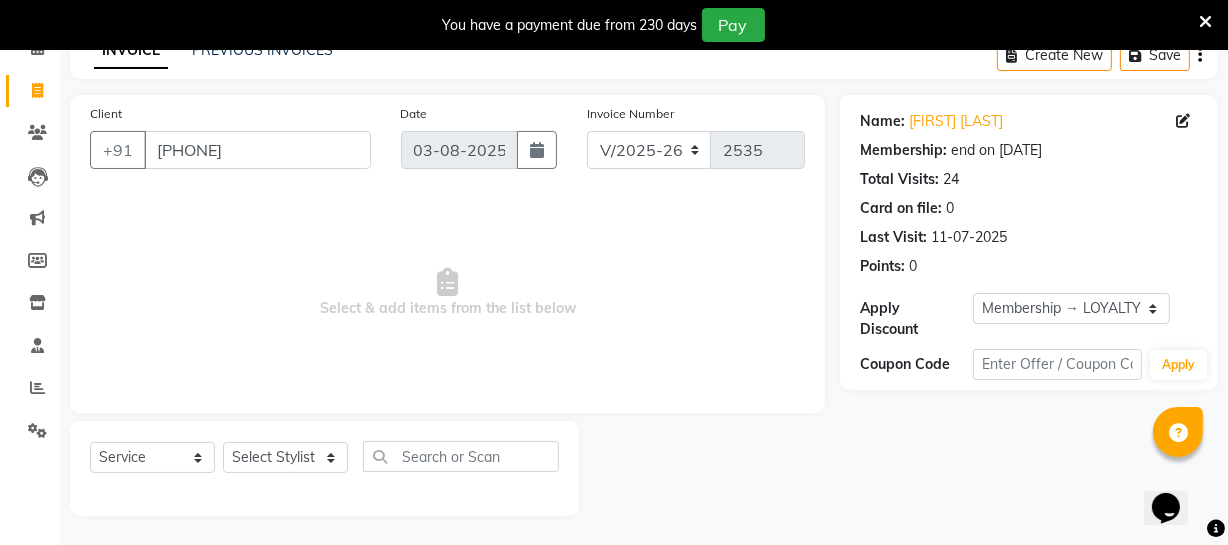 scroll, scrollTop: 107, scrollLeft: 0, axis: vertical 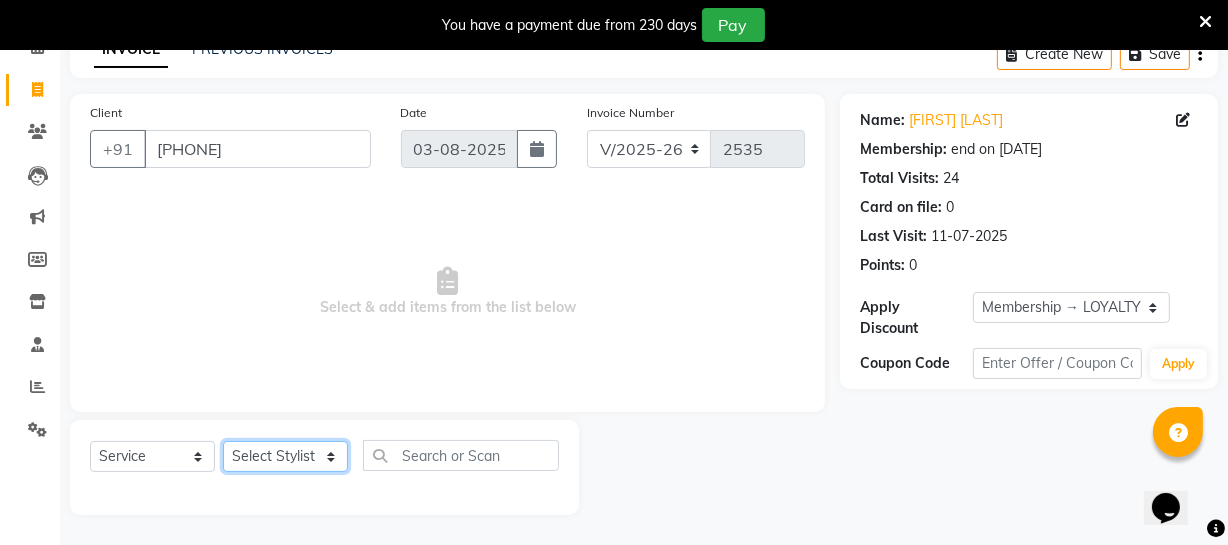 click on "Select Stylist Archana Bhagi Deepika Devi Dilip  Divya Dolly Dr Prakash Faizan Geetha Virtue TC Gopi Madan Aravind Make up Mani Unisex Stylist Manoj Meena Moses Nandhini Raju Unisex Ramya RICITTA Sahil Unisex Santhosh Sathya Shantha kumar Shanthi Surya Thiru Virtue Aesthetic Virtue Ambattur" 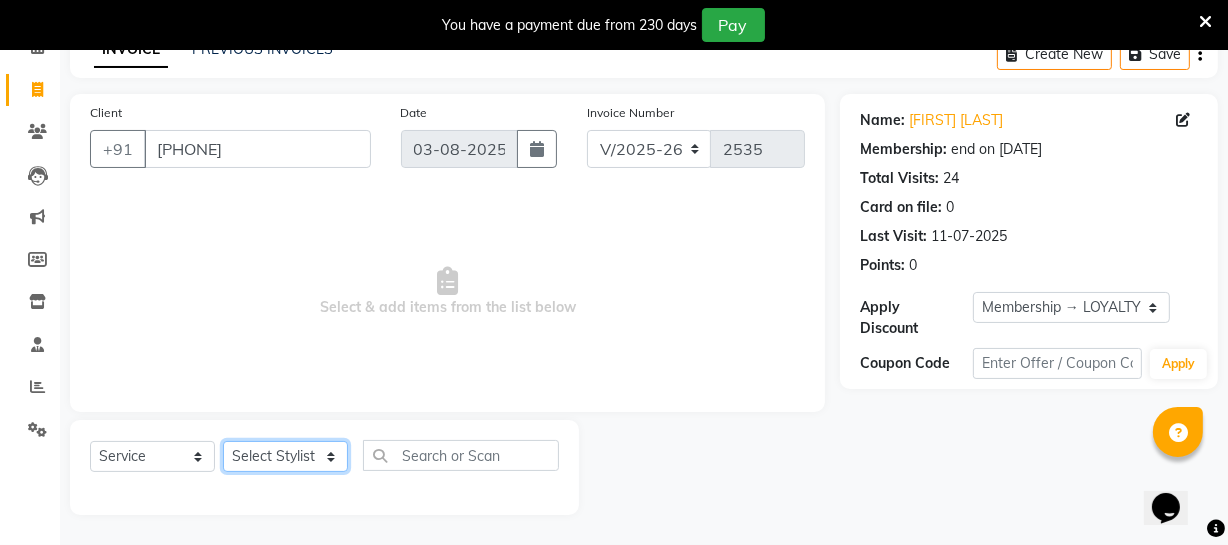 select on "37432" 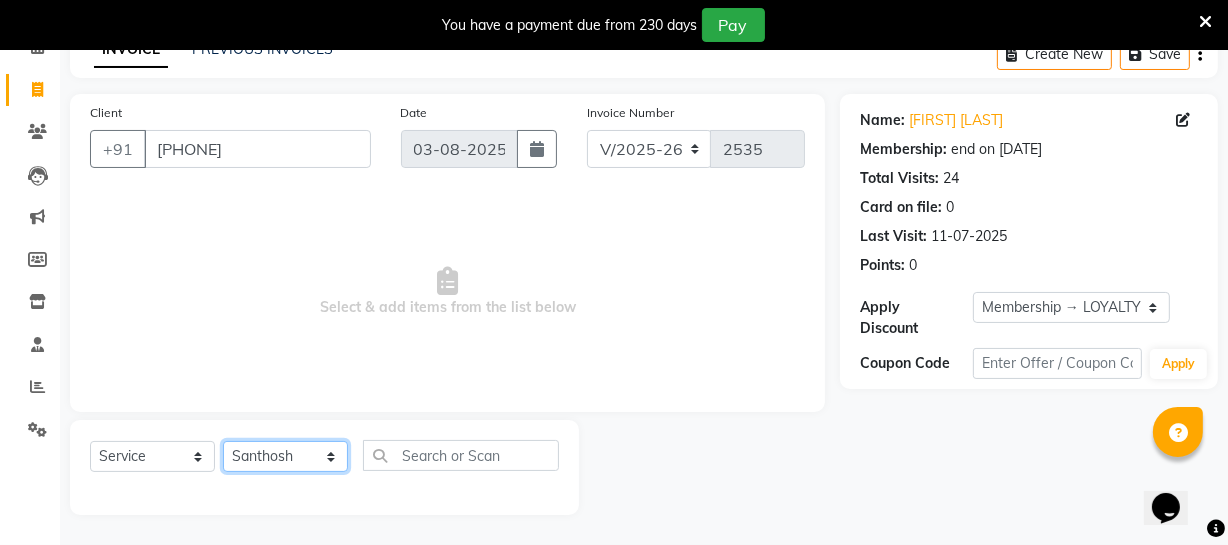 click on "Select Stylist Archana Bhagi Deepika Devi Dilip  Divya Dolly Dr Prakash Faizan Geetha Virtue TC Gopi Madan Aravind Make up Mani Unisex Stylist Manoj Meena Moses Nandhini Raju Unisex Ramya RICITTA Sahil Unisex Santhosh Sathya Shantha kumar Shanthi Surya Thiru Virtue Aesthetic Virtue Ambattur" 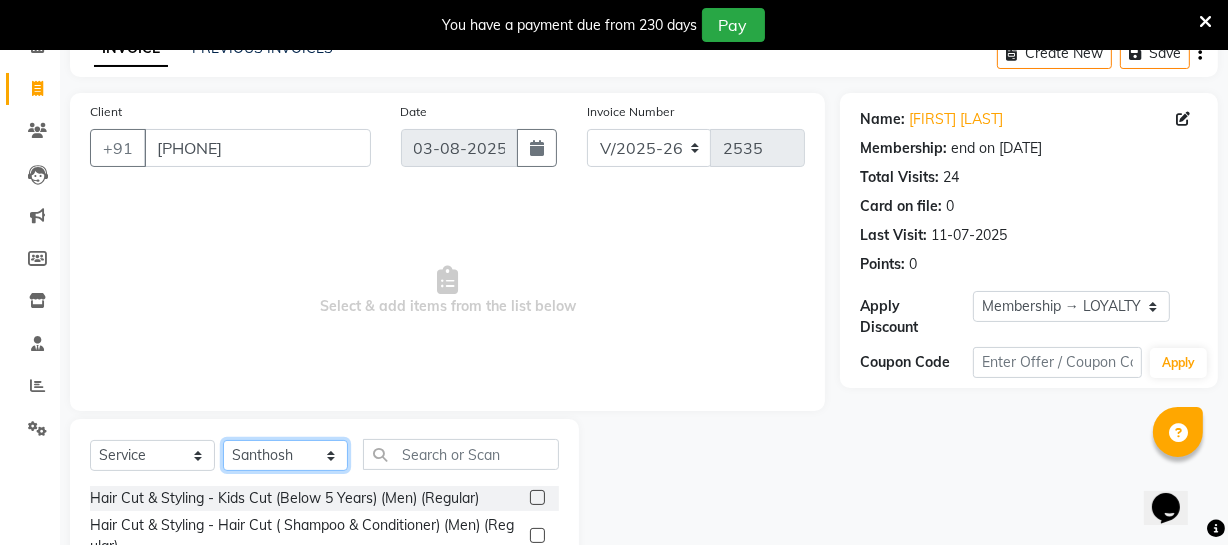 scroll, scrollTop: 307, scrollLeft: 0, axis: vertical 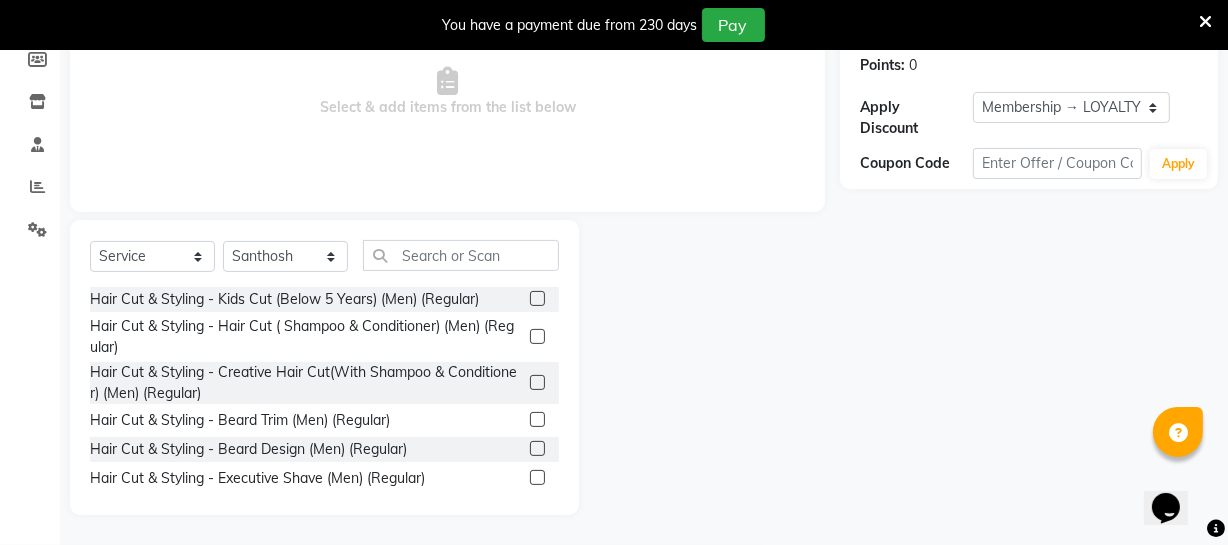 click 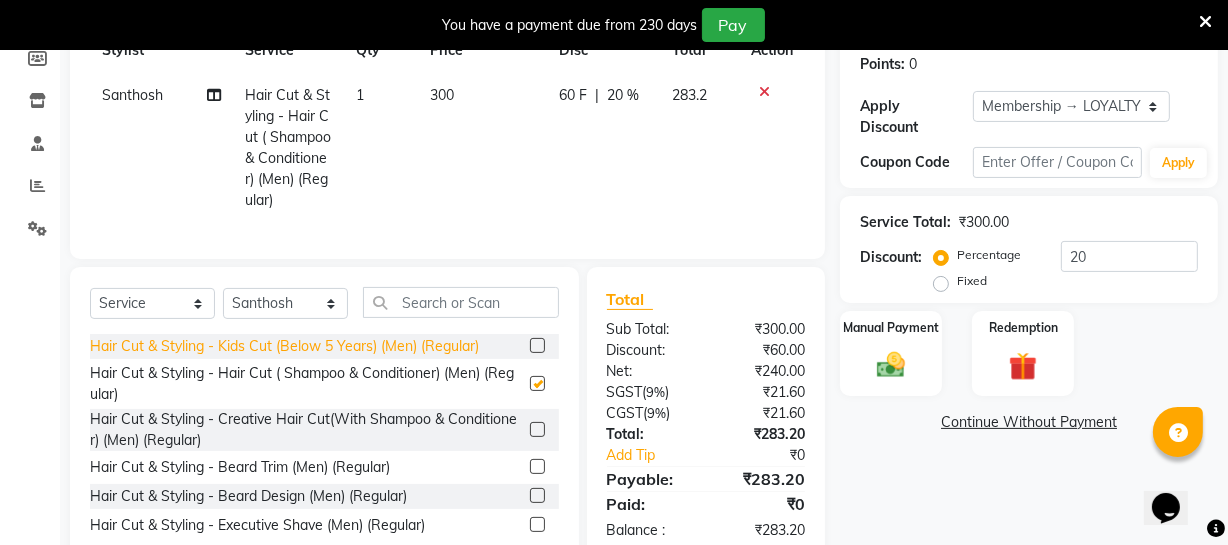 checkbox on "false" 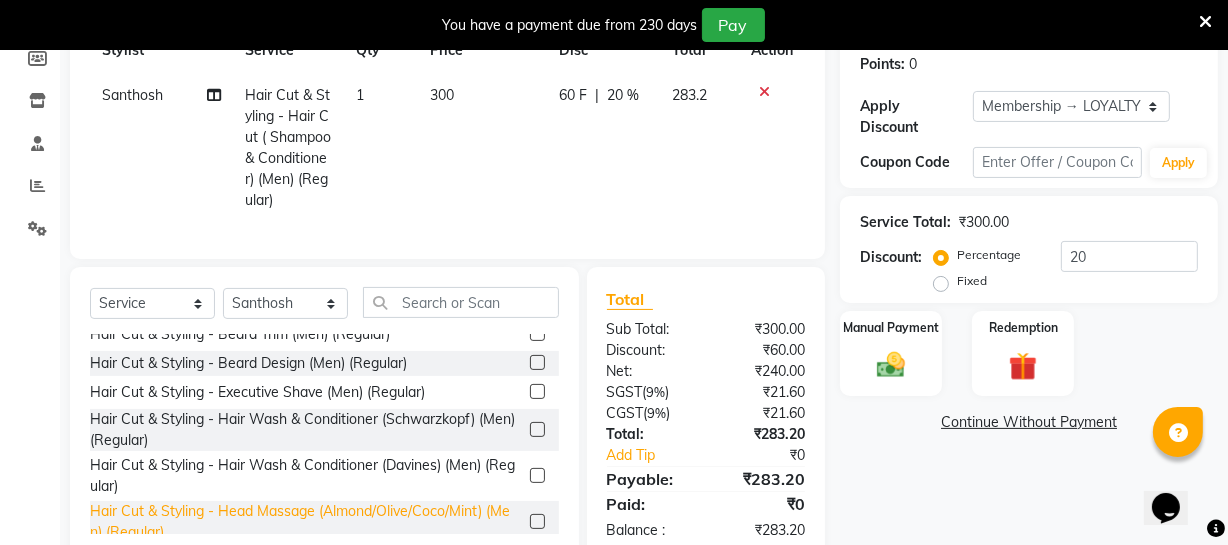 scroll, scrollTop: 90, scrollLeft: 0, axis: vertical 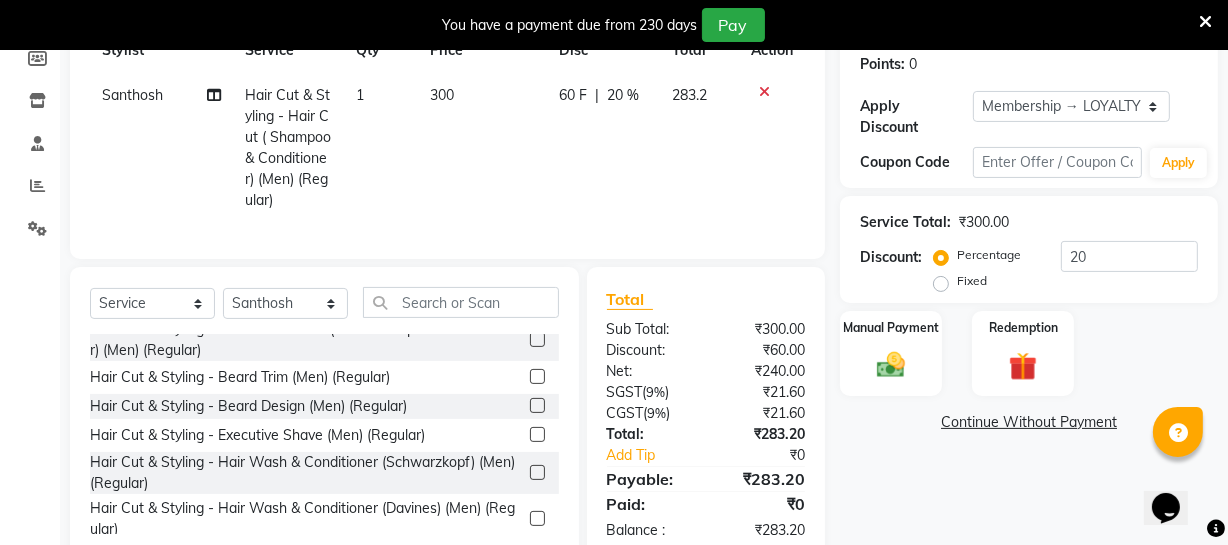 click 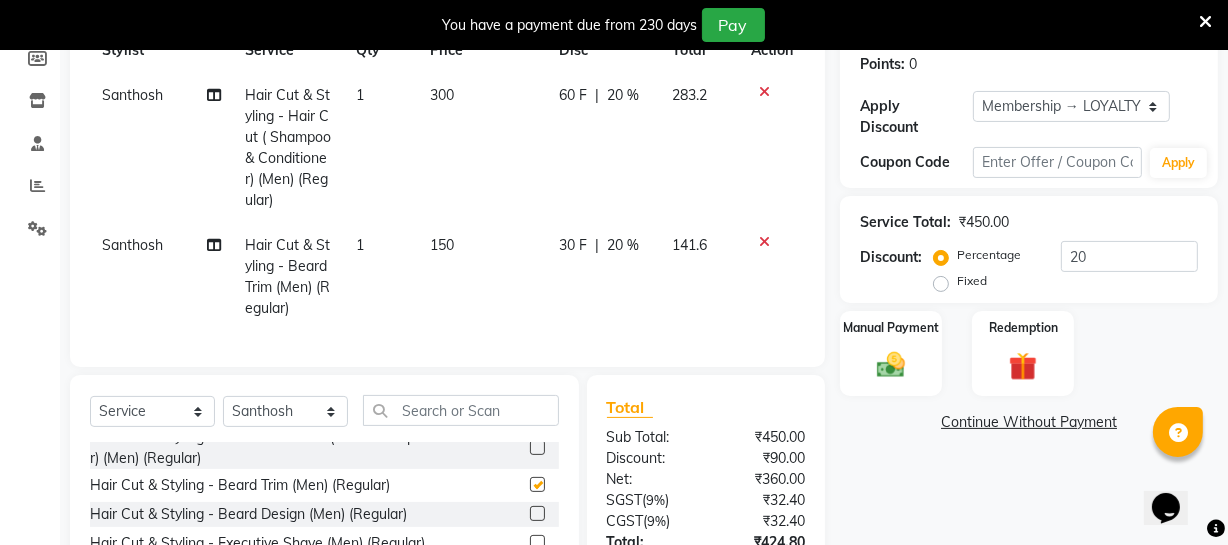 checkbox on "false" 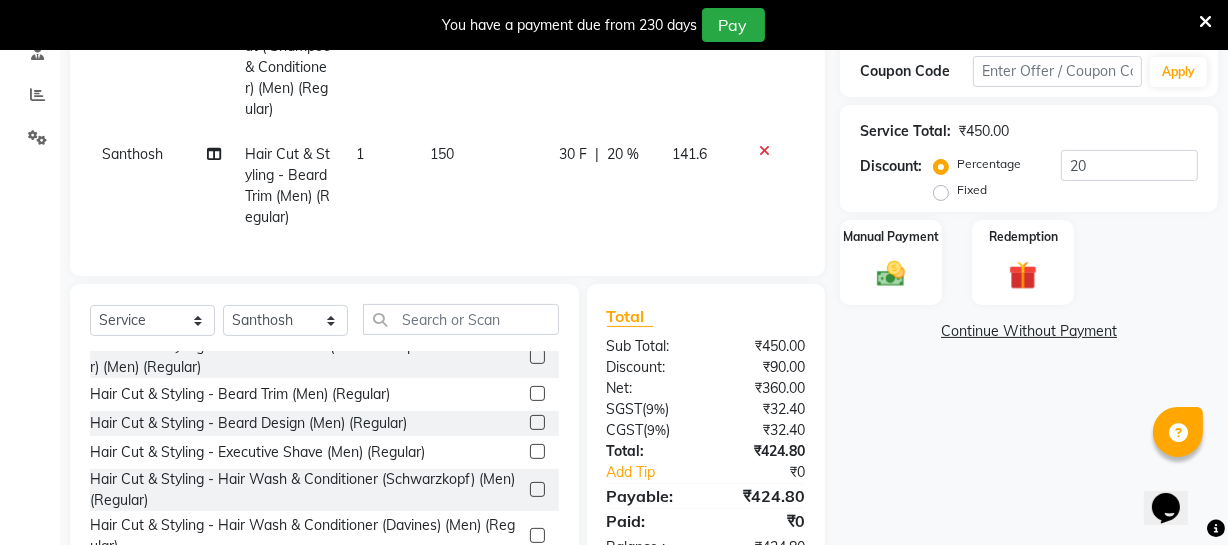 scroll, scrollTop: 476, scrollLeft: 0, axis: vertical 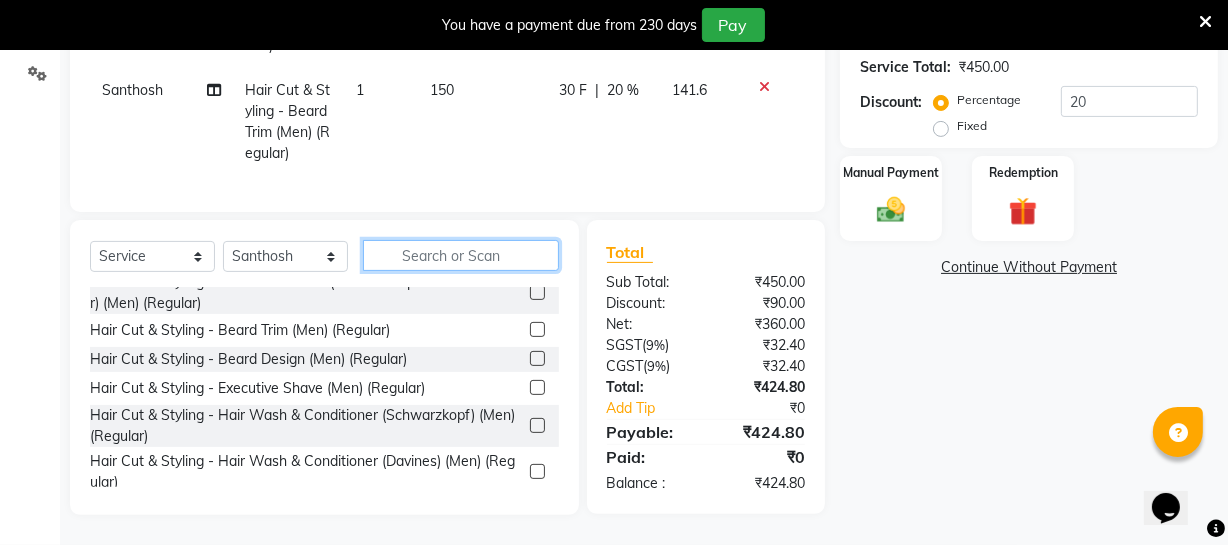 click 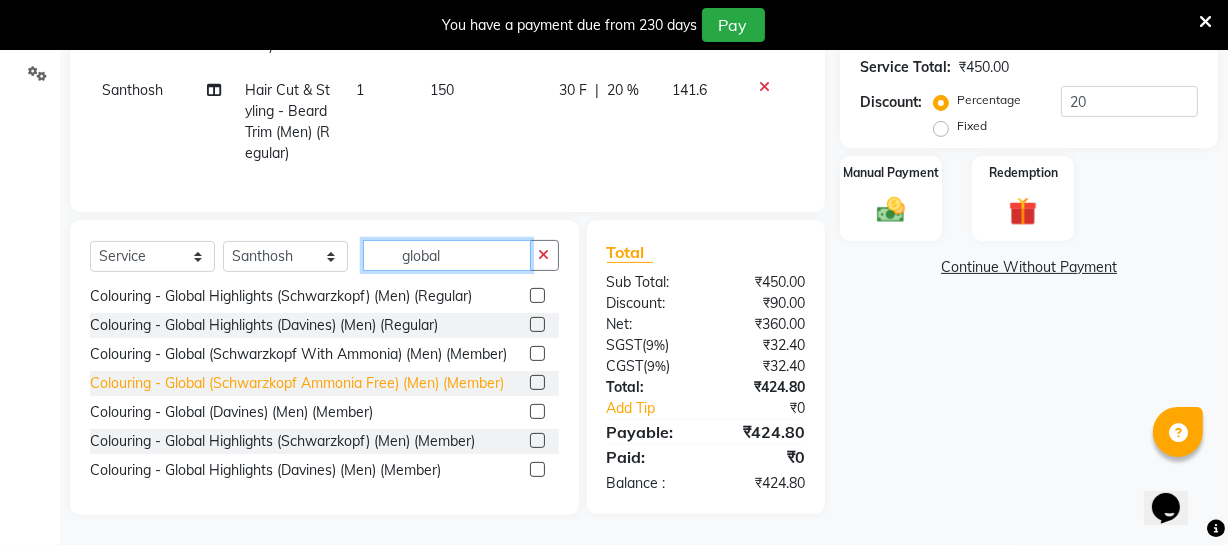 scroll, scrollTop: 0, scrollLeft: 0, axis: both 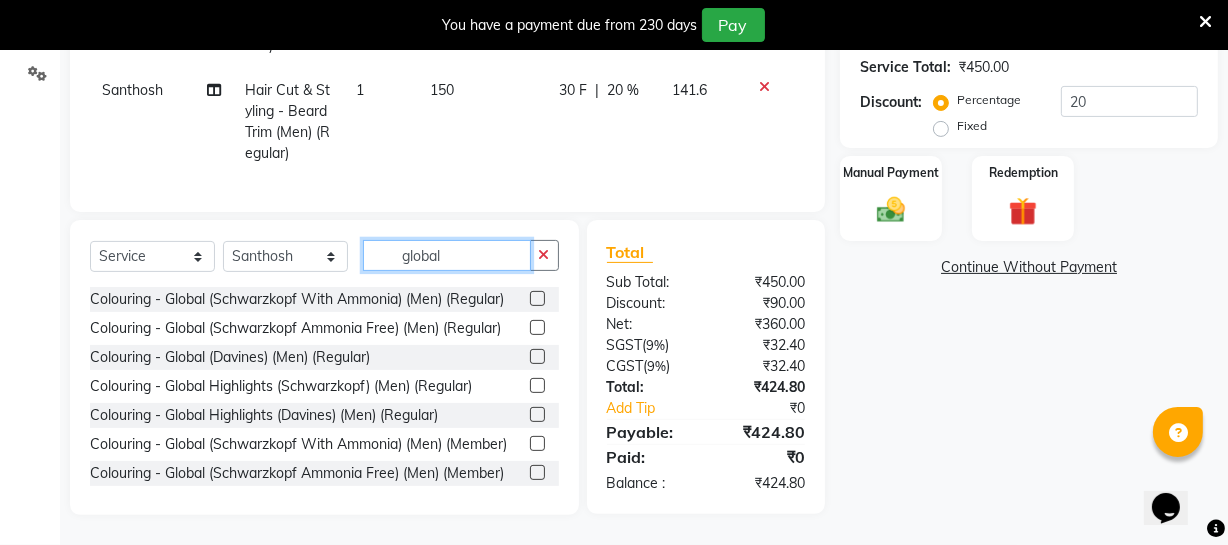 type on "global" 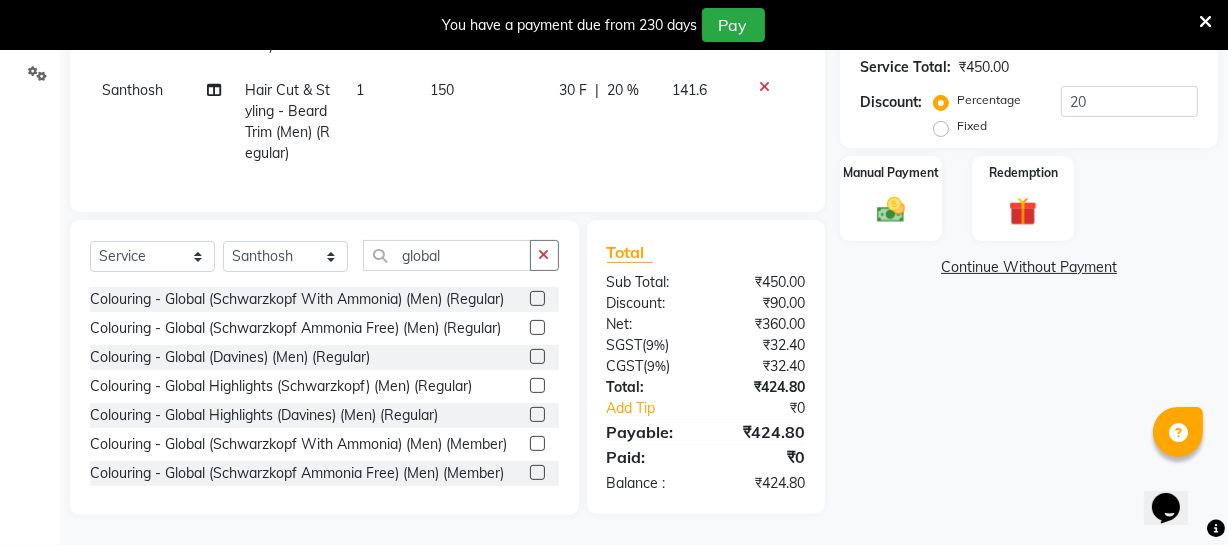 click 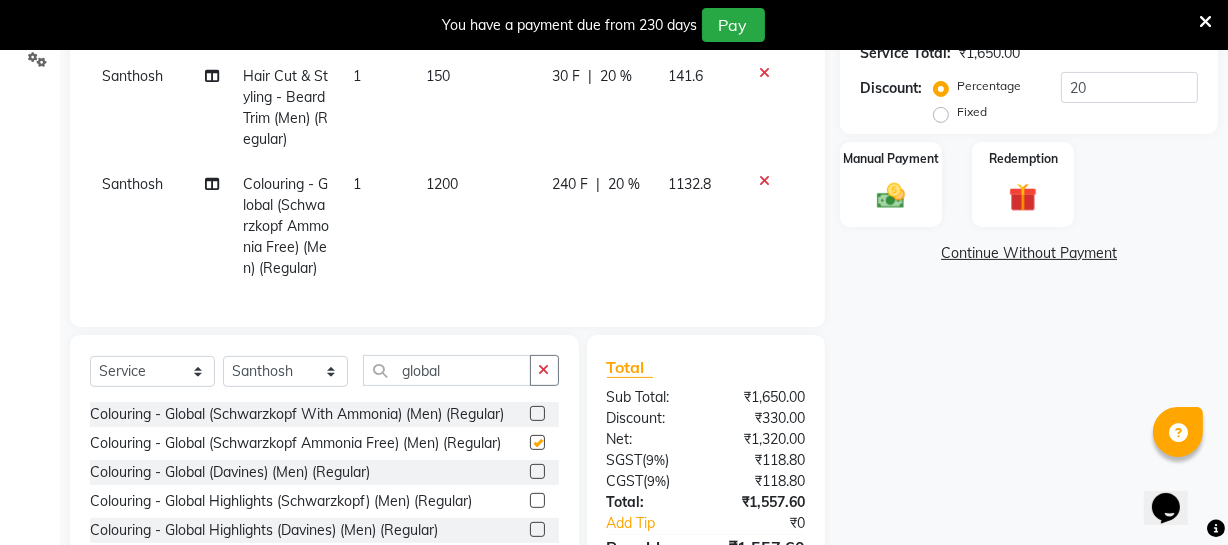 checkbox on "false" 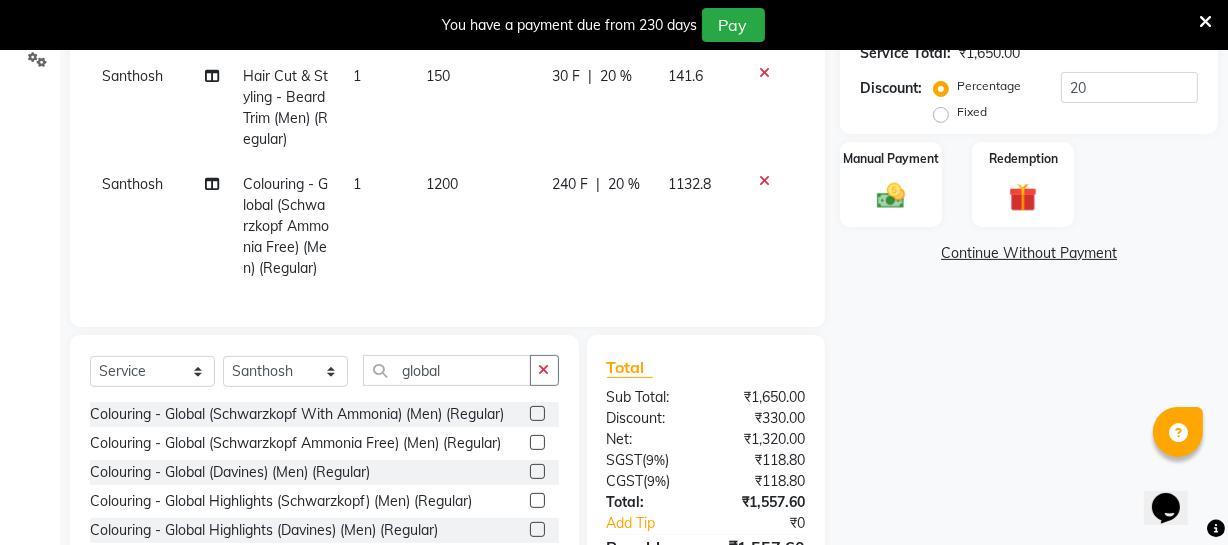 scroll, scrollTop: 605, scrollLeft: 0, axis: vertical 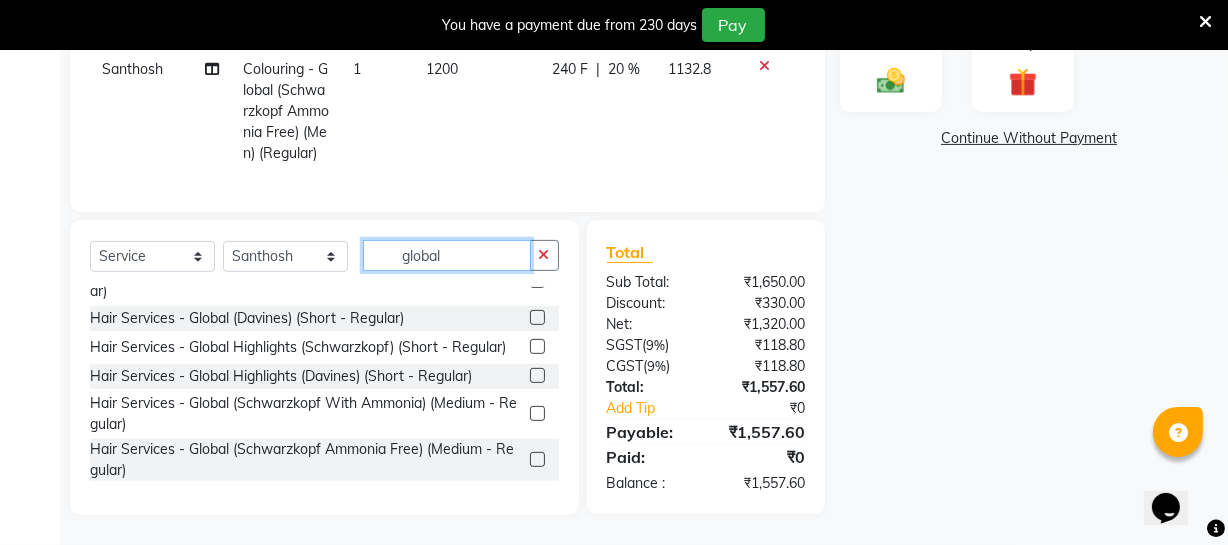 click on "global" 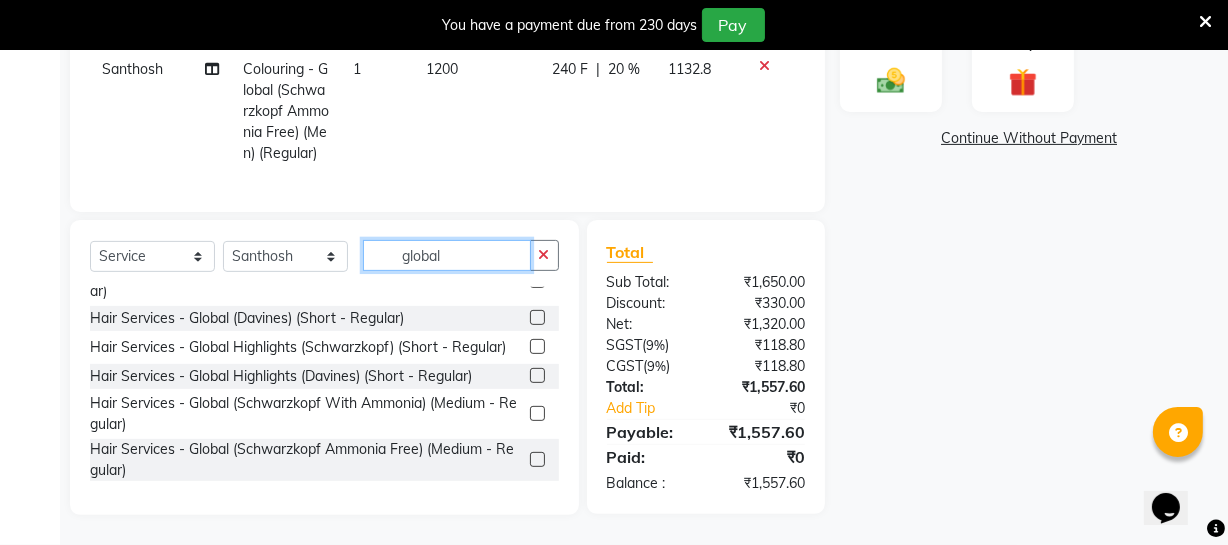 click on "global" 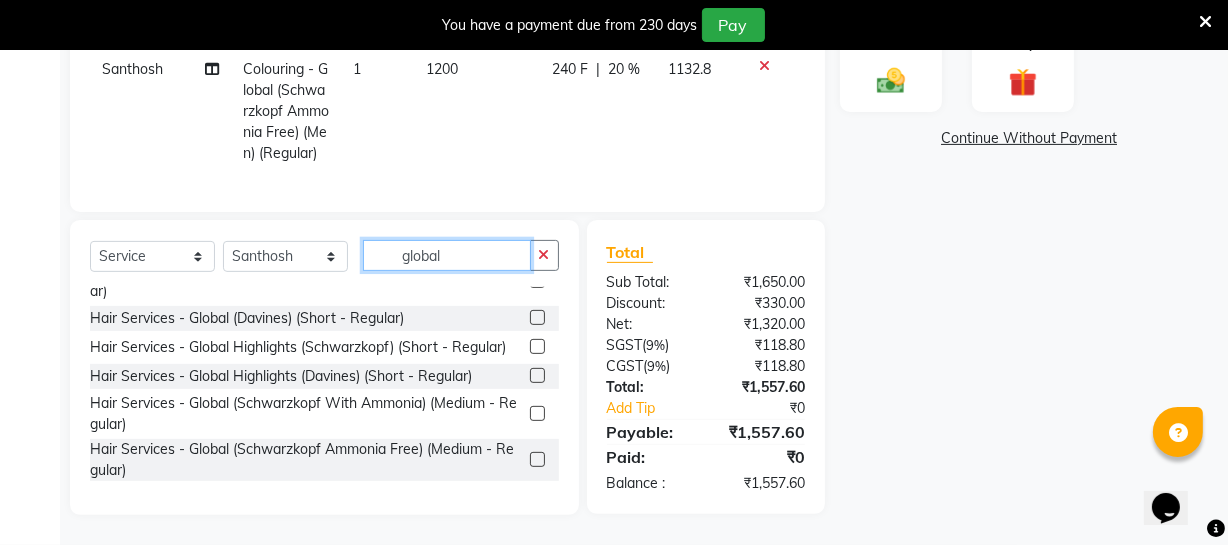 click on "global" 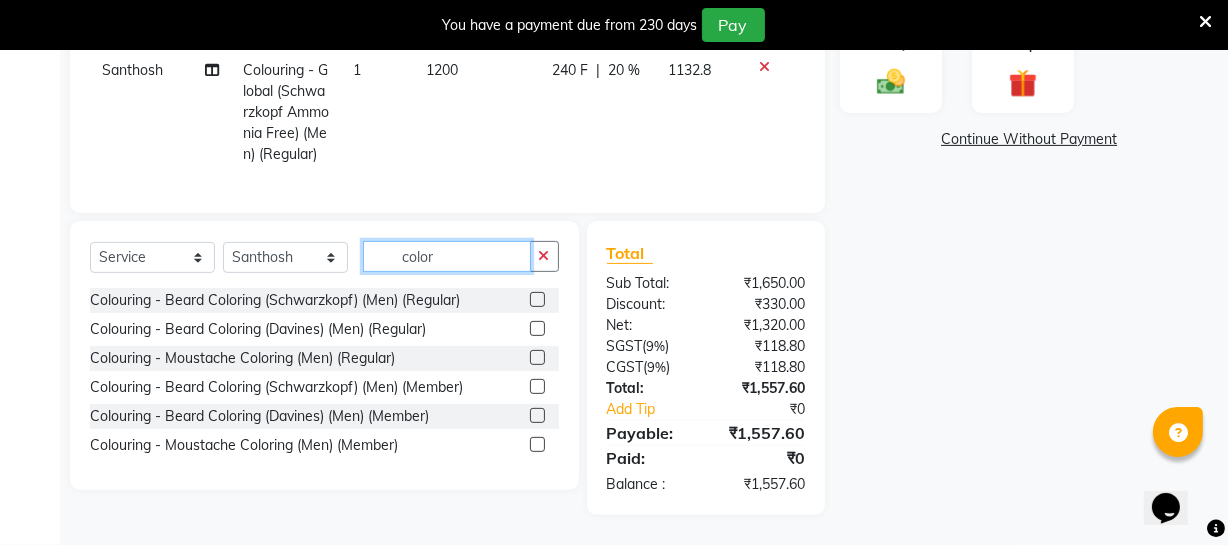 scroll, scrollTop: 0, scrollLeft: 0, axis: both 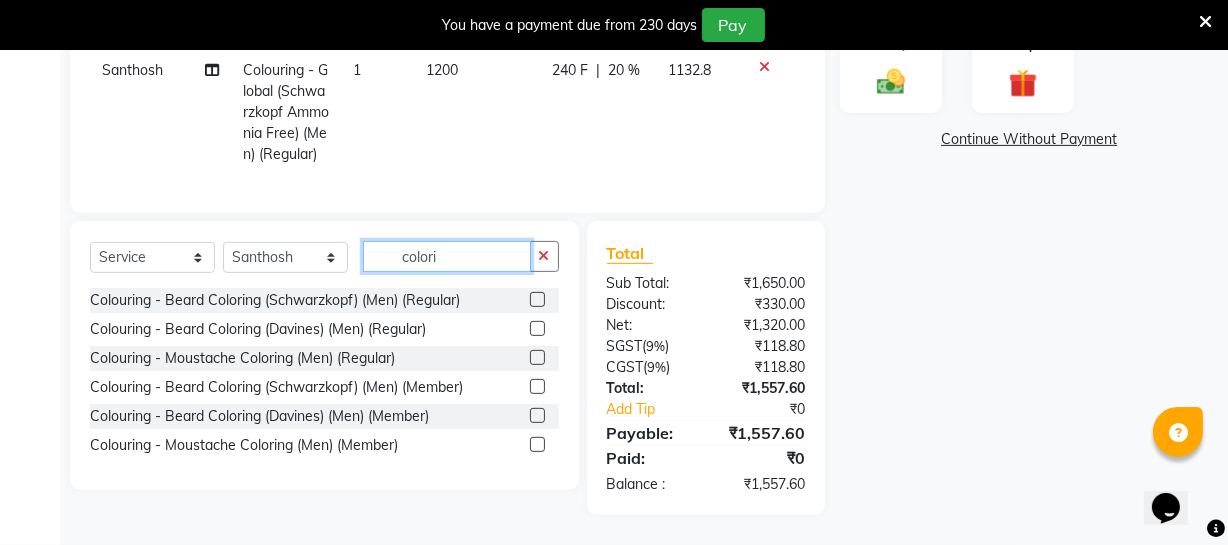 type on "colori" 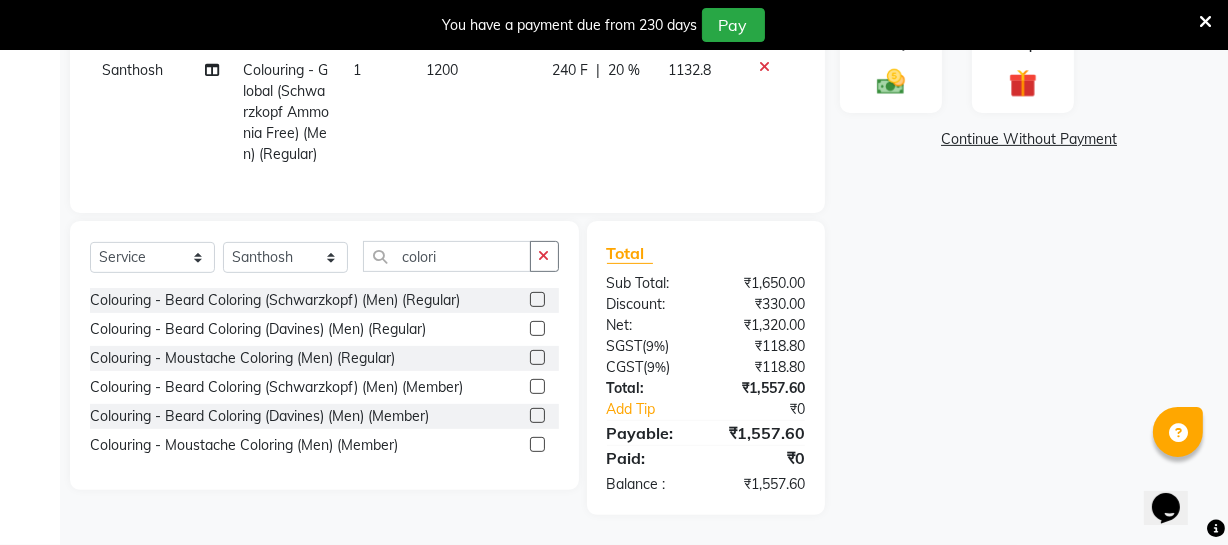 click 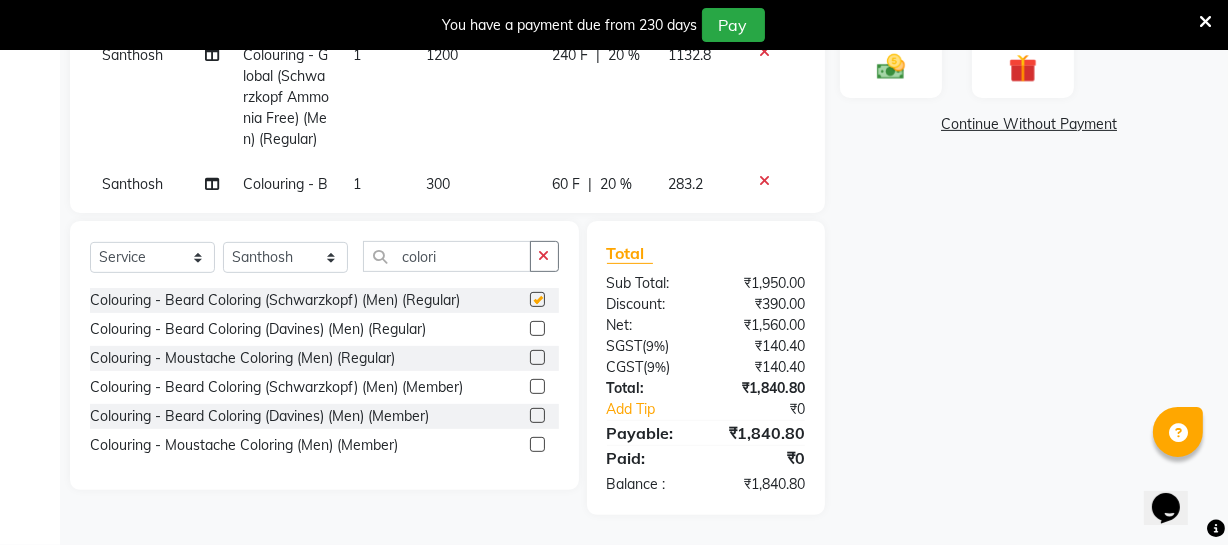 checkbox on "false" 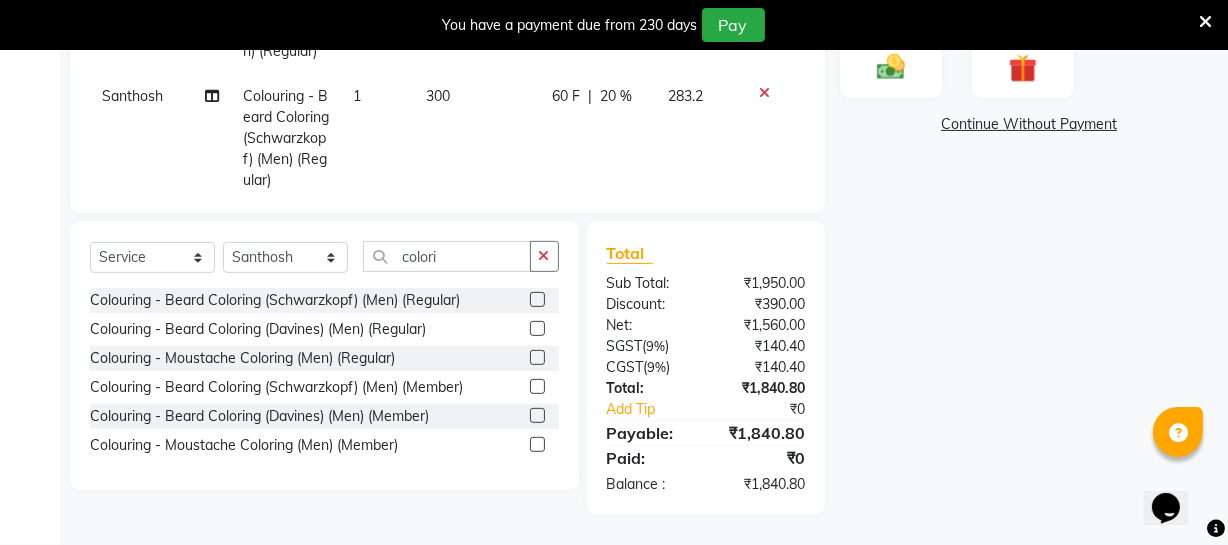 scroll, scrollTop: 149, scrollLeft: 0, axis: vertical 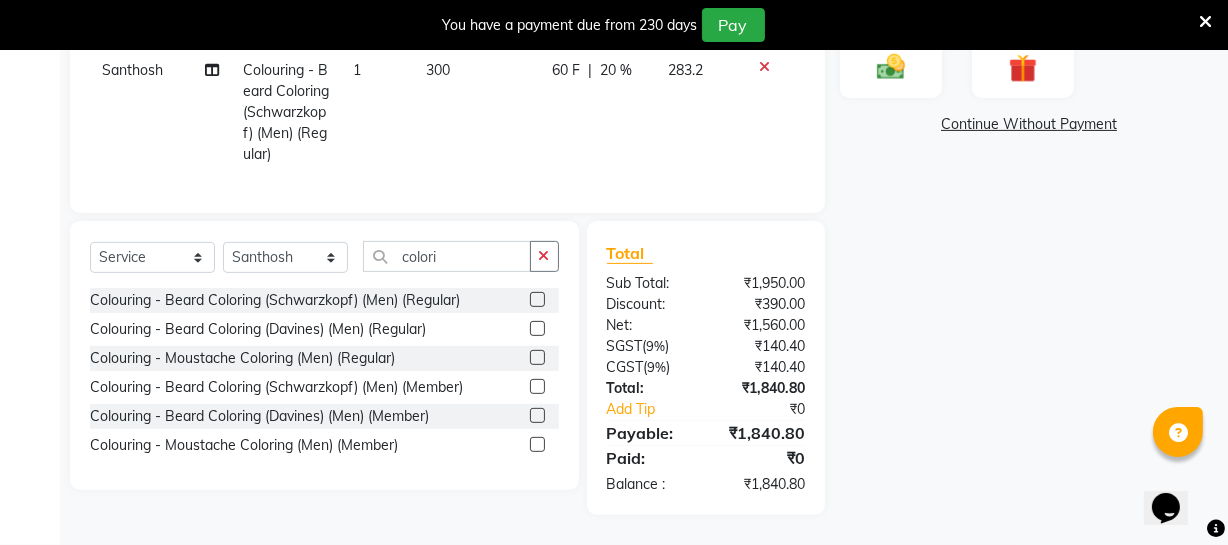 click on "300" 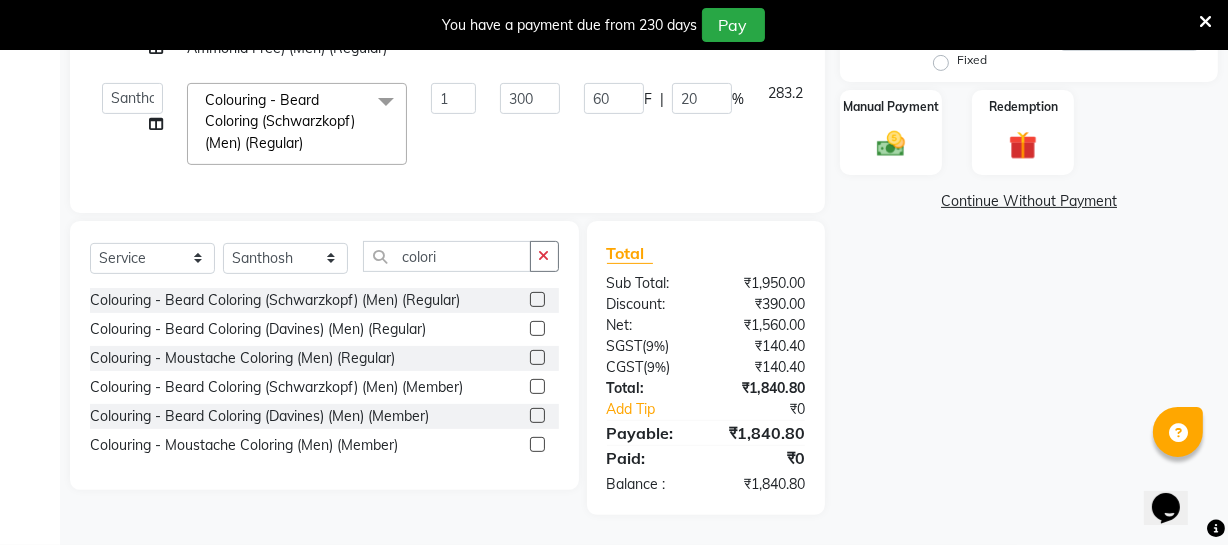 scroll, scrollTop: 542, scrollLeft: 0, axis: vertical 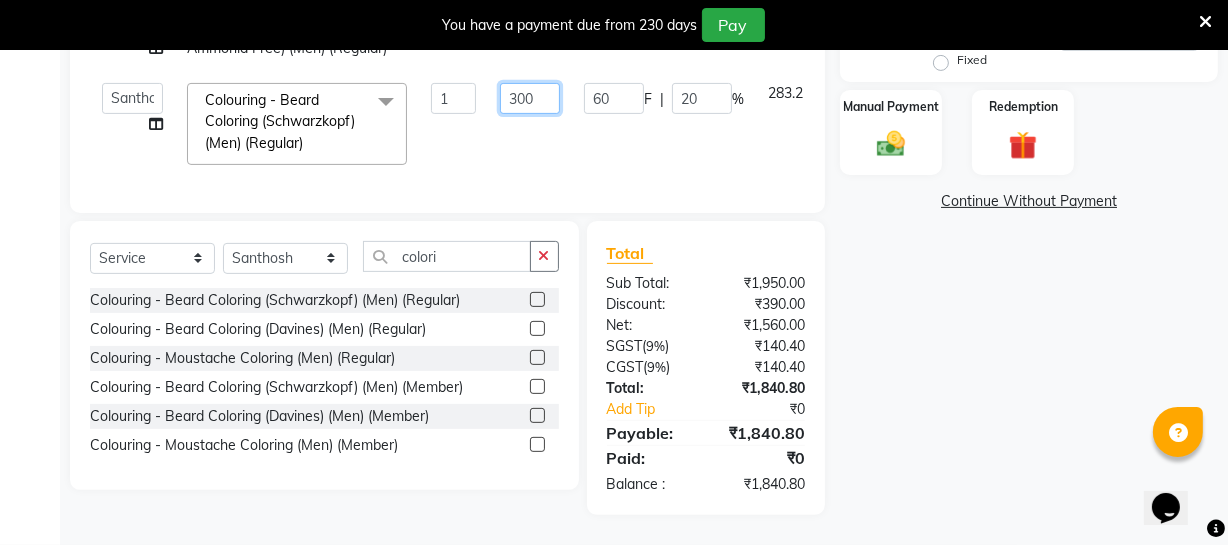 click on "300" 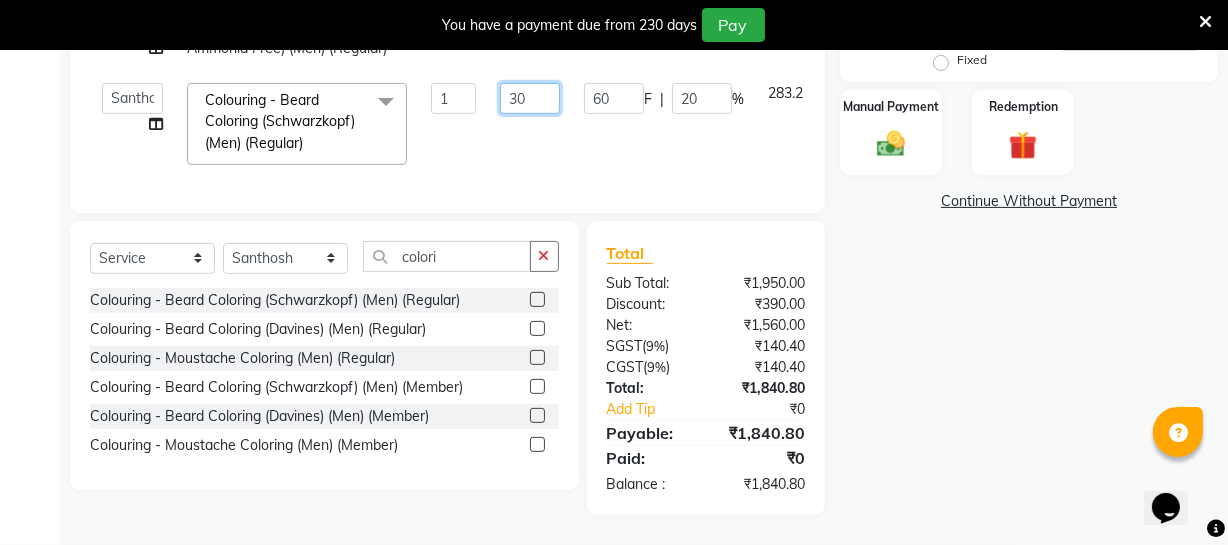type on "350" 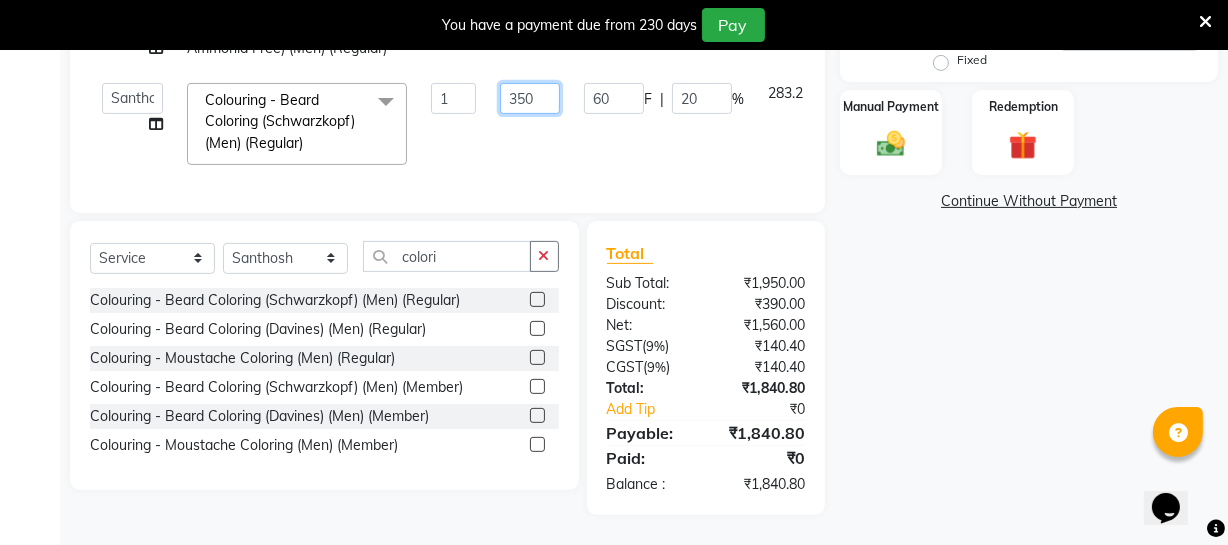 click on "350" 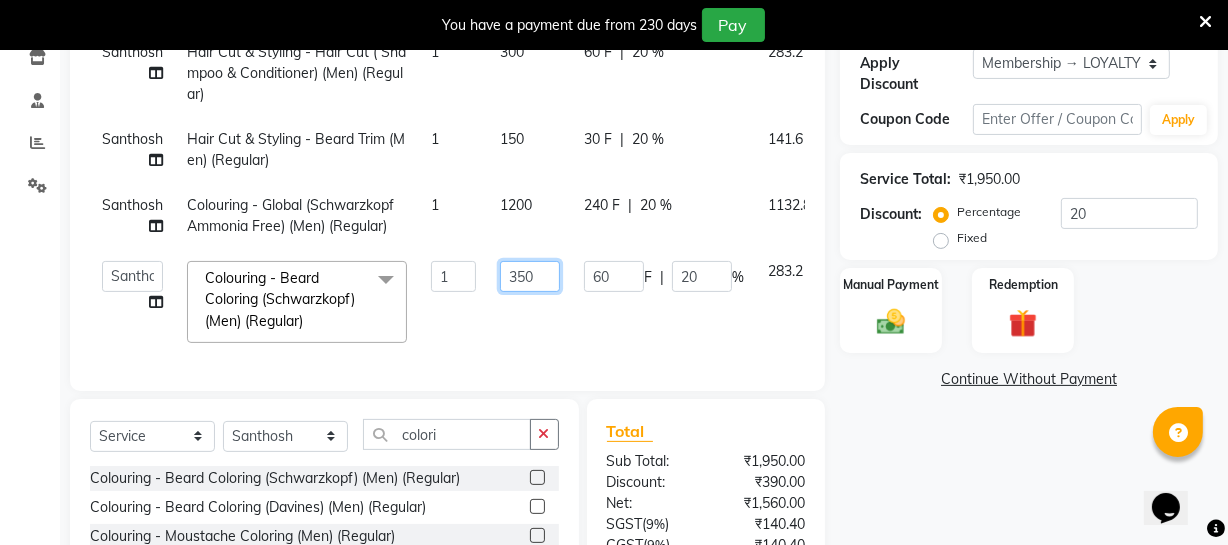 scroll, scrollTop: 270, scrollLeft: 0, axis: vertical 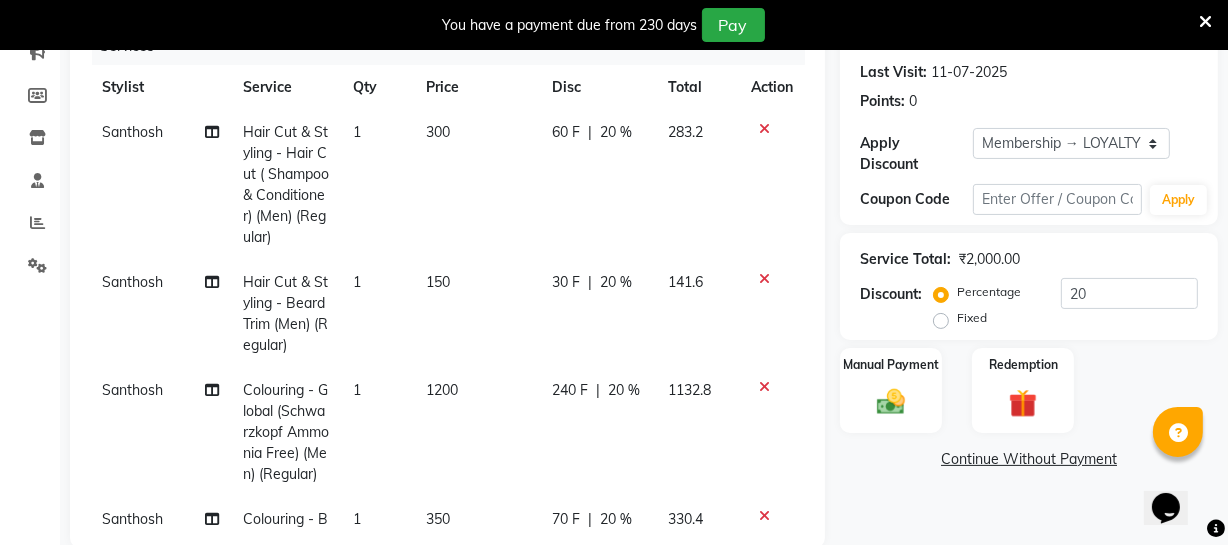click on "[FIRST] [SERVICE] - [SERVICE] ([TYPE]) [NUMBER] [NUMBER] F | [NUMBER] % [NUMBER] [FIRST] [SERVICE] - [SERVICE] ([TYPE]) [NUMBER] [NUMBER] F | [NUMBER] % [NUMBER] [FIRST] [SERVICE] - [SERVICE] ([TYPE]) [NUMBER] [NUMBER] F | [NUMBER] % [NUMBER] [FIRST] [SERVICE] - [SERVICE] ([TYPE]) [NUMBER] [NUMBER] F | [NUMBER] % [NUMBER]" 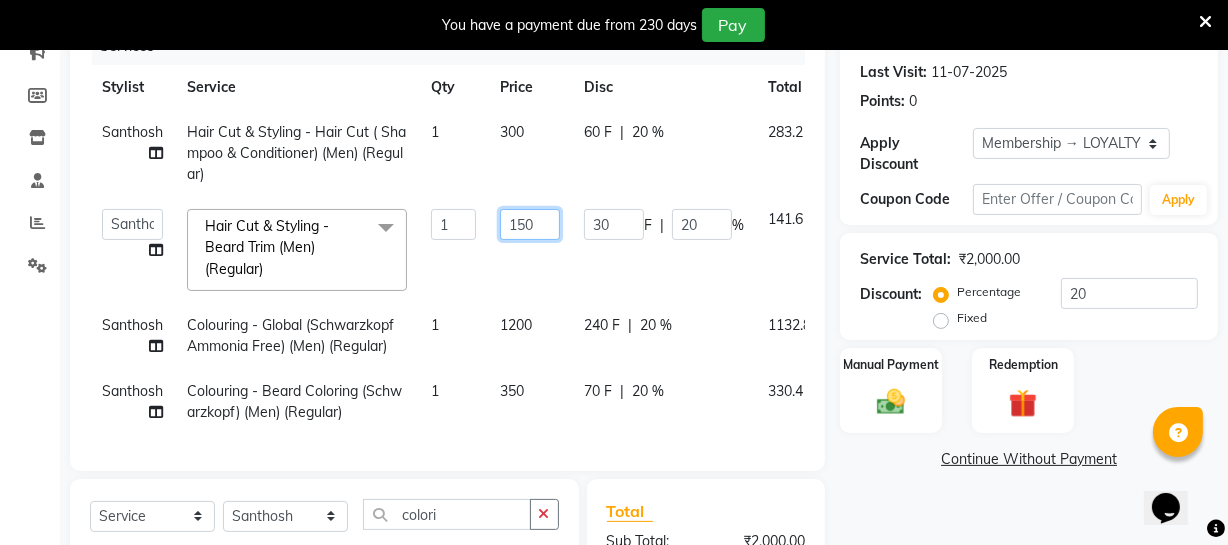 drag, startPoint x: 528, startPoint y: 216, endPoint x: 545, endPoint y: 225, distance: 19.235384 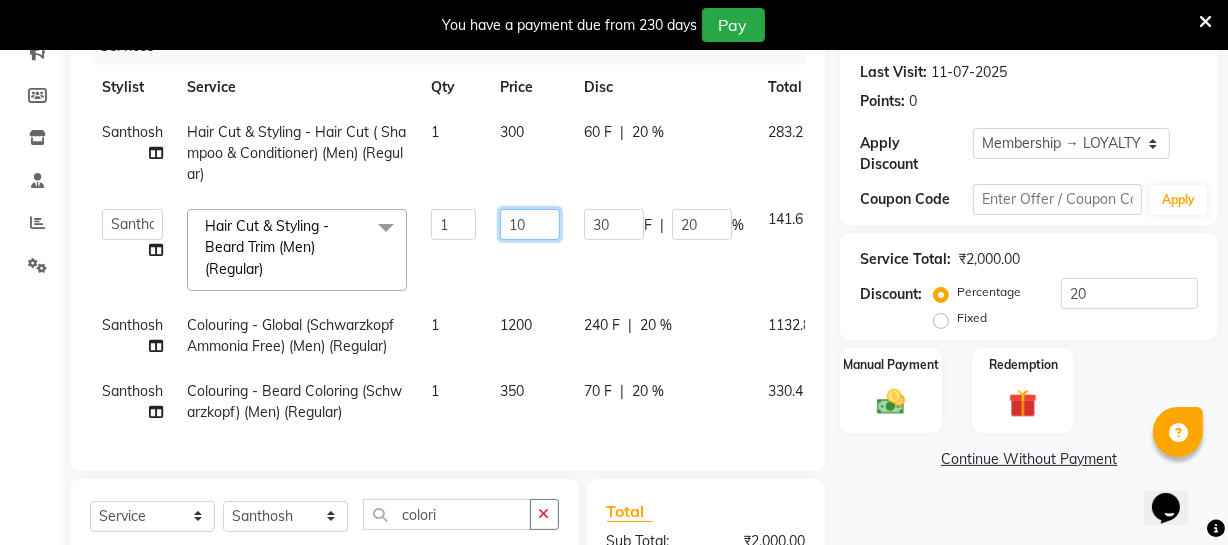 type on "120" 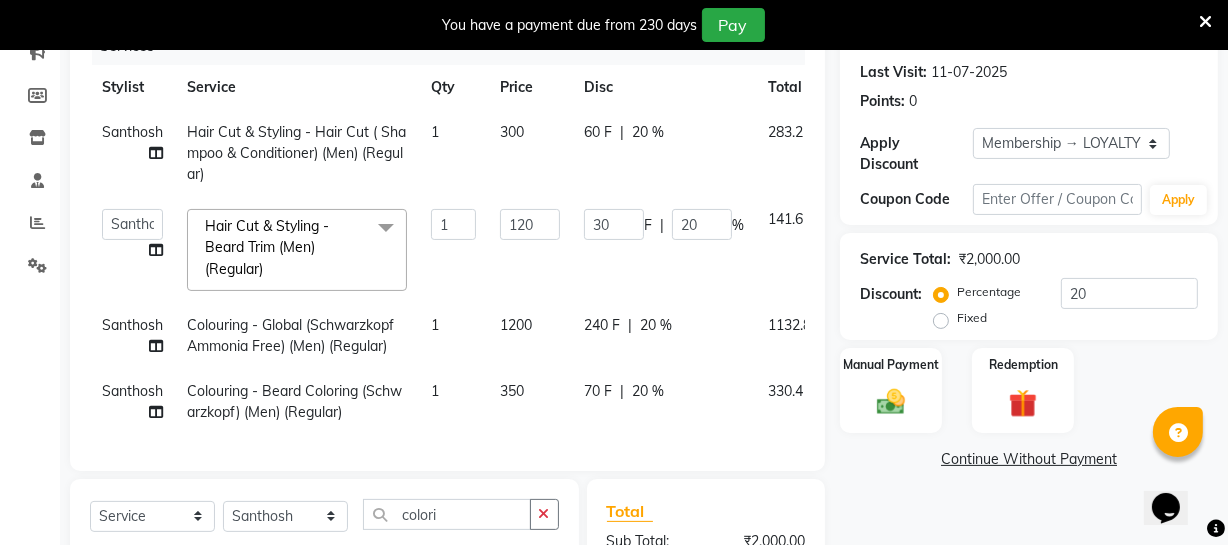 click on "30 F | 20 %" 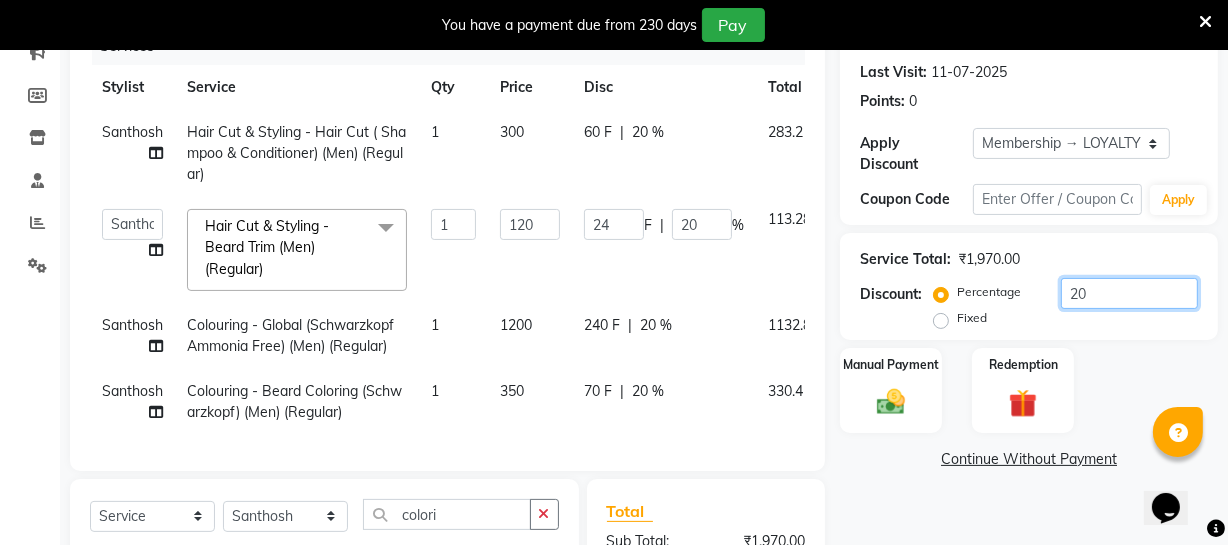 click on "20" 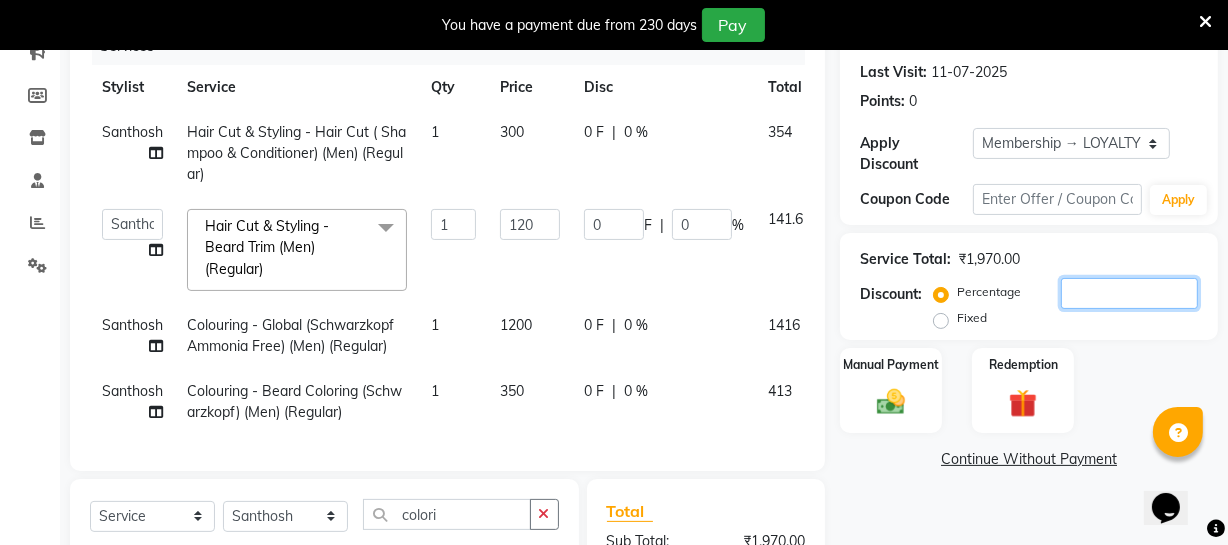 scroll, scrollTop: 542, scrollLeft: 0, axis: vertical 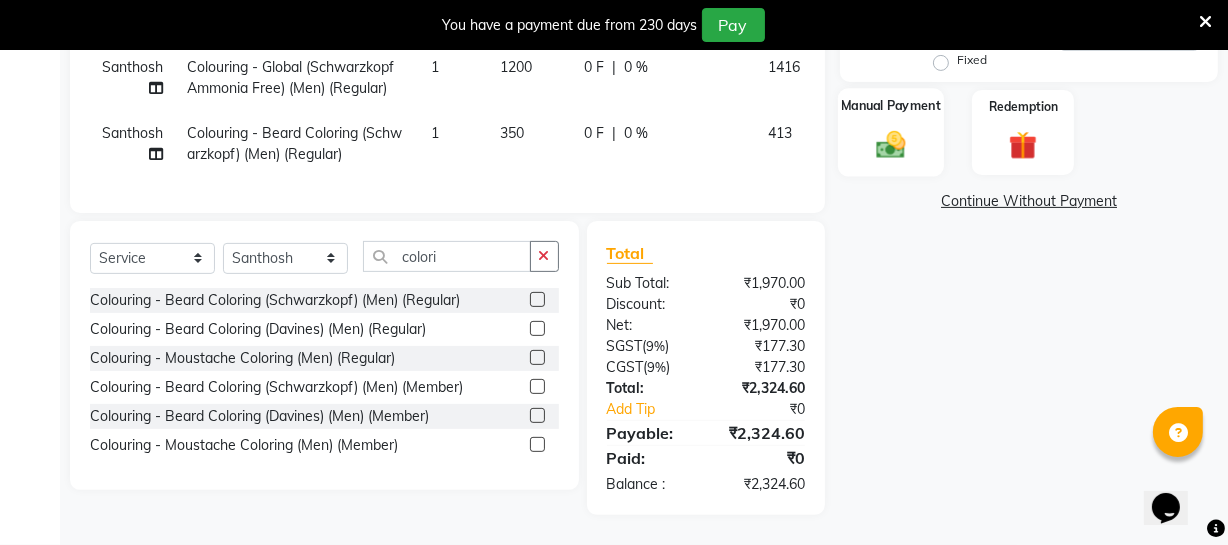 click 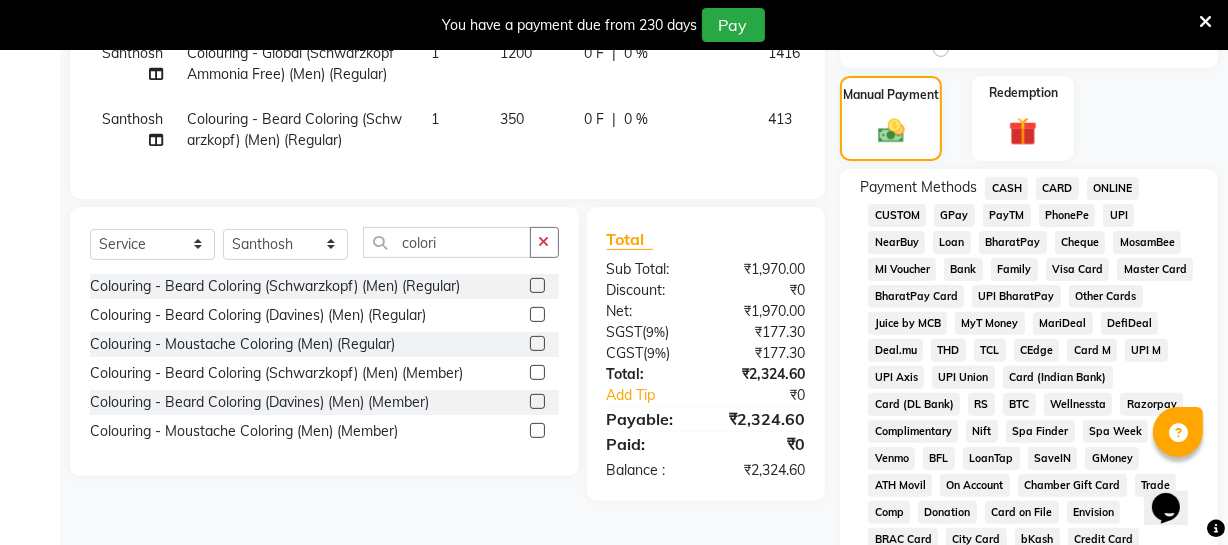 click on "CASH" 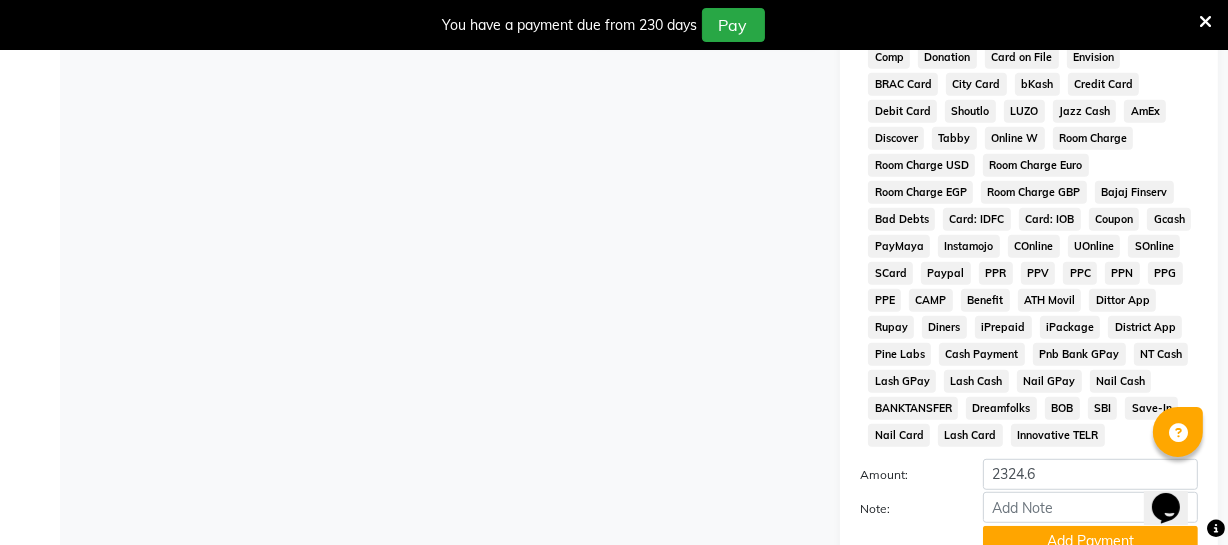 scroll, scrollTop: 1088, scrollLeft: 0, axis: vertical 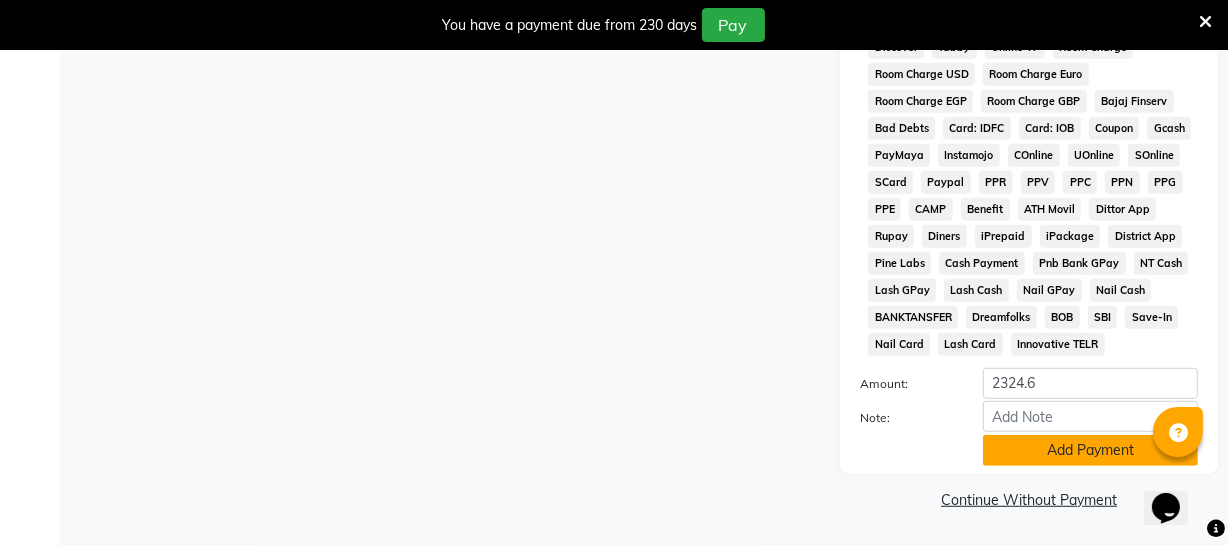 click on "Add Payment" 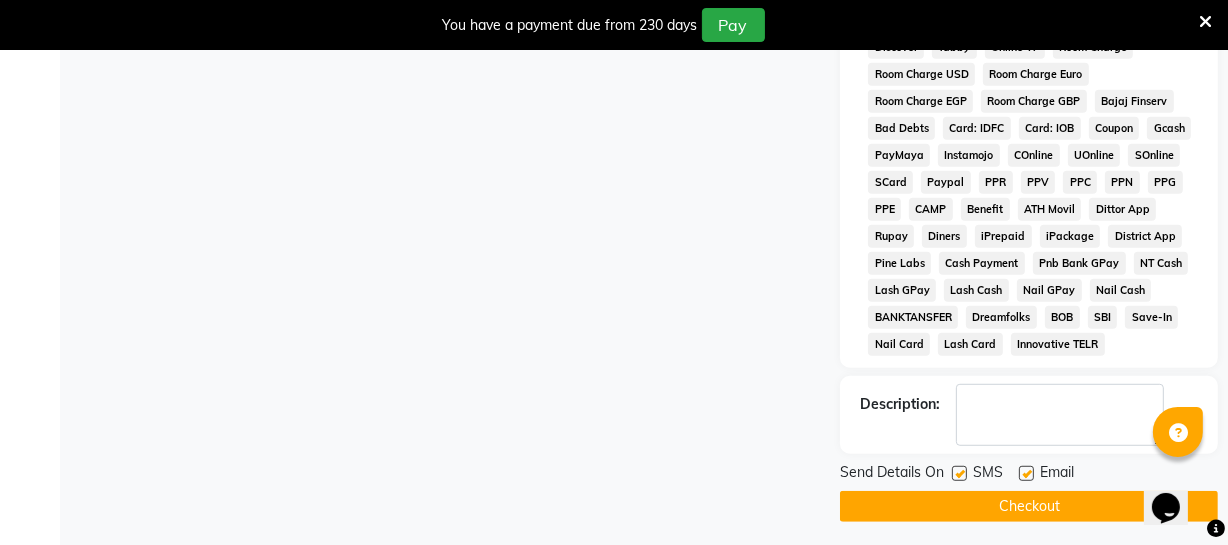 click on "Checkout" 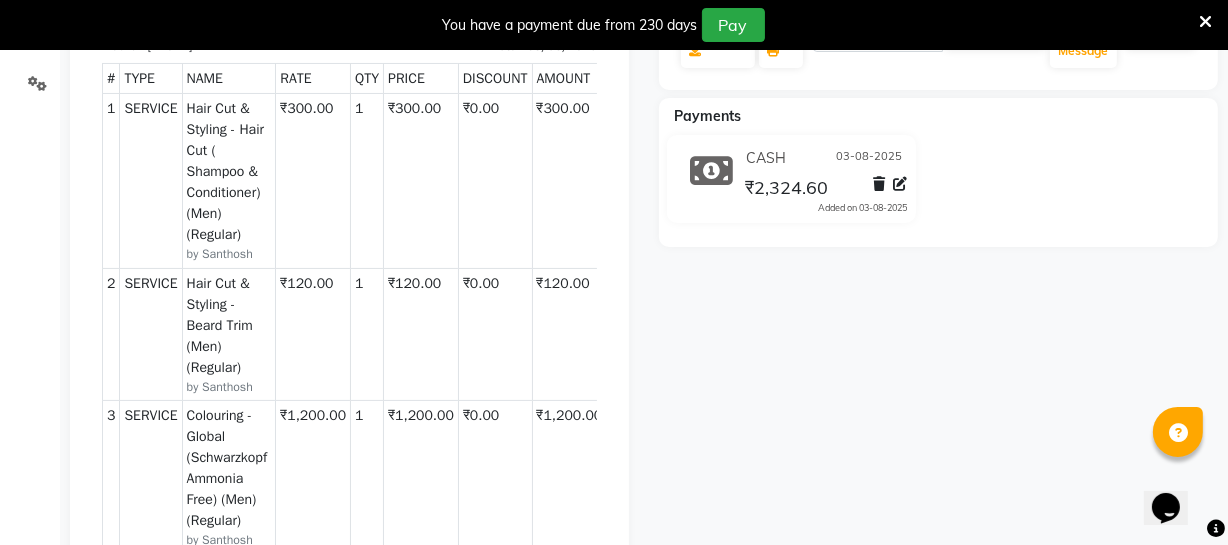 scroll, scrollTop: 0, scrollLeft: 0, axis: both 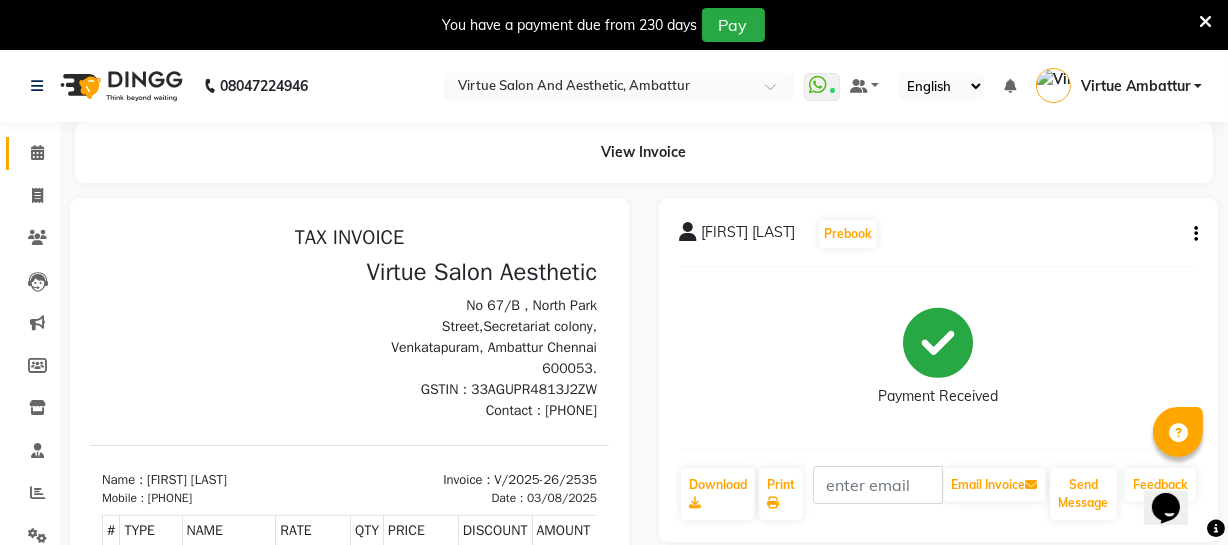 click 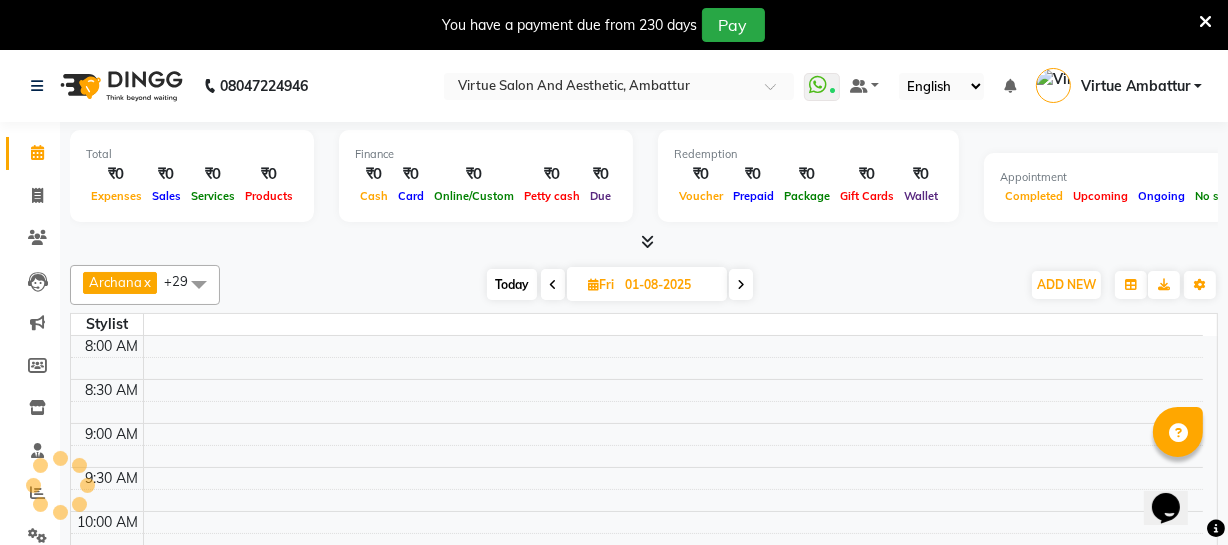 scroll, scrollTop: 1009, scrollLeft: 0, axis: vertical 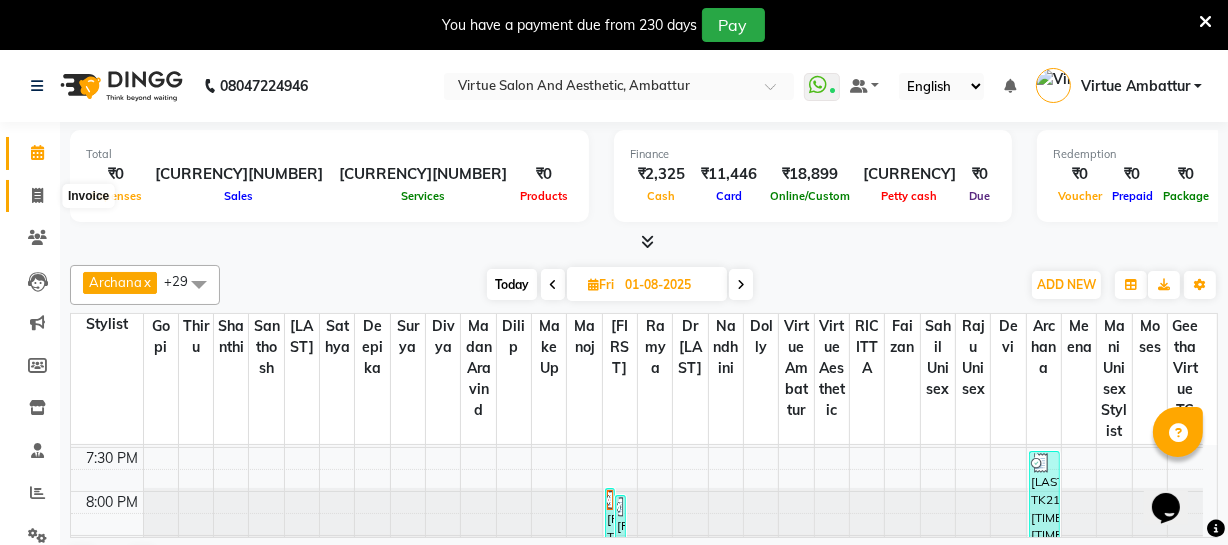 click 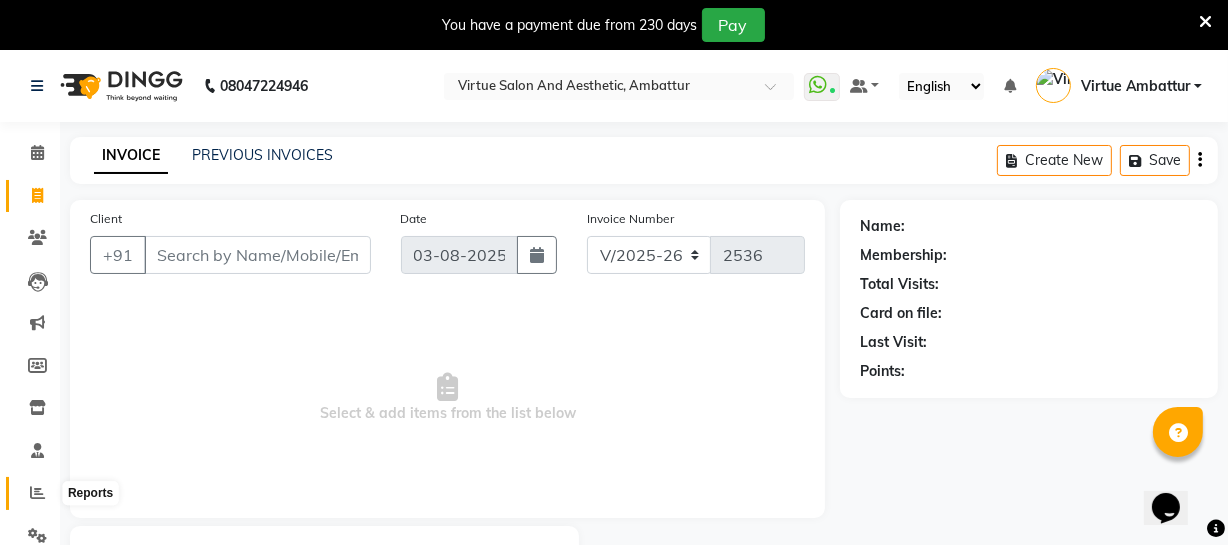 click 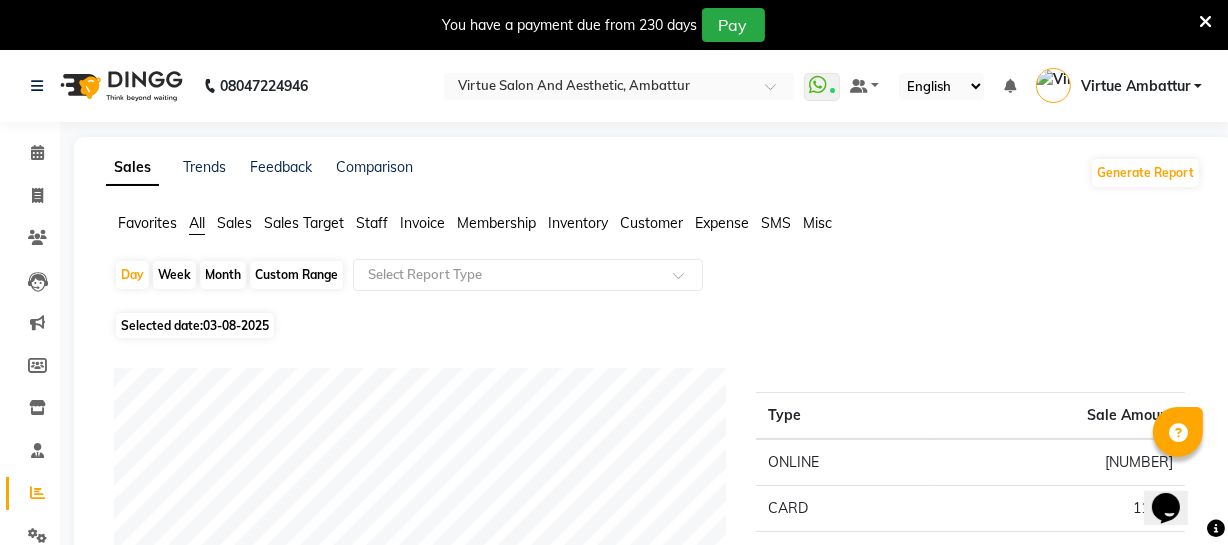 click on "Staff" 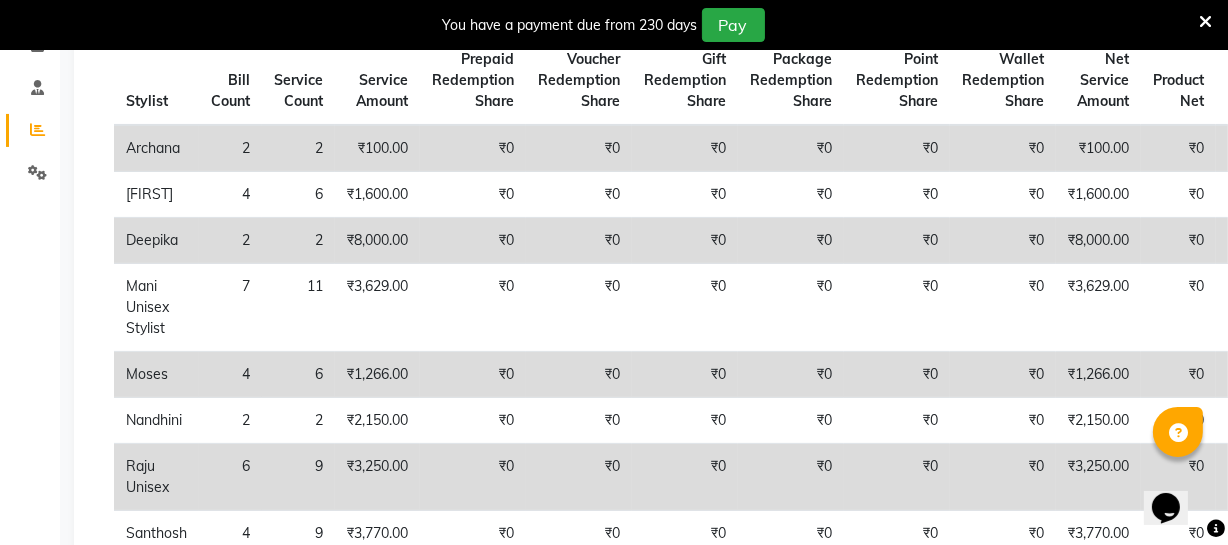 scroll, scrollTop: 272, scrollLeft: 0, axis: vertical 